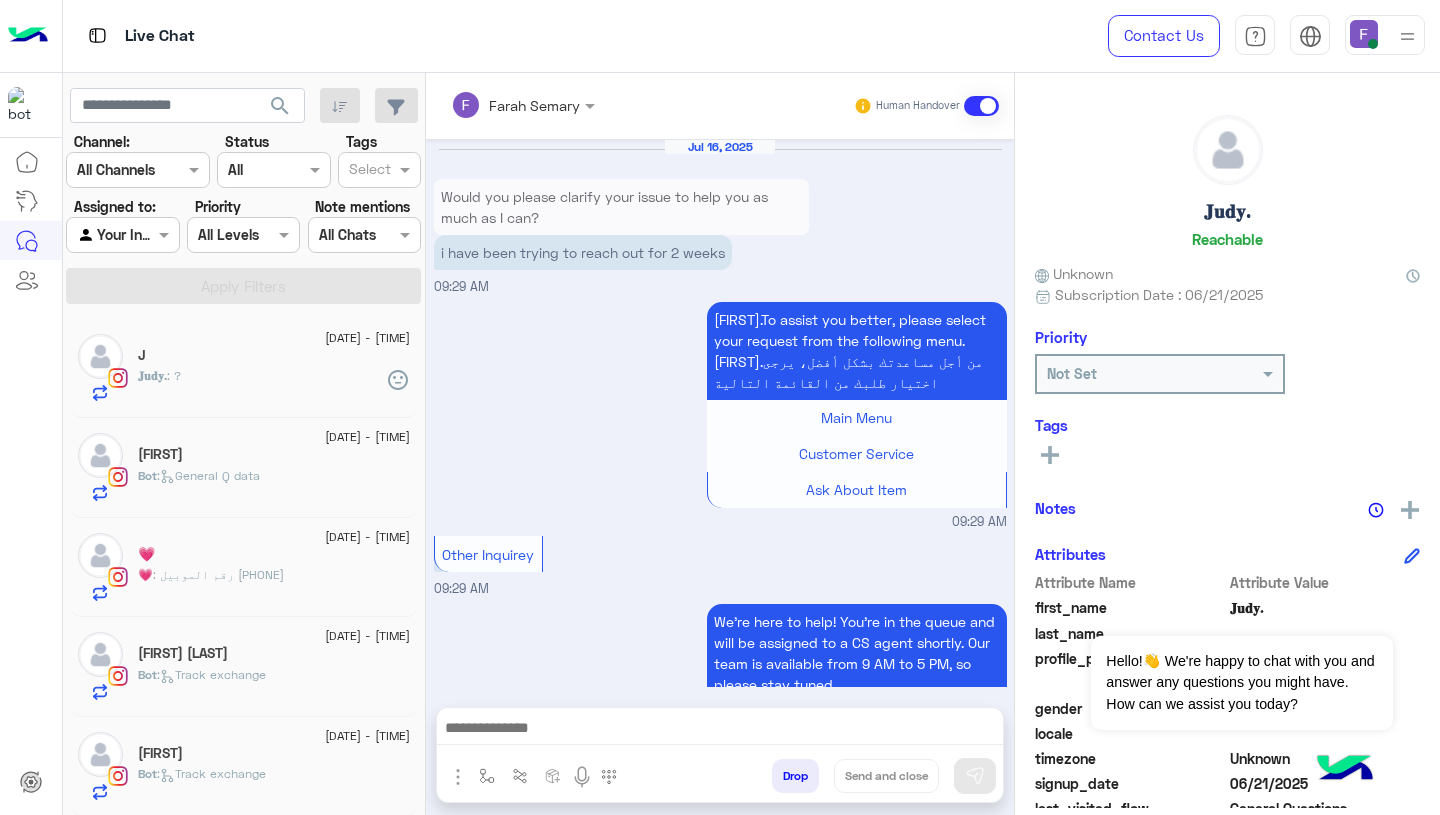 scroll, scrollTop: 0, scrollLeft: 0, axis: both 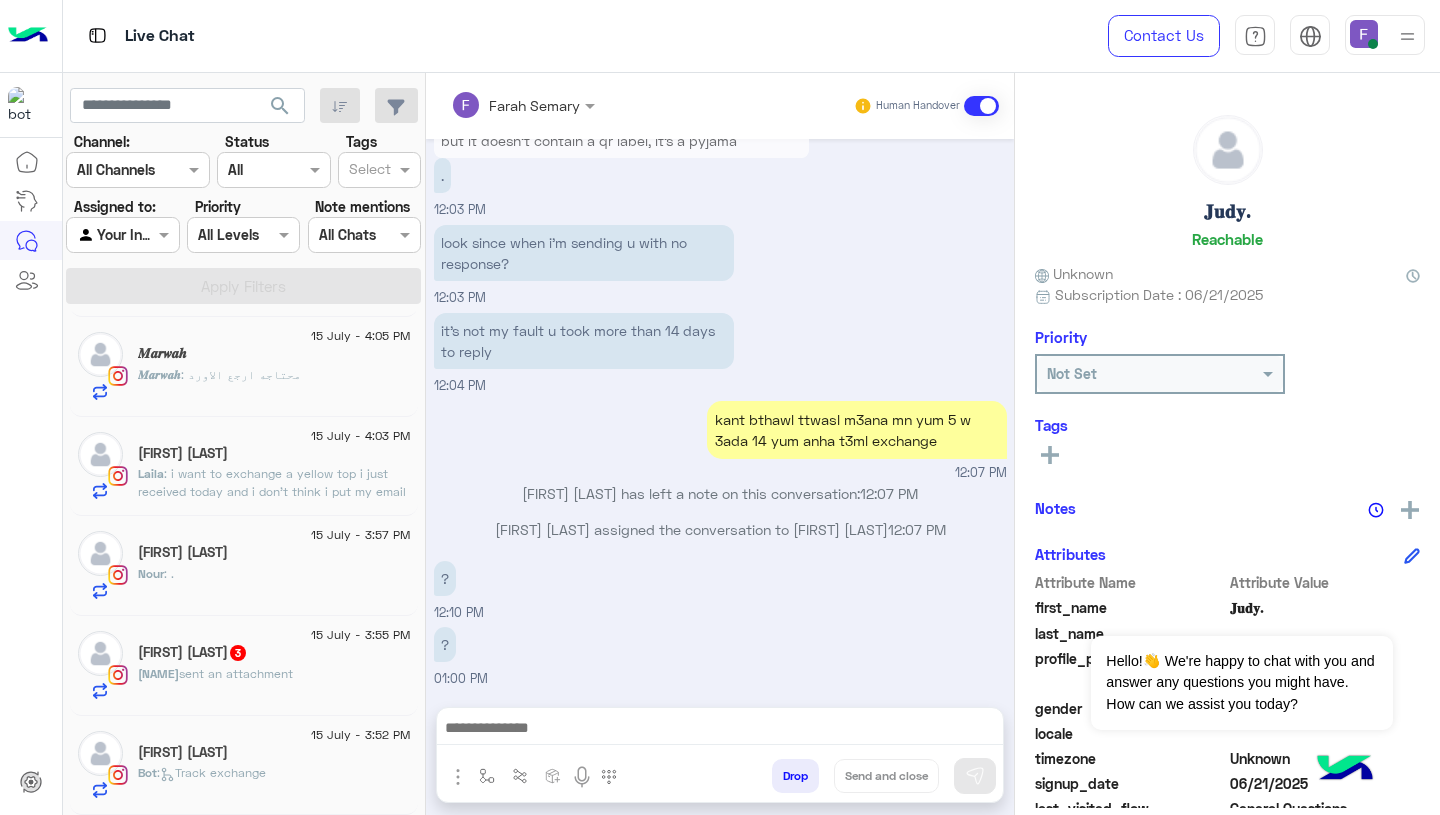 click on "[FIRST] [LAST]" 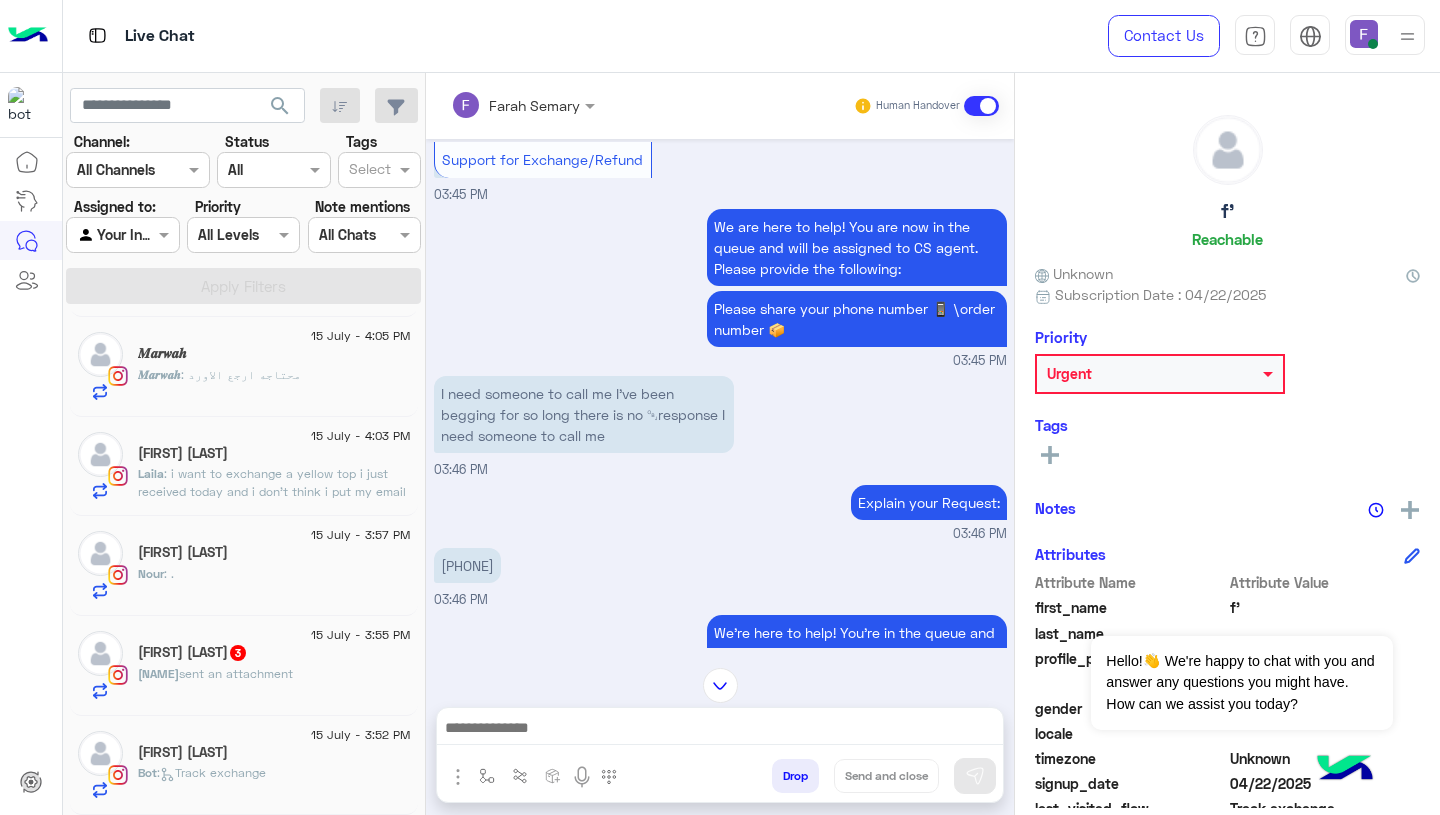 scroll, scrollTop: 1195, scrollLeft: 0, axis: vertical 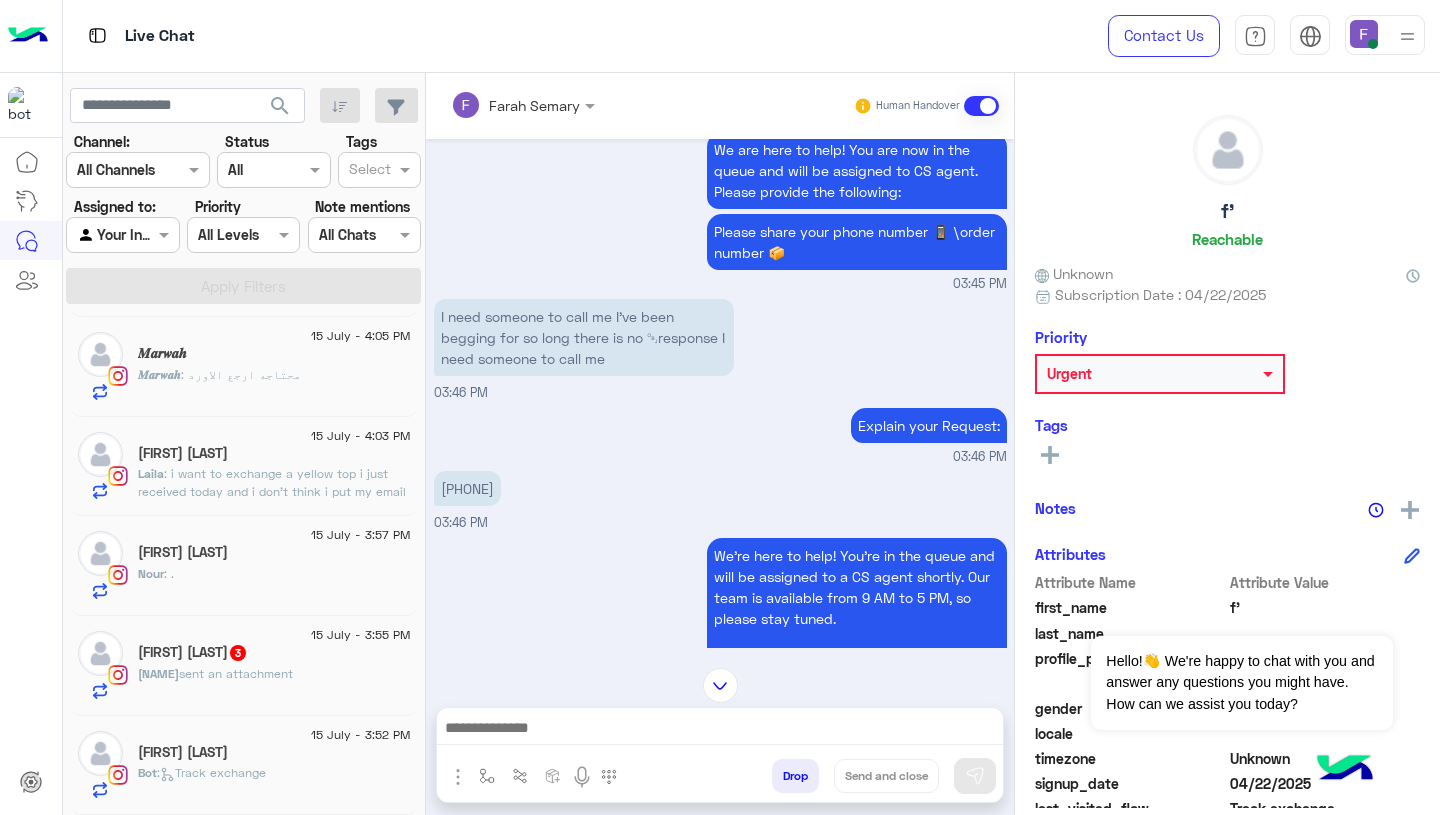 click on "[PHONE]" at bounding box center [467, 488] 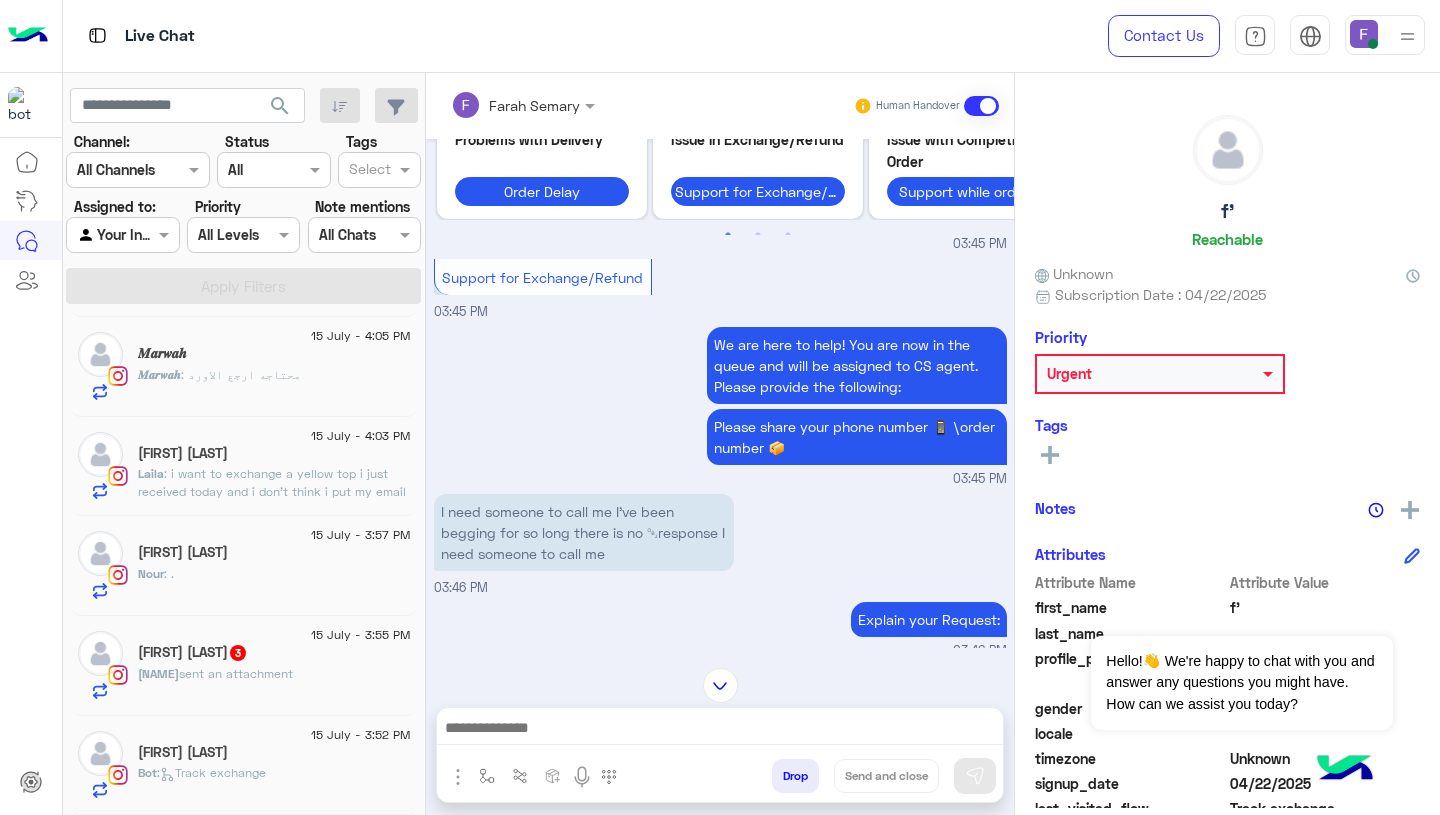 scroll, scrollTop: 5237, scrollLeft: 0, axis: vertical 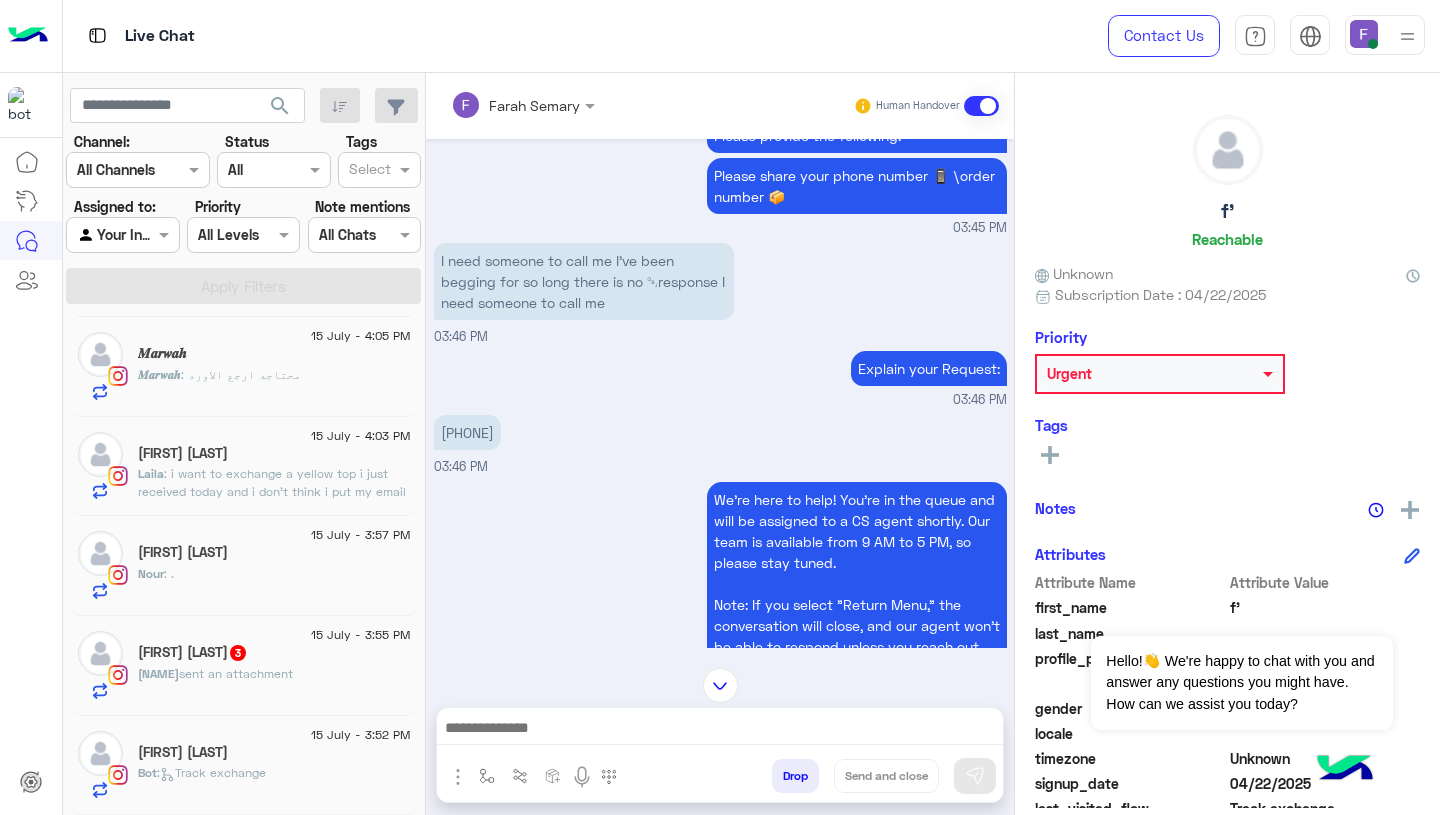 click on "I need someone to call me I’ve been begging for so long there is no ￼response I need someone to call me" at bounding box center [584, 281] 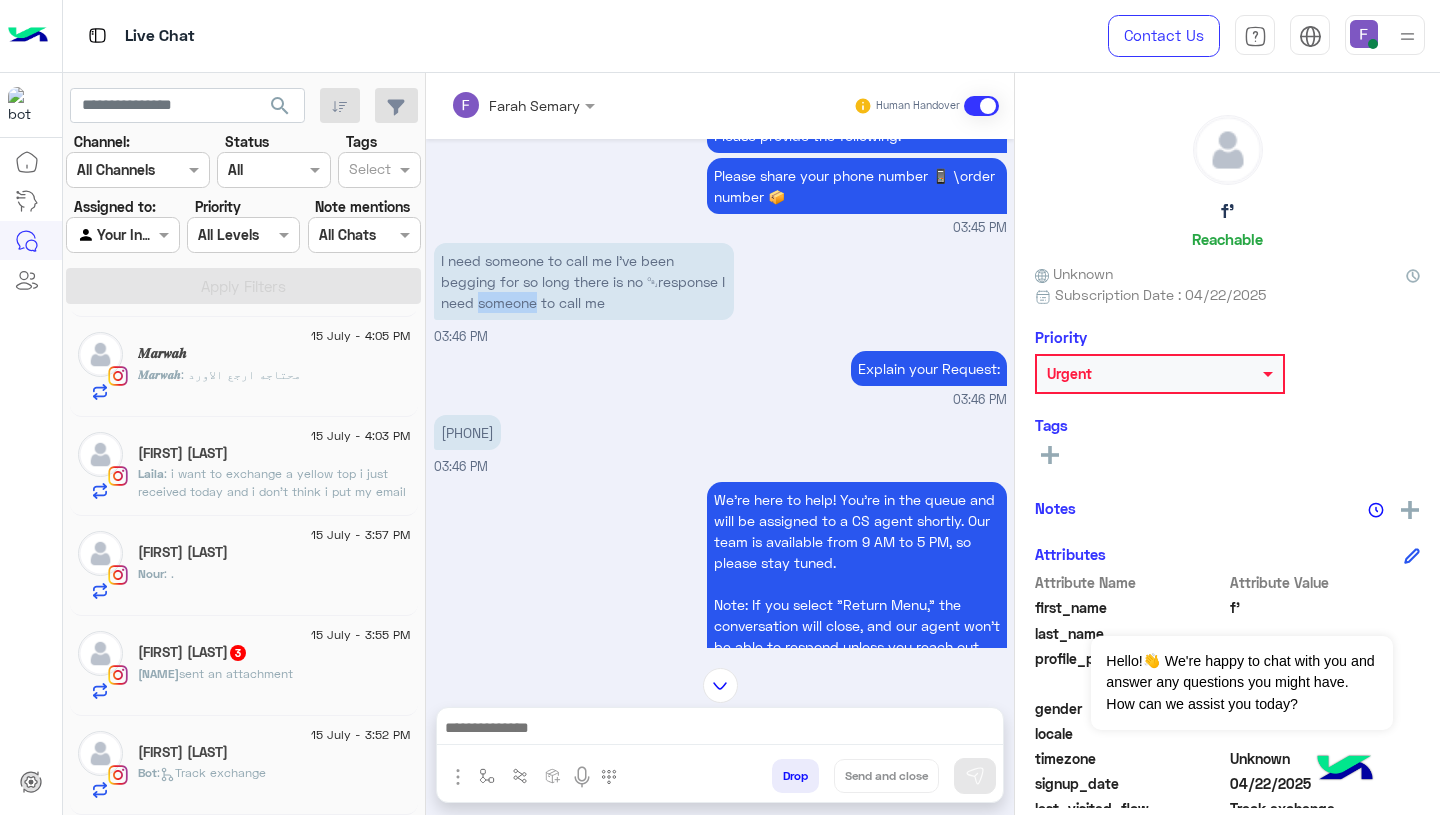 click on "I need someone to call me I’ve been begging for so long there is no ￼response I need someone to call me" at bounding box center [584, 281] 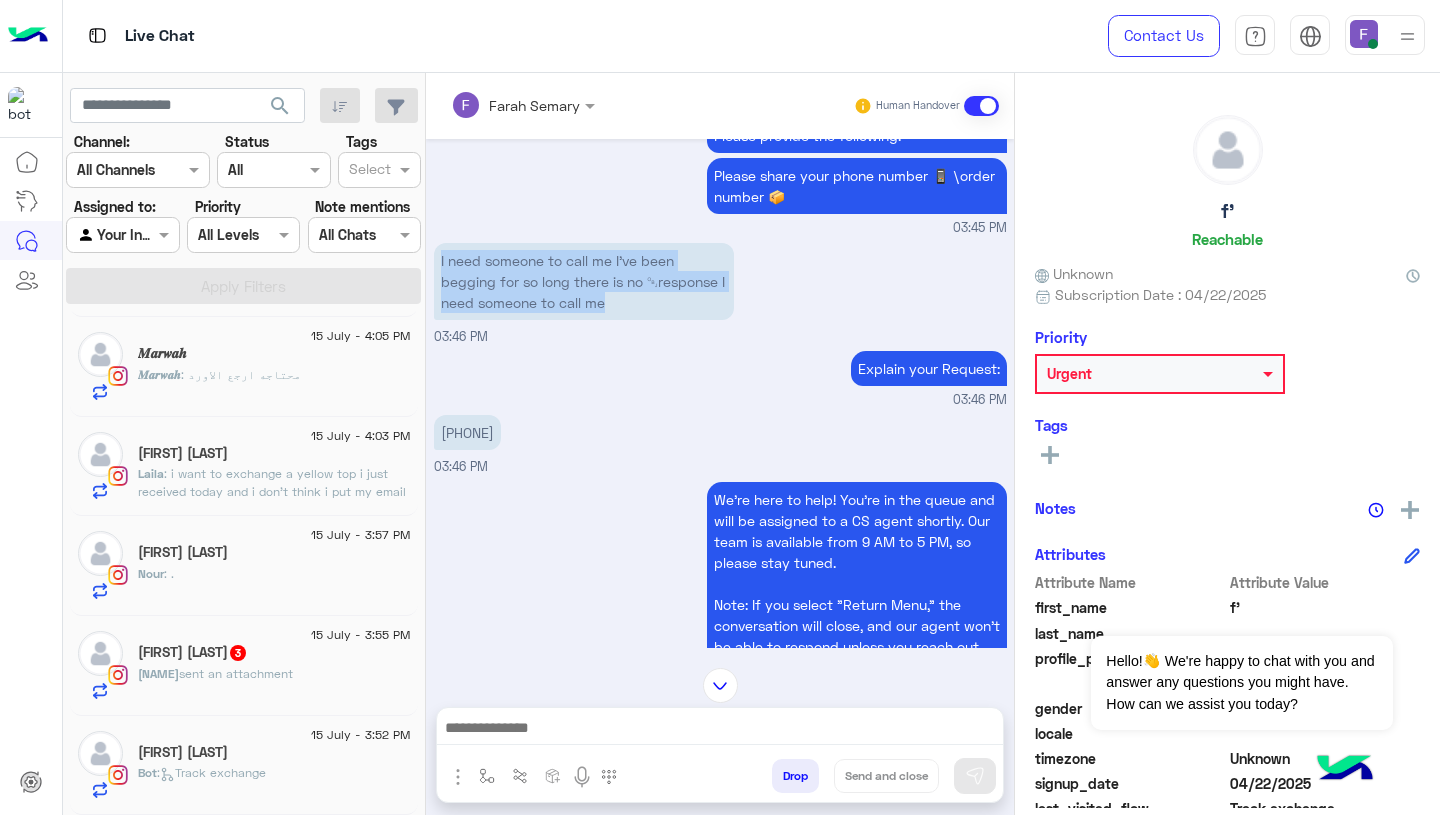 click on "I need someone to call me I’ve been begging for so long there is no ￼response I need someone to call me" at bounding box center (584, 281) 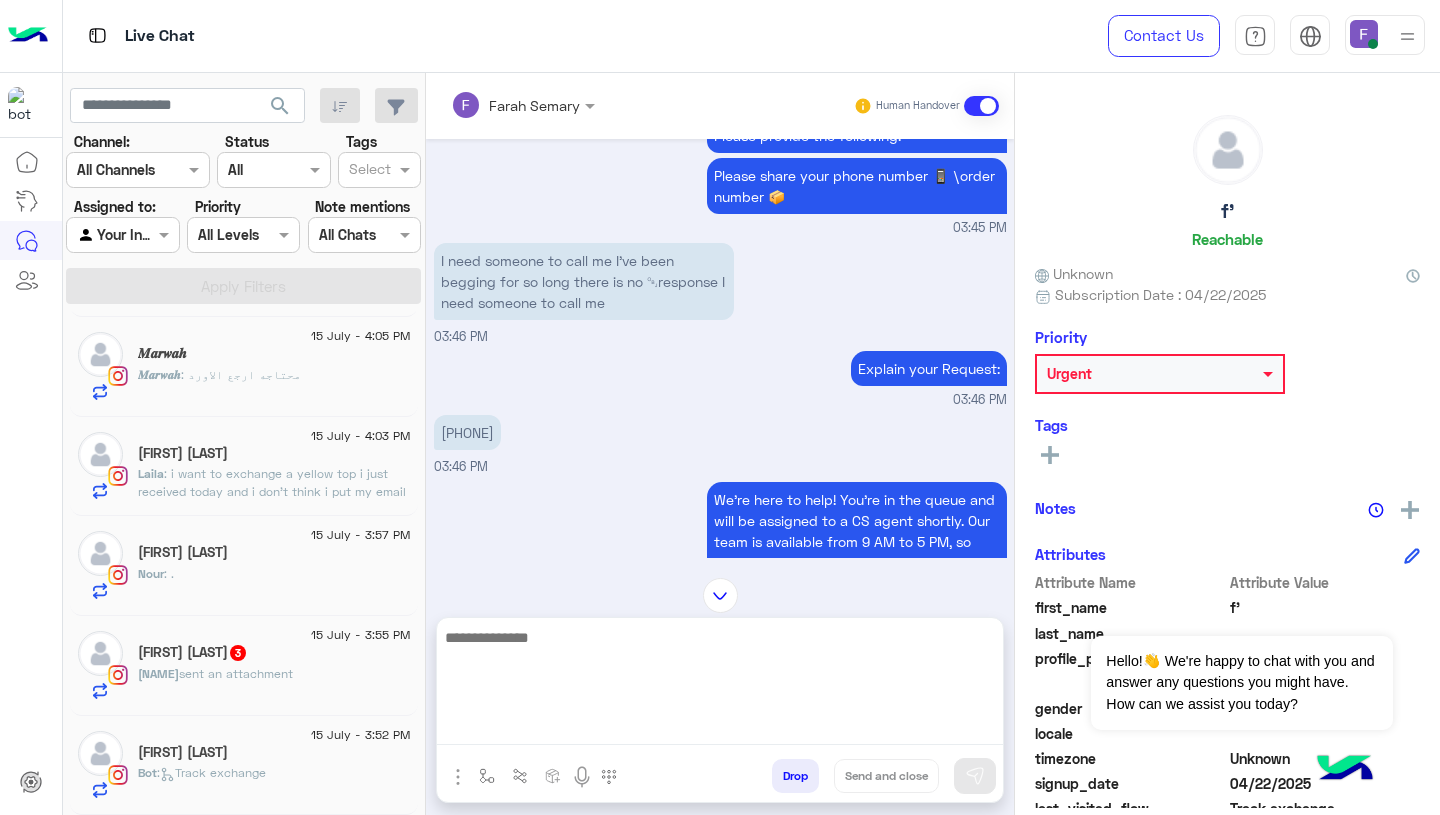 click at bounding box center [720, 685] 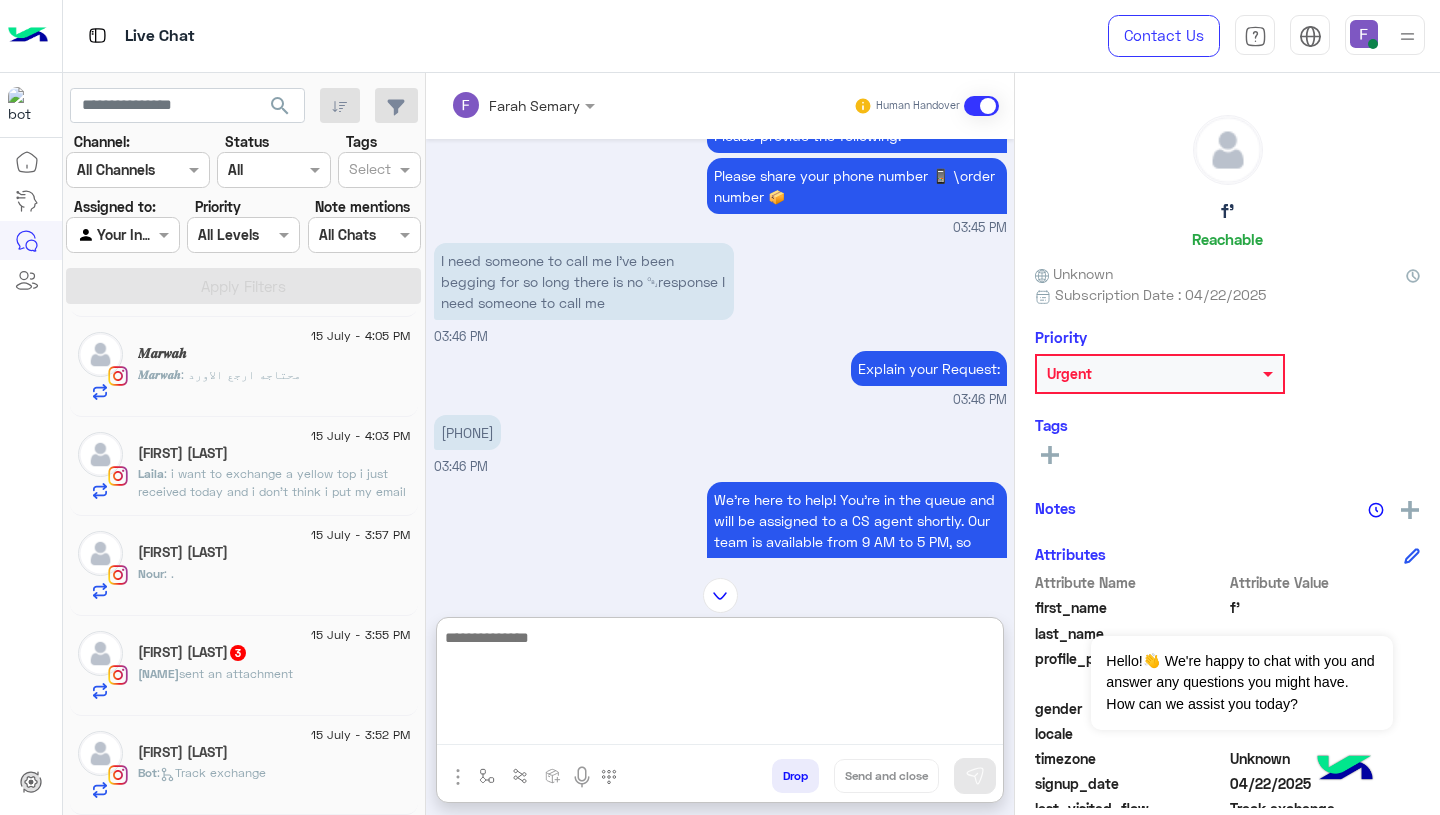 paste on "**********" 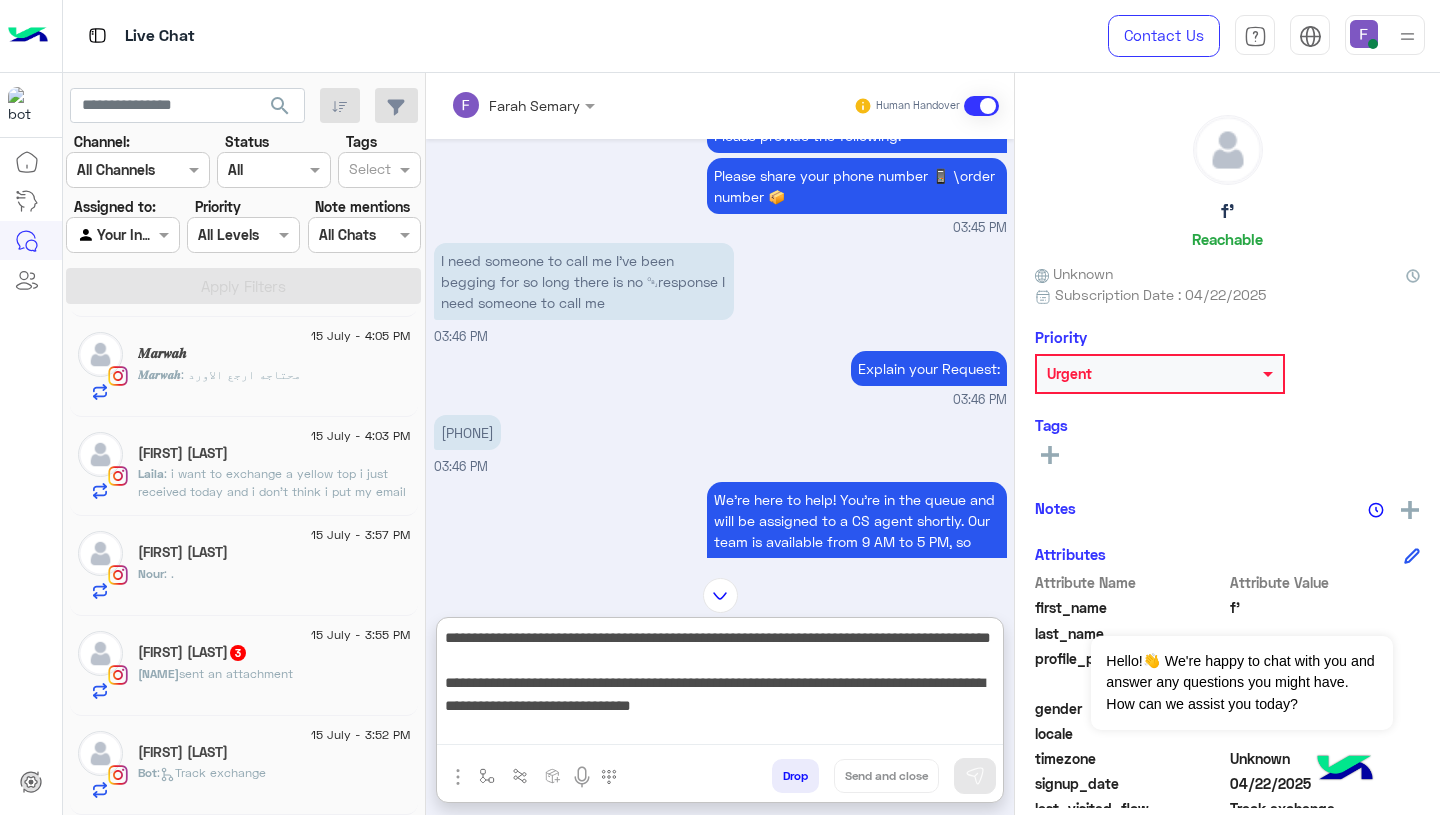 scroll, scrollTop: 128, scrollLeft: 0, axis: vertical 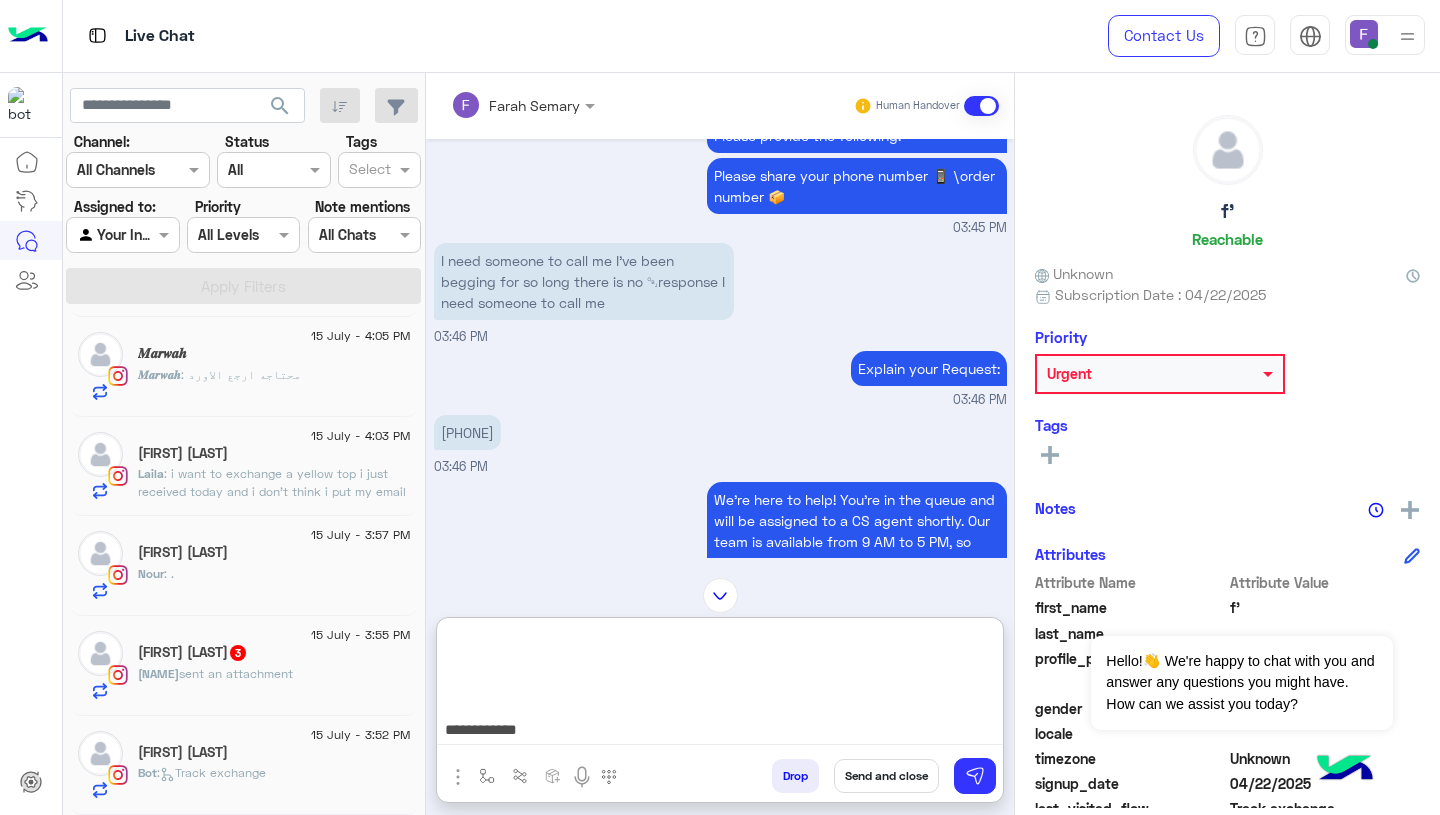 click on "**********" at bounding box center [720, 685] 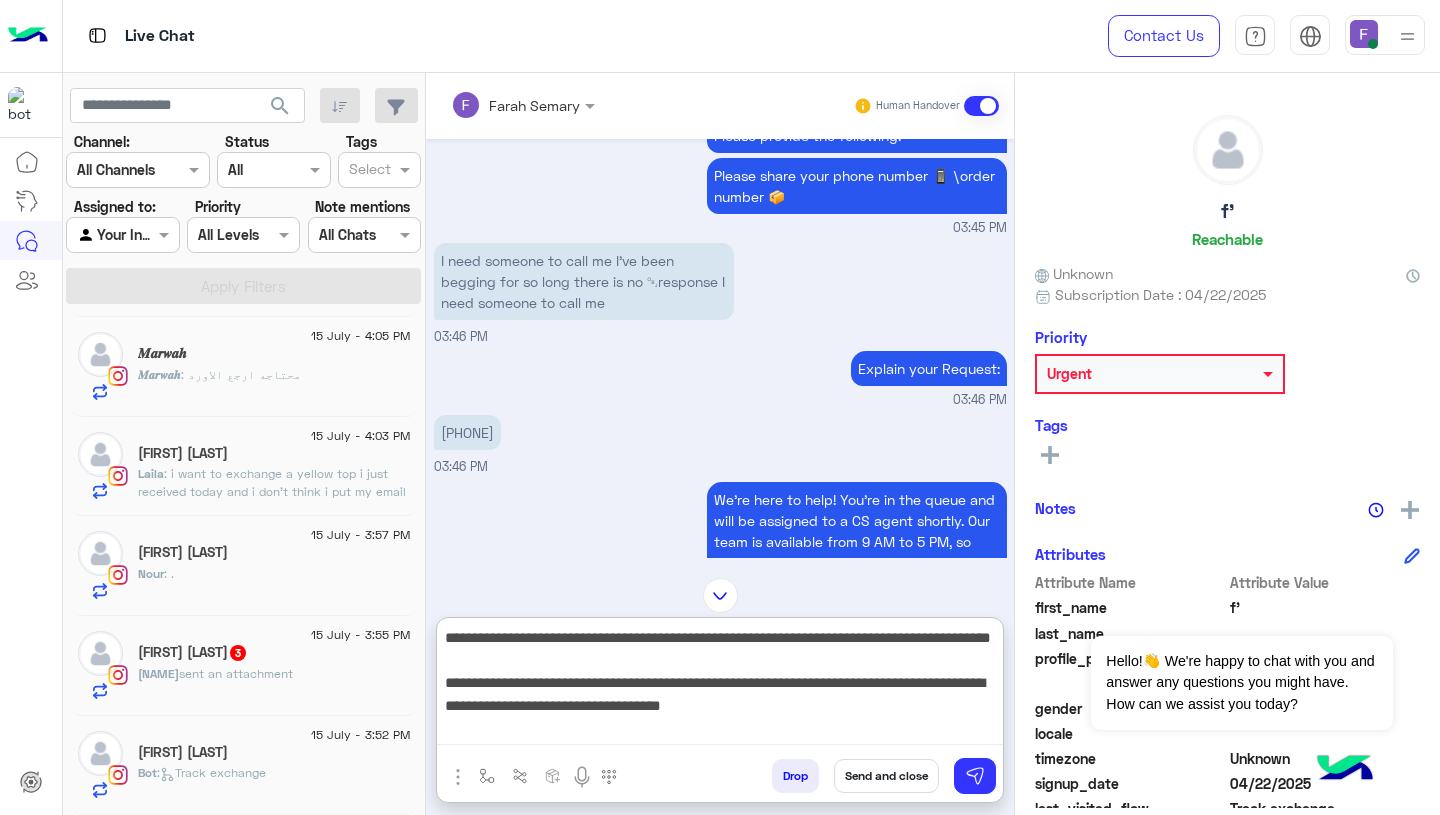 scroll, scrollTop: 0, scrollLeft: 0, axis: both 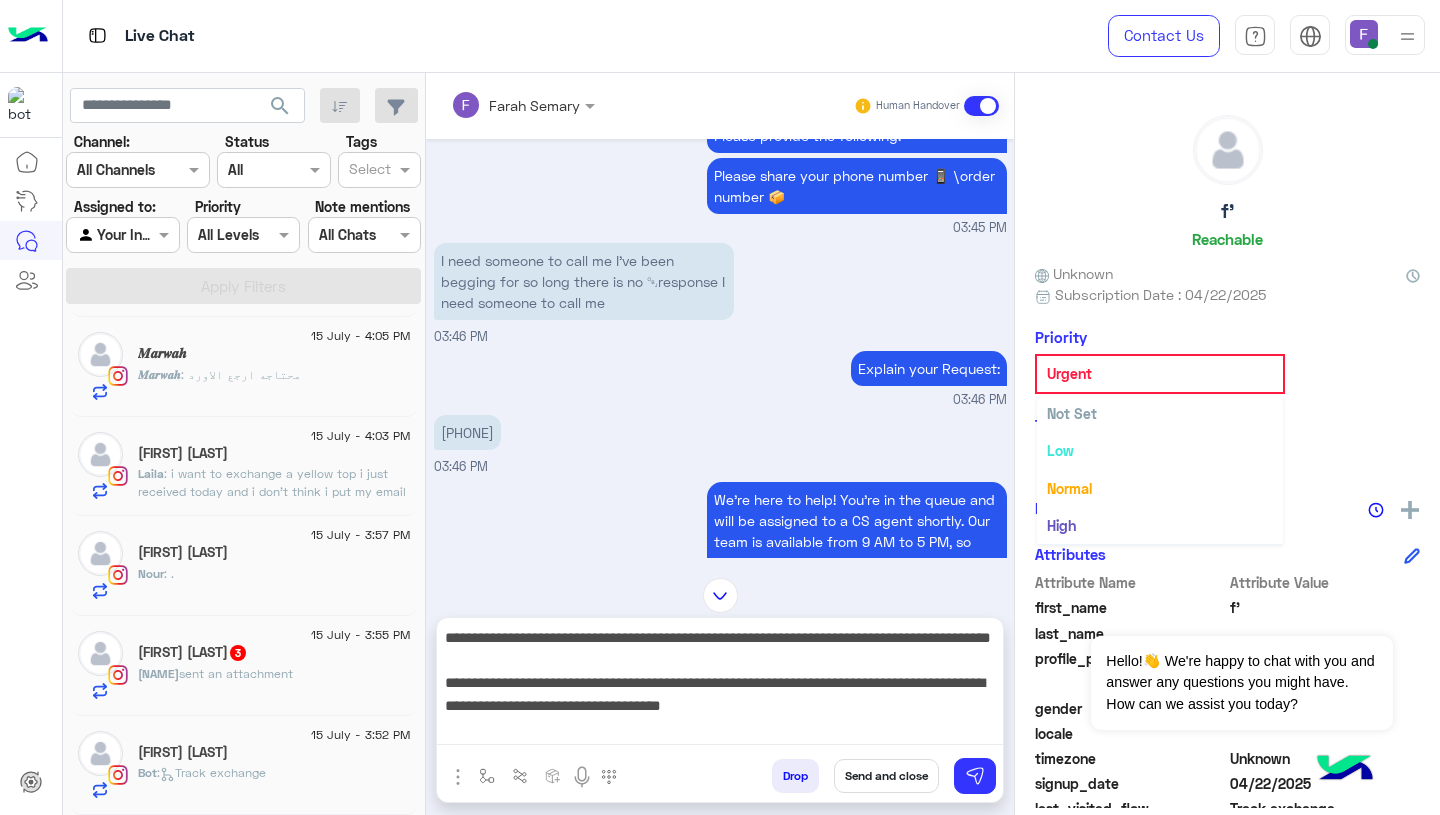 click on "Urgent" 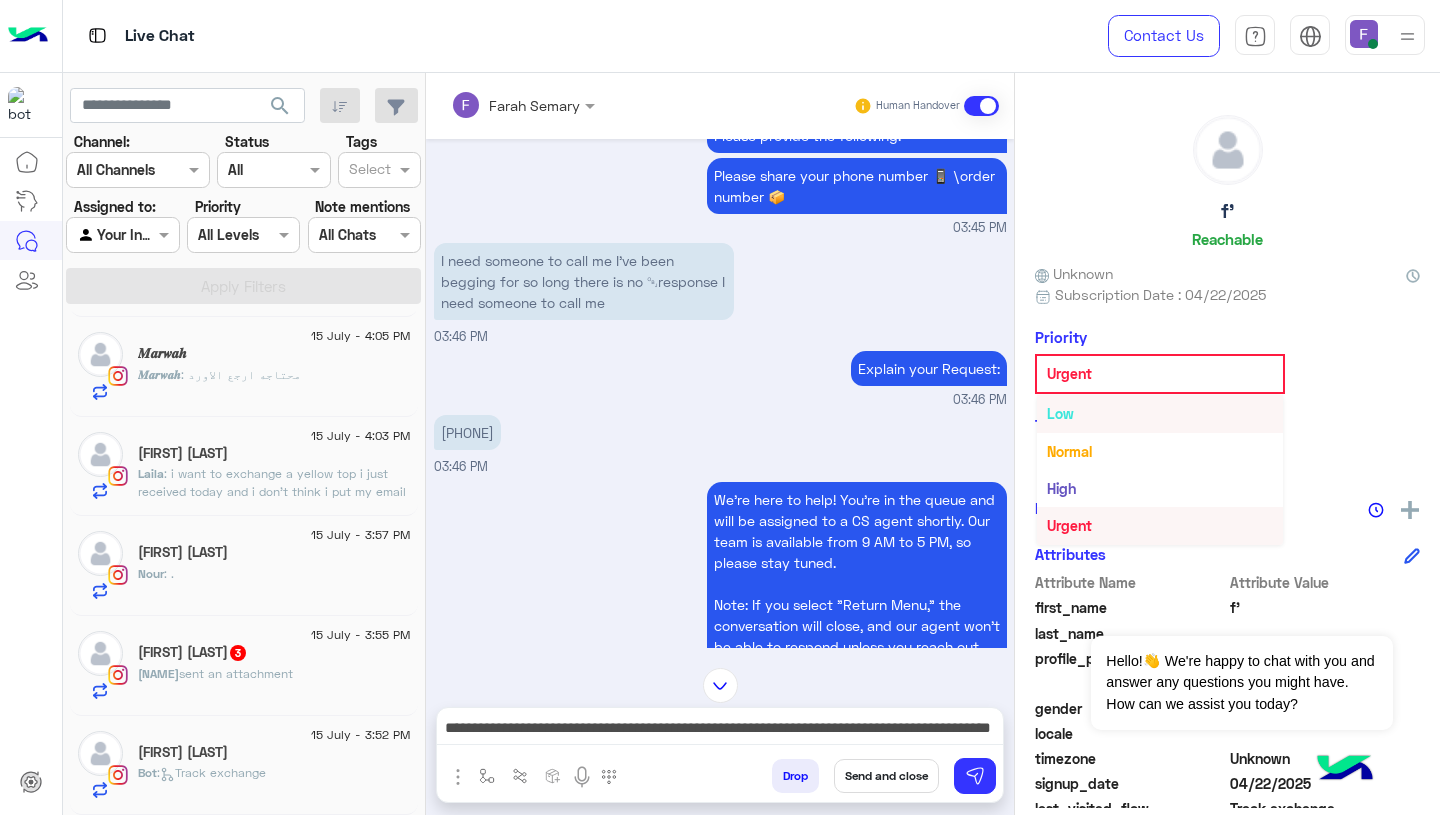 scroll, scrollTop: 0, scrollLeft: 0, axis: both 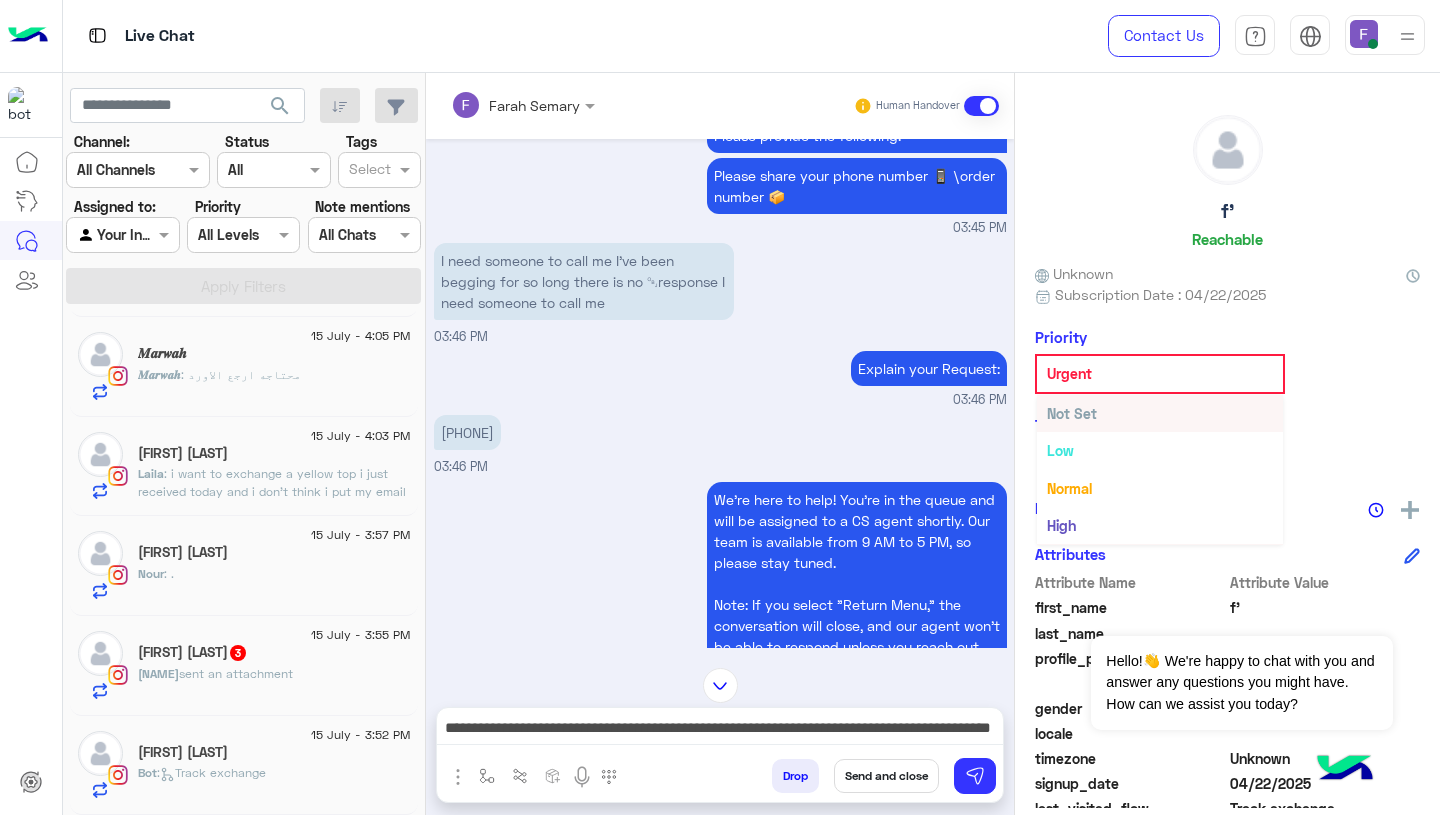 click on "Not Set" at bounding box center [1072, 413] 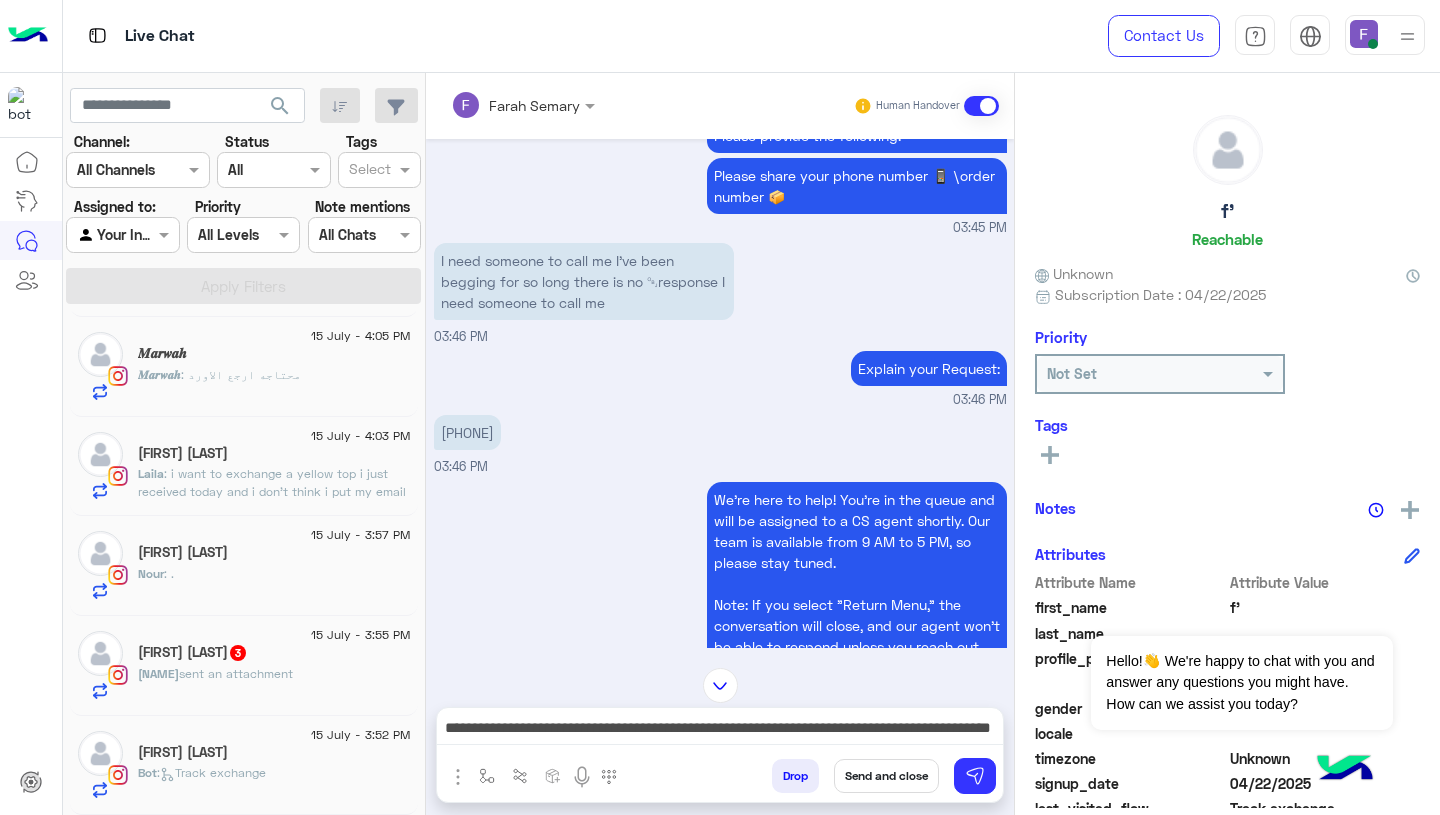 click on "**********" at bounding box center (720, 730) 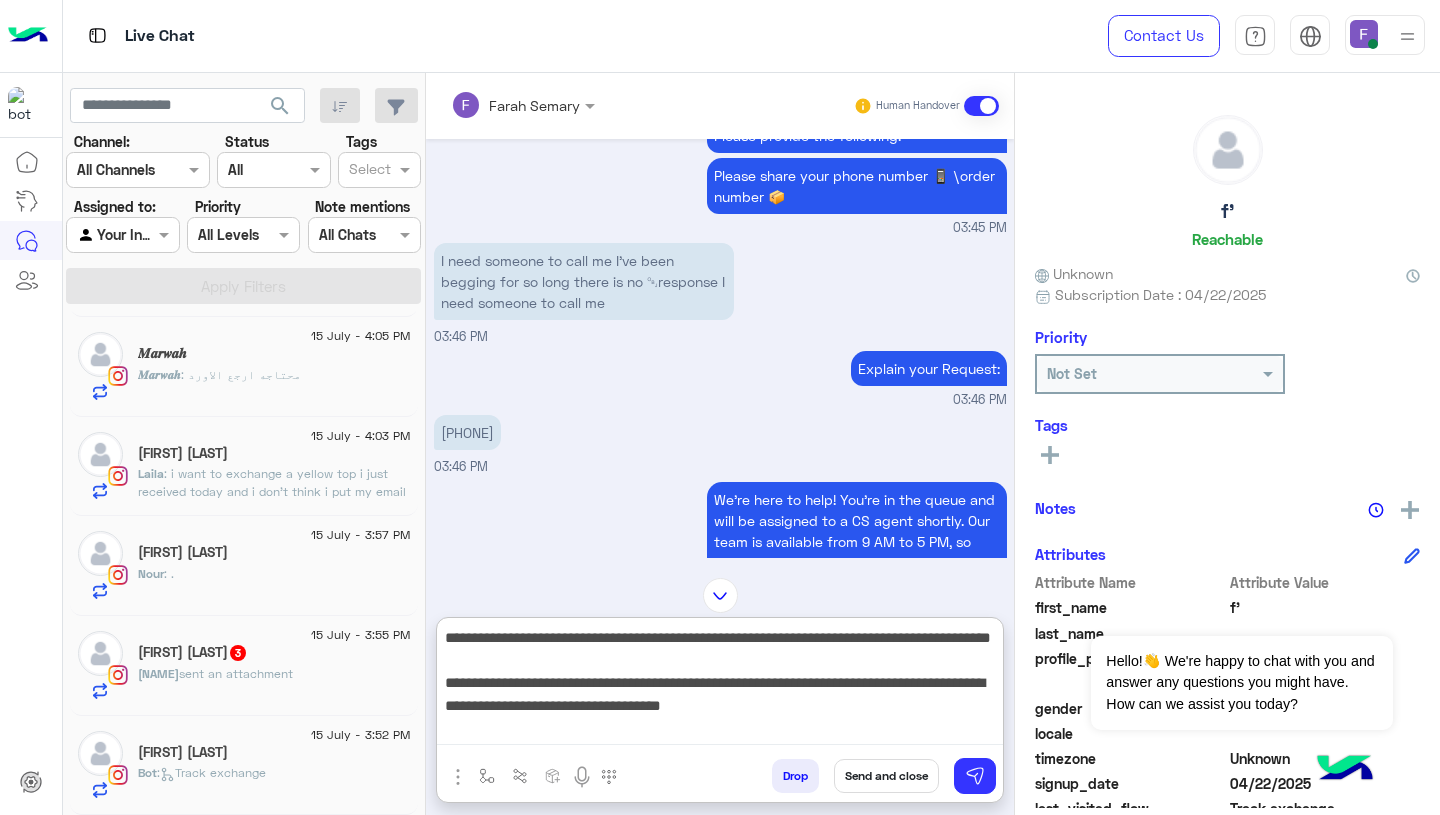 scroll, scrollTop: 101, scrollLeft: 0, axis: vertical 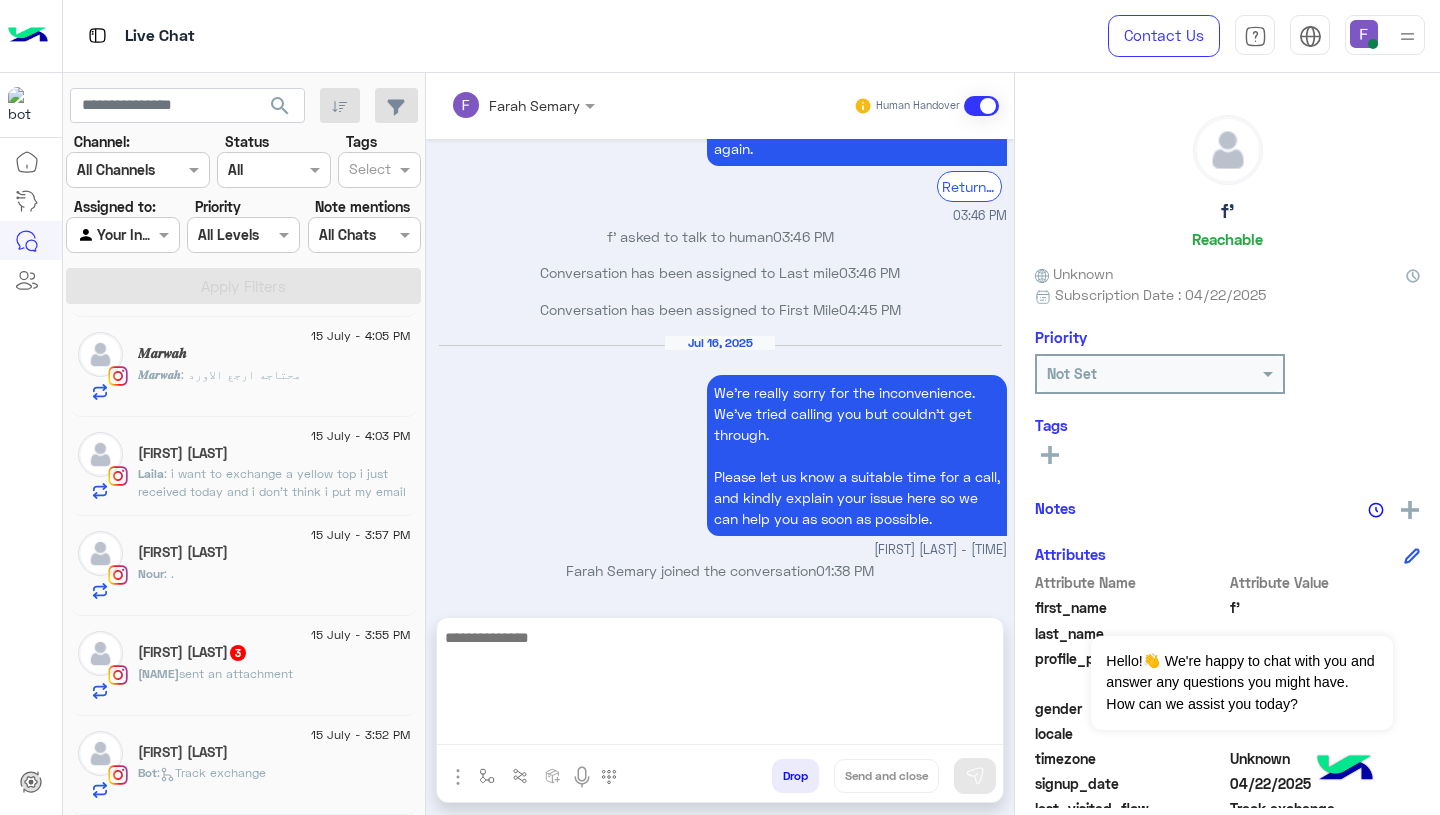 click on "Bot :   Track exchange" 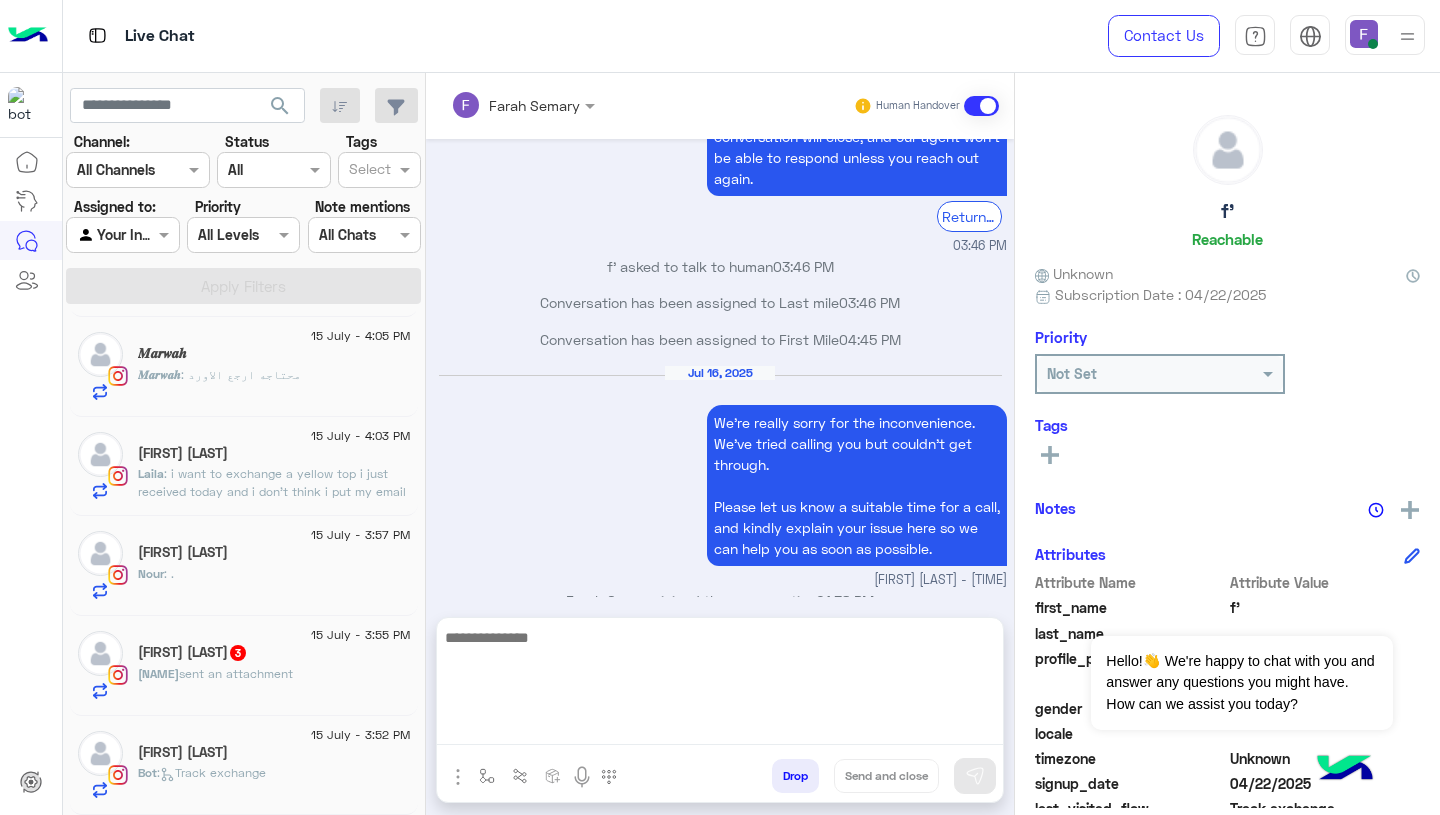 scroll, scrollTop: 5499, scrollLeft: 0, axis: vertical 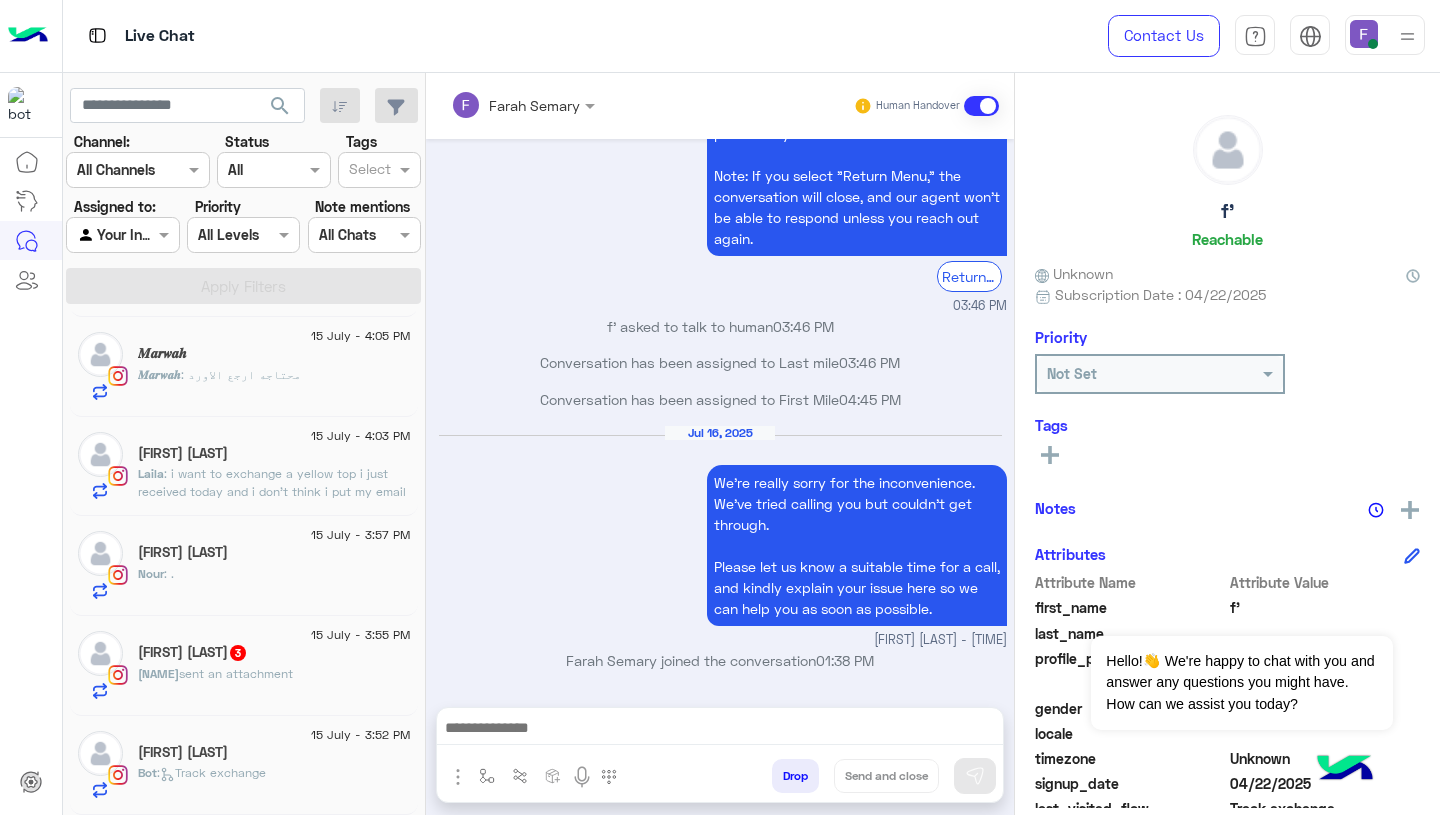click on "Bot :   Track exchange" 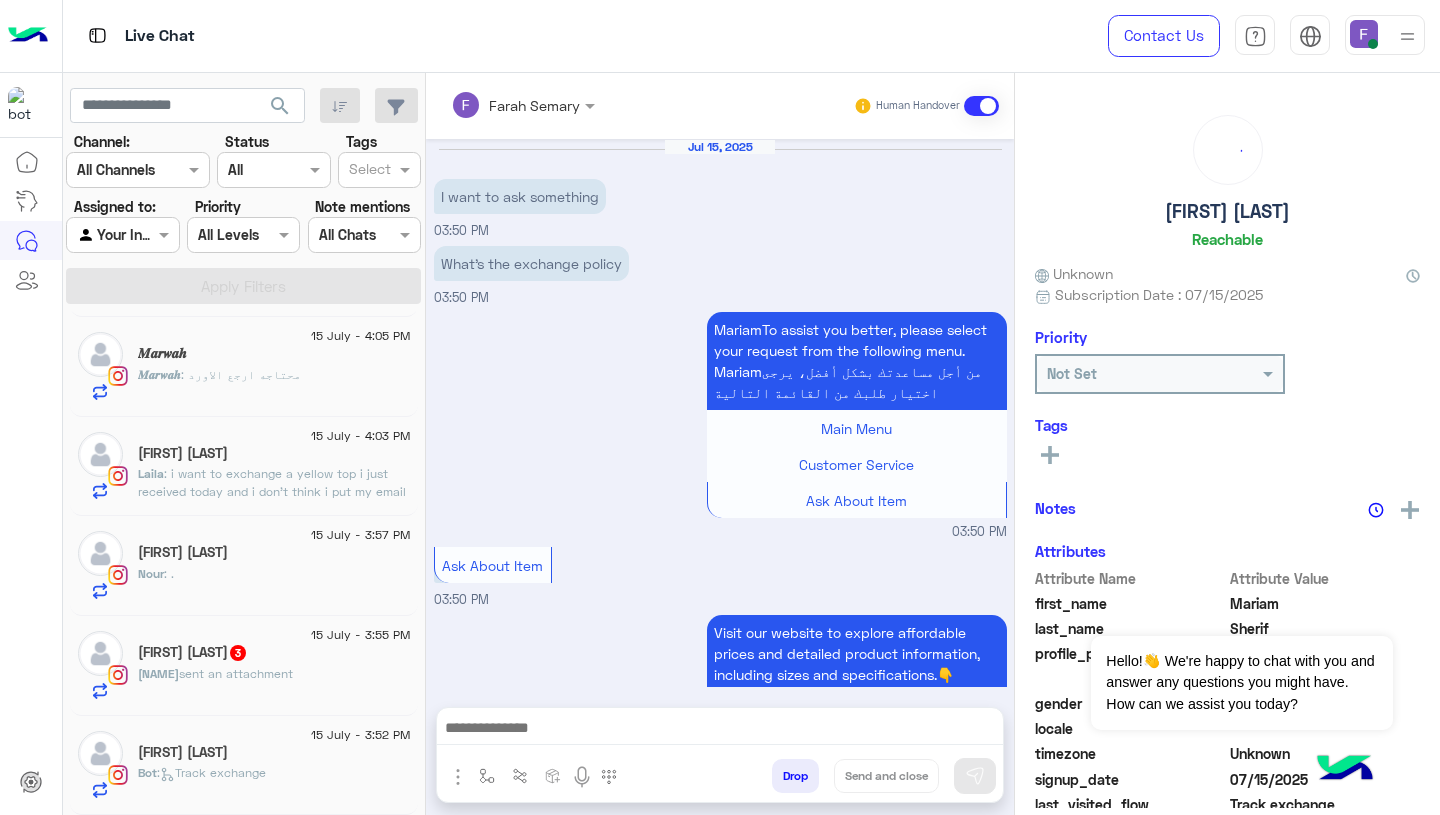 scroll, scrollTop: 1354, scrollLeft: 0, axis: vertical 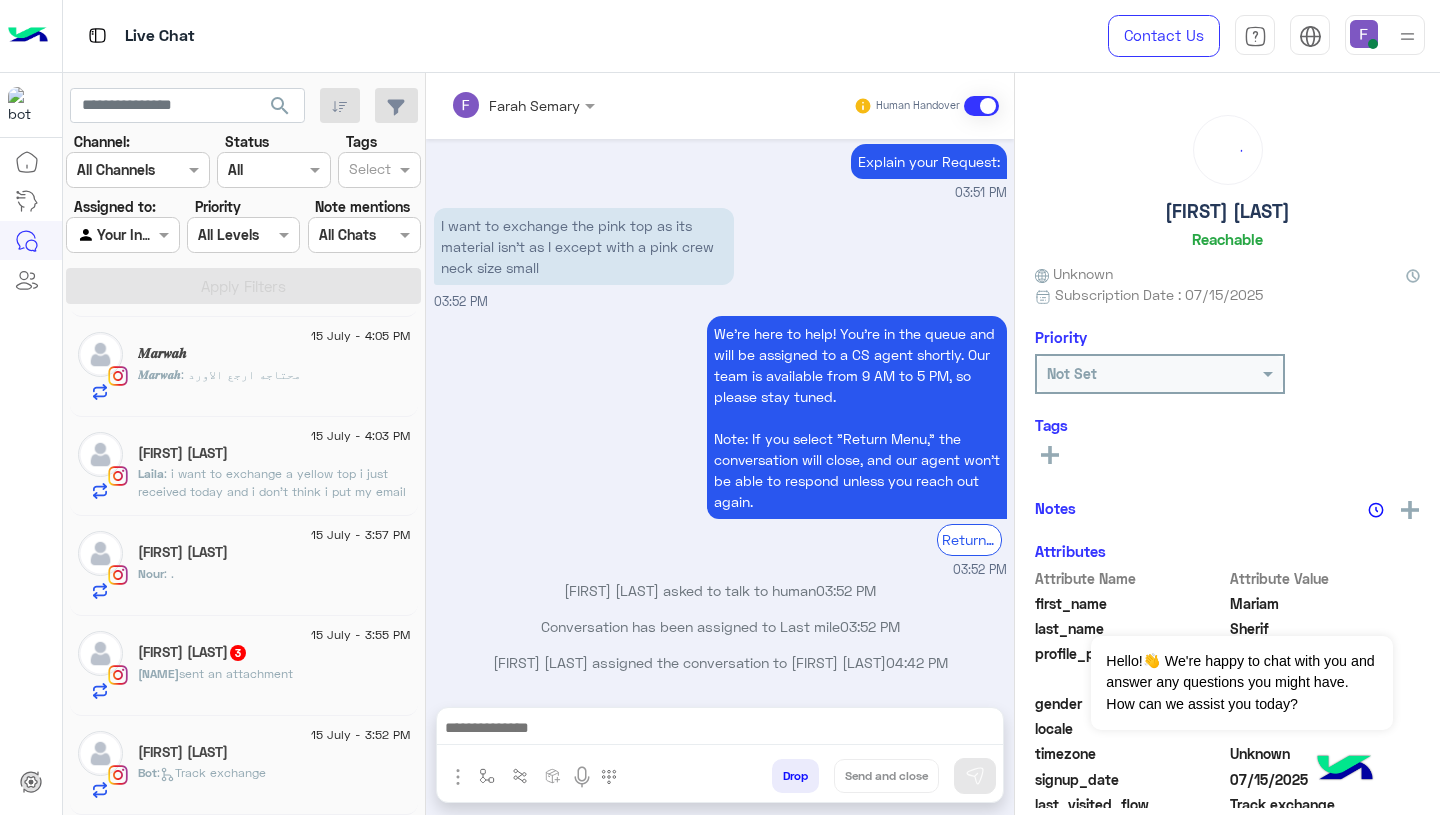 click on "[FIRST] [LAST]" 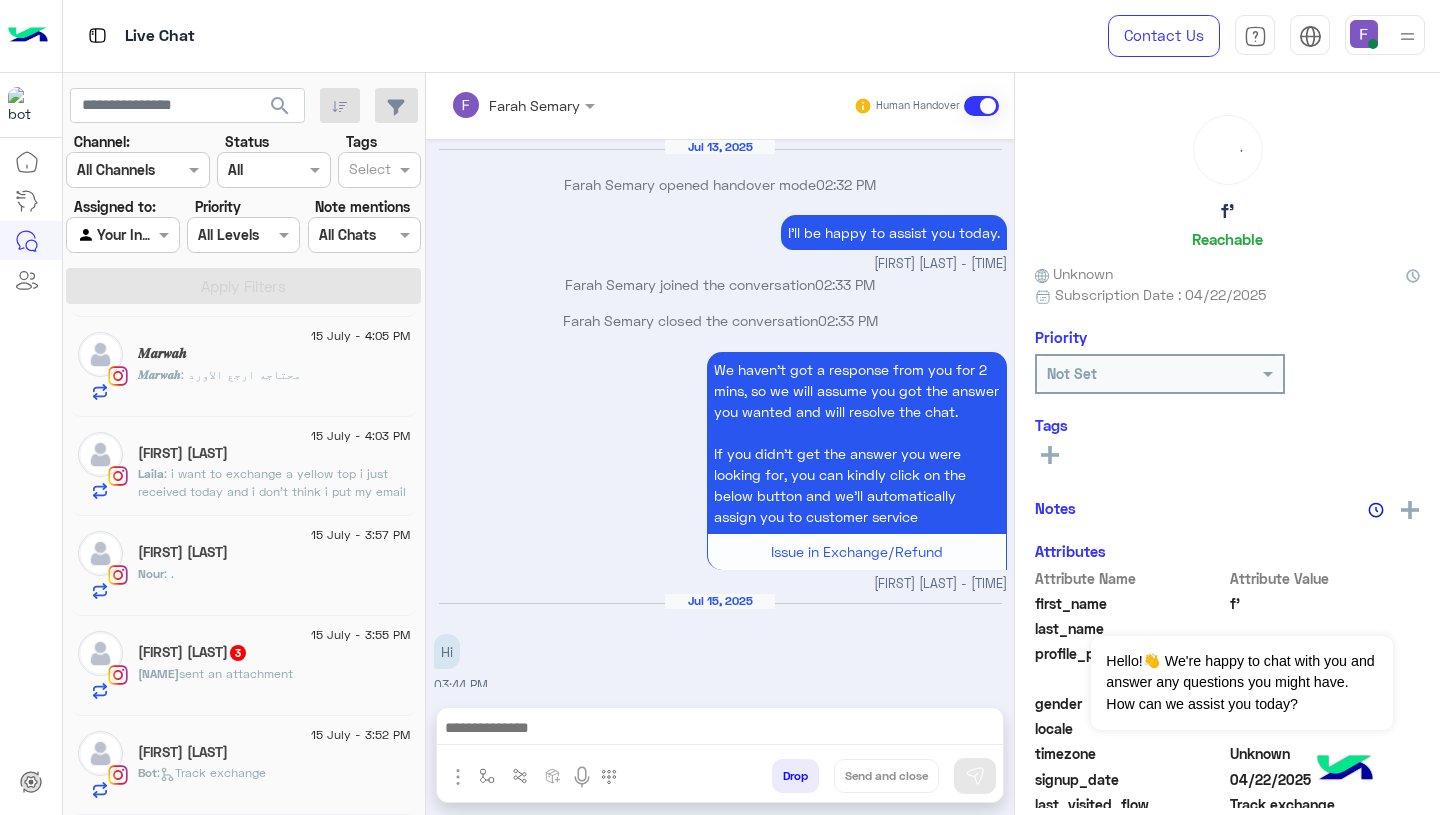 scroll, scrollTop: 1627, scrollLeft: 0, axis: vertical 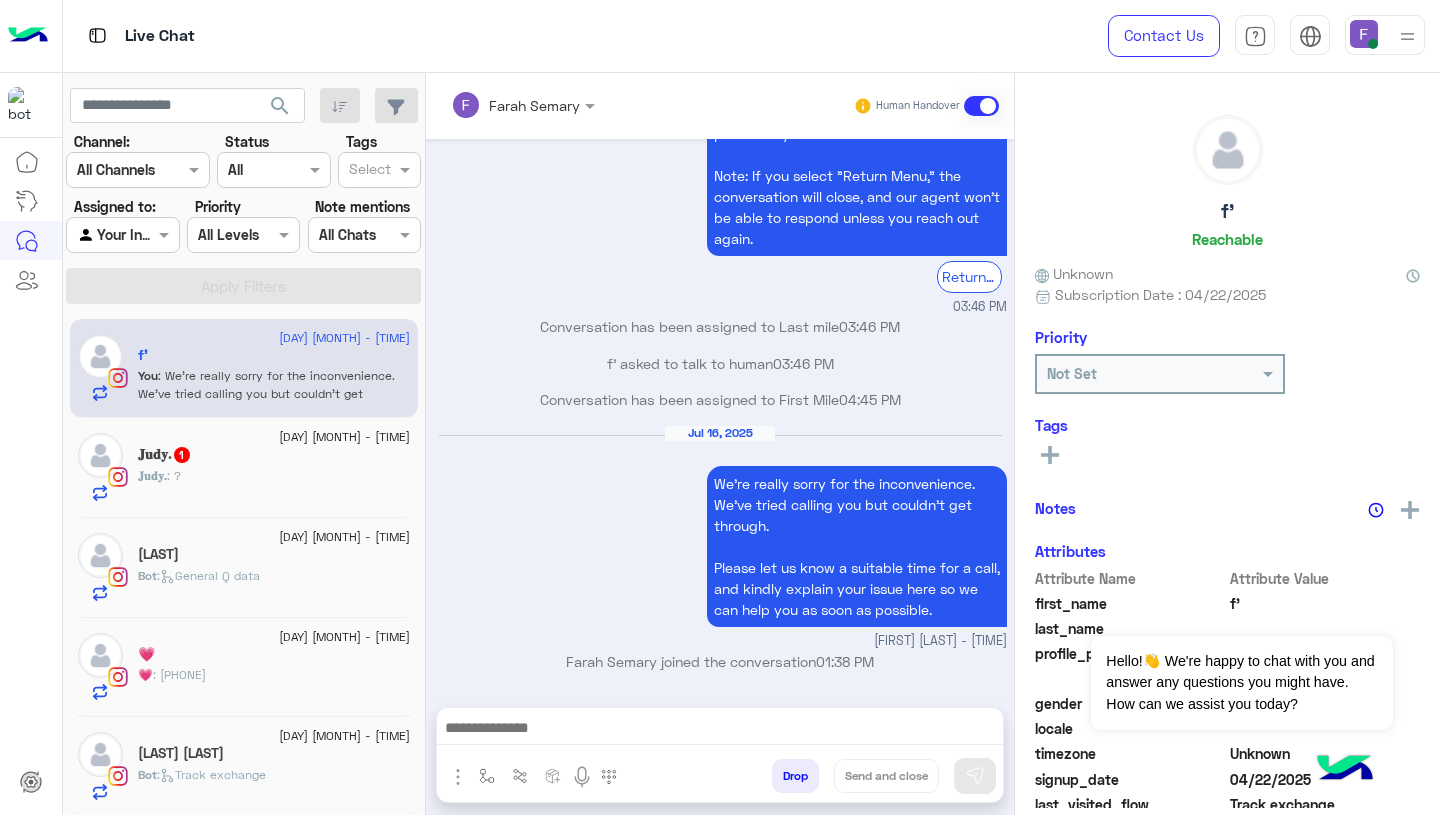click on "[INITIAL]. : ?" 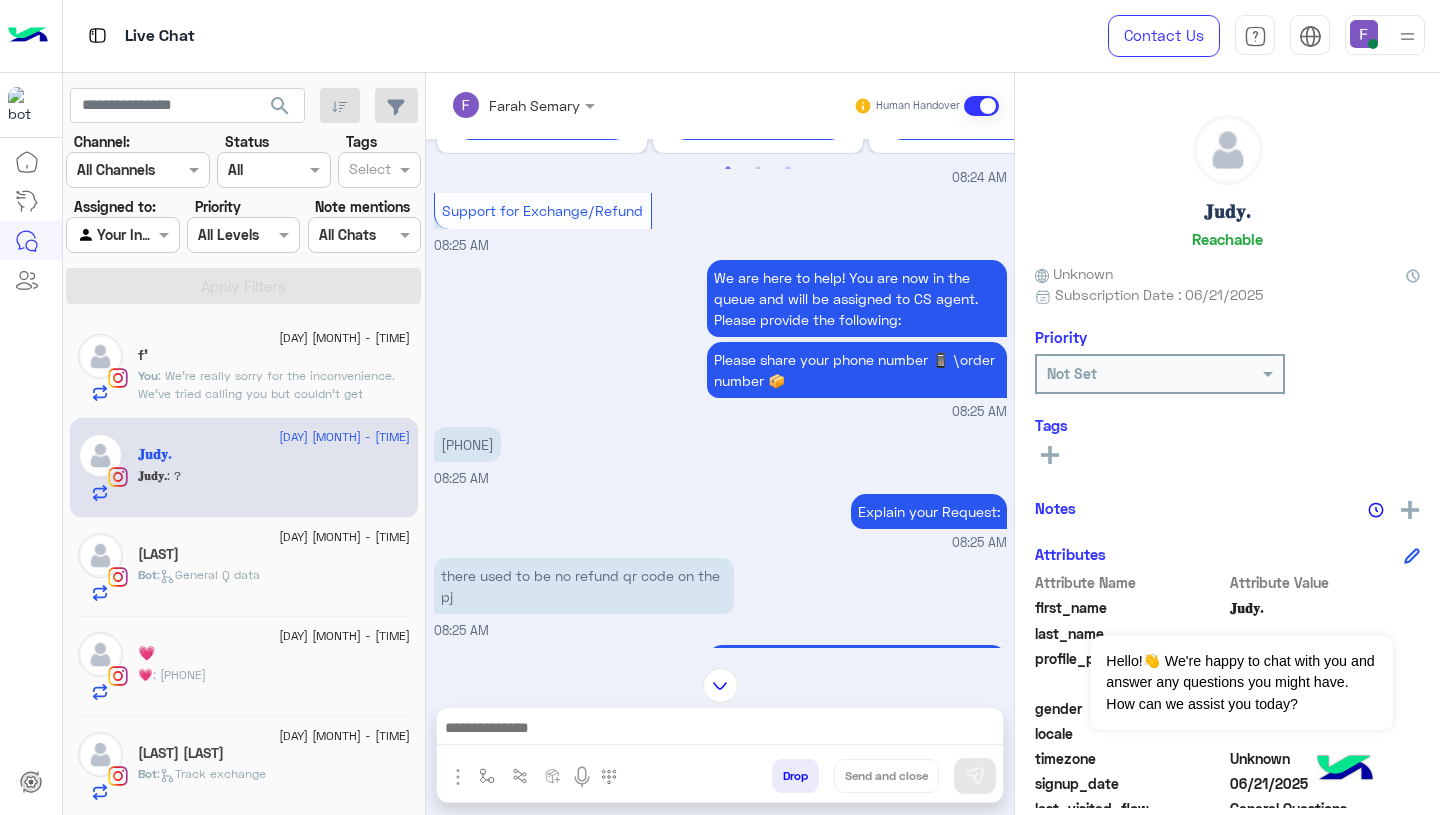 scroll, scrollTop: 1098, scrollLeft: 0, axis: vertical 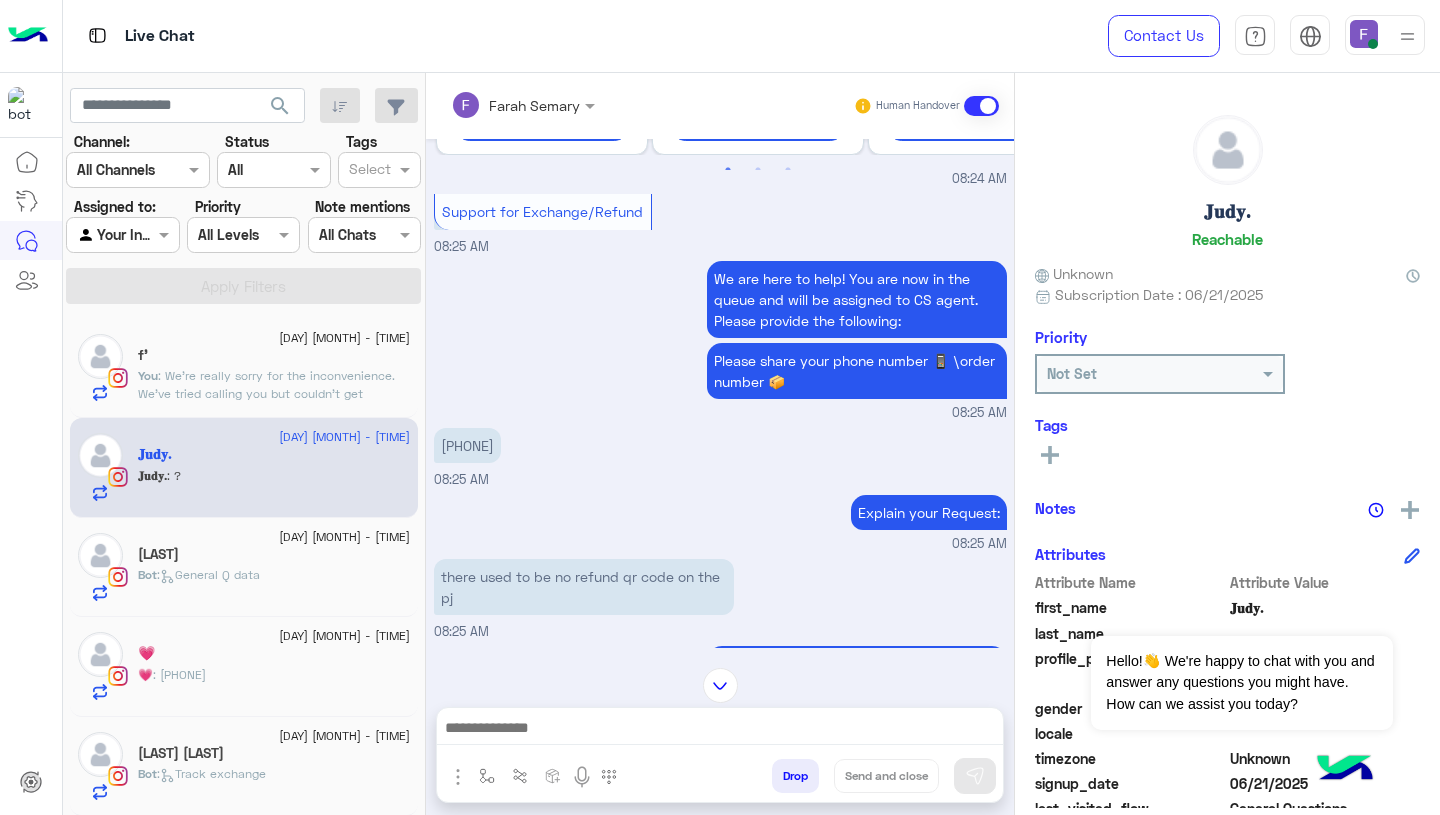 click on "[PHONE]" at bounding box center (467, 445) 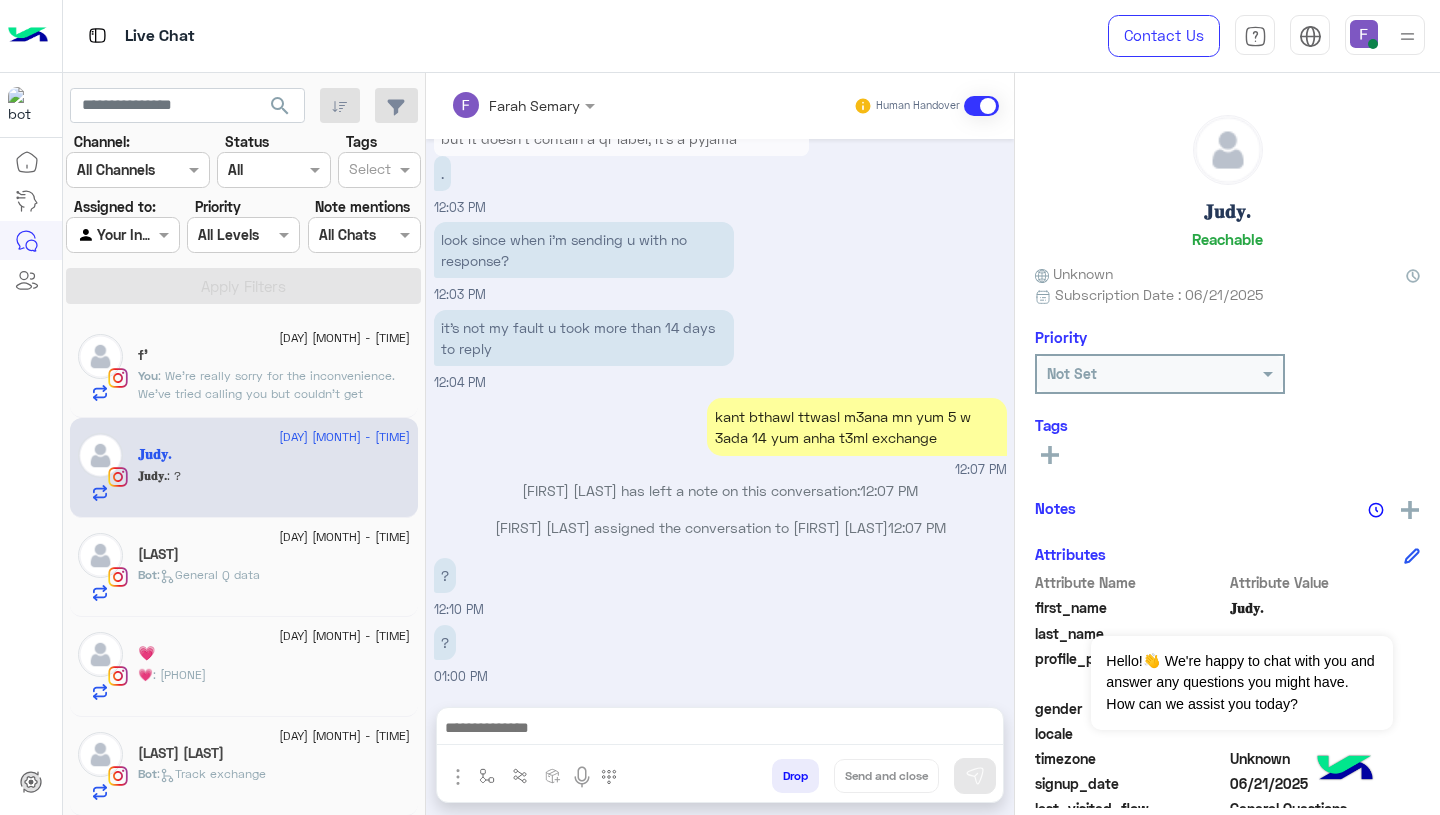 scroll, scrollTop: 5269, scrollLeft: 0, axis: vertical 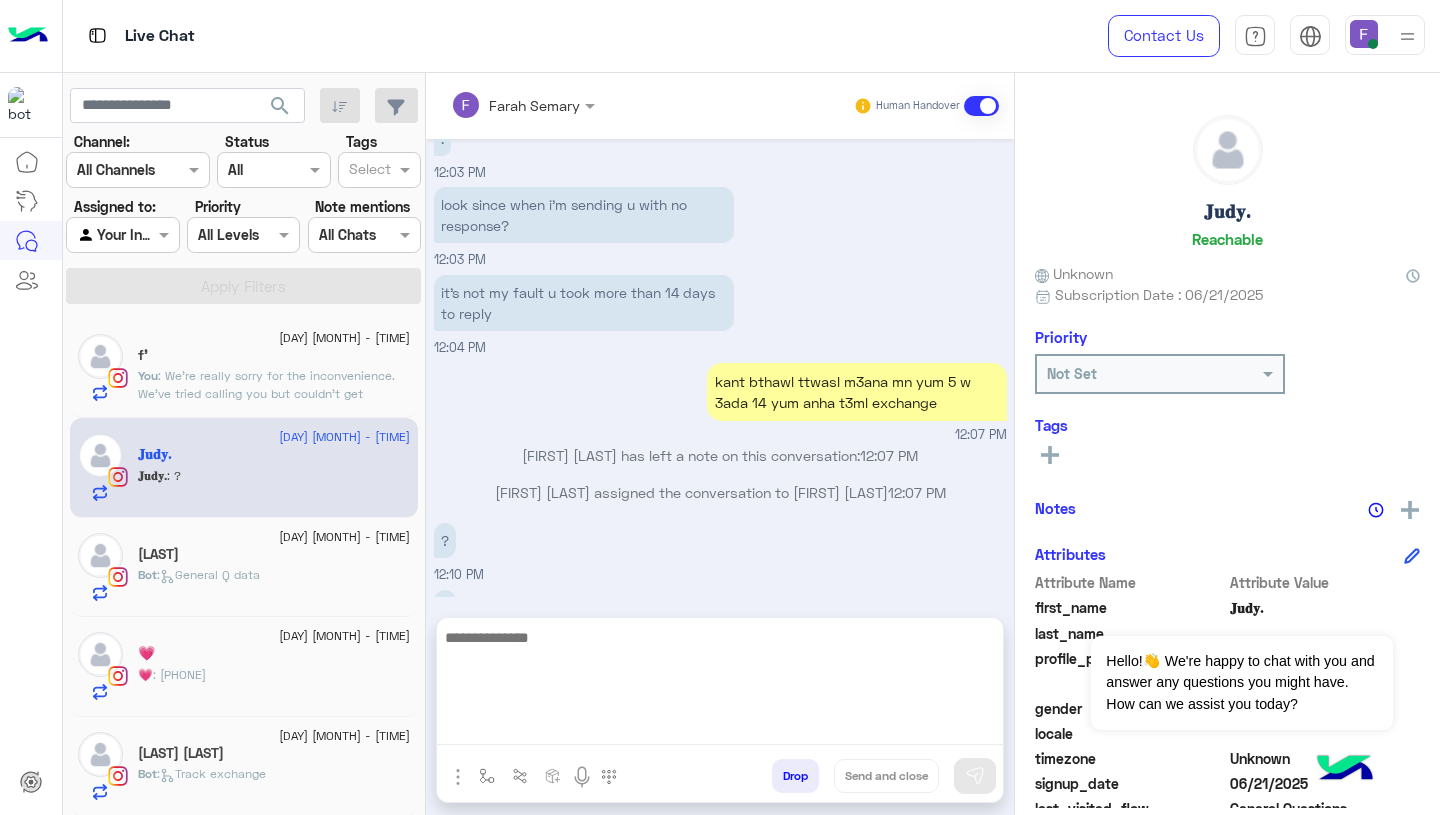 click at bounding box center [720, 685] 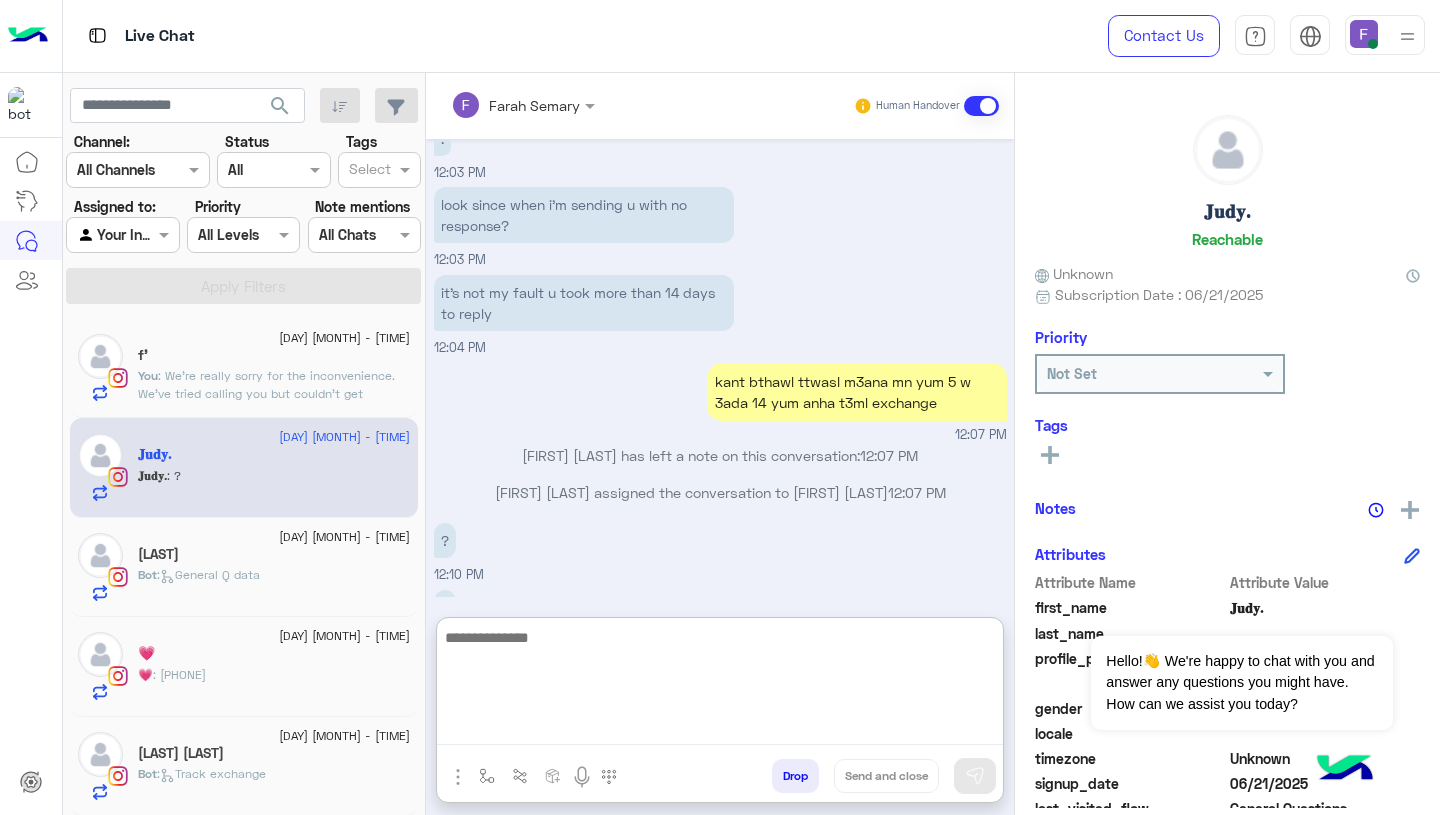 paste on "**********" 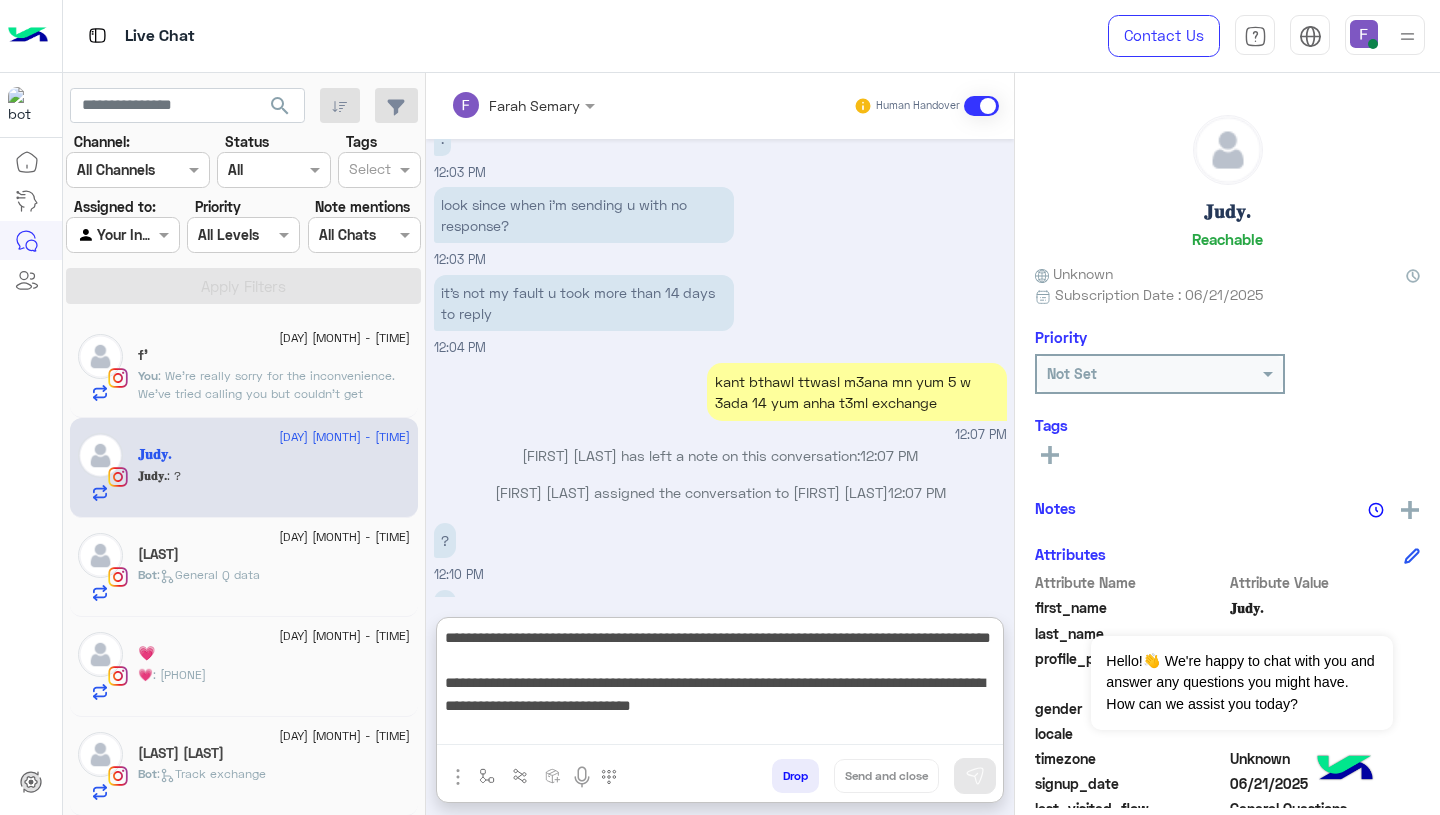 scroll, scrollTop: 128, scrollLeft: 0, axis: vertical 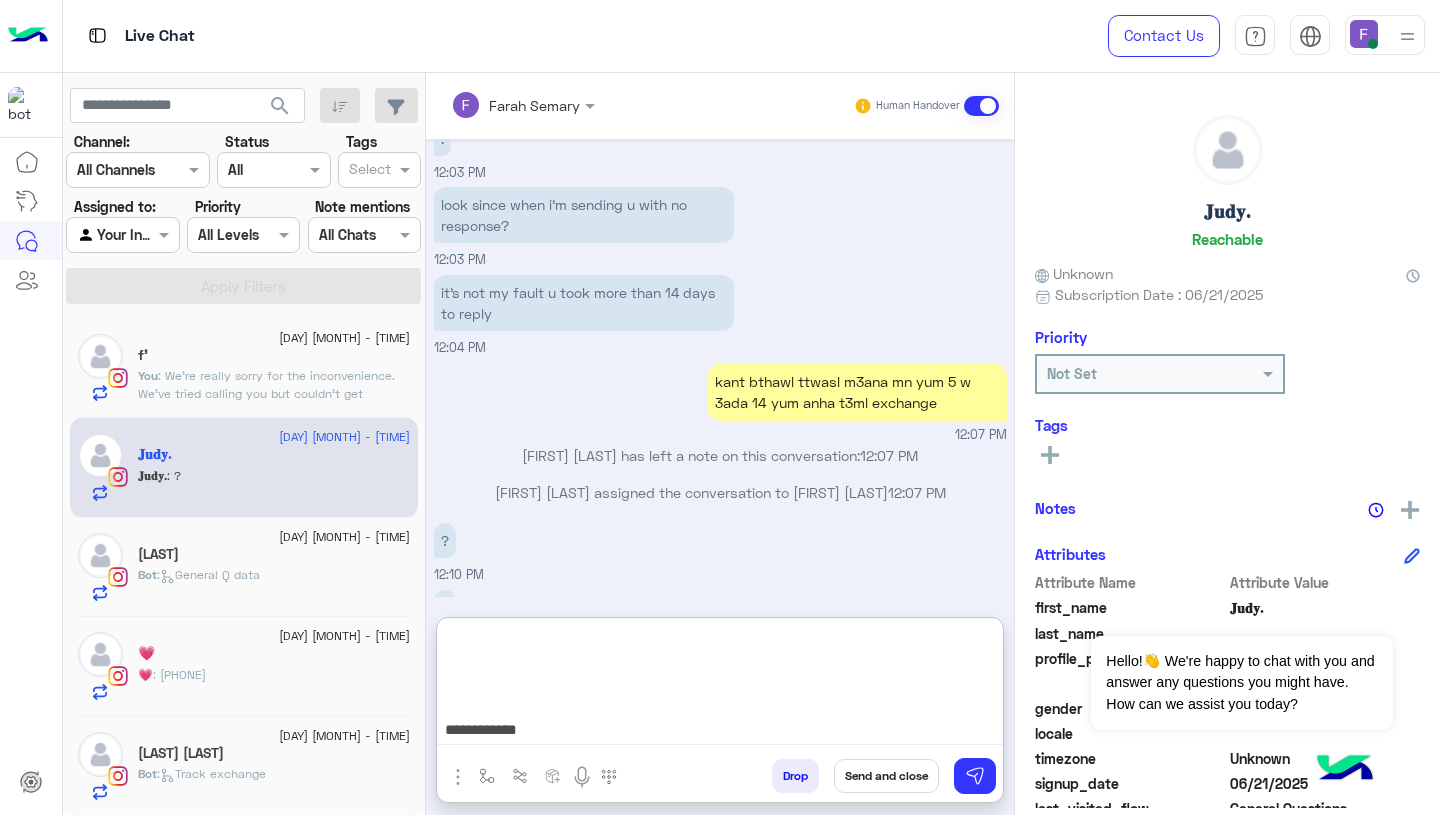 click on "**********" at bounding box center (720, 685) 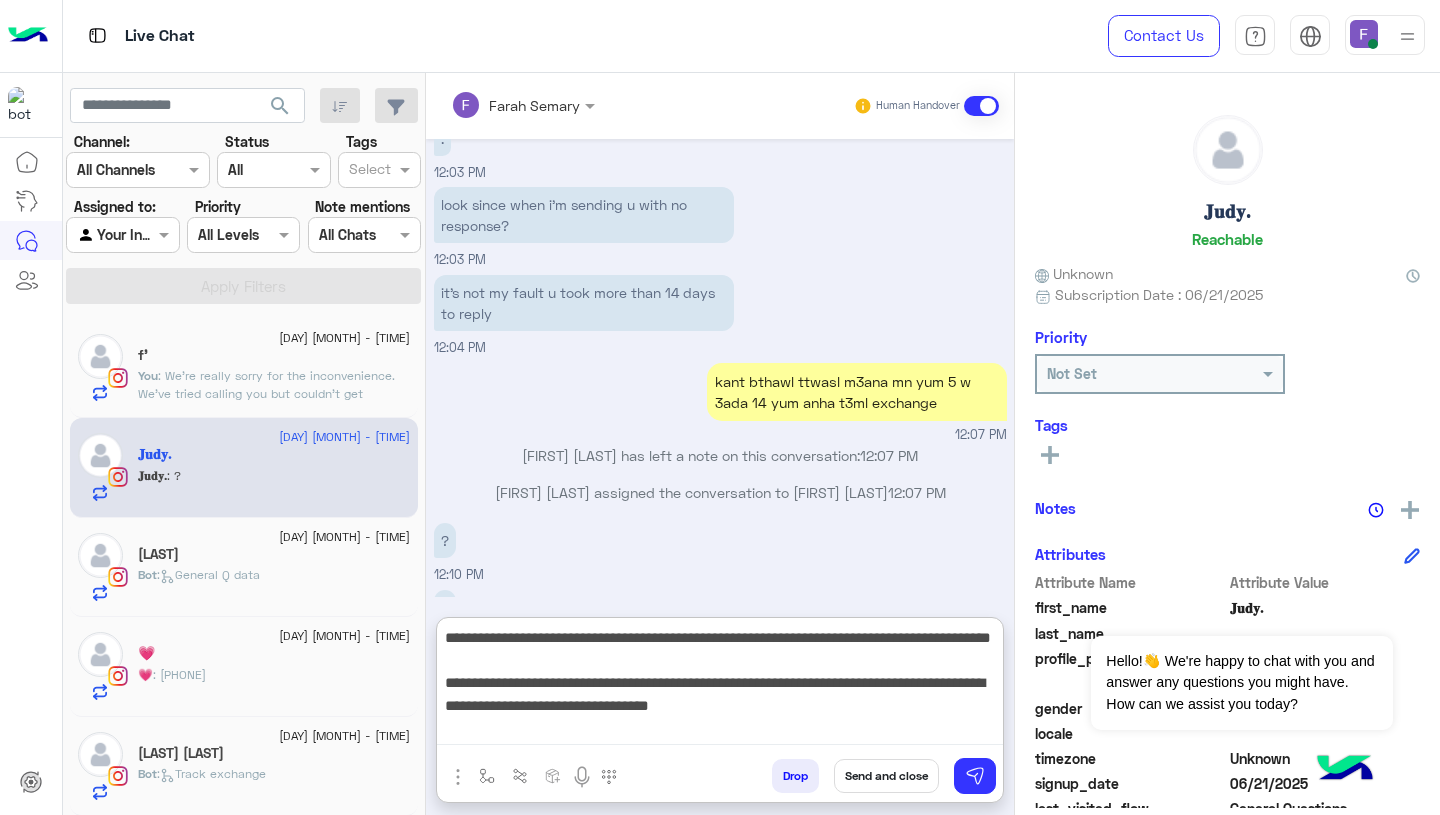 type on "**********" 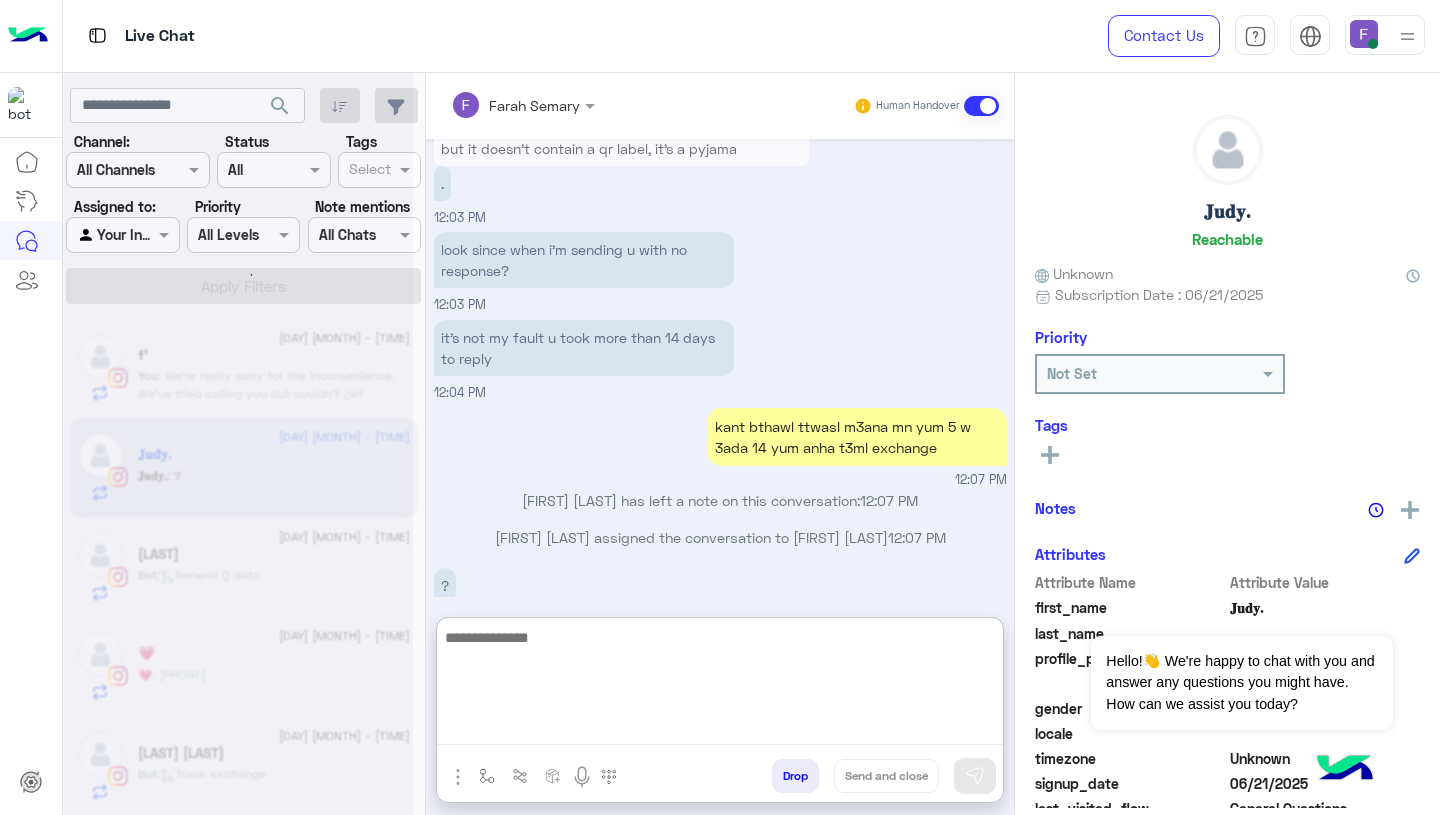 scroll, scrollTop: 0, scrollLeft: 0, axis: both 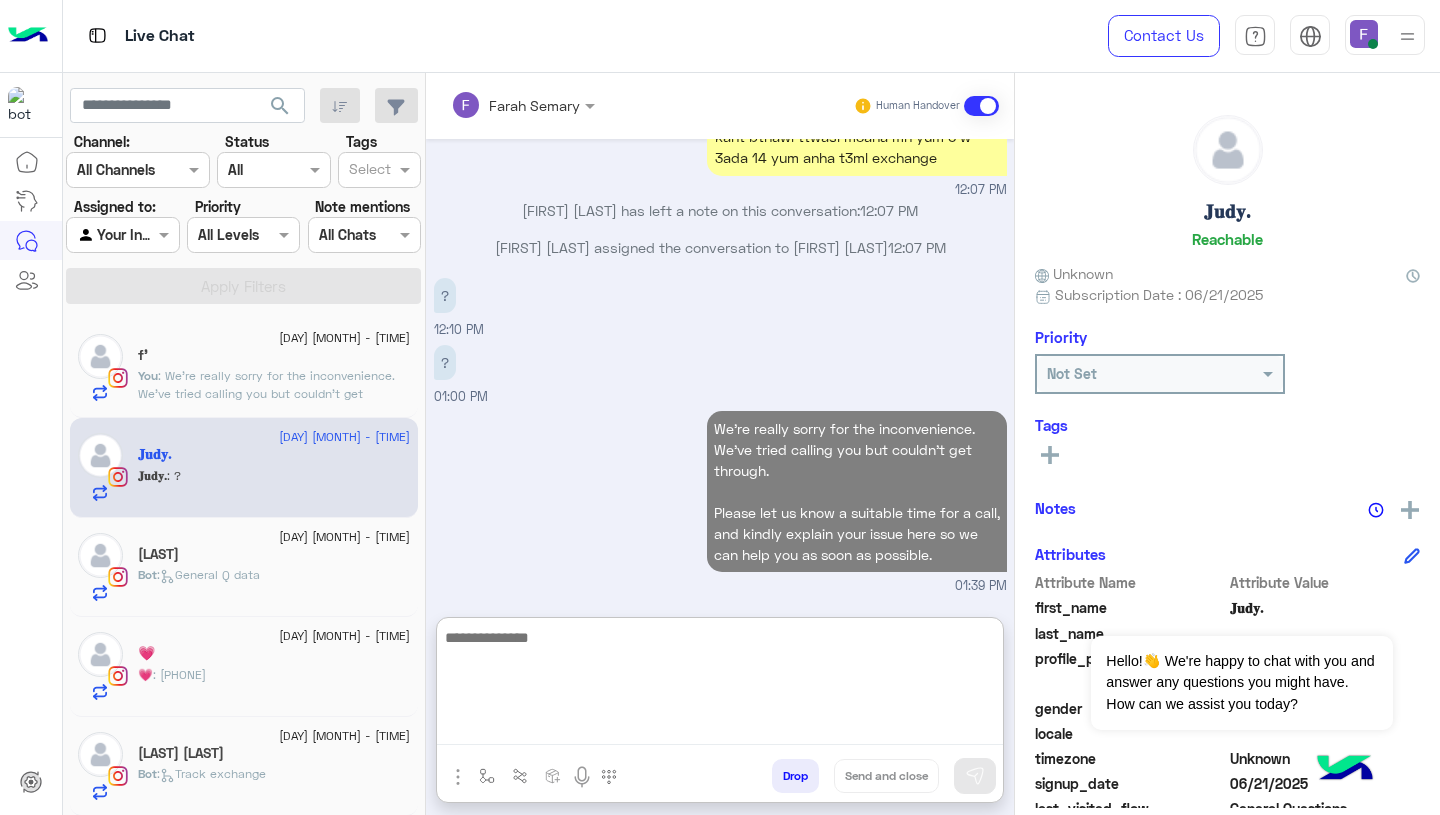 click on "We’re really sorry for the inconvenience. We've tried calling you but couldn’t get through. Please let us know a suitable time for a call, and kindly explain your issue here so we can help you as soon as possible.   [TIME]" at bounding box center [720, 501] 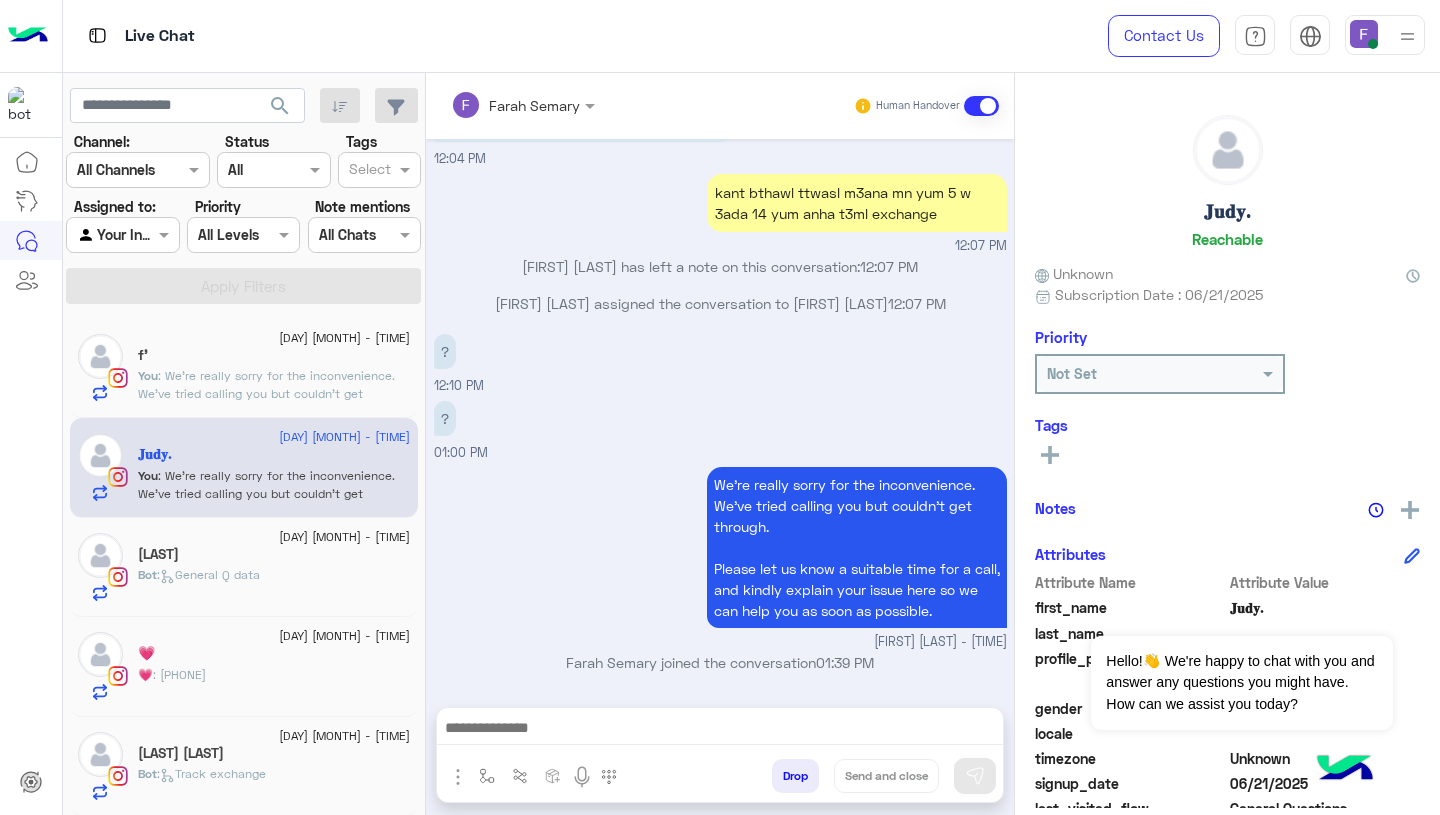 scroll, scrollTop: 5495, scrollLeft: 0, axis: vertical 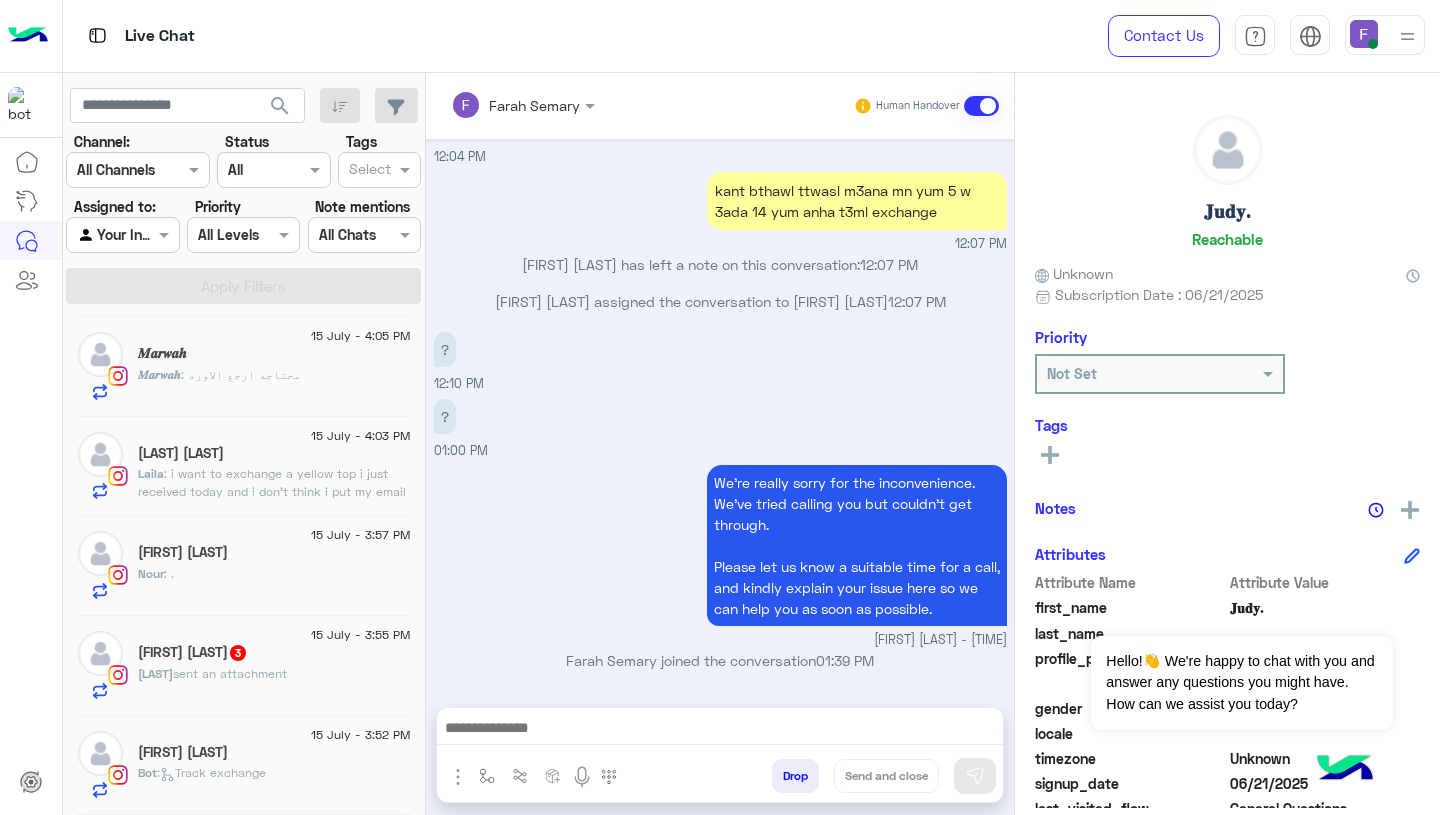 click on "[FIRST] [LAST]" 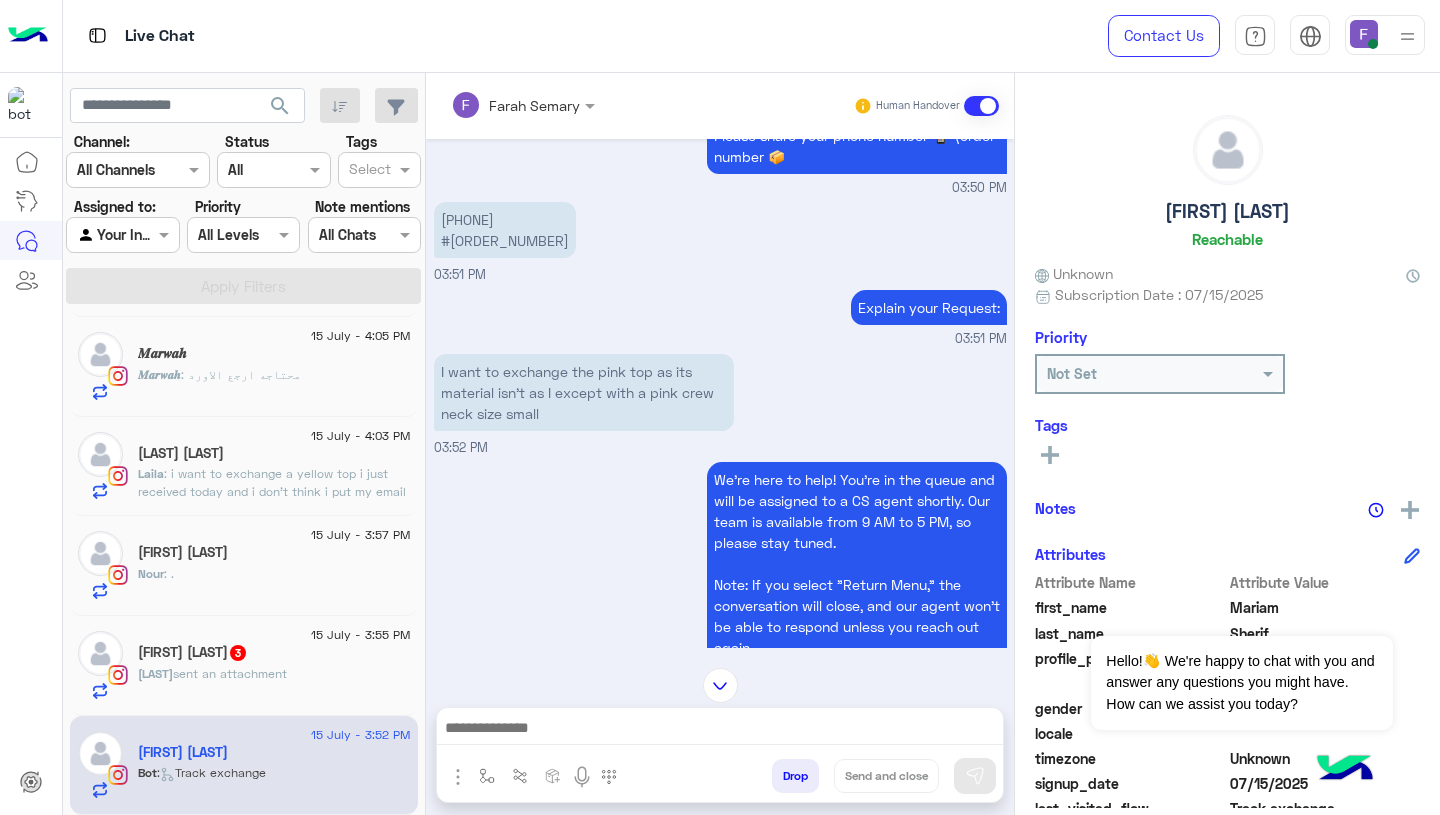 scroll, scrollTop: 1207, scrollLeft: 0, axis: vertical 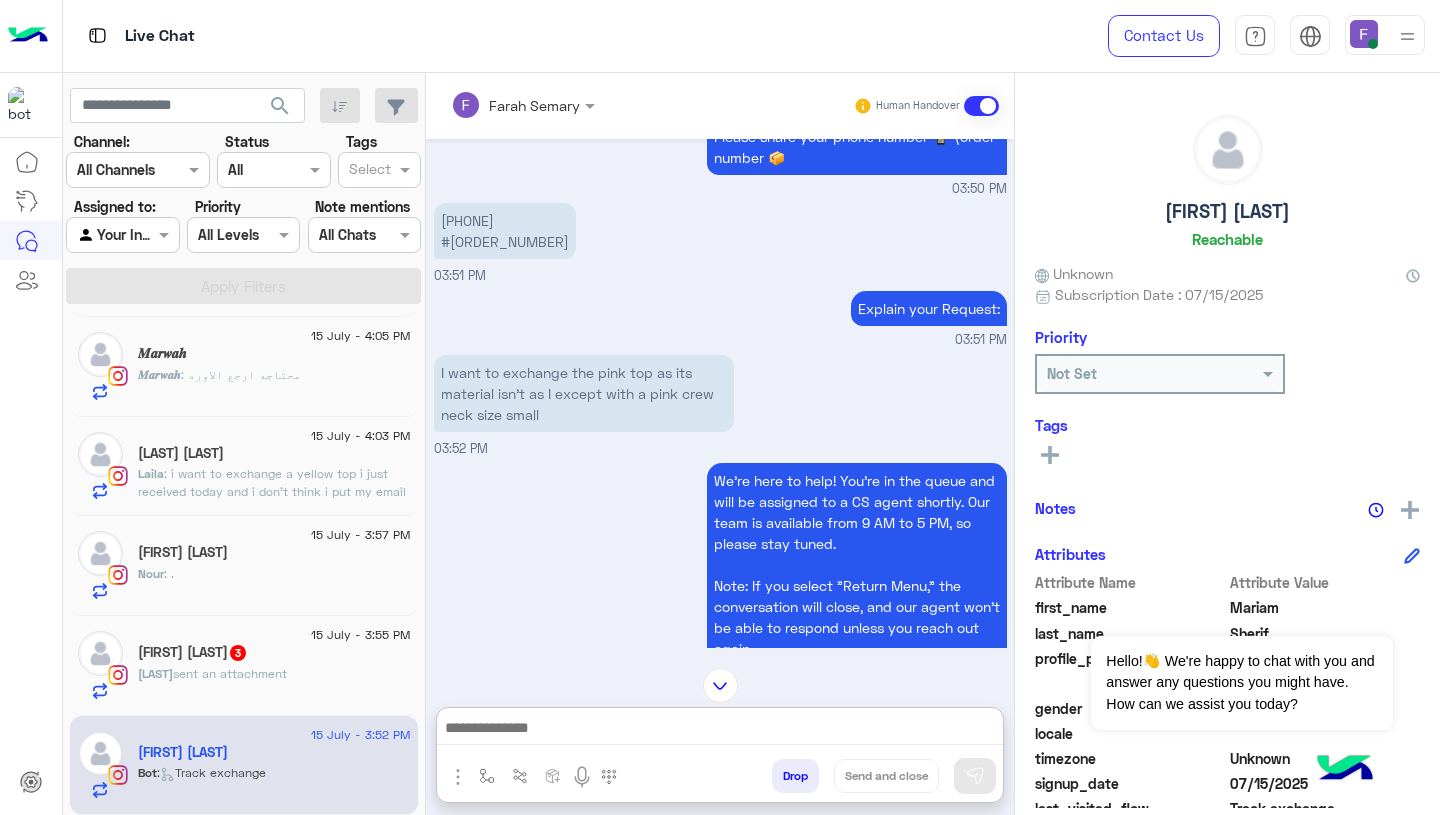 click at bounding box center (720, 730) 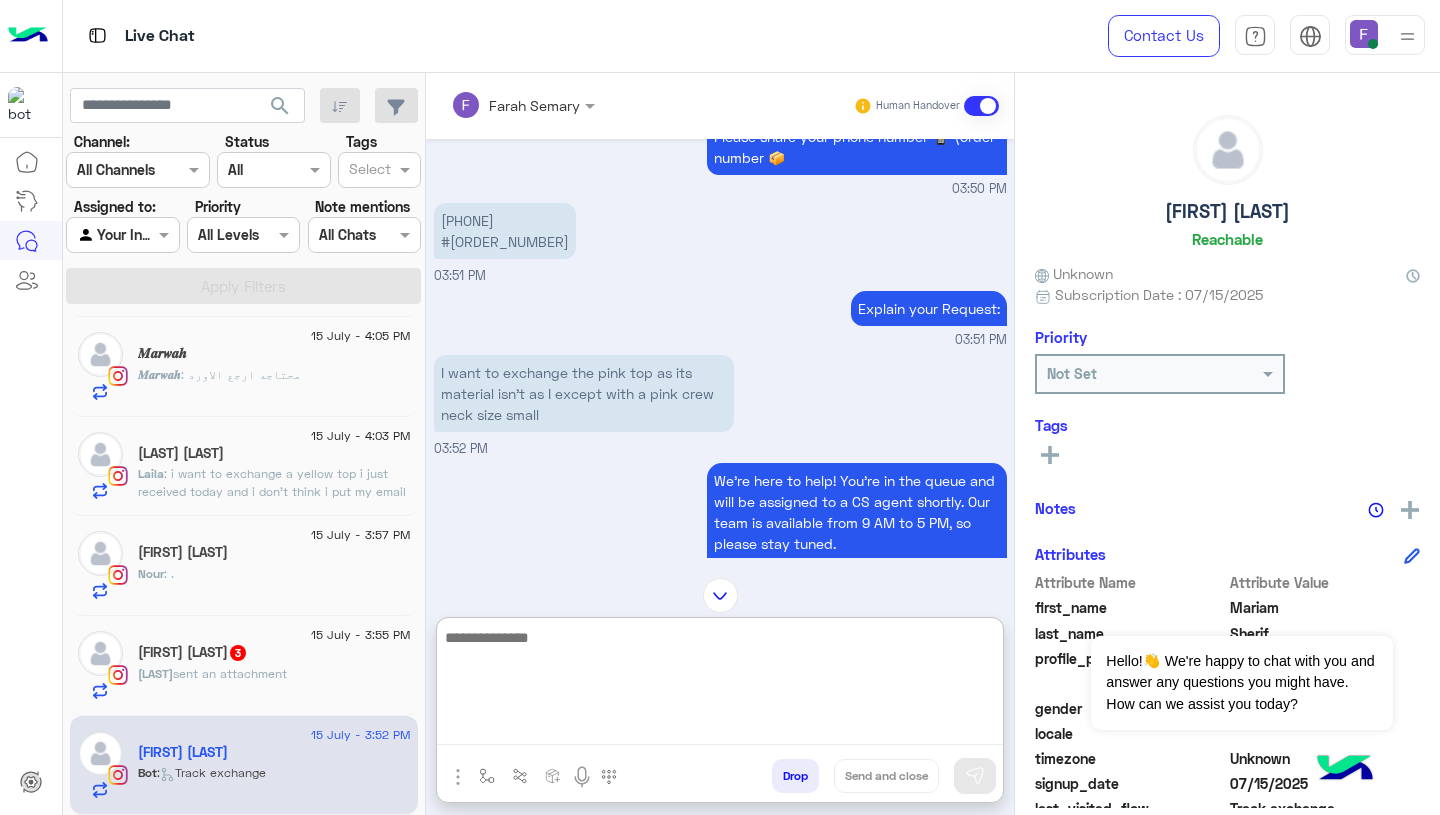 paste on "**********" 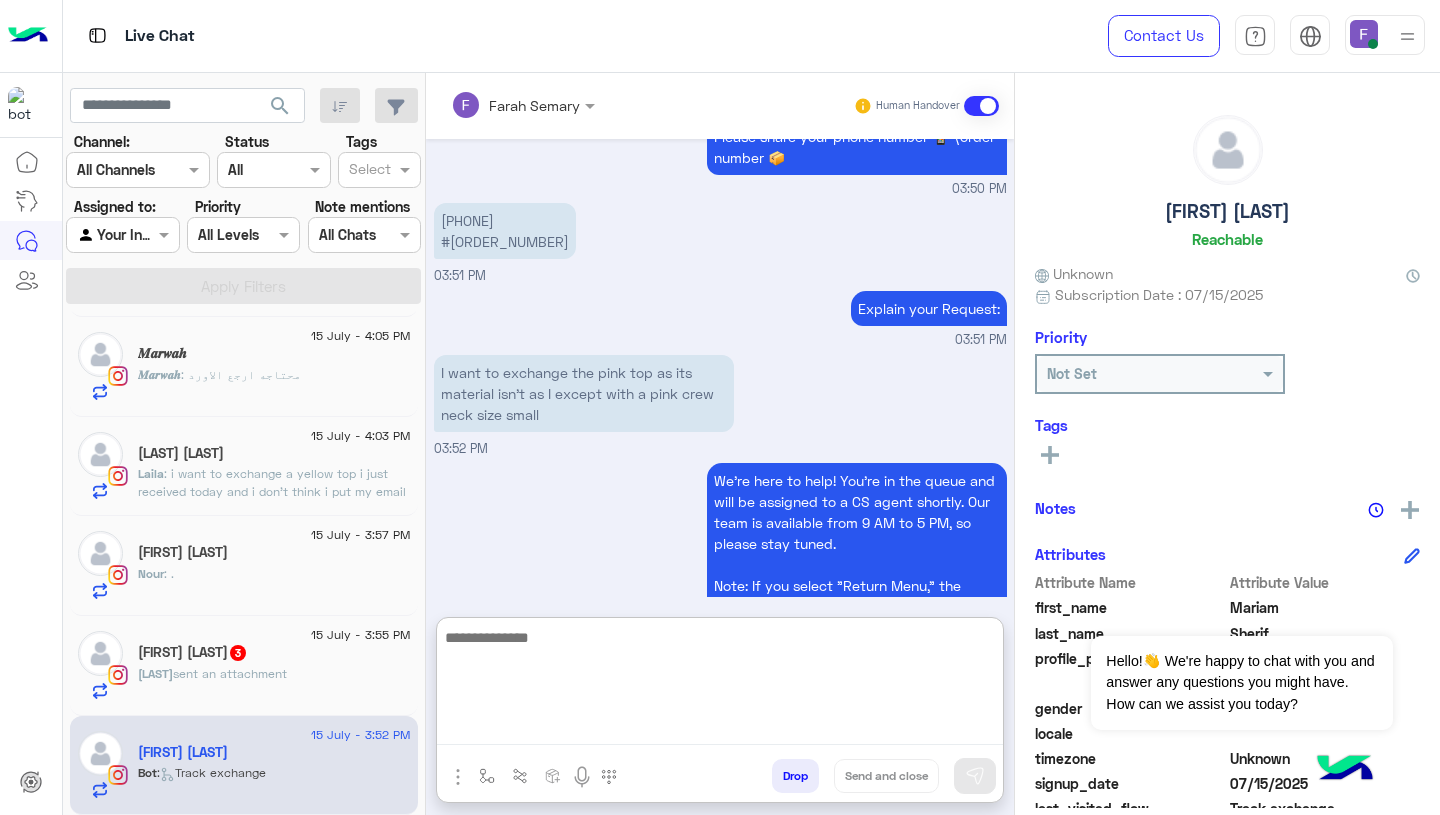 scroll, scrollTop: 0, scrollLeft: 0, axis: both 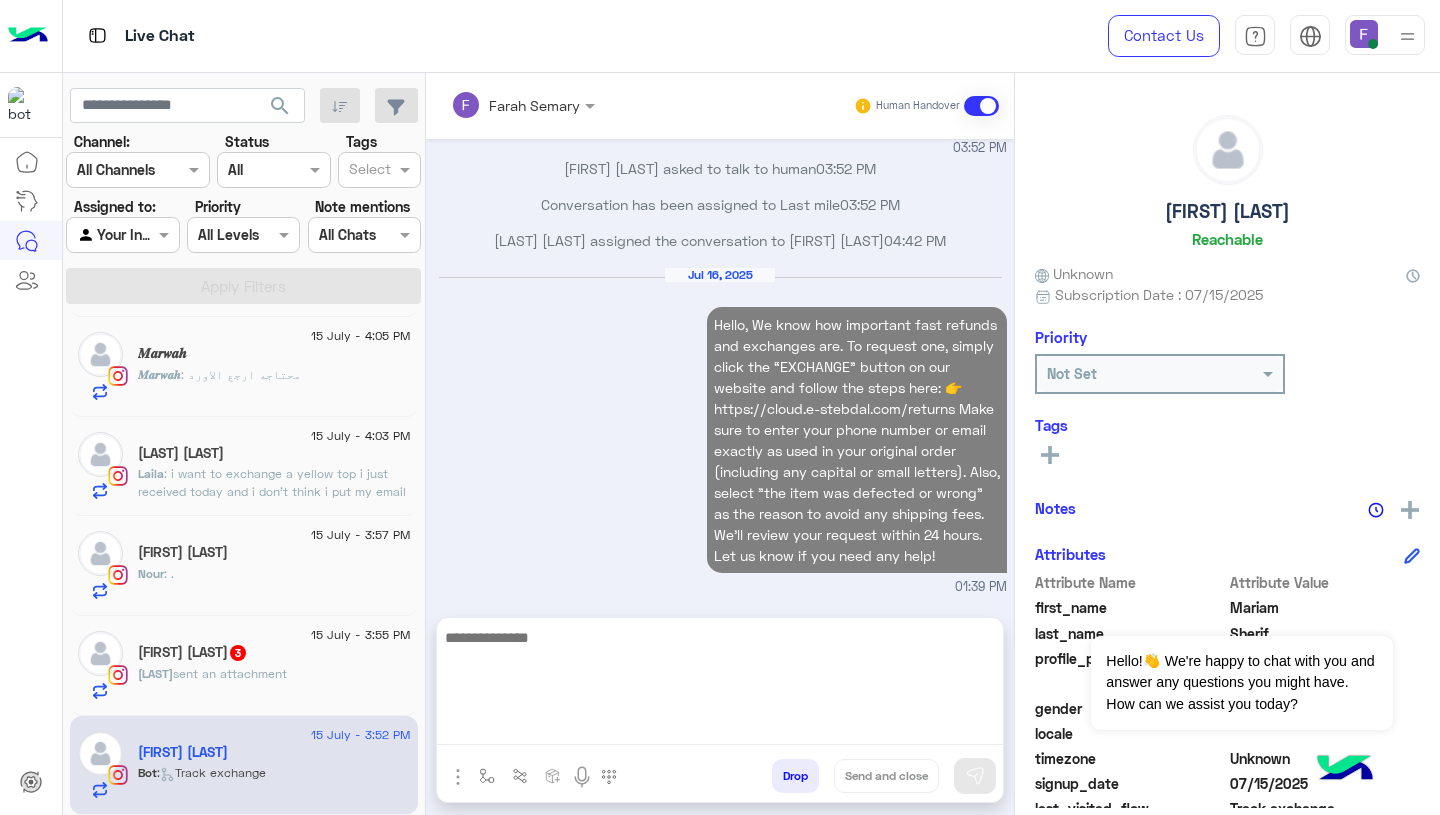 click on "Mehrail  sent an attachment" 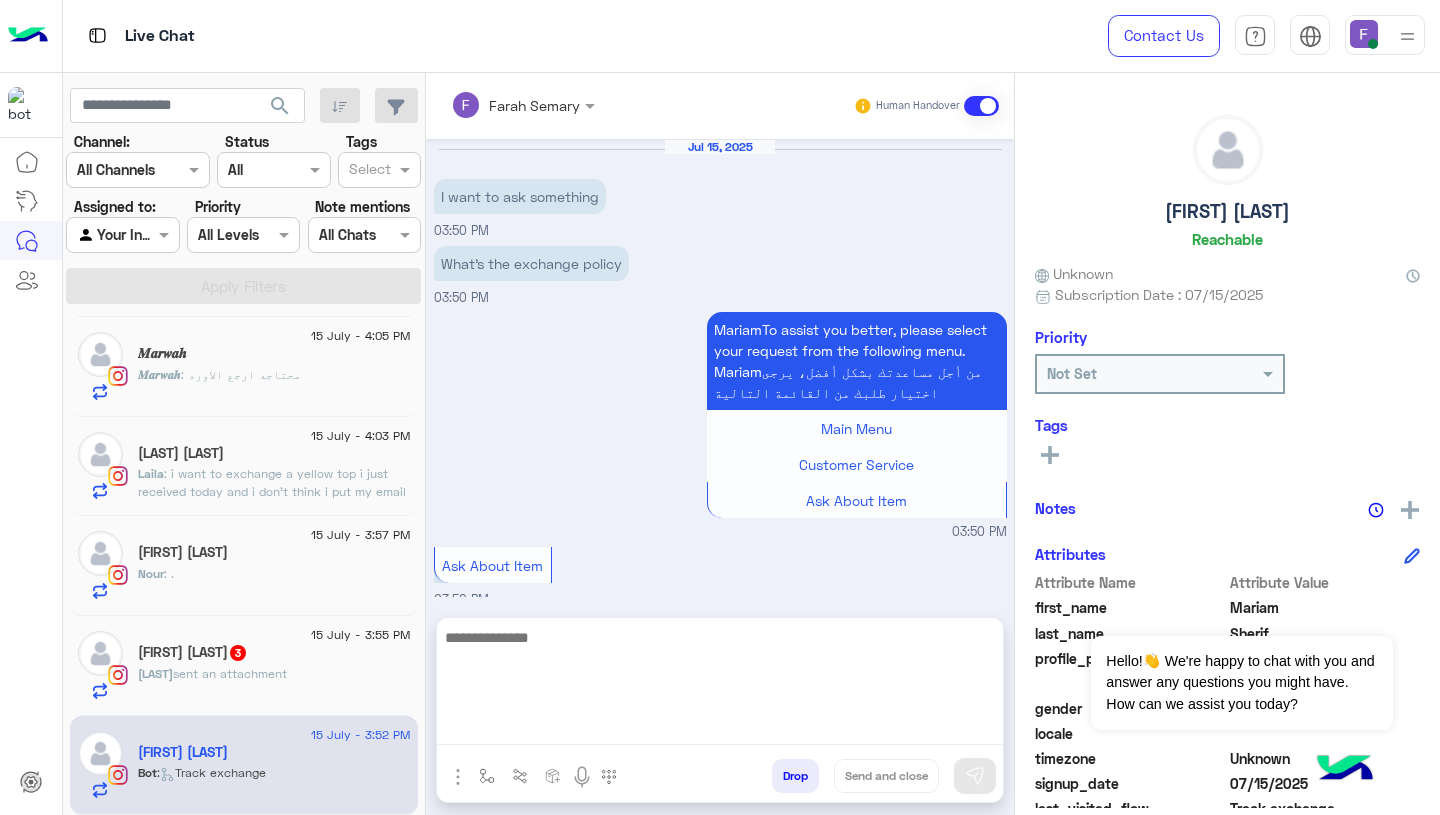 scroll, scrollTop: 797, scrollLeft: 0, axis: vertical 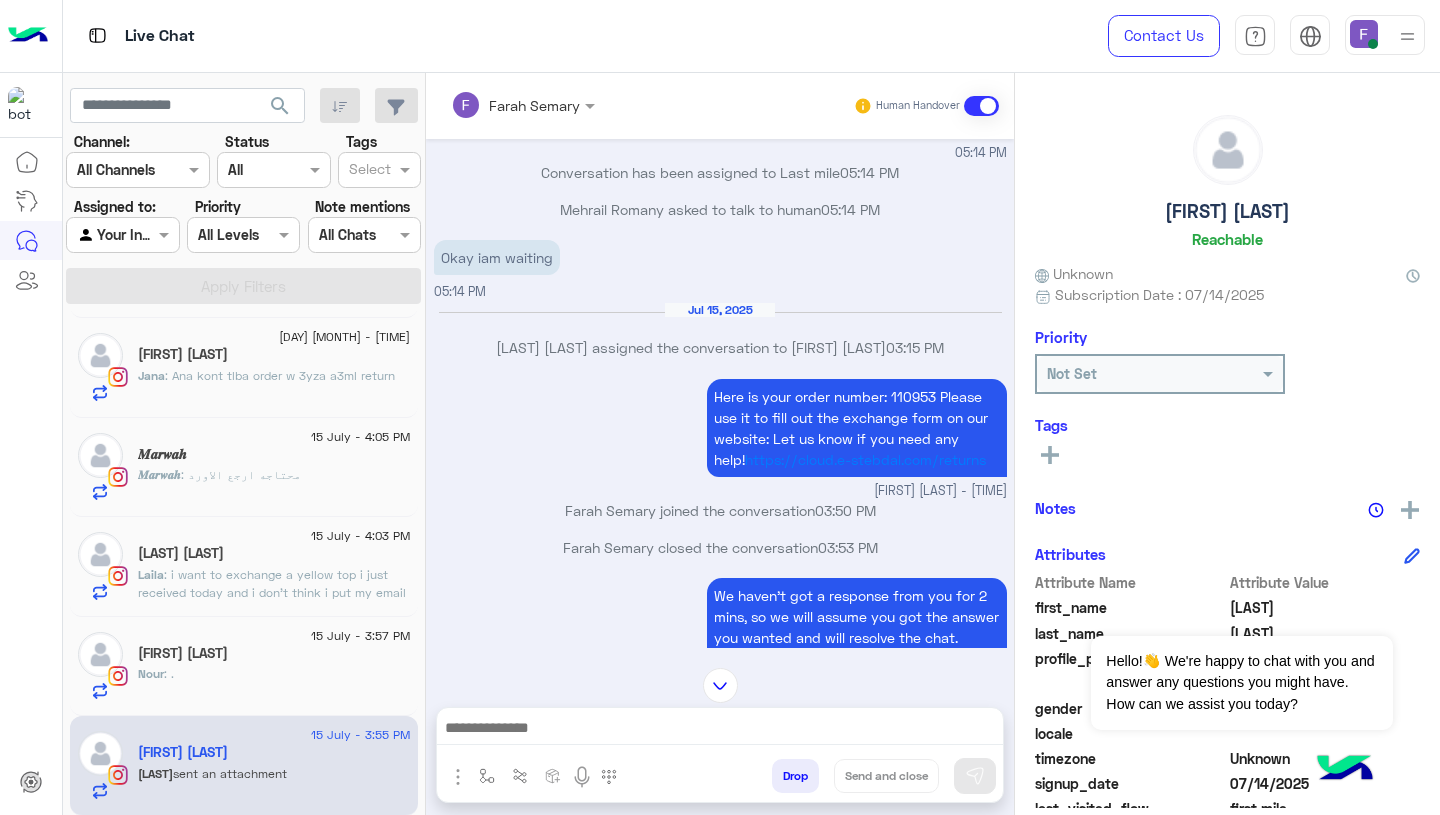 click at bounding box center [720, 730] 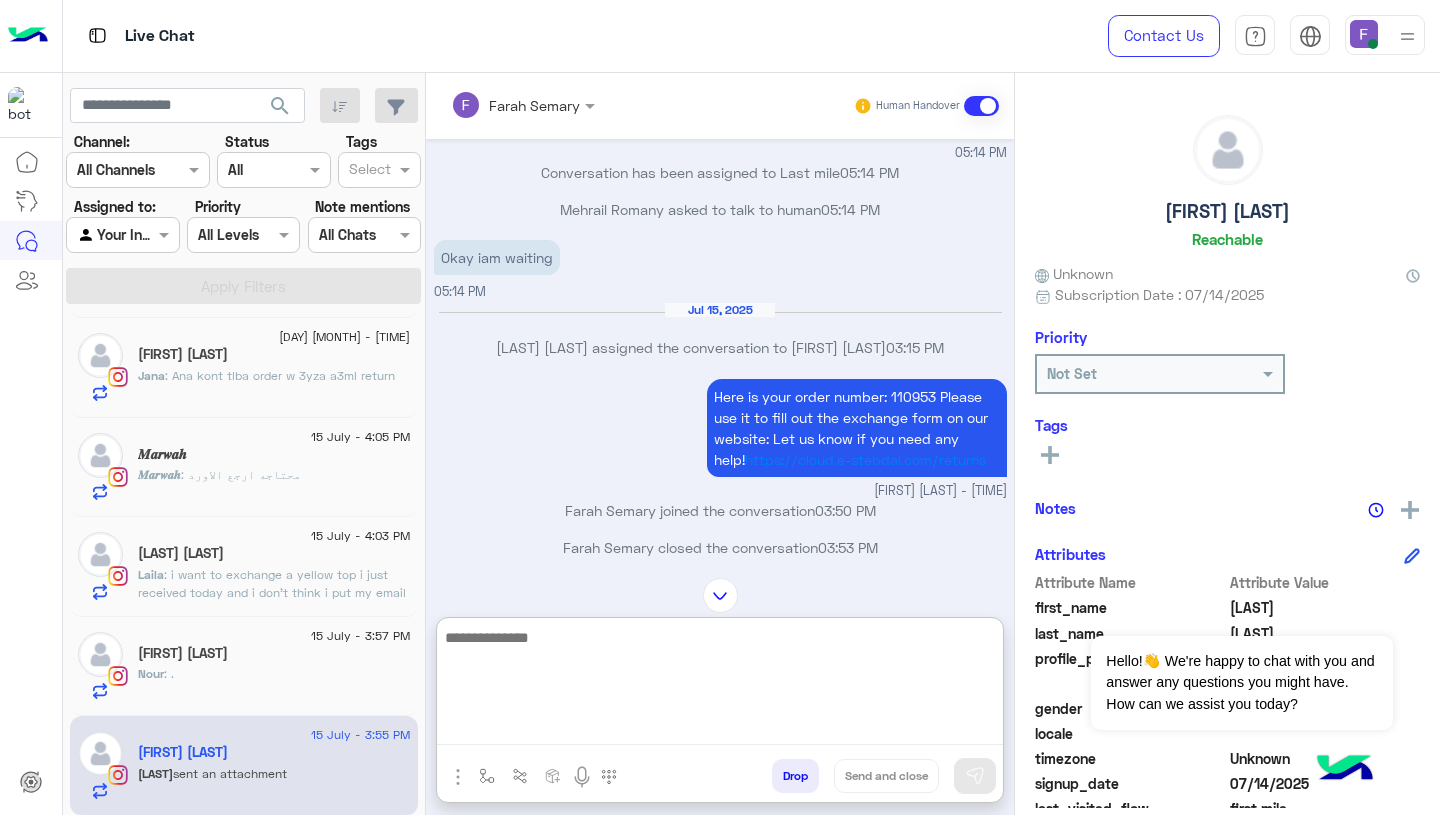 paste on "**********" 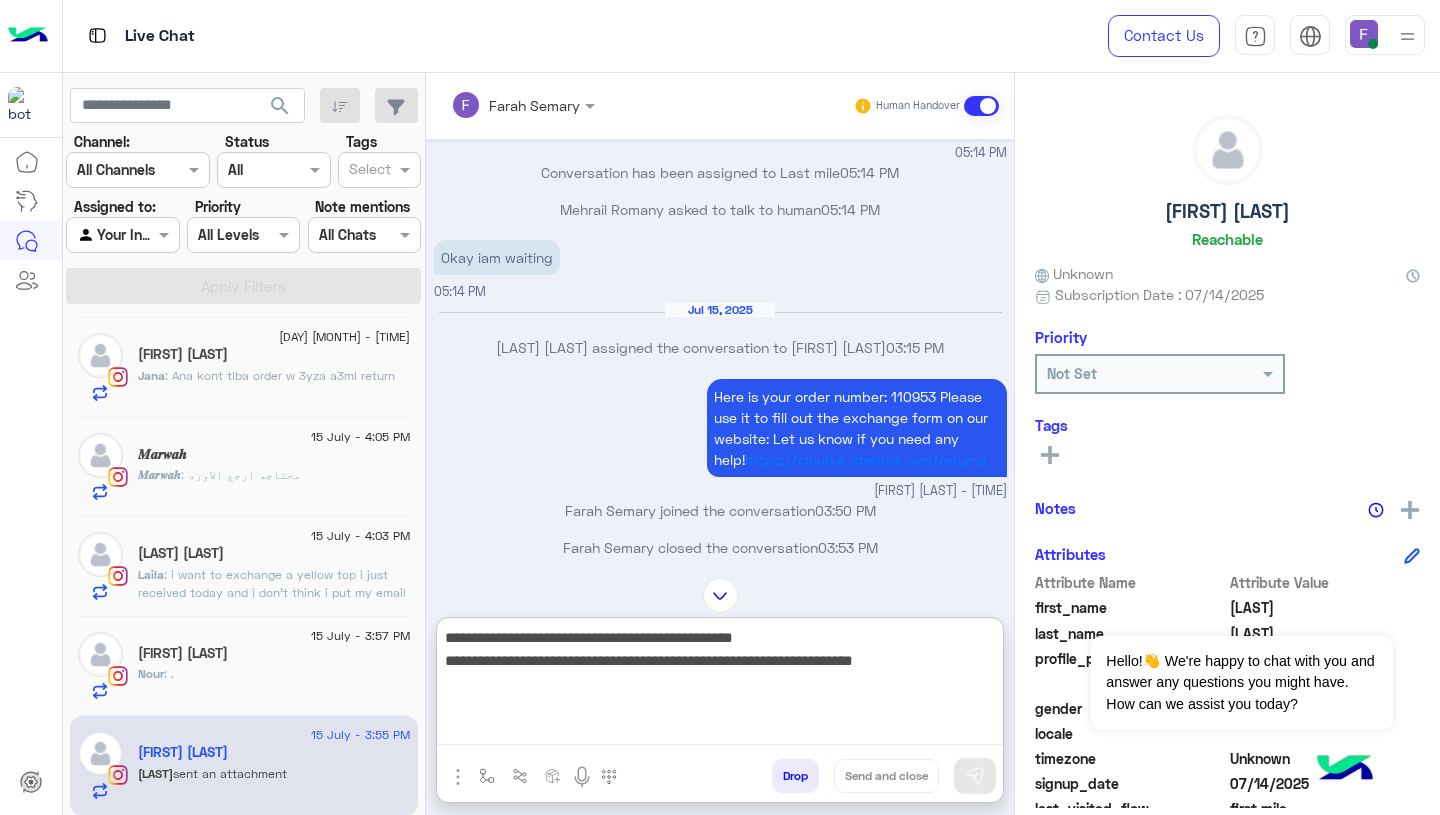 scroll, scrollTop: 61, scrollLeft: 0, axis: vertical 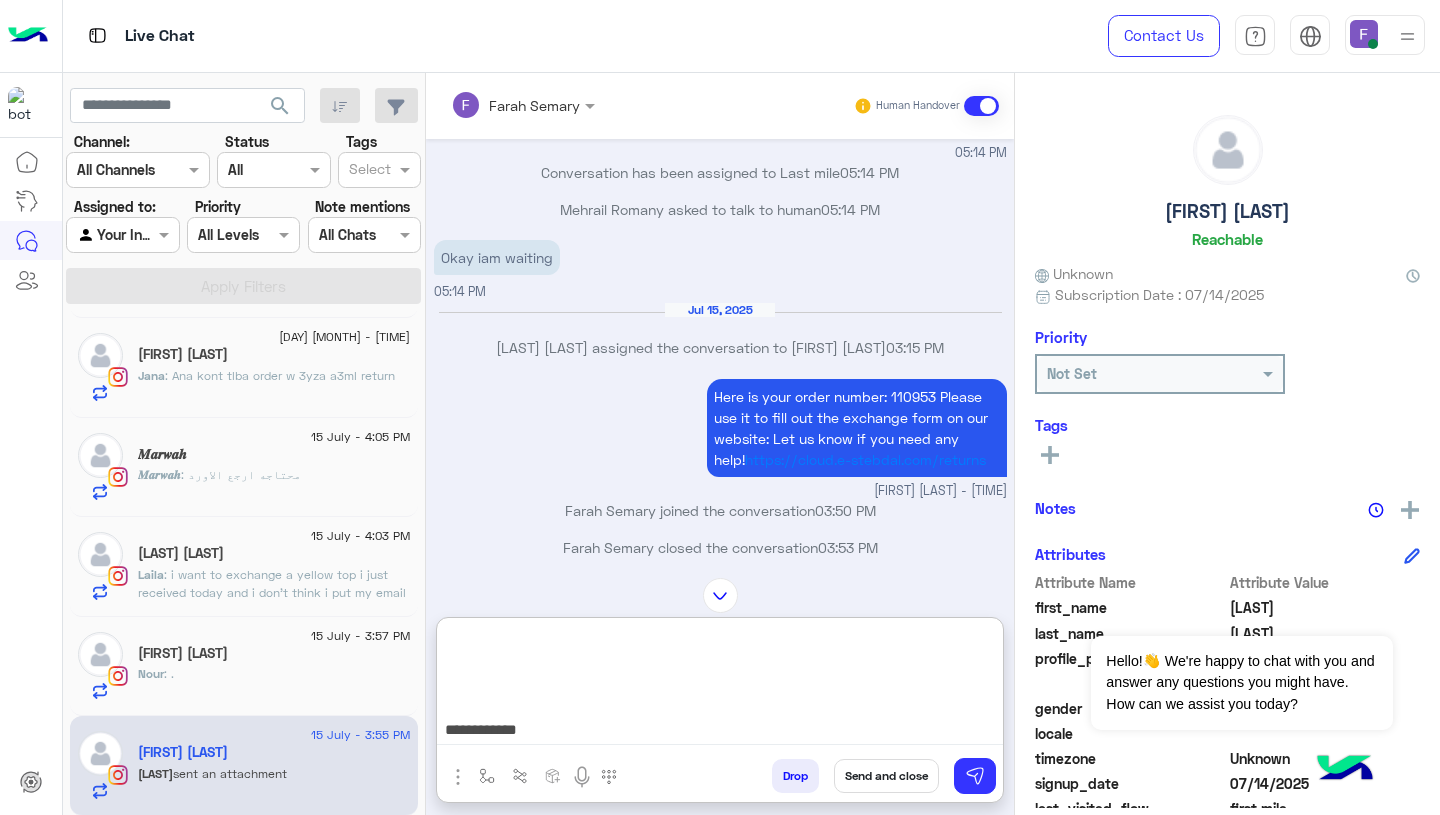 click on "**********" at bounding box center [720, 685] 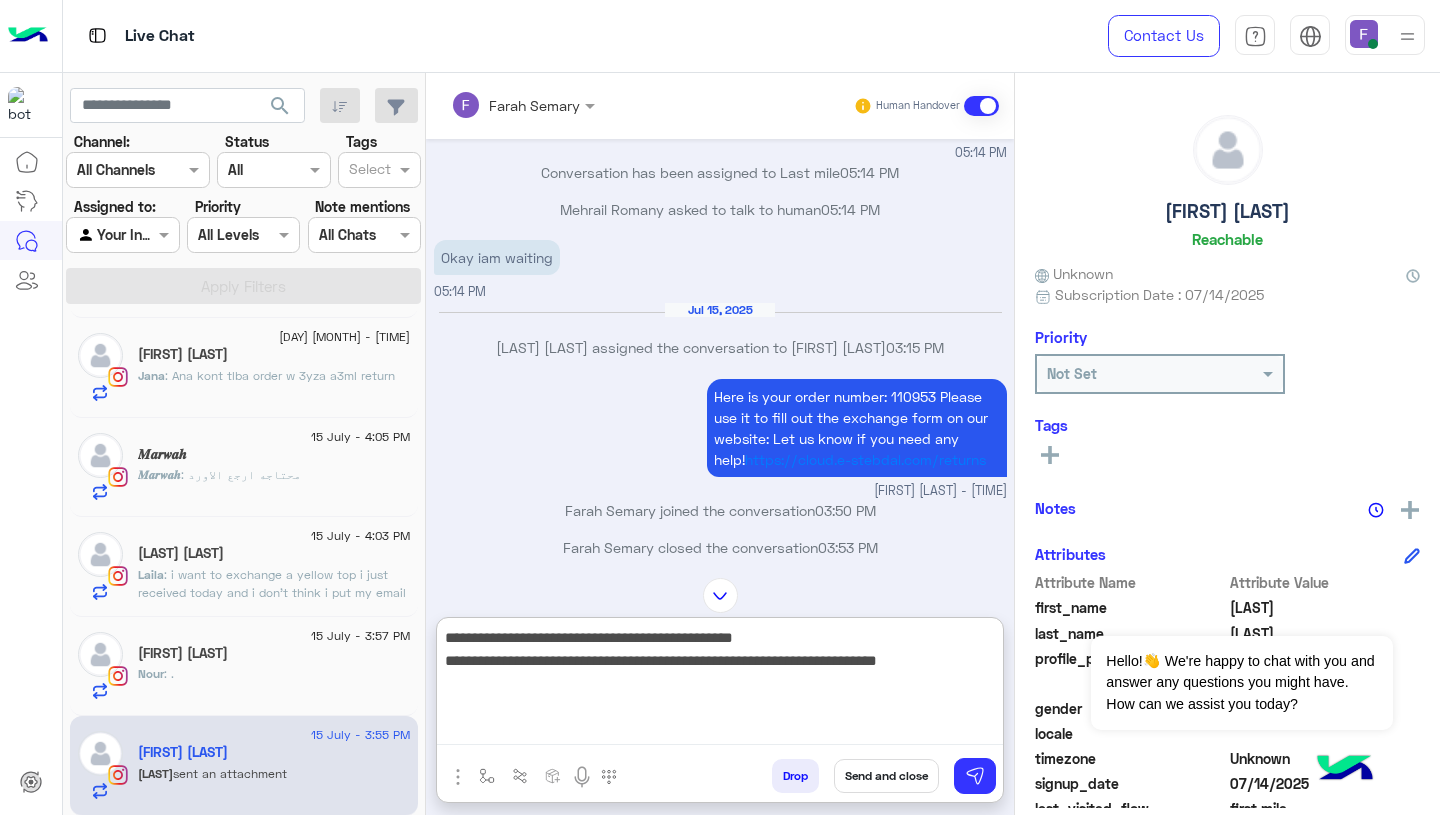 scroll, scrollTop: 0, scrollLeft: 0, axis: both 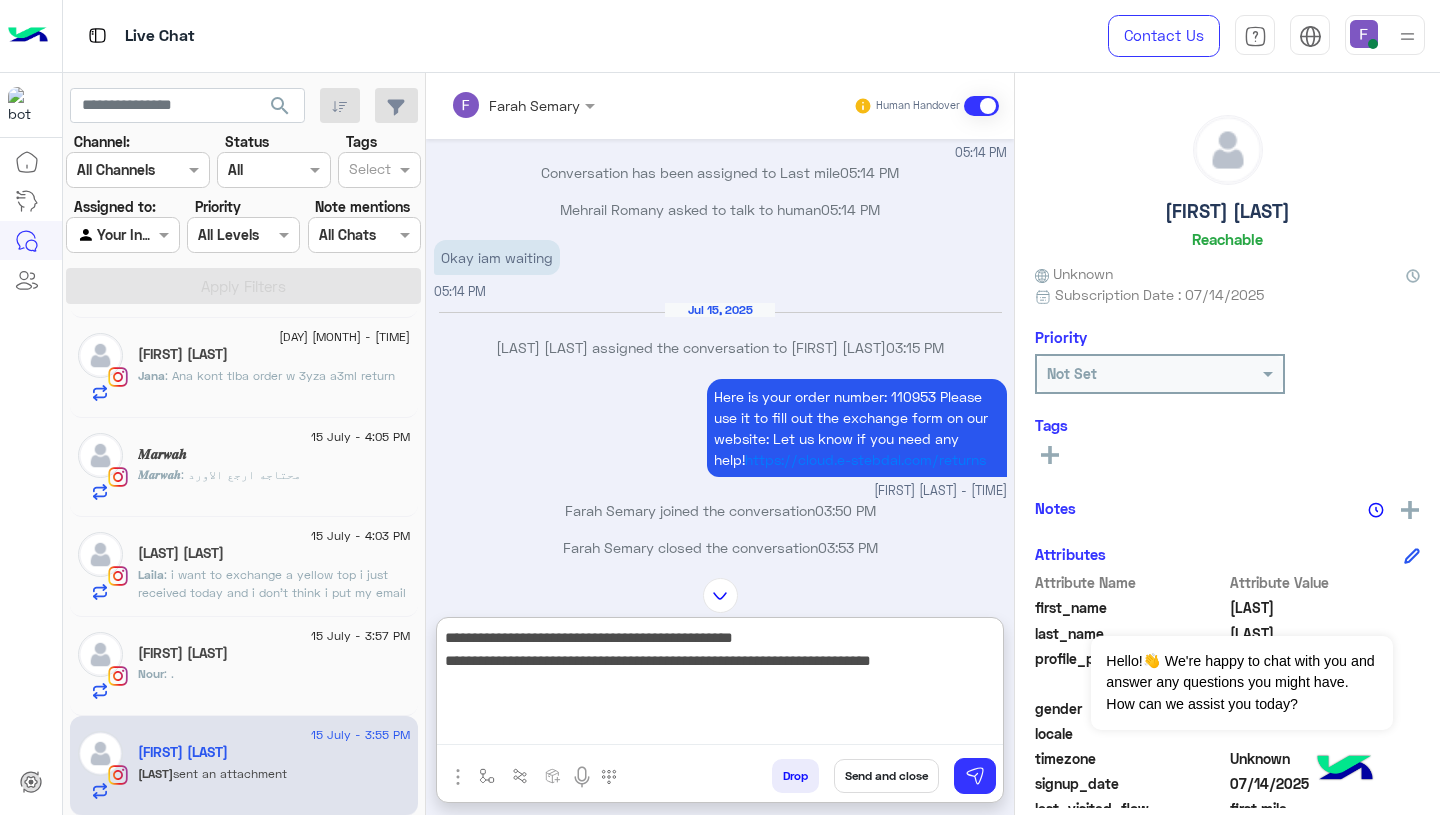 type on "**********" 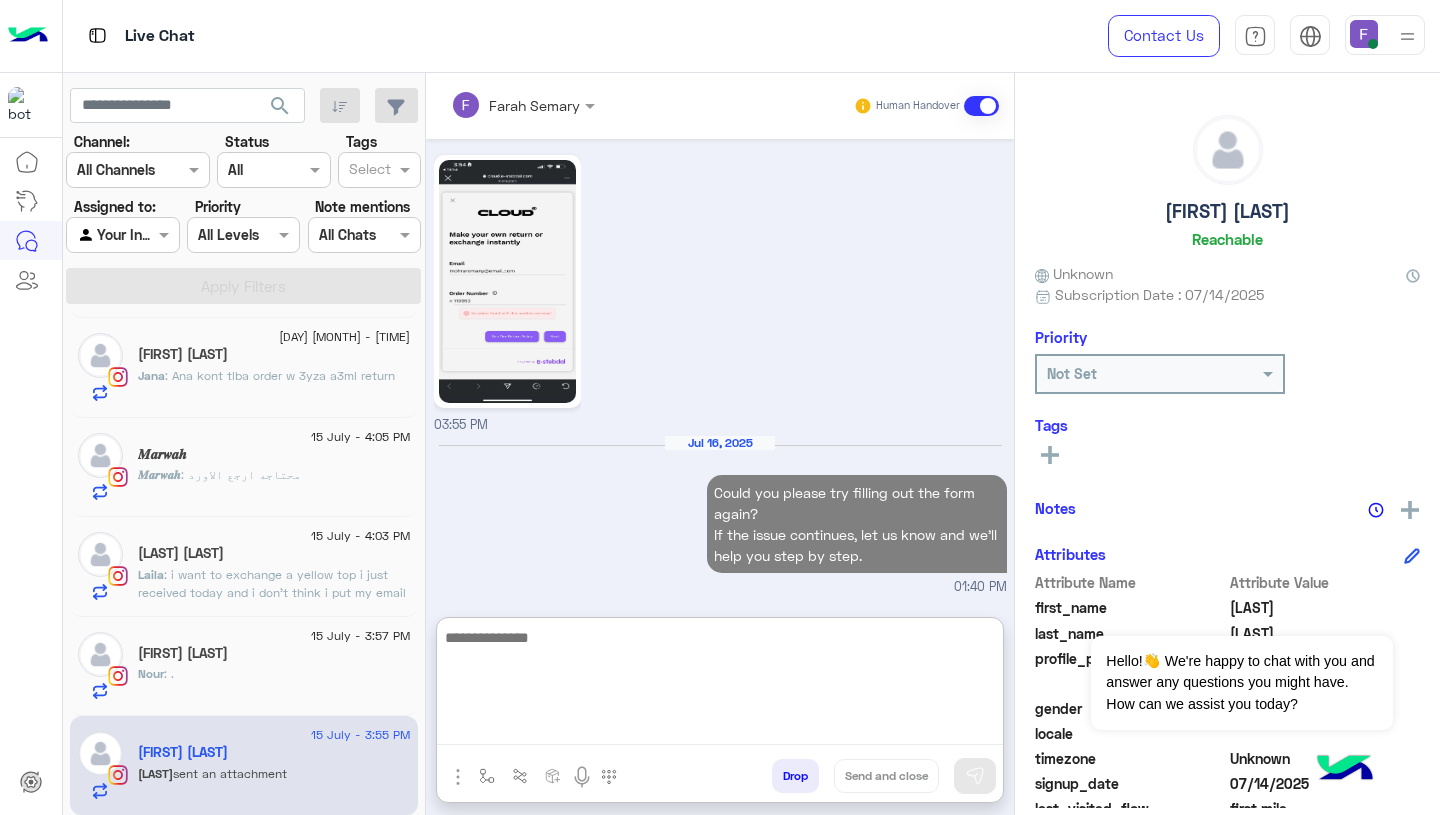 scroll, scrollTop: 2045, scrollLeft: 0, axis: vertical 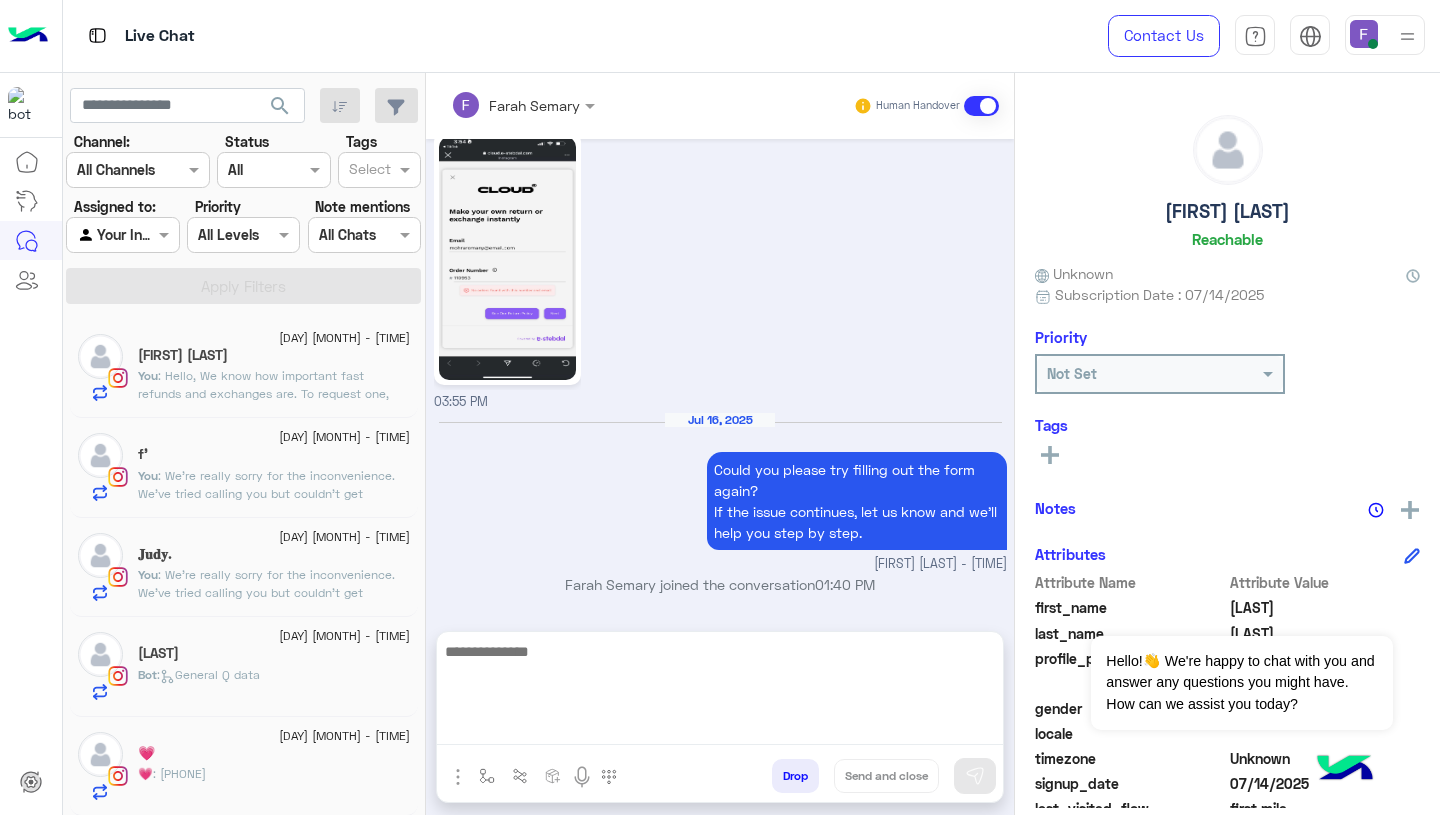 click on "𝐉𝐮𝐝𝐲." 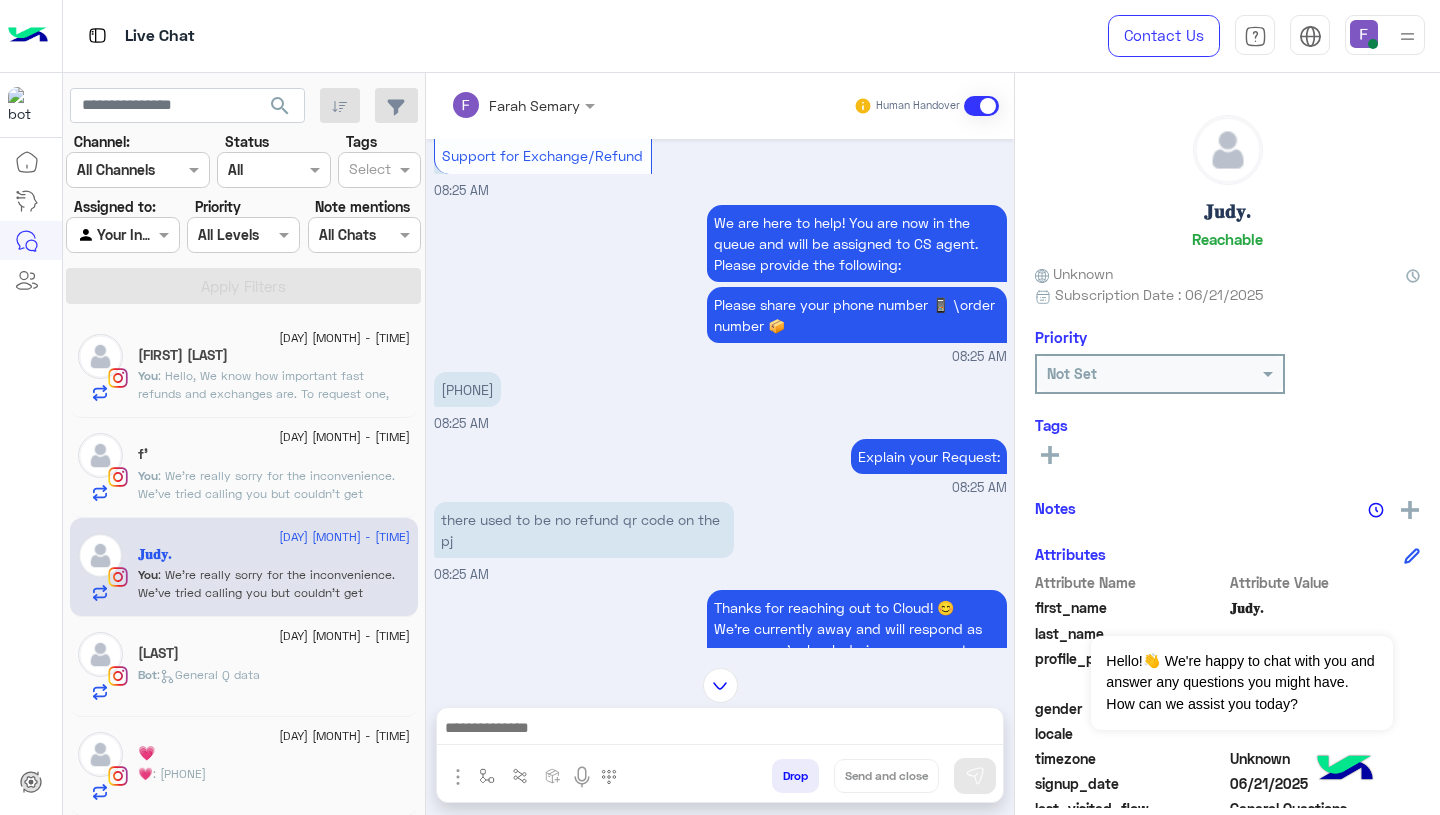 scroll, scrollTop: 1045, scrollLeft: 0, axis: vertical 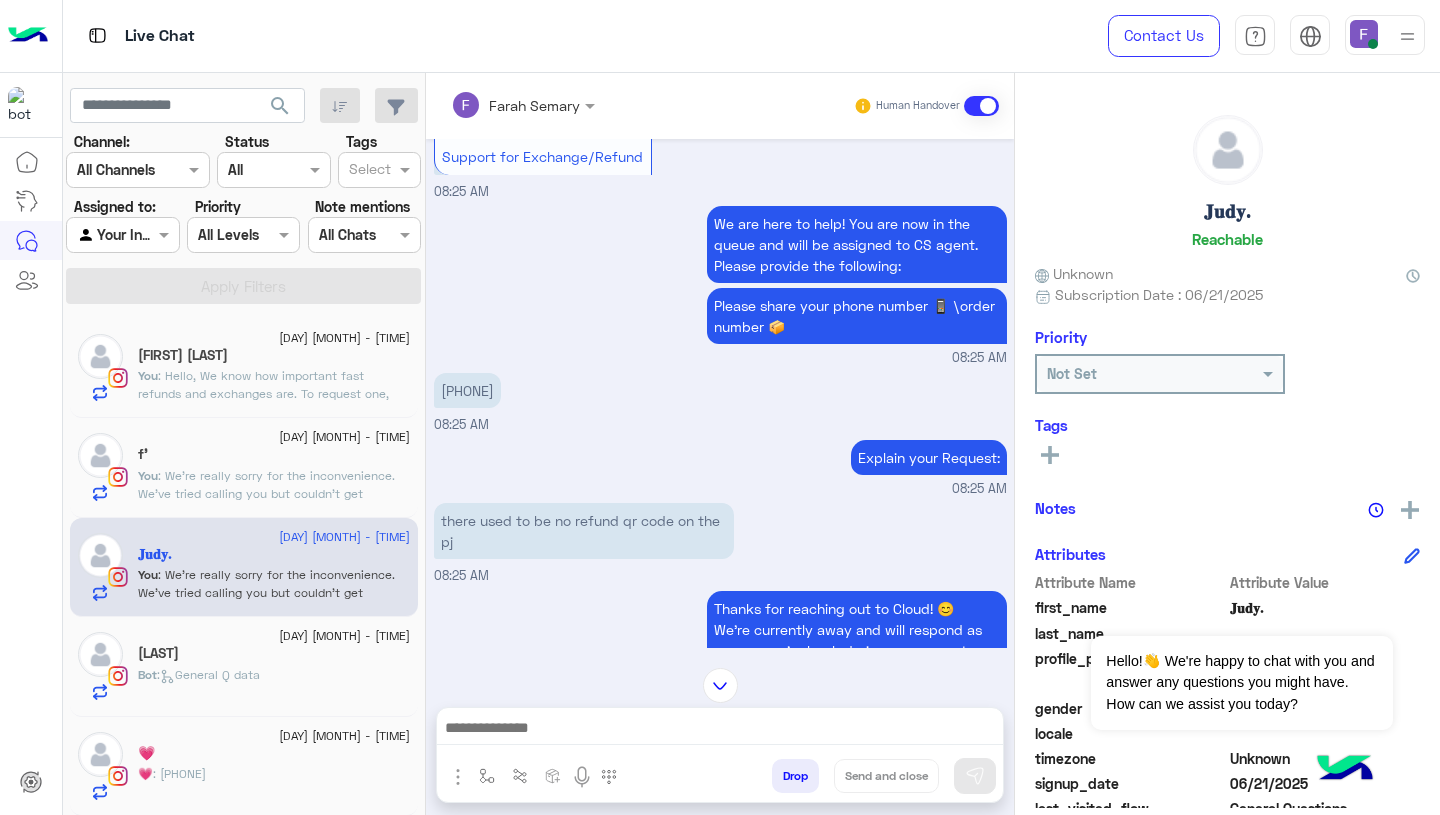 click on "there used to be no refund qr code on the pj [TIME]" at bounding box center (720, 542) 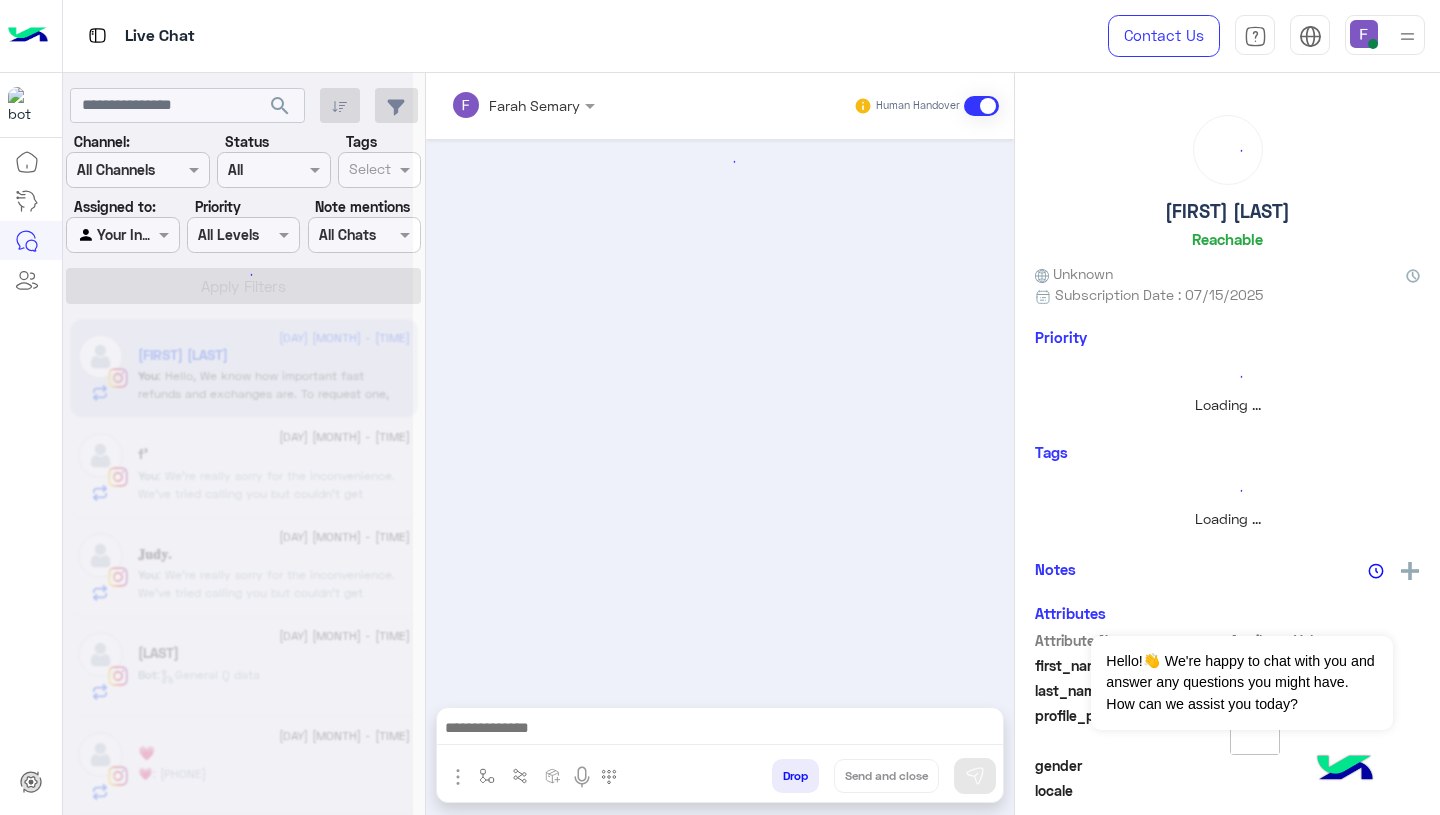 scroll, scrollTop: 0, scrollLeft: 0, axis: both 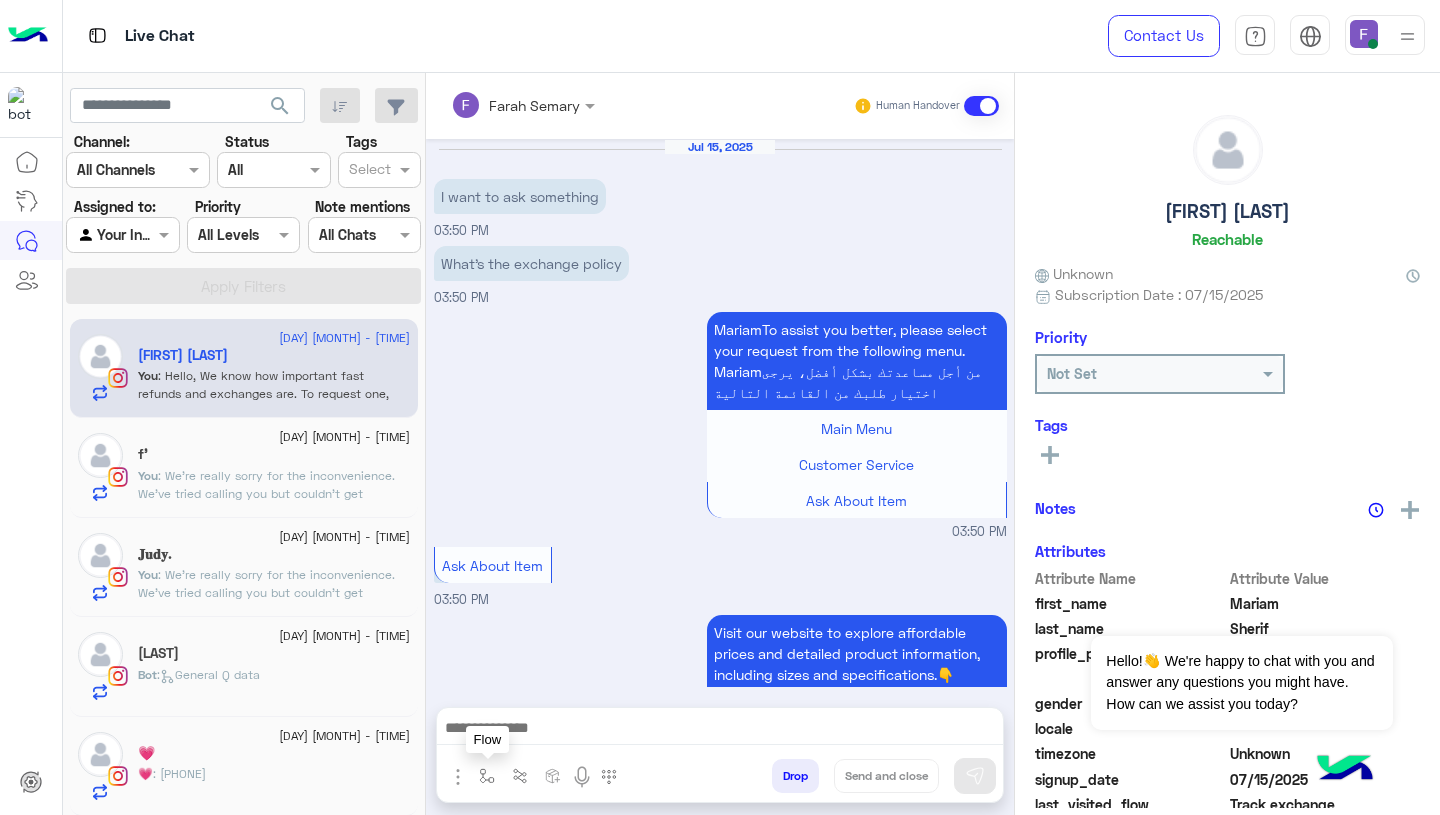 click at bounding box center (487, 775) 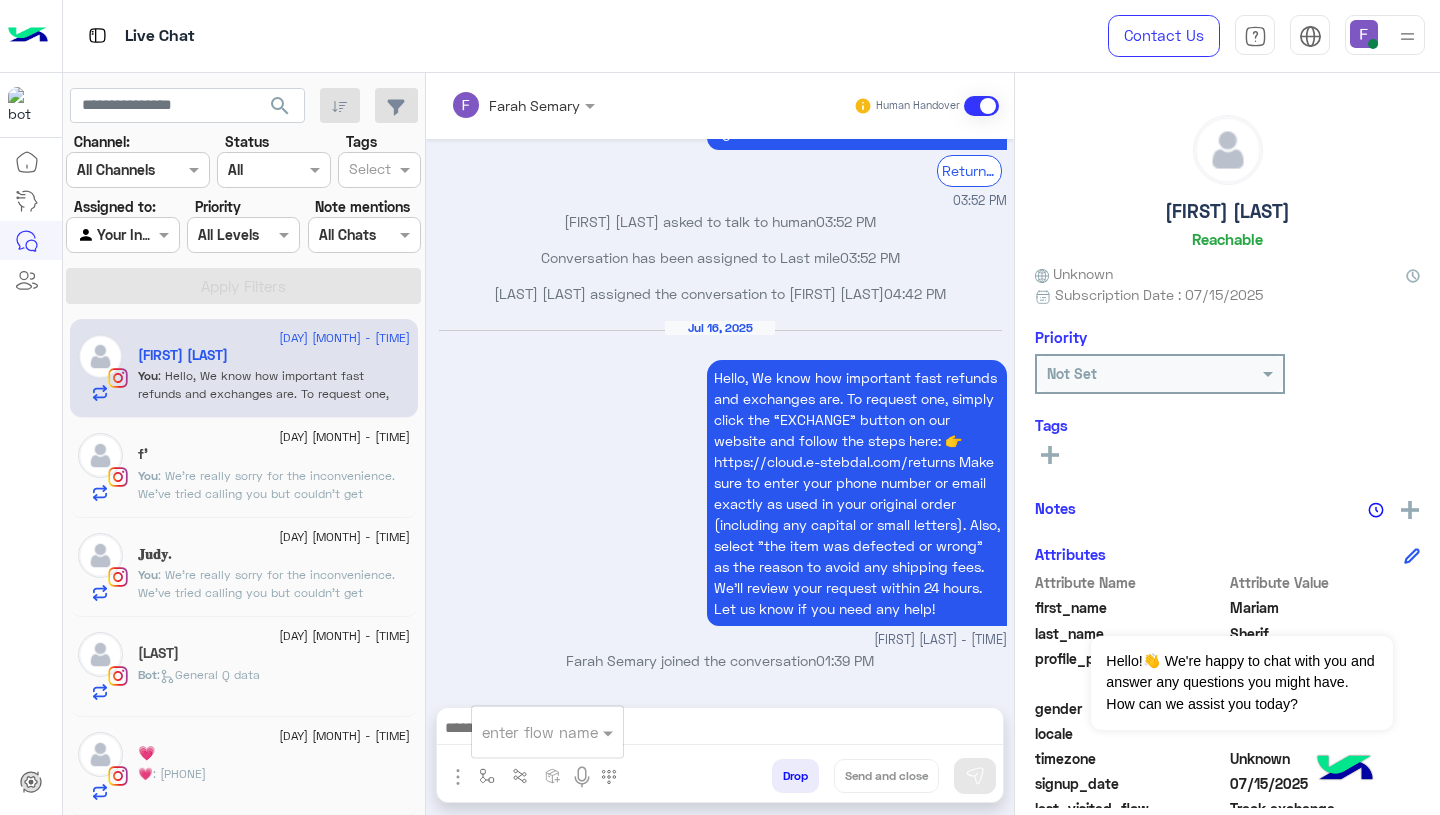 click at bounding box center (523, 732) 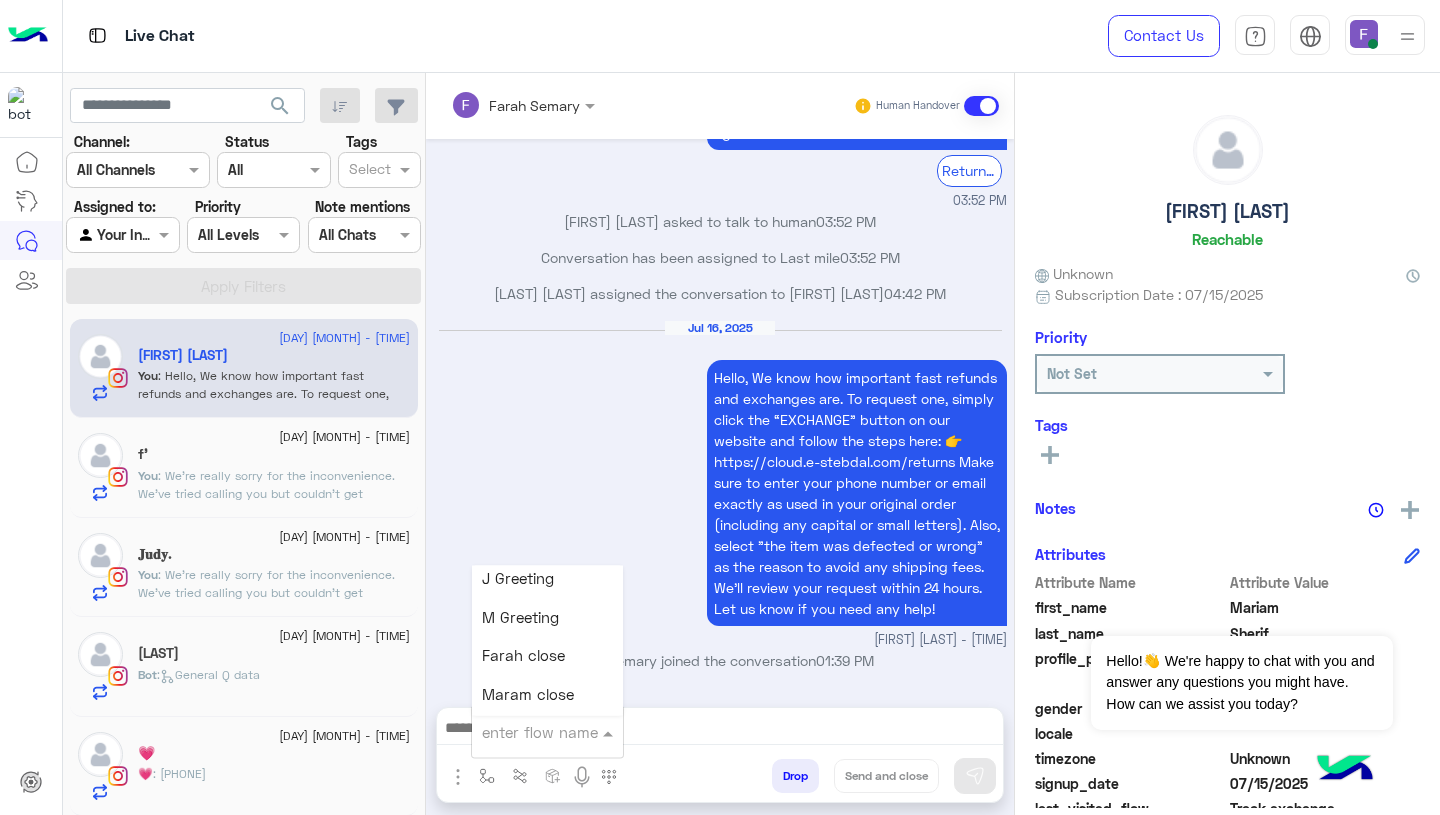 scroll, scrollTop: 2487, scrollLeft: 0, axis: vertical 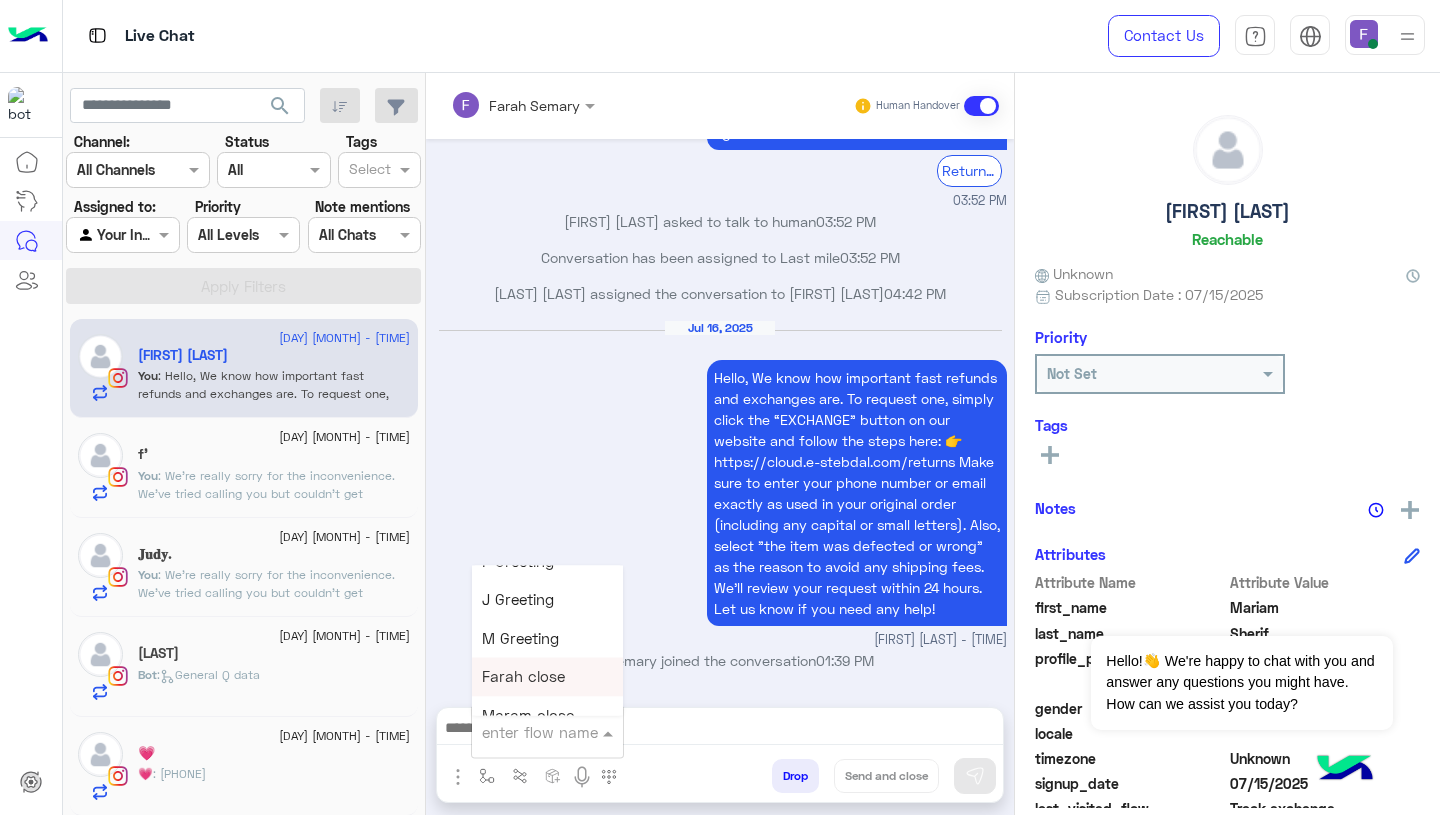 click on "Farah close" at bounding box center [547, 677] 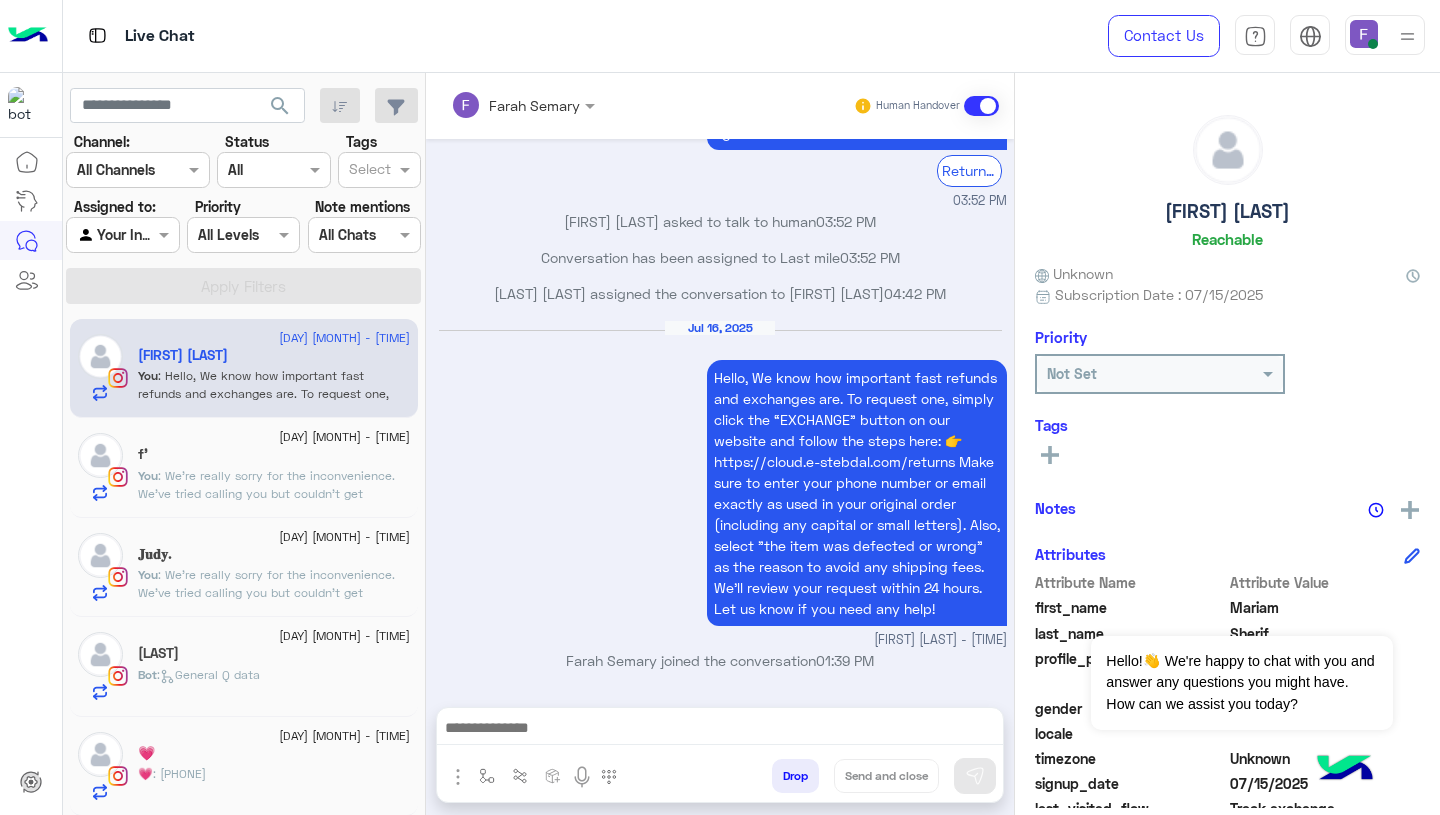 type on "**********" 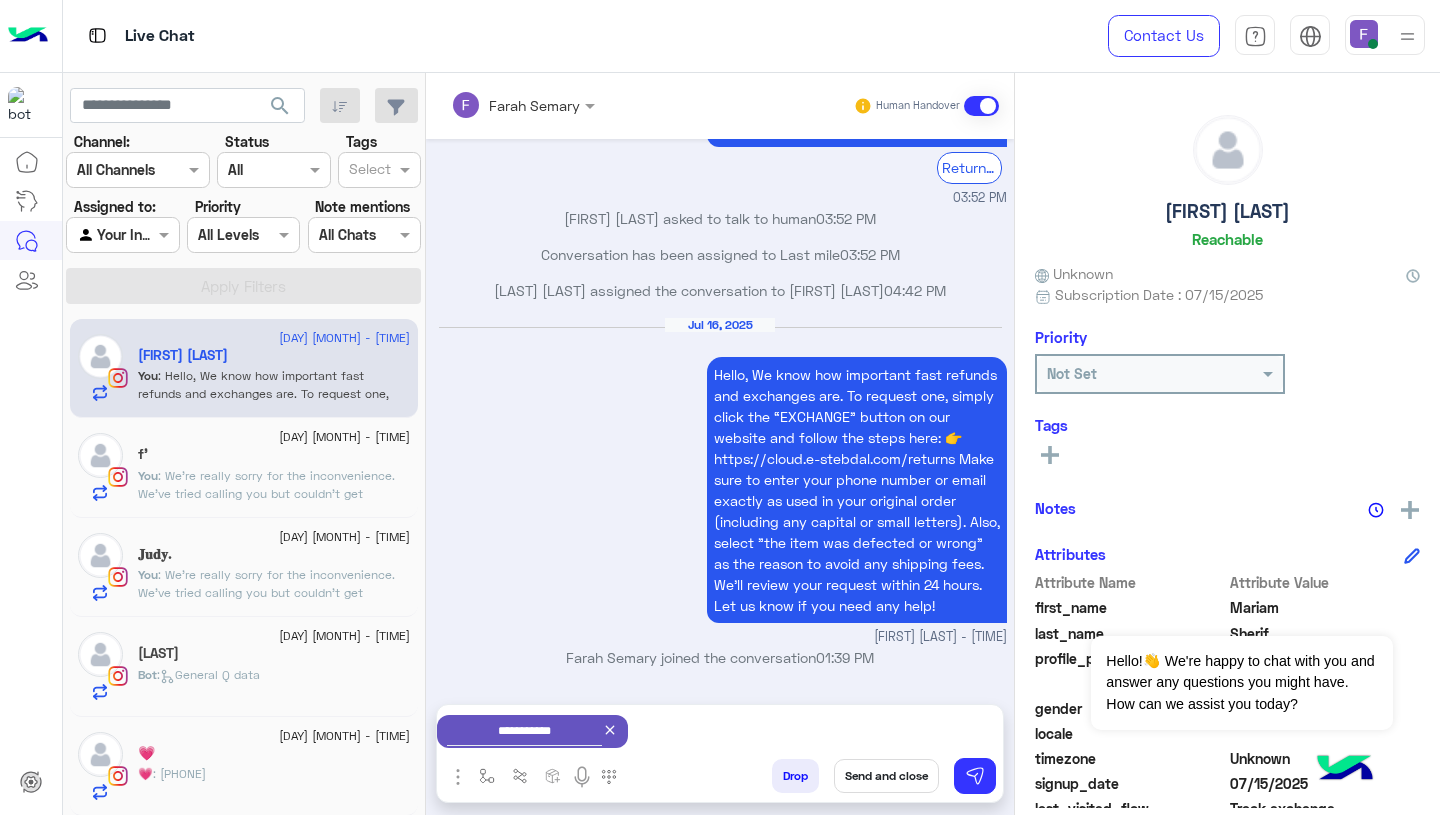 click on "Send and close" at bounding box center (886, 776) 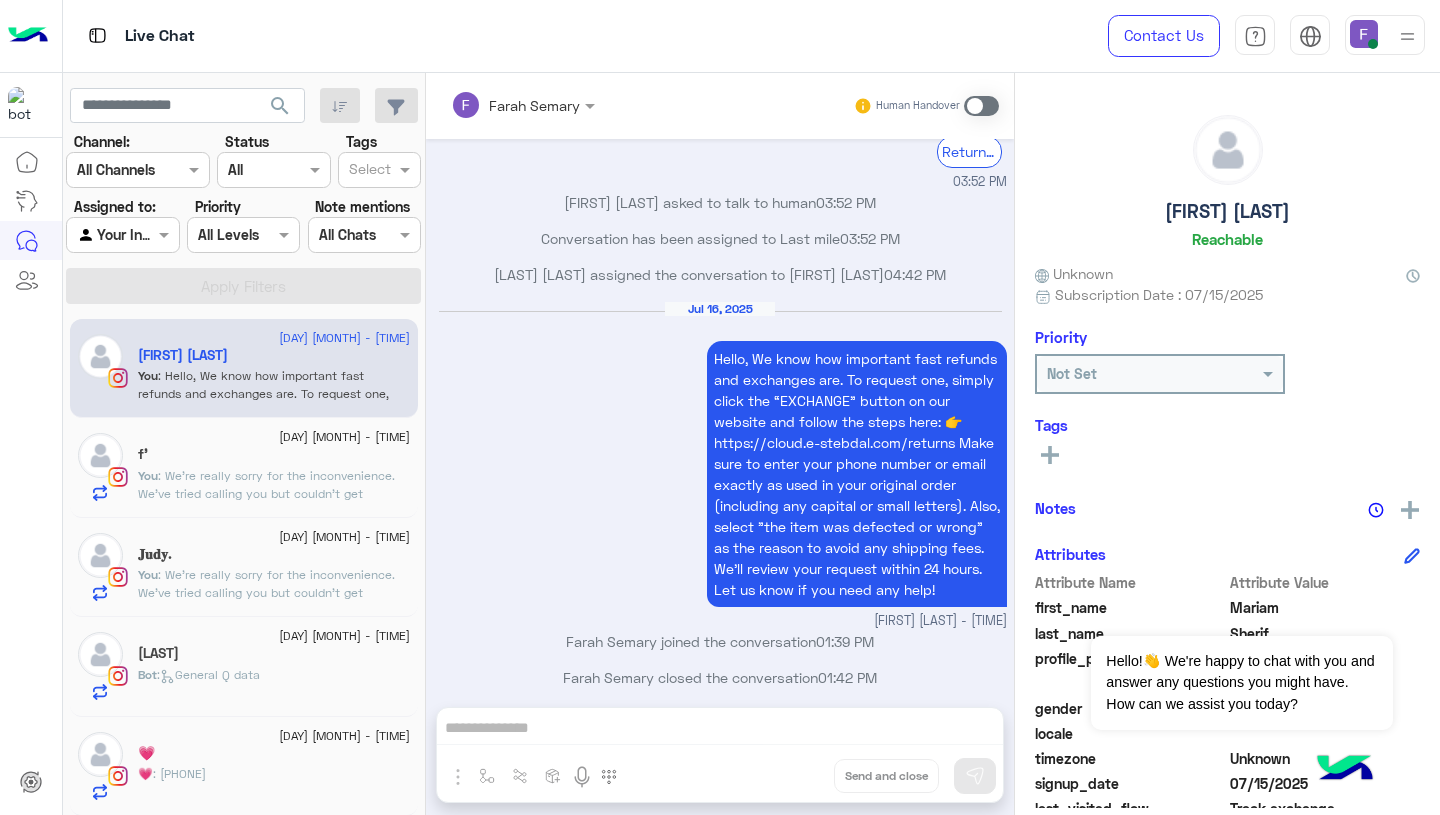 scroll, scrollTop: 1778, scrollLeft: 0, axis: vertical 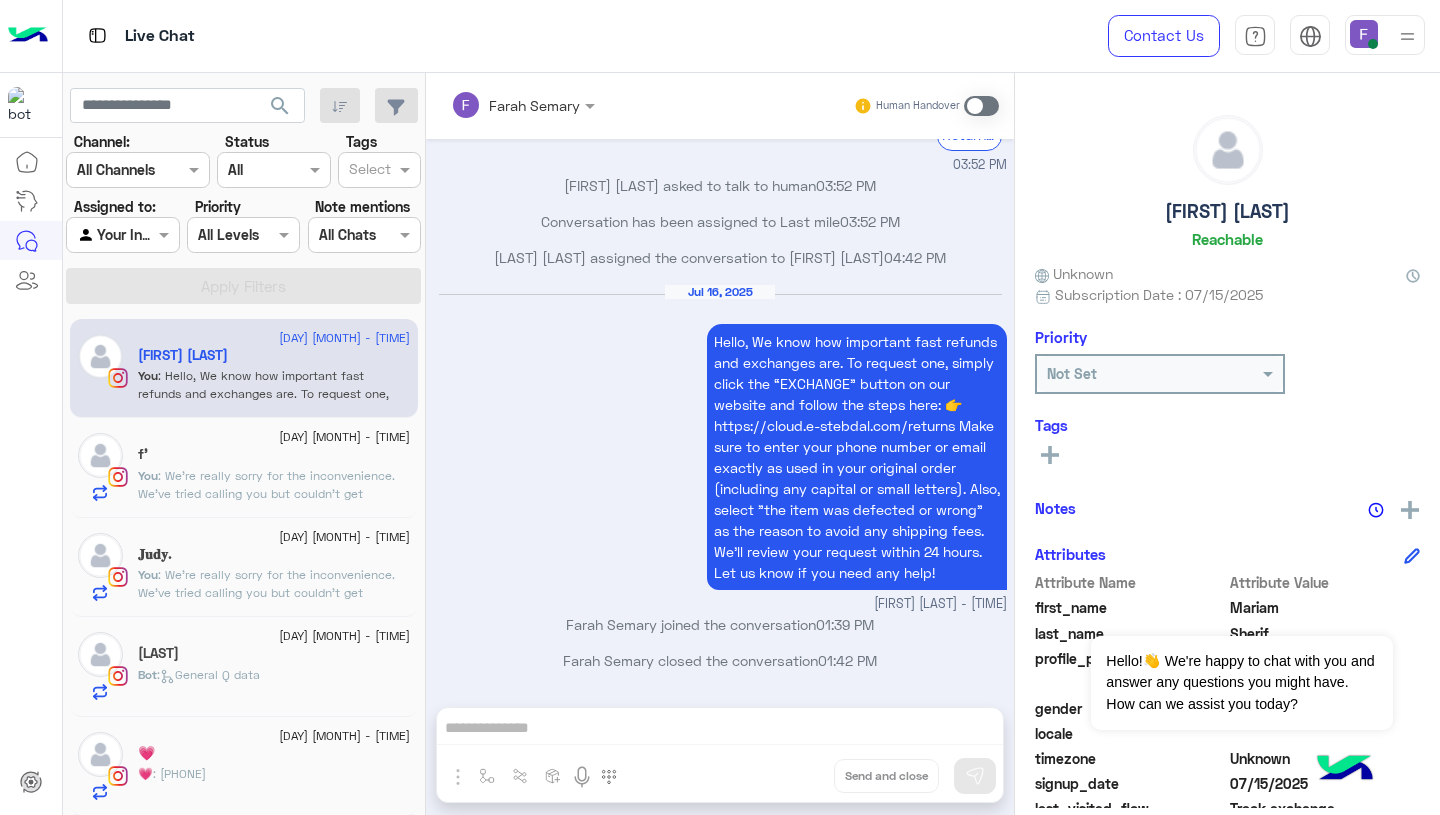 click on "f’" 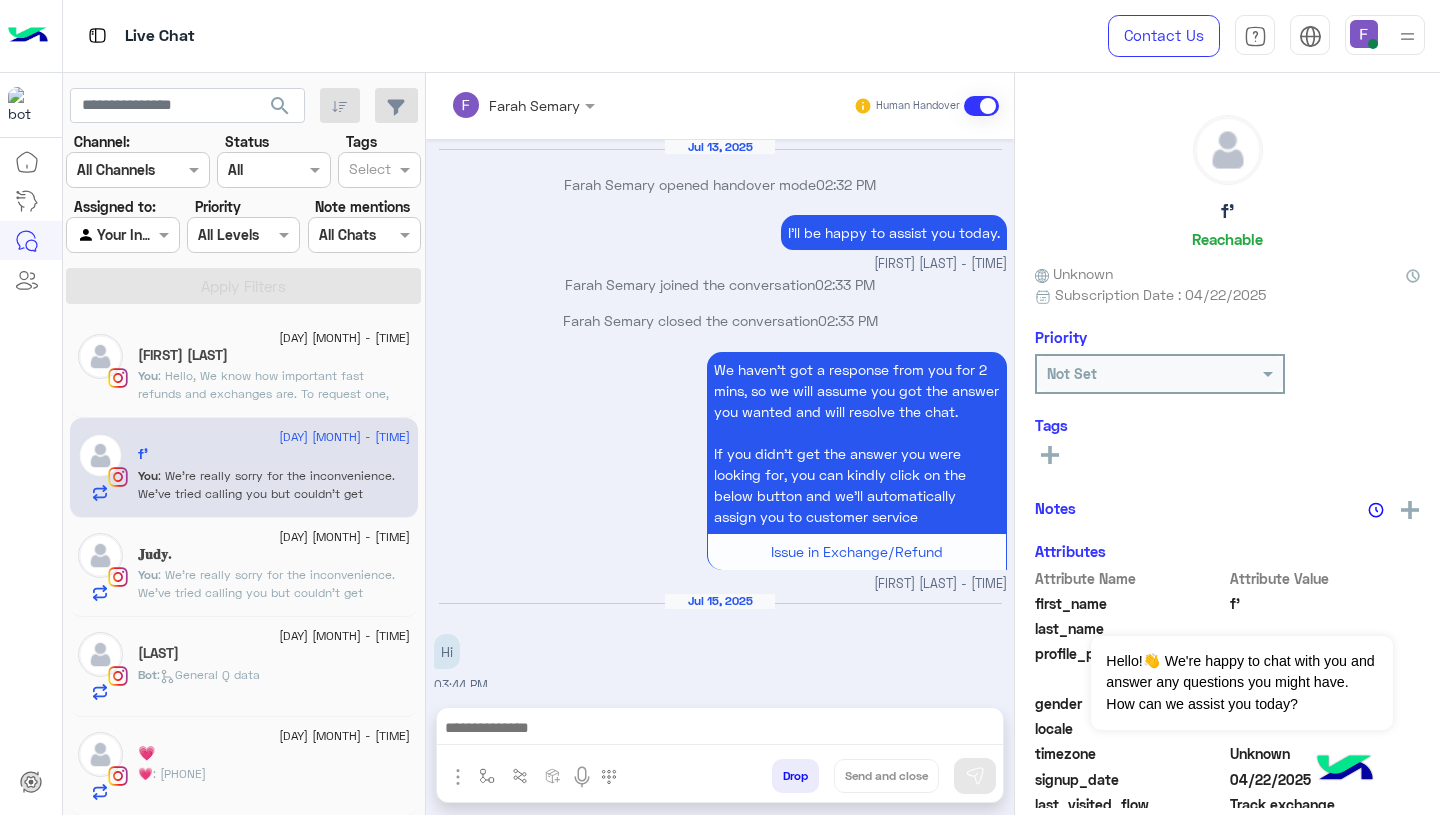 scroll, scrollTop: 1627, scrollLeft: 0, axis: vertical 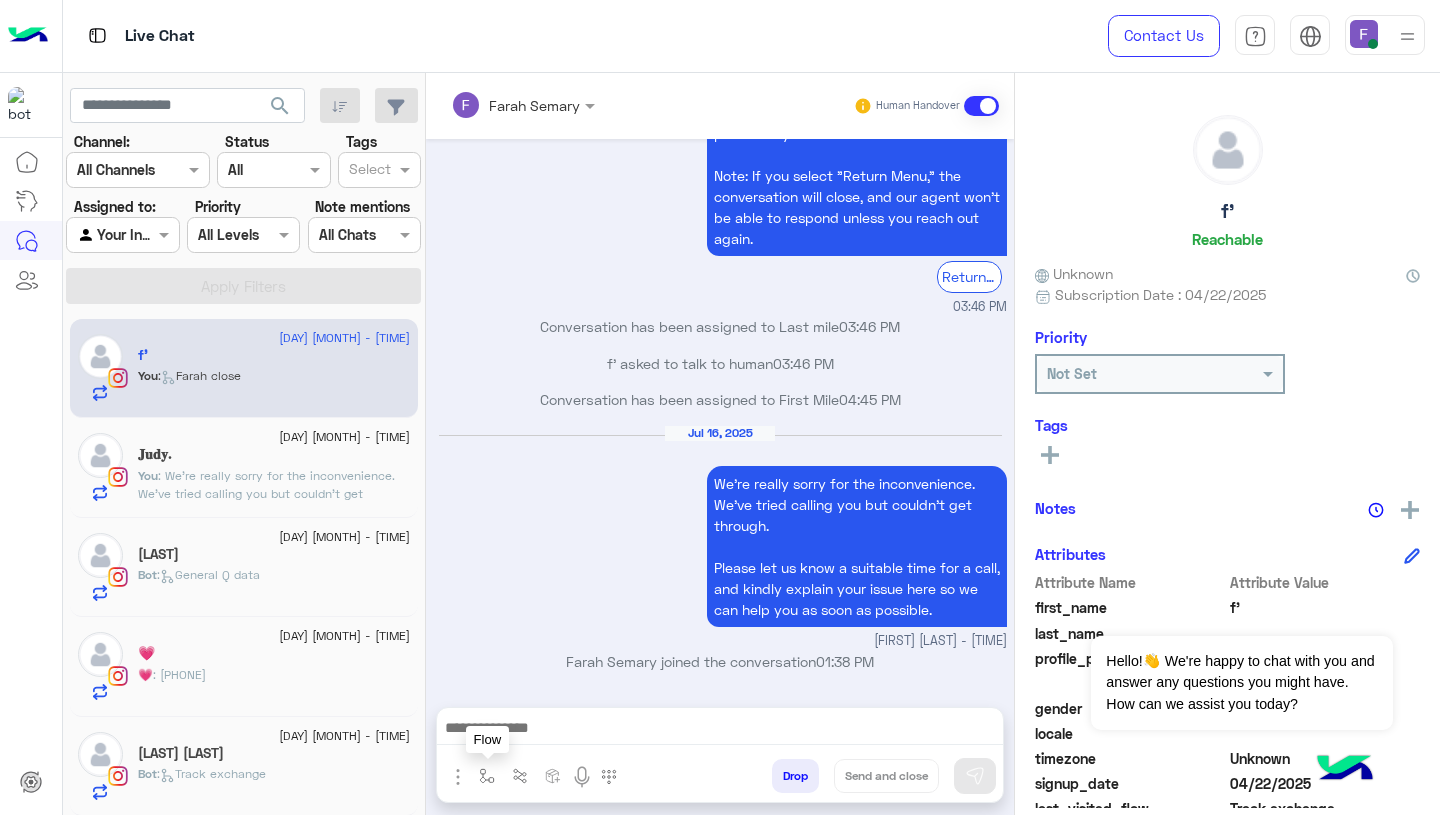 click at bounding box center [487, 776] 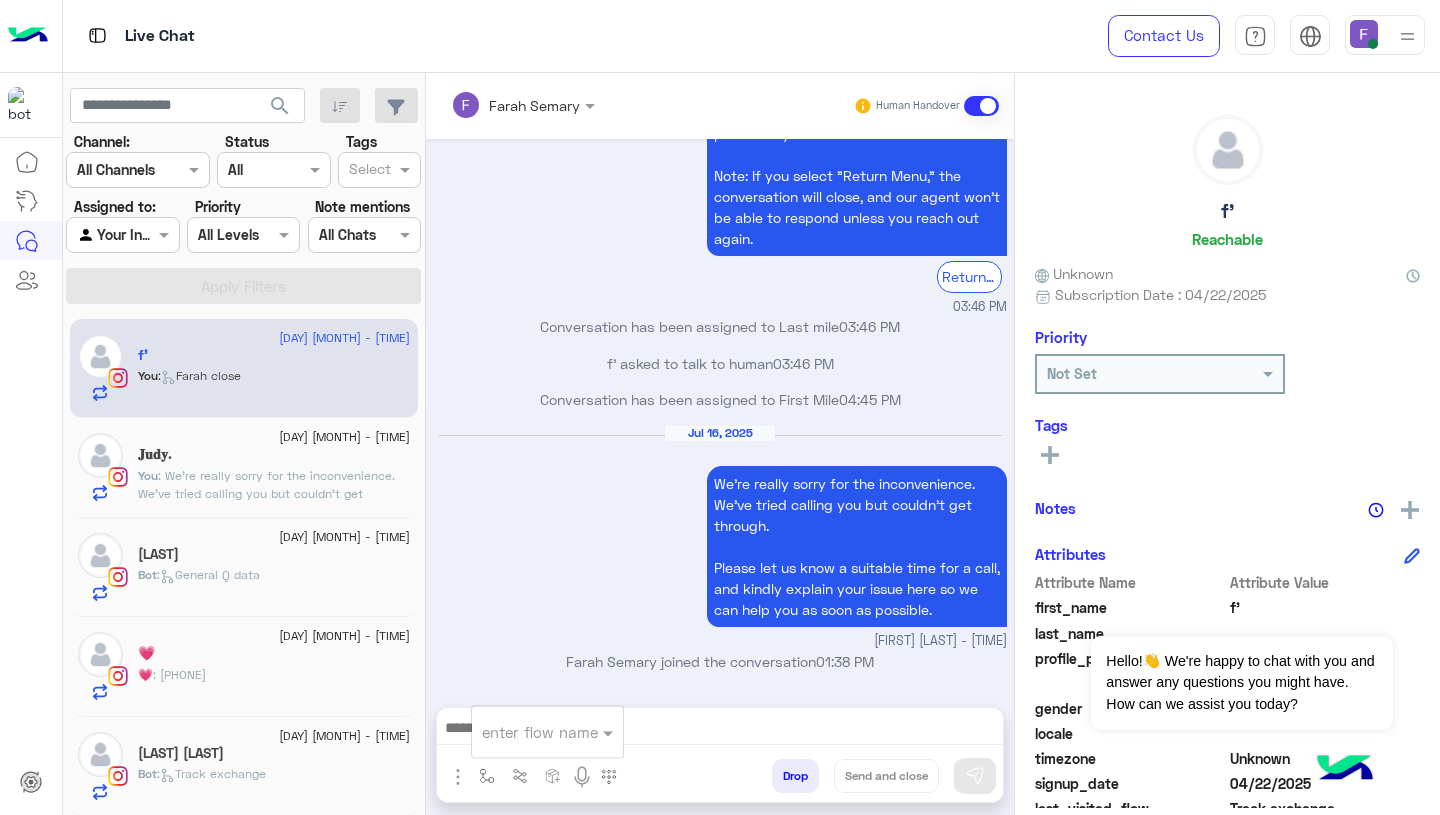 click at bounding box center [523, 732] 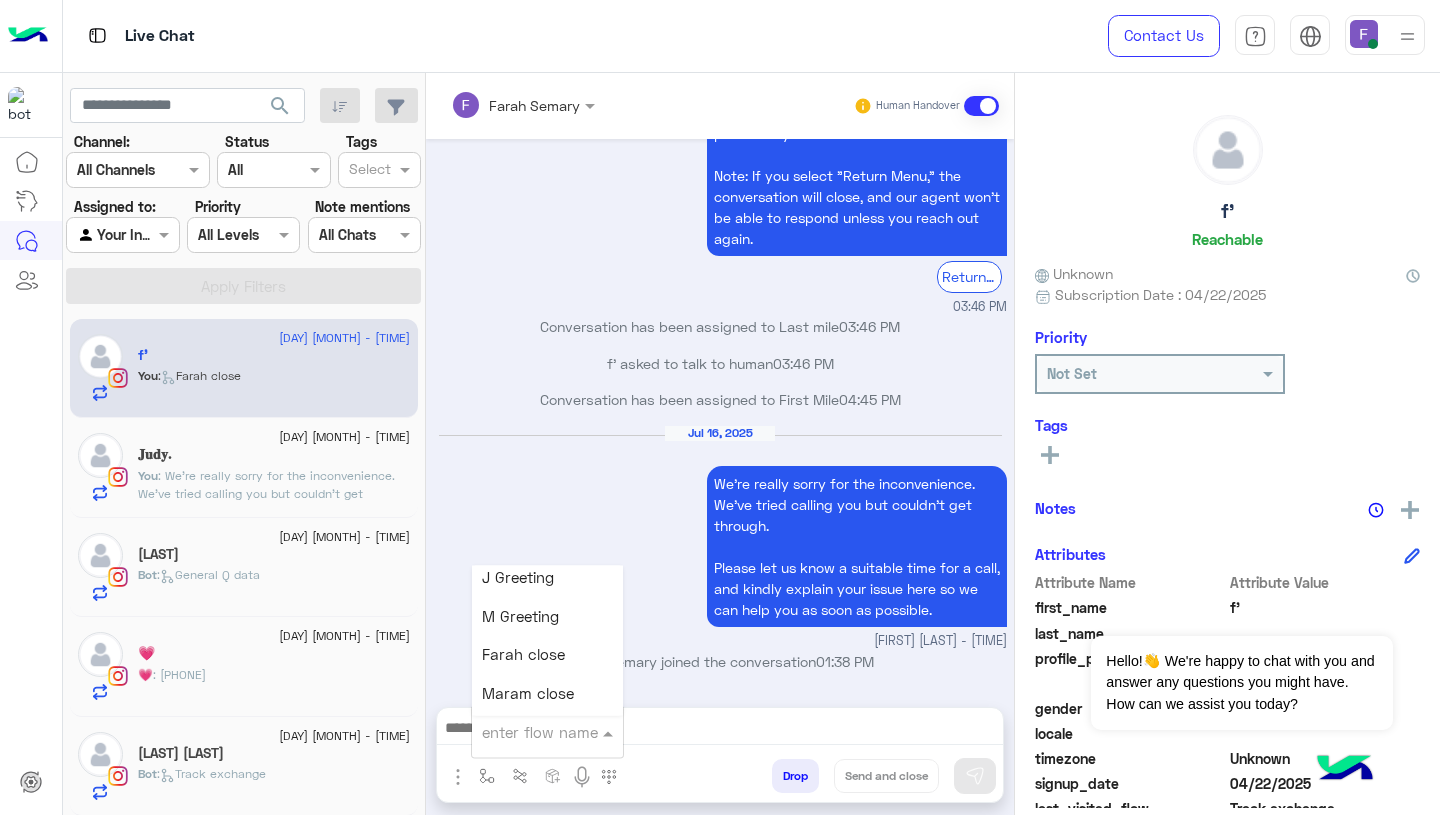 scroll, scrollTop: 2508, scrollLeft: 0, axis: vertical 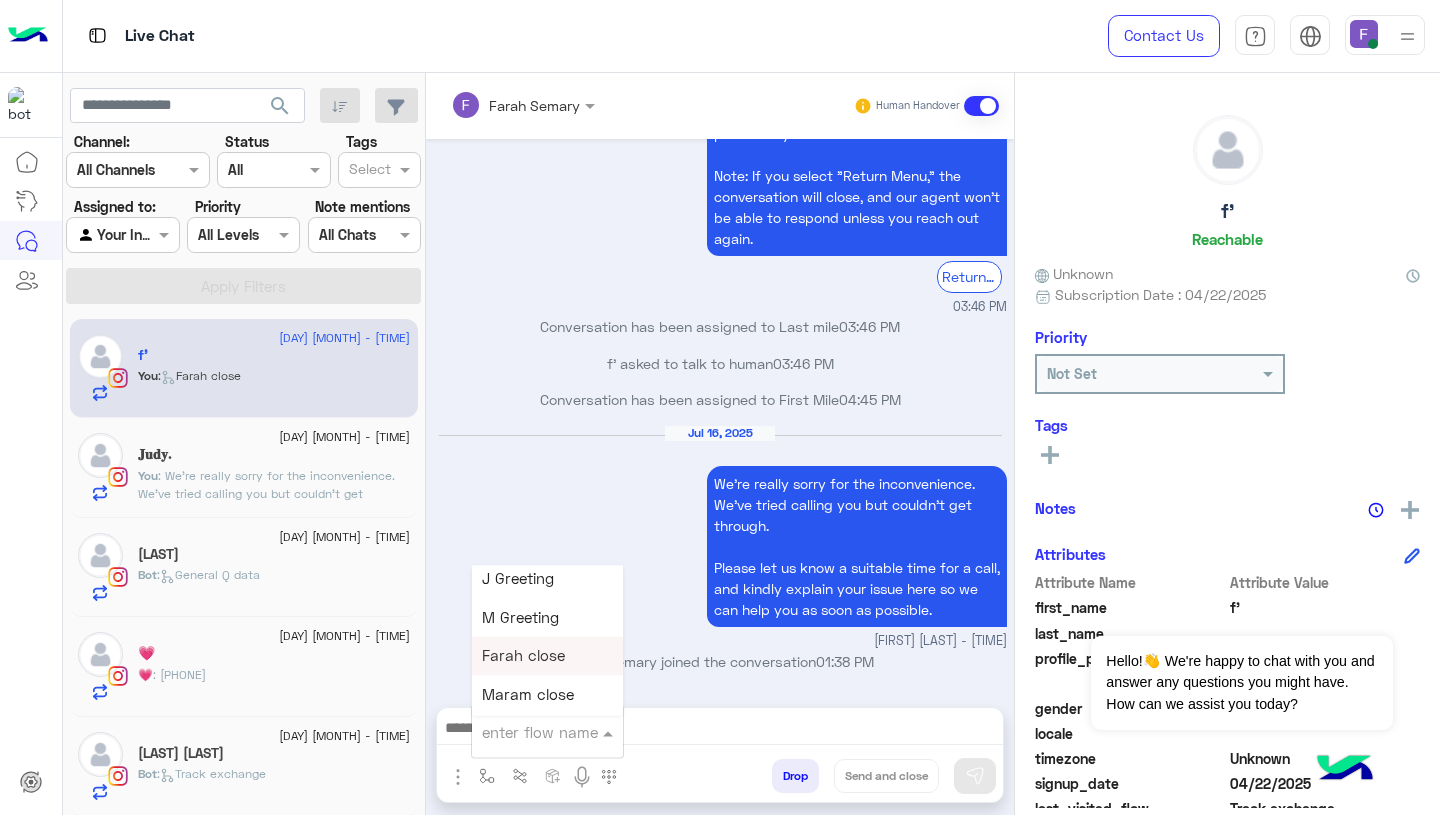 click on "Farah close" at bounding box center [523, 656] 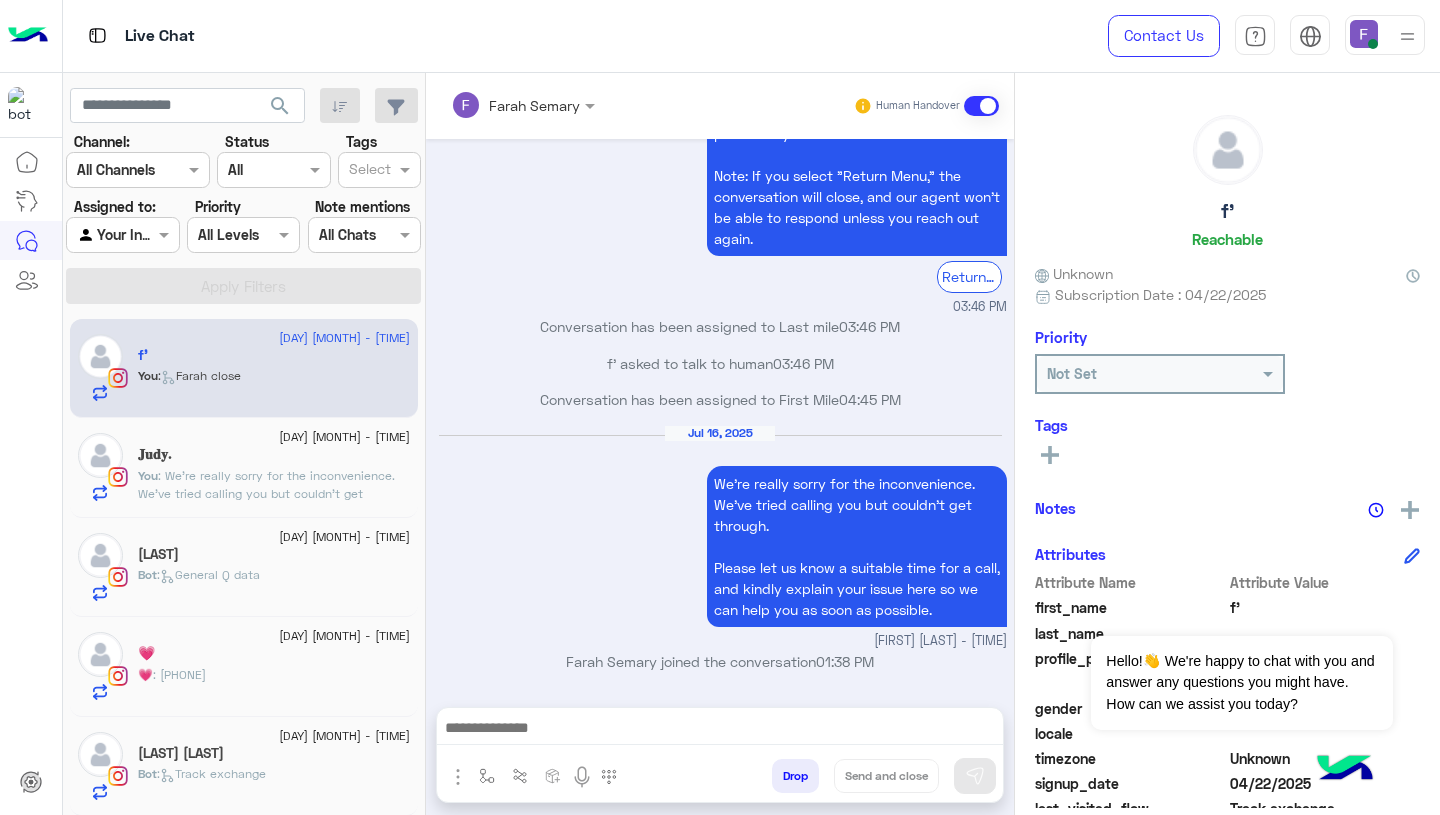 type on "**********" 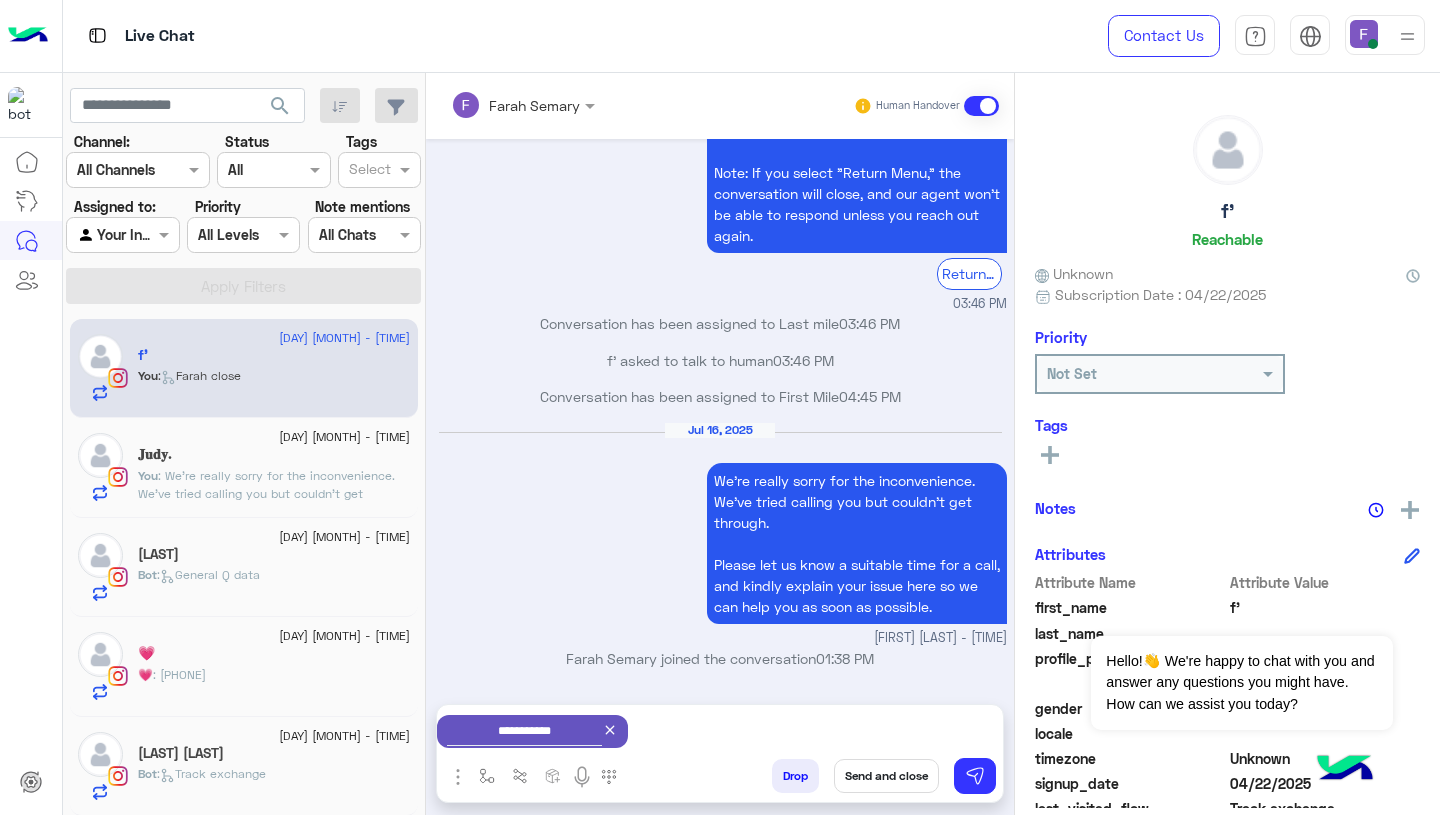 click on "Send and close" at bounding box center [886, 776] 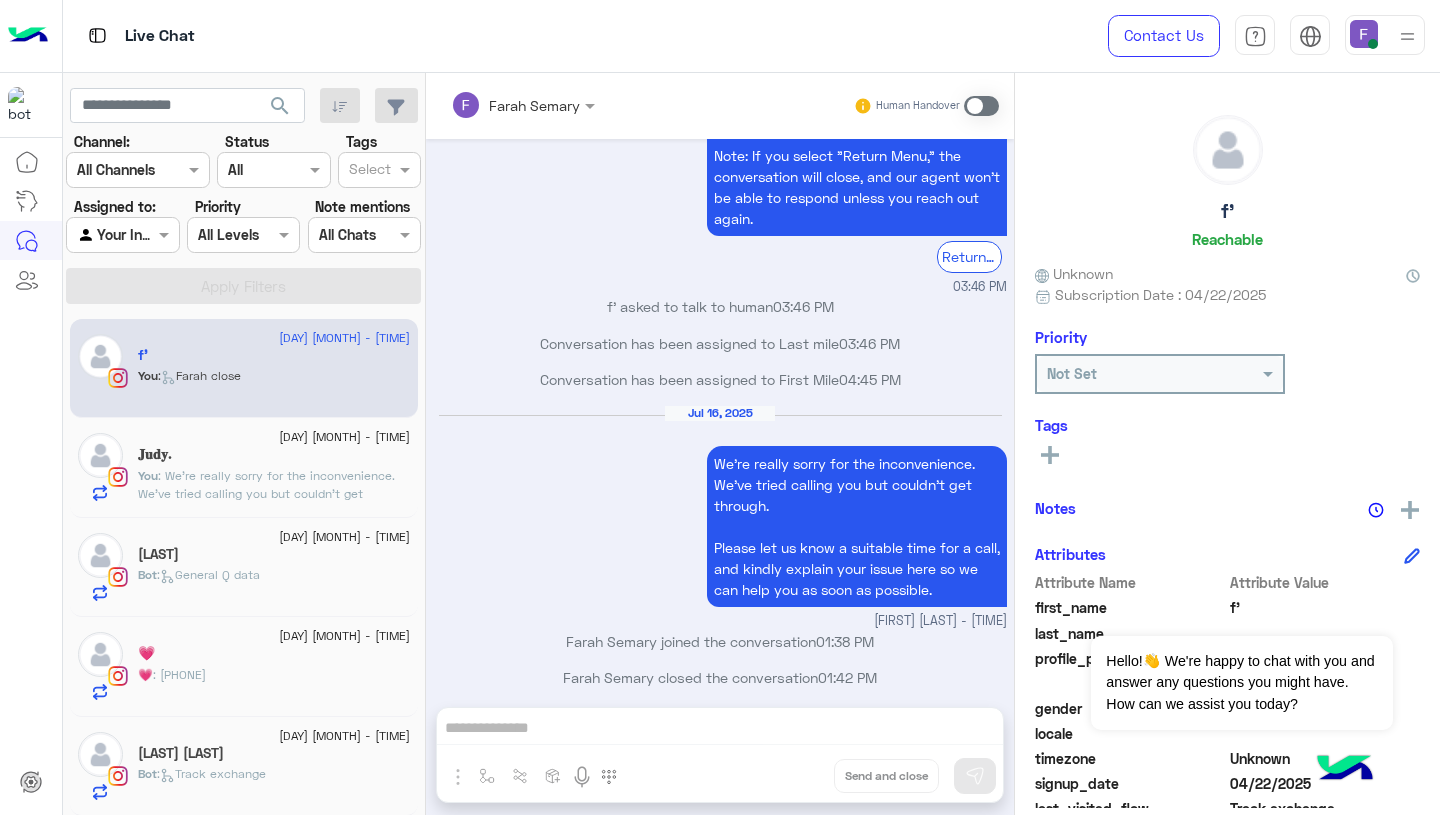 scroll, scrollTop: 1663, scrollLeft: 0, axis: vertical 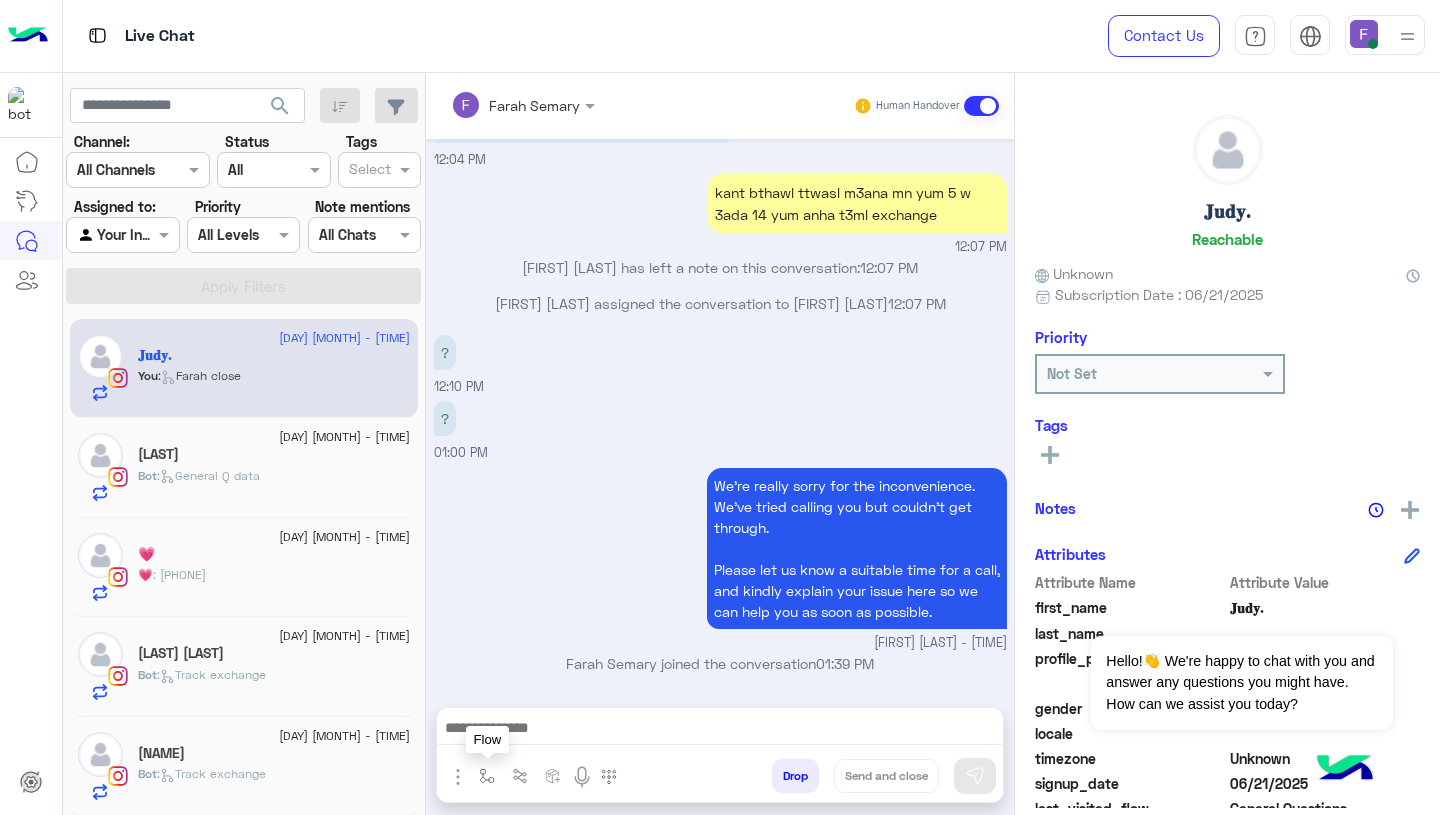 click at bounding box center [487, 776] 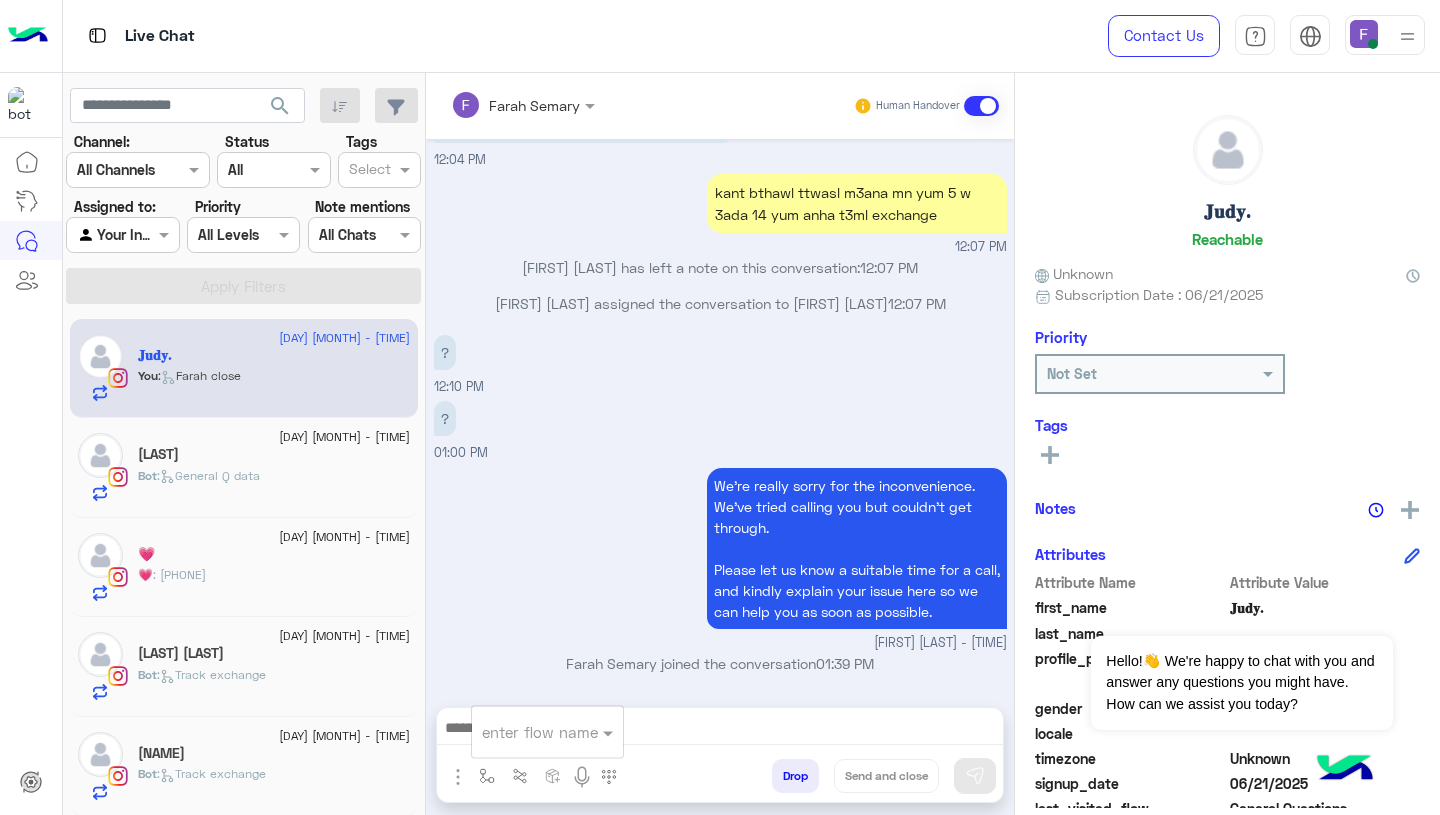 click at bounding box center (523, 732) 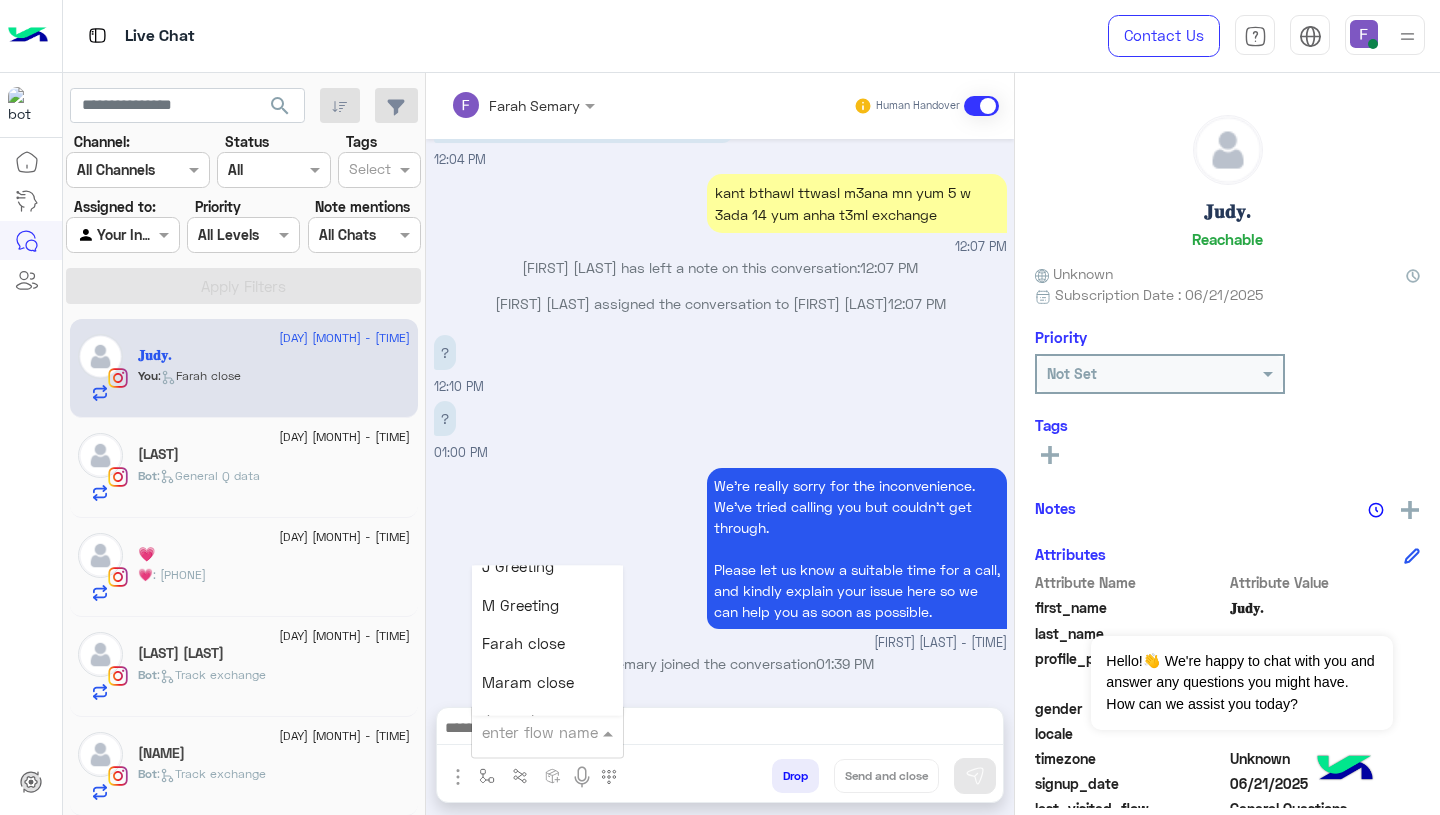 scroll, scrollTop: 2519, scrollLeft: 0, axis: vertical 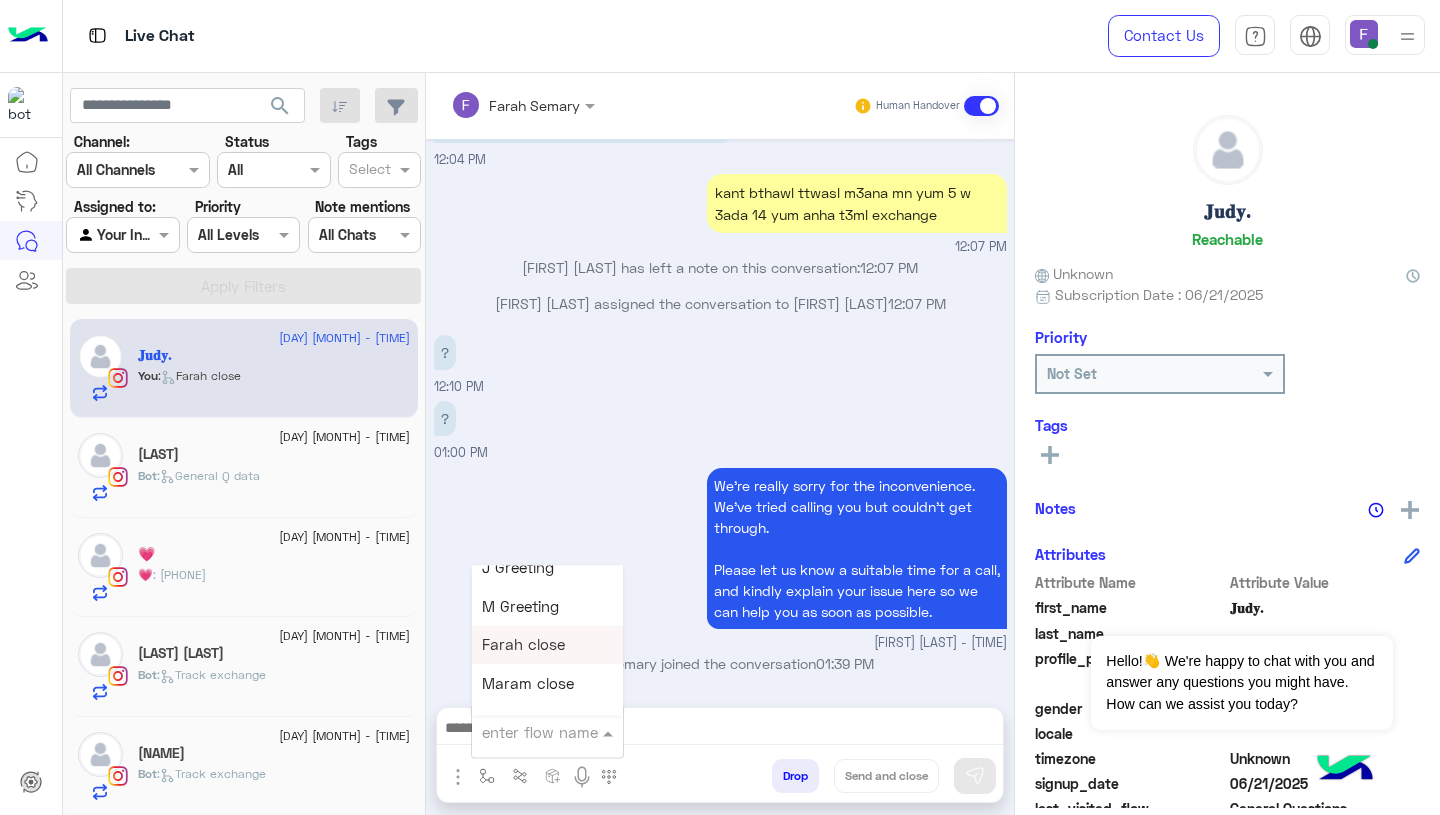 click on "Farah close" at bounding box center [547, 645] 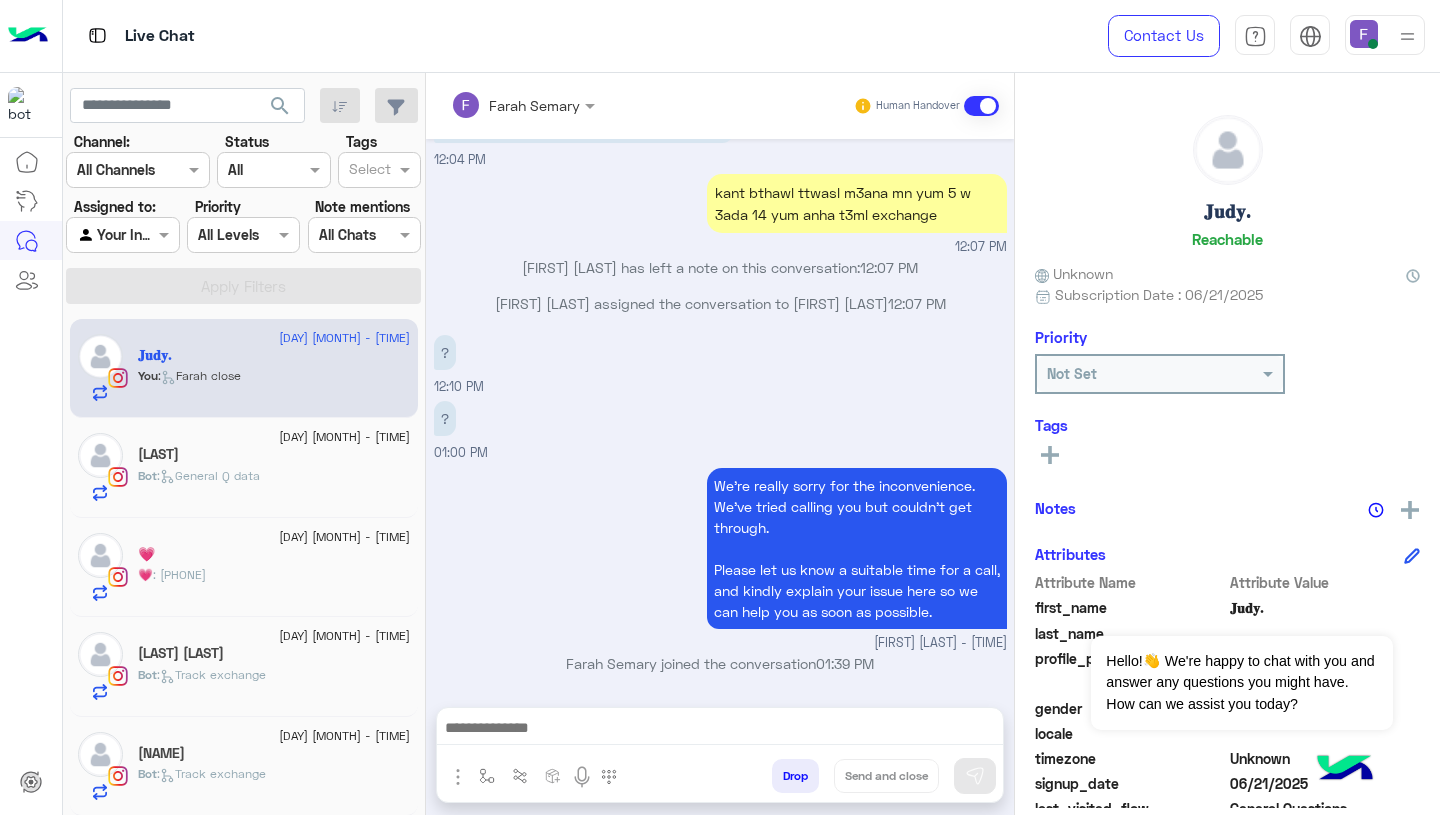 type on "**********" 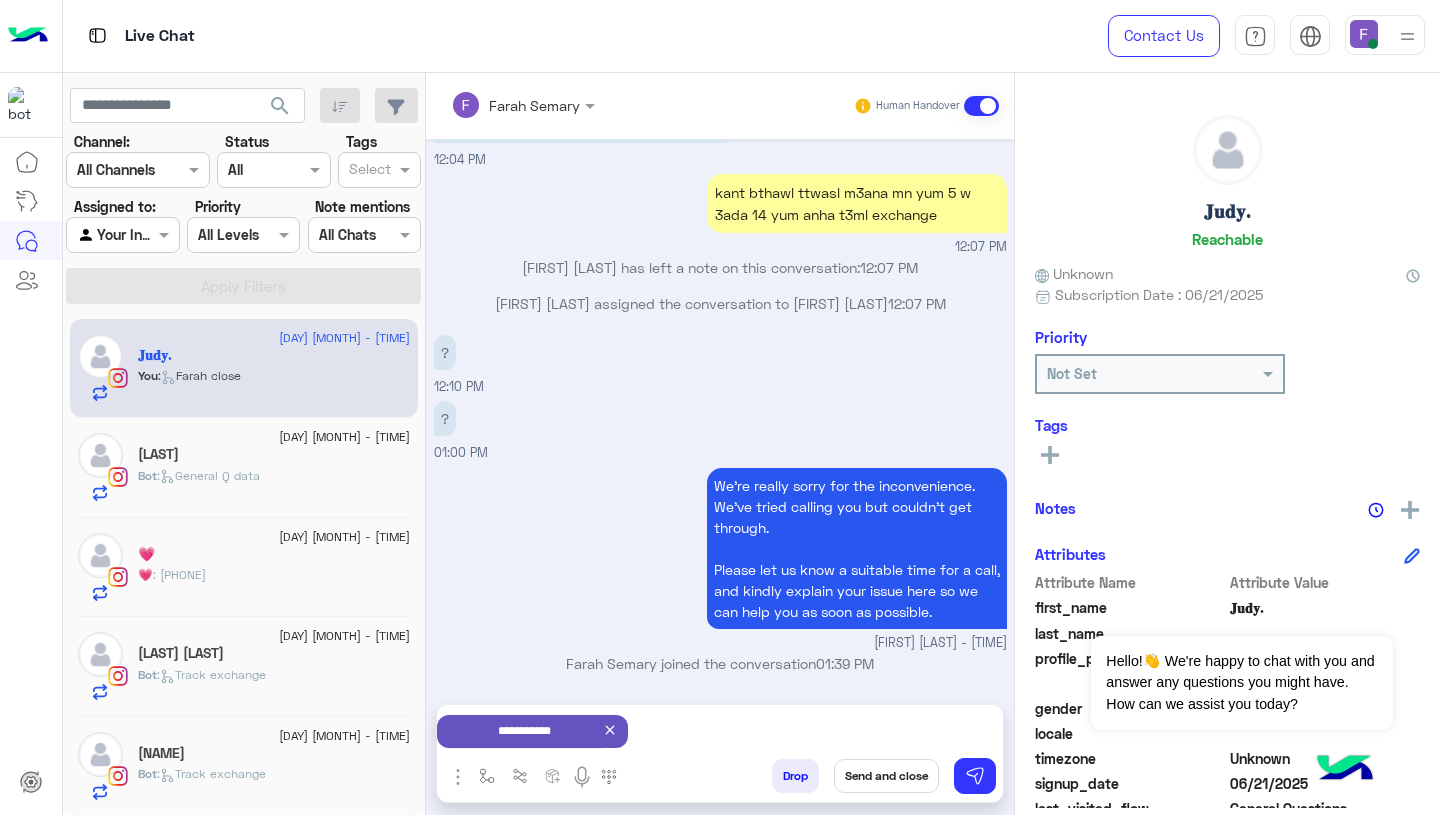 click on "Send and close" at bounding box center [886, 776] 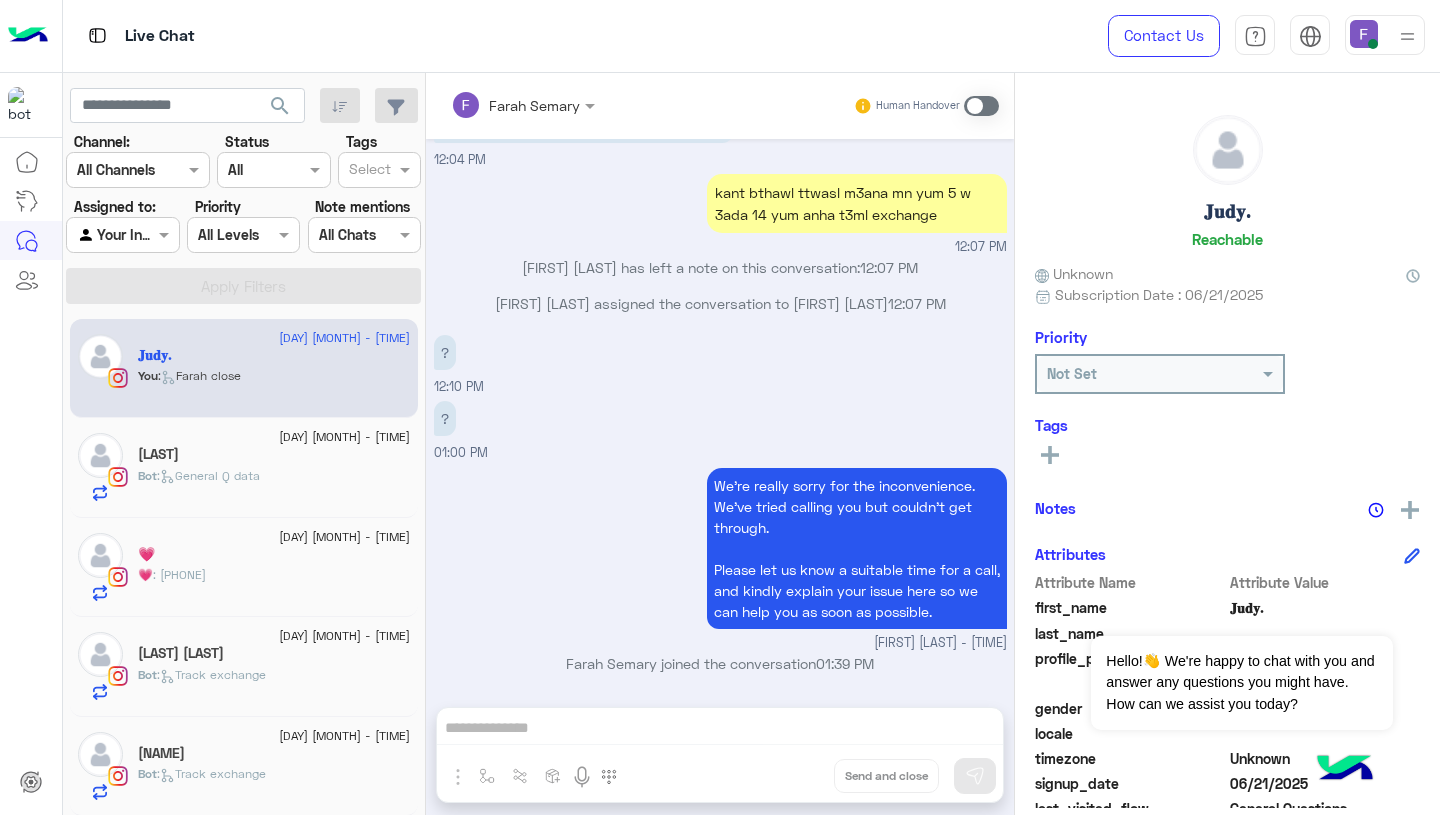 scroll, scrollTop: 1269, scrollLeft: 0, axis: vertical 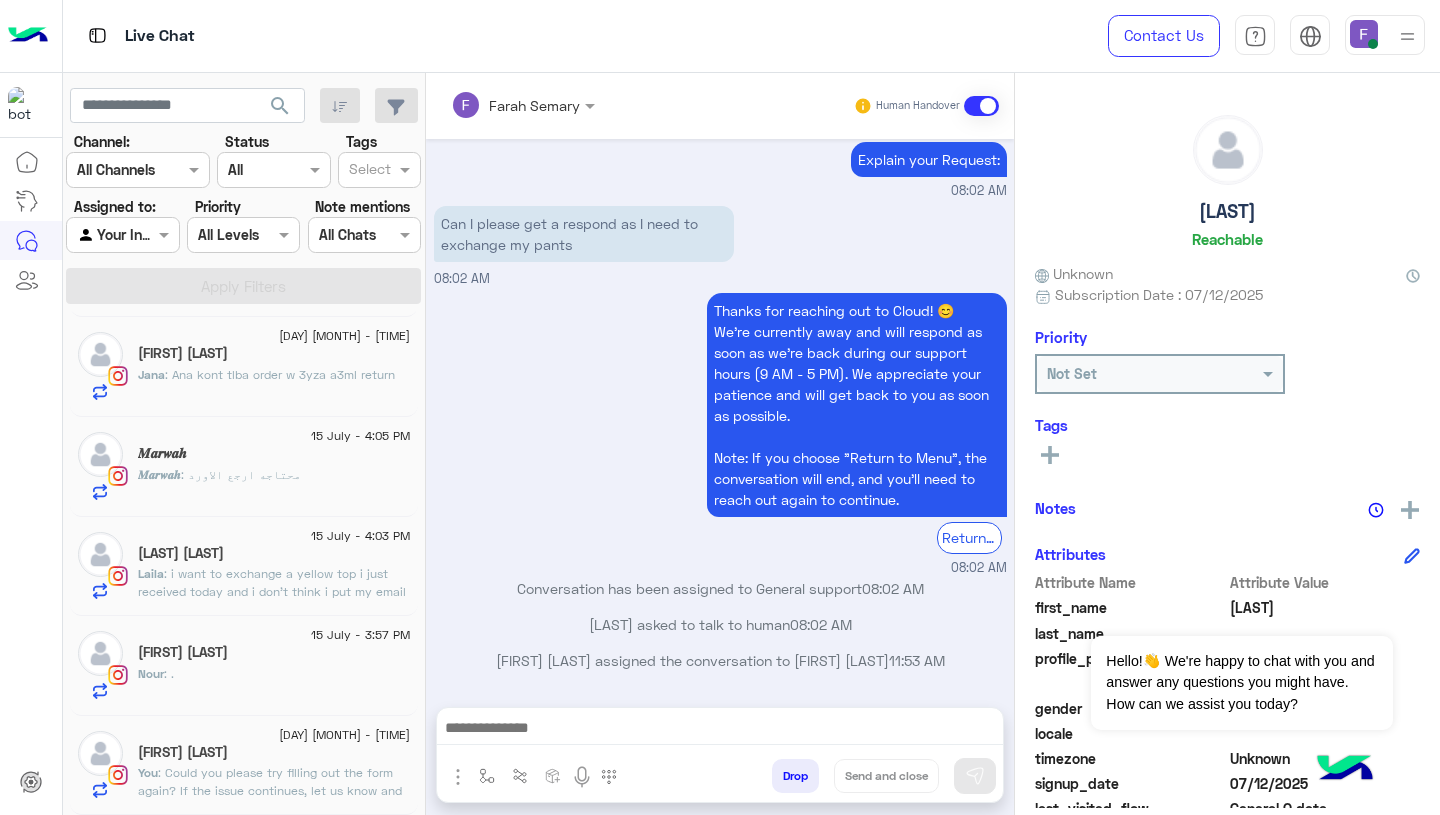 click on ": Could you please try filling out the form again?
If the issue continues, let us know and we’ll help you step by step." 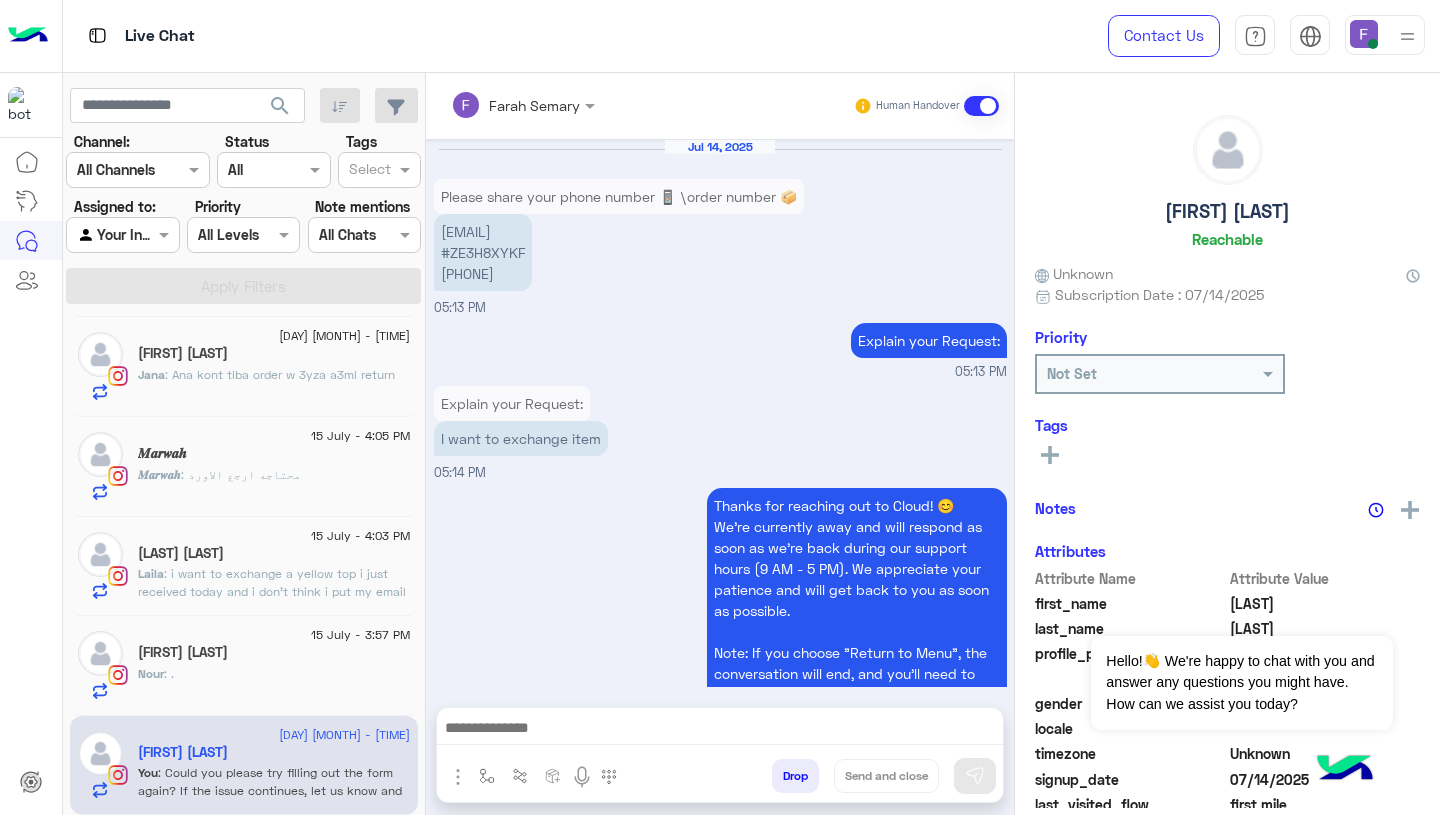 scroll, scrollTop: 1721, scrollLeft: 0, axis: vertical 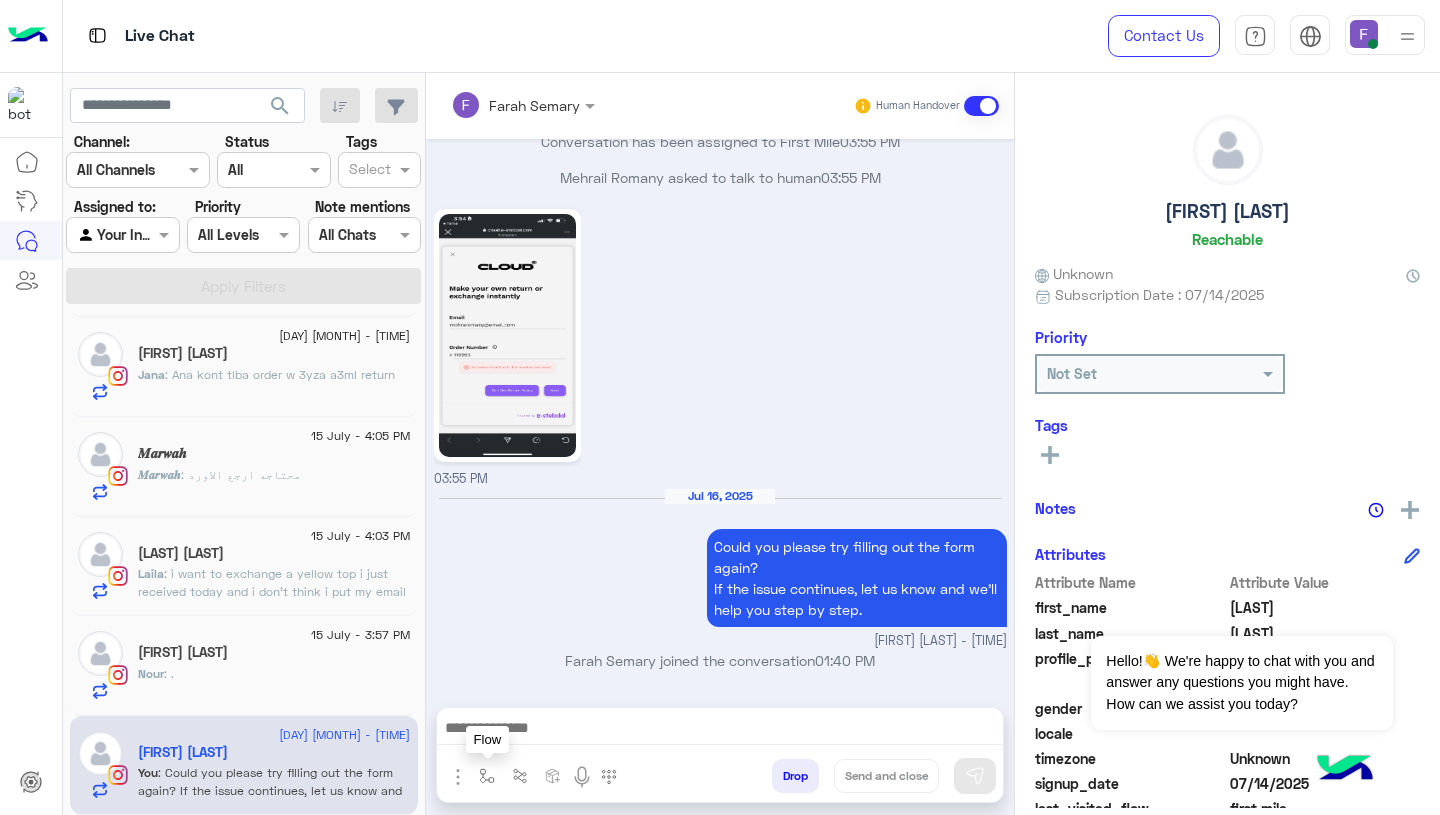 click at bounding box center [487, 776] 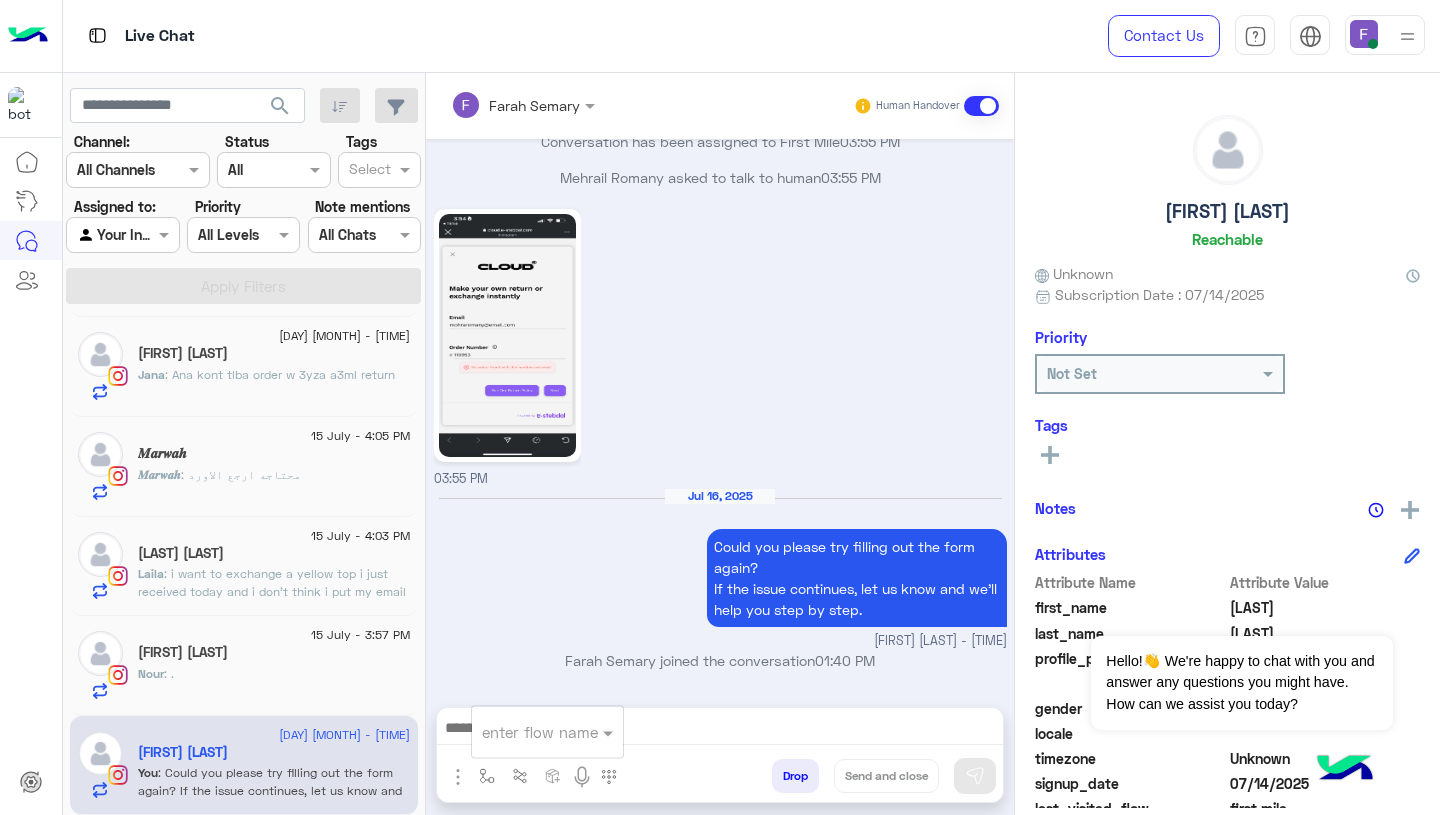 click at bounding box center (523, 732) 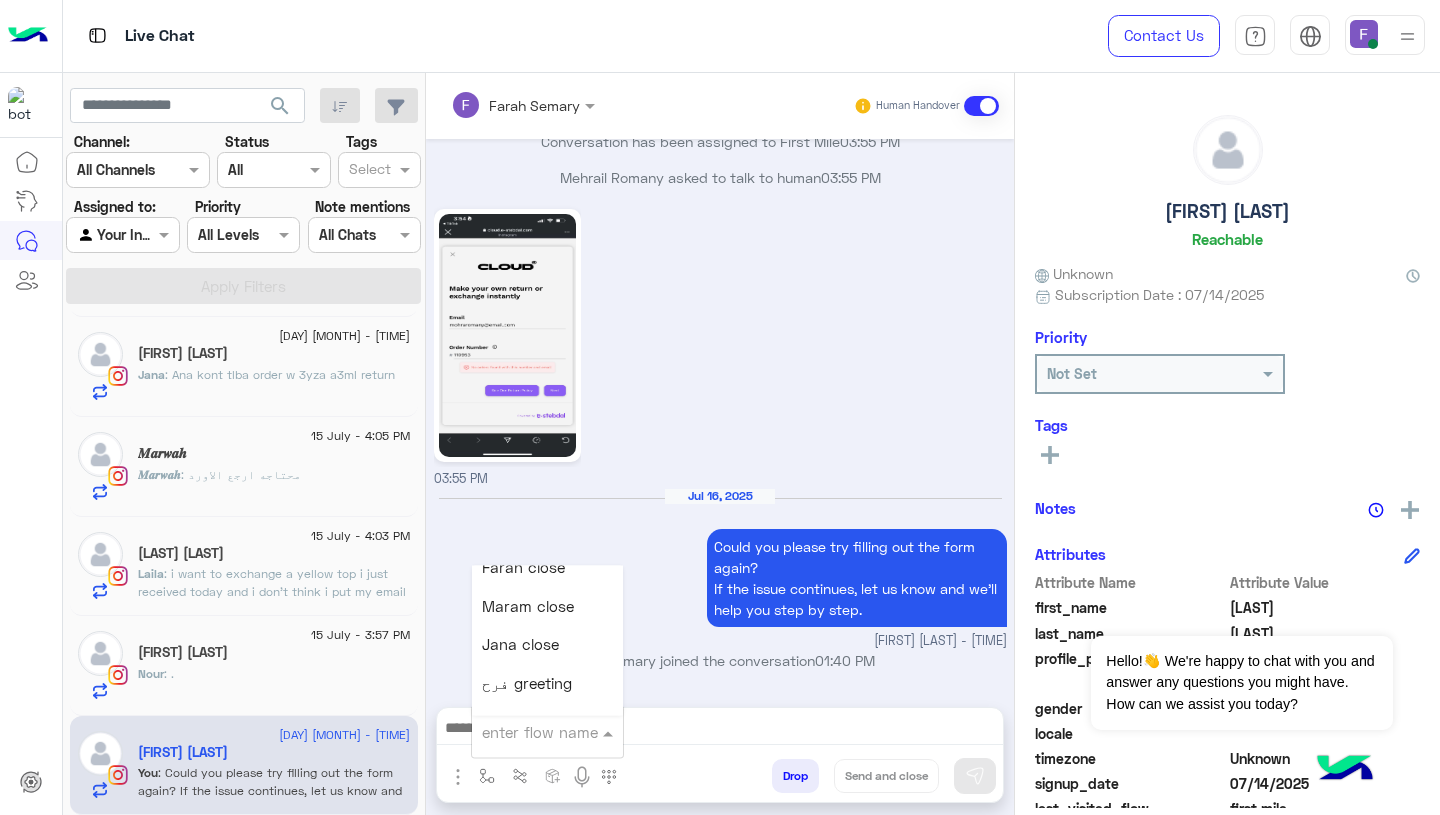 scroll, scrollTop: 2579, scrollLeft: 0, axis: vertical 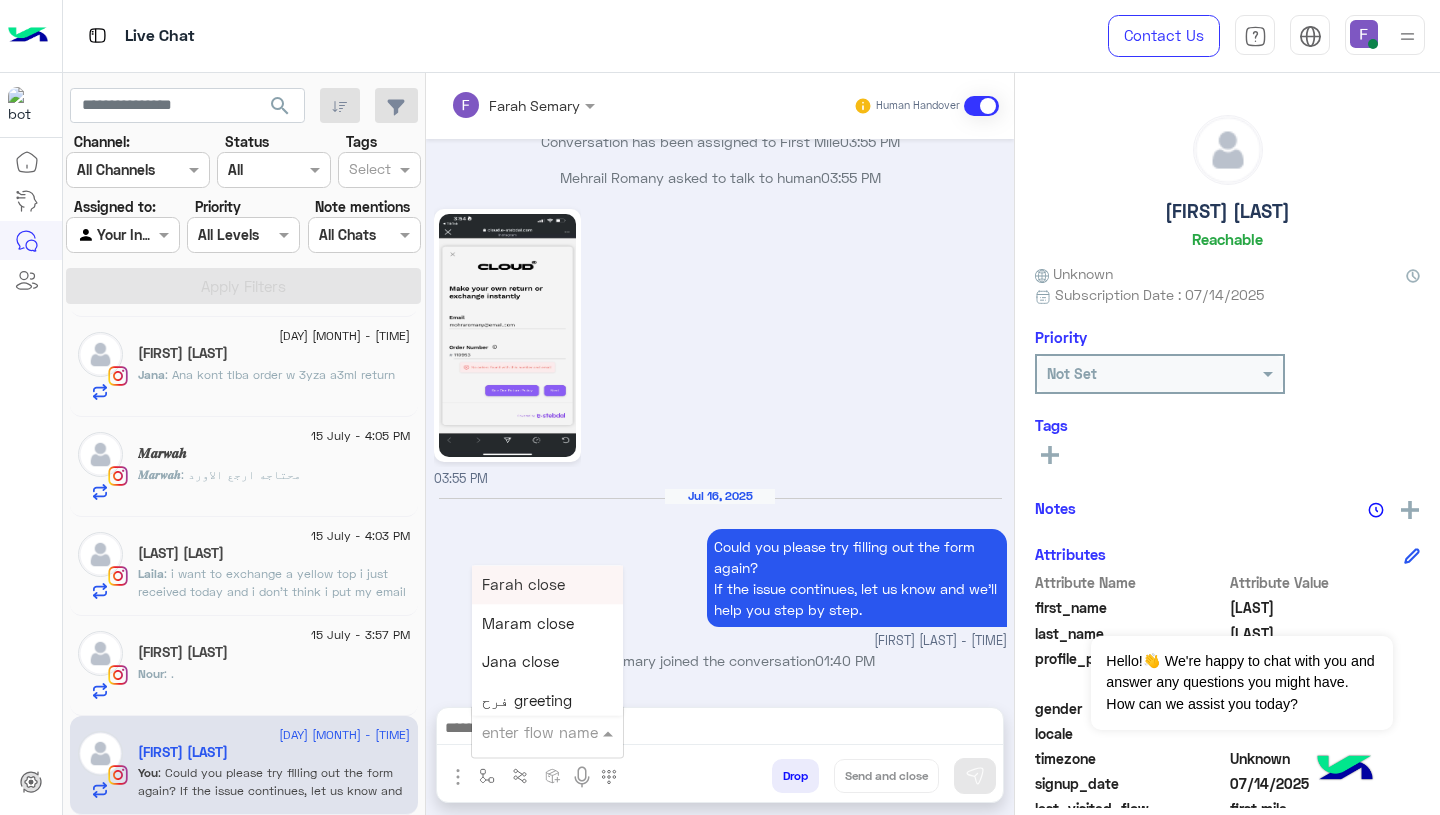 click on "Farah close" at bounding box center (523, 585) 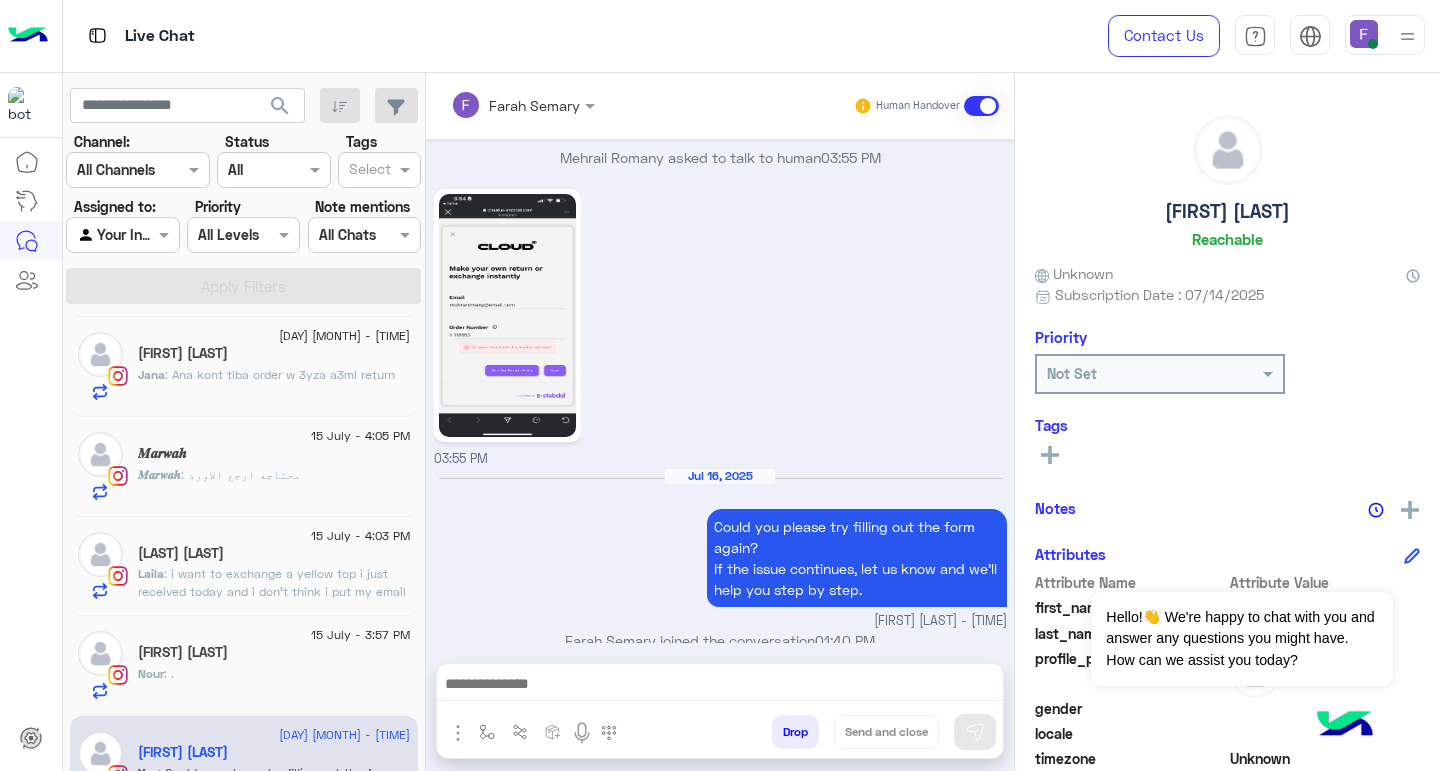 type on "**********" 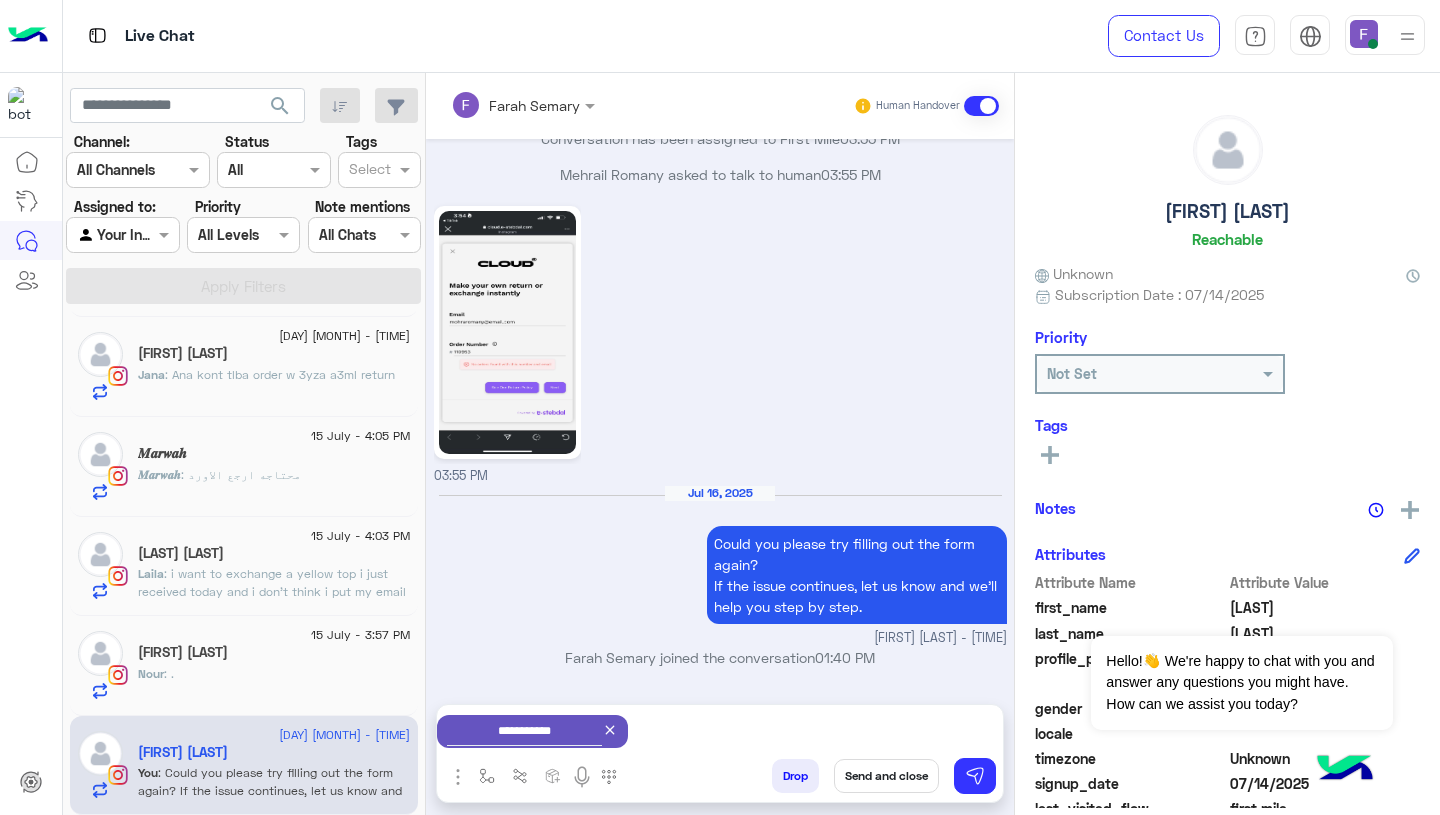 click on "Send and close" at bounding box center (886, 776) 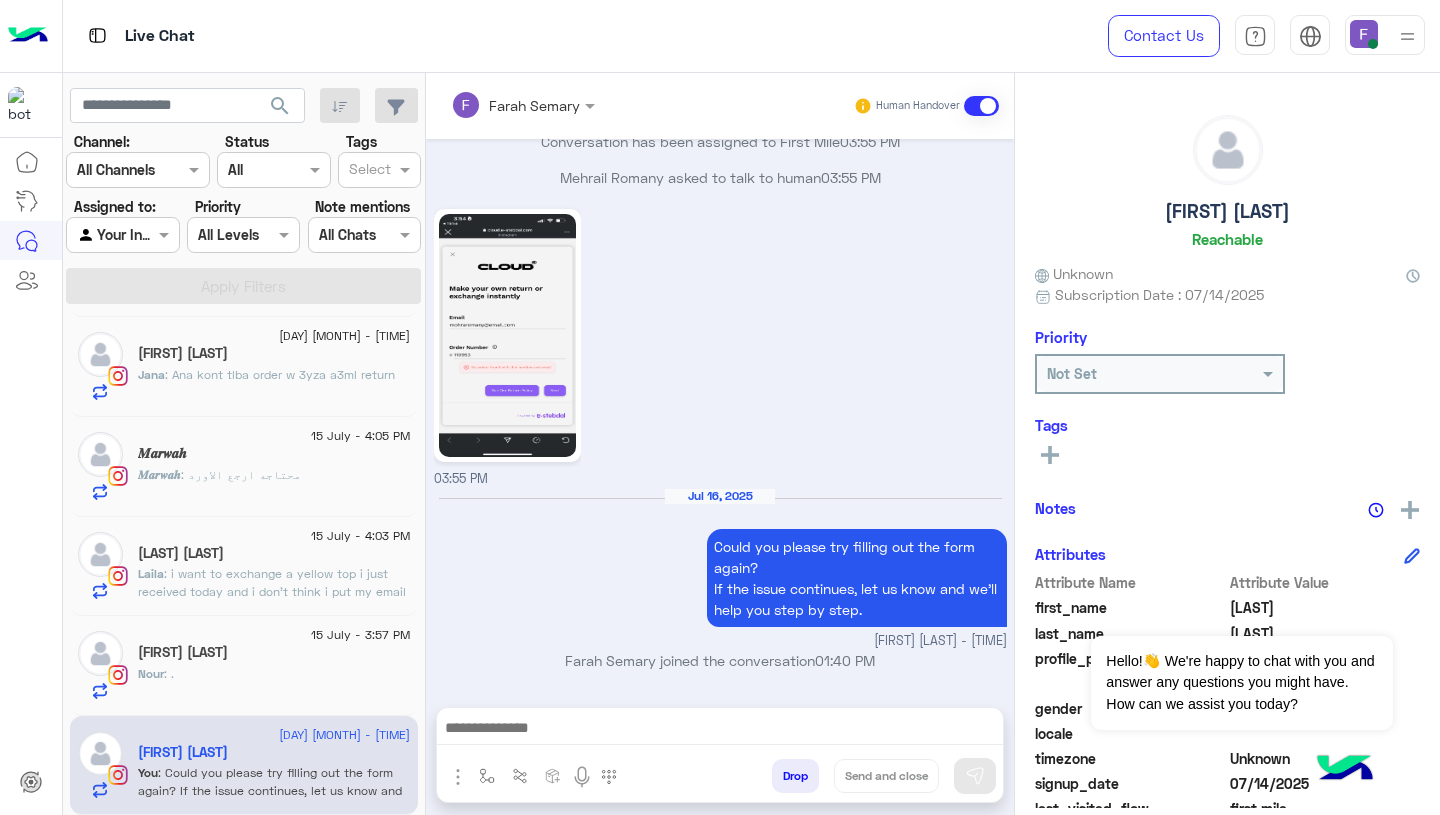 scroll, scrollTop: 1757, scrollLeft: 0, axis: vertical 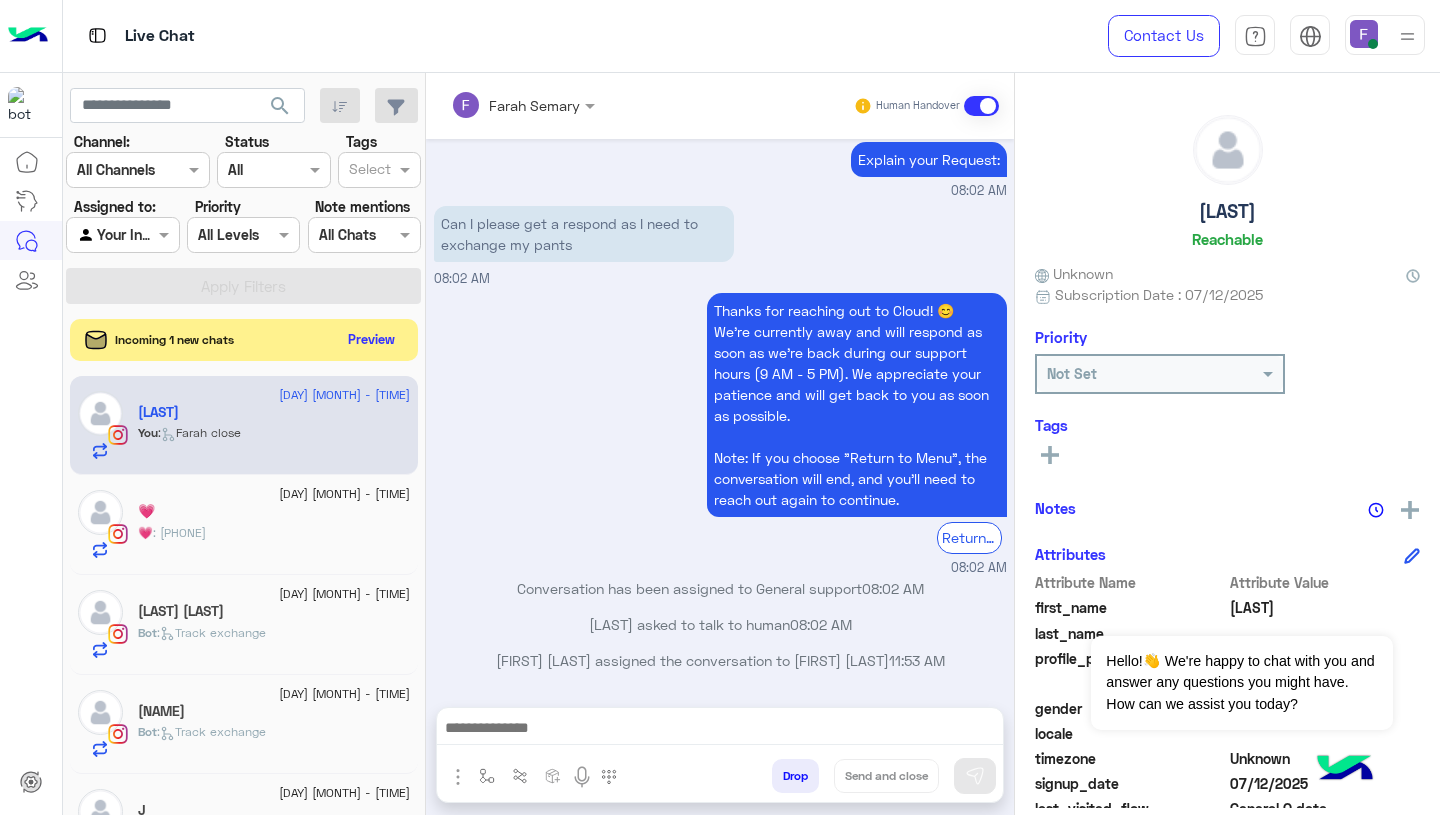click on "Preview" 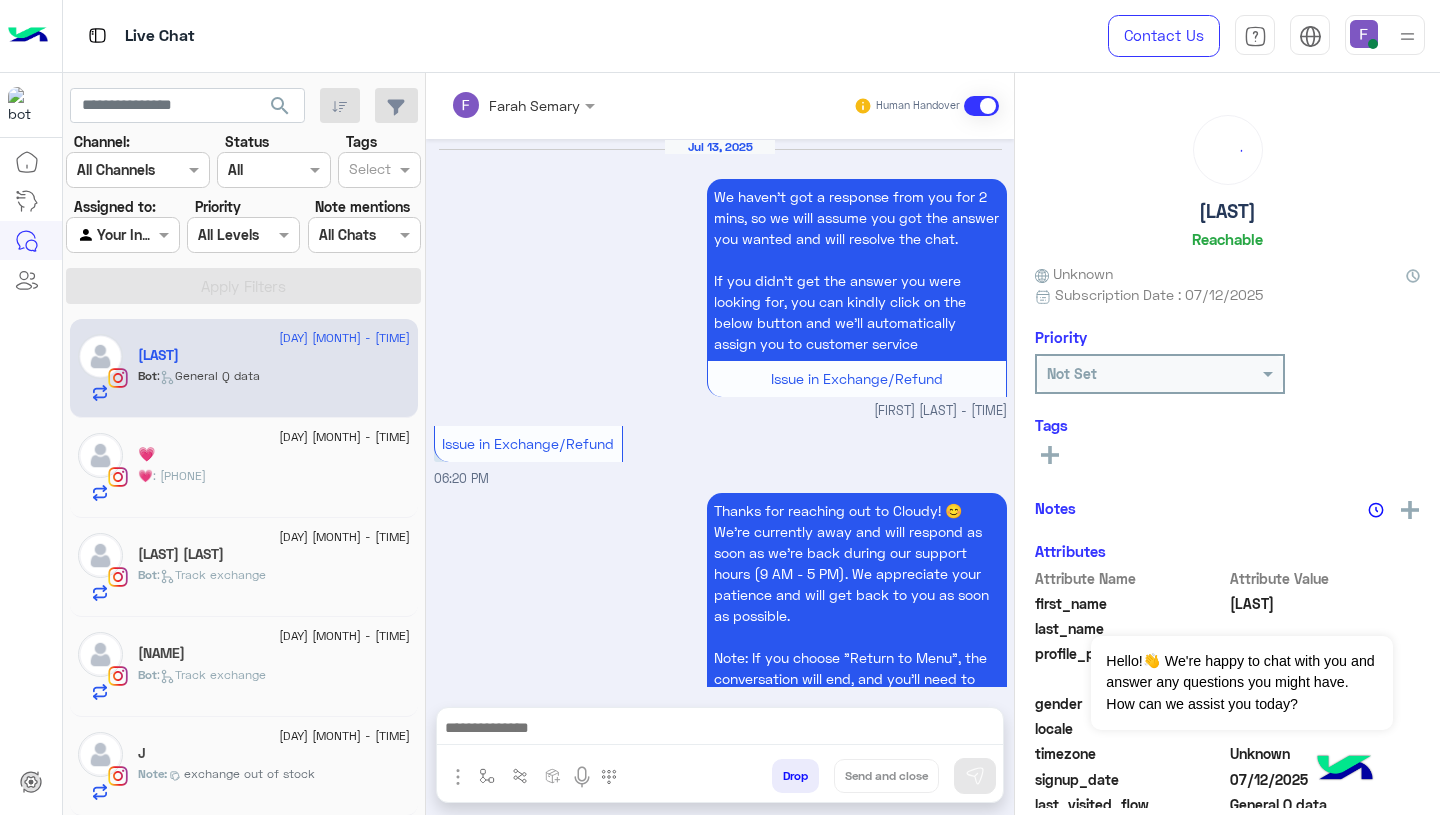 scroll, scrollTop: 1895, scrollLeft: 0, axis: vertical 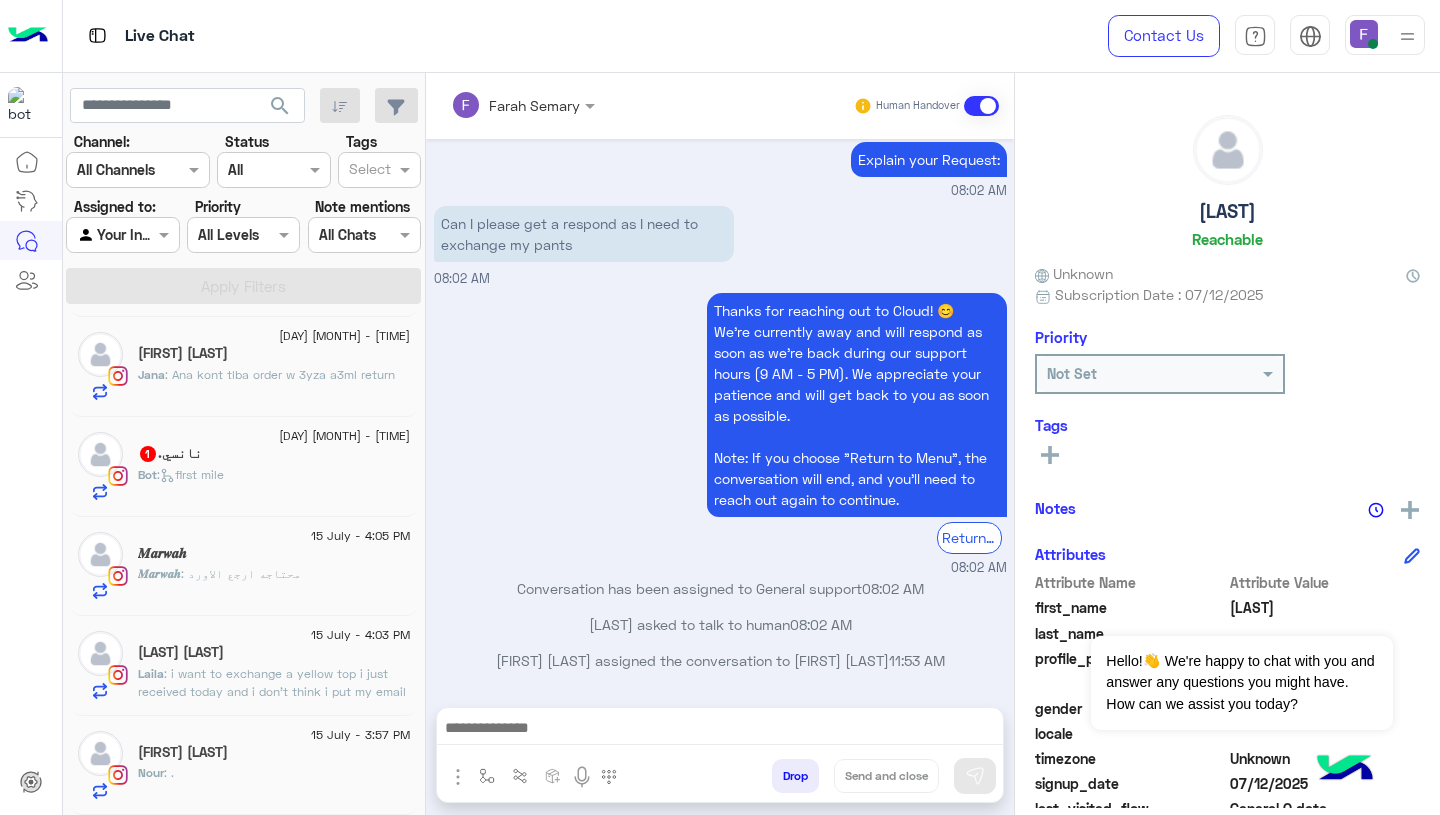 click on "[FIRST] [LAST]" 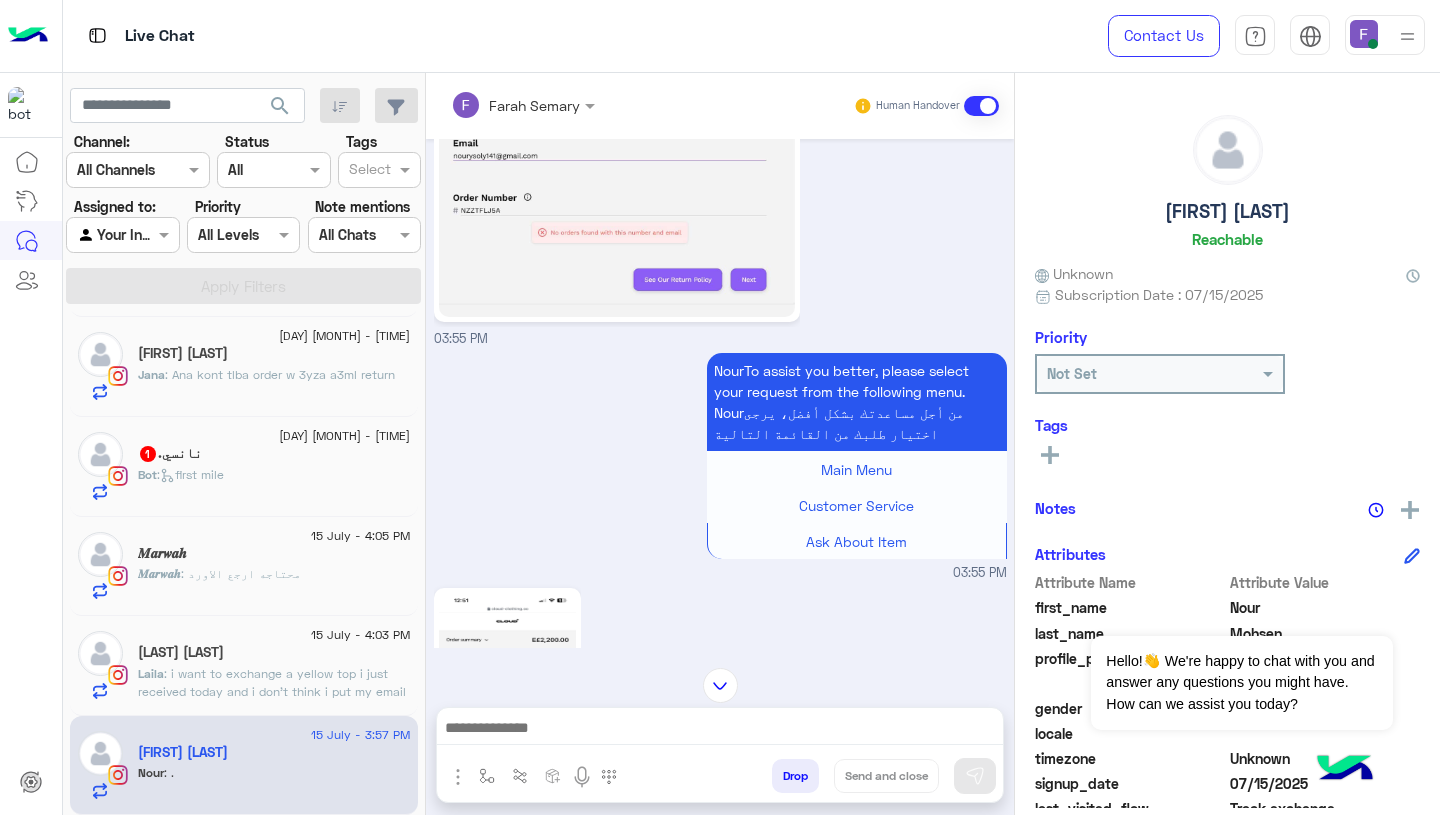 scroll, scrollTop: 99, scrollLeft: 0, axis: vertical 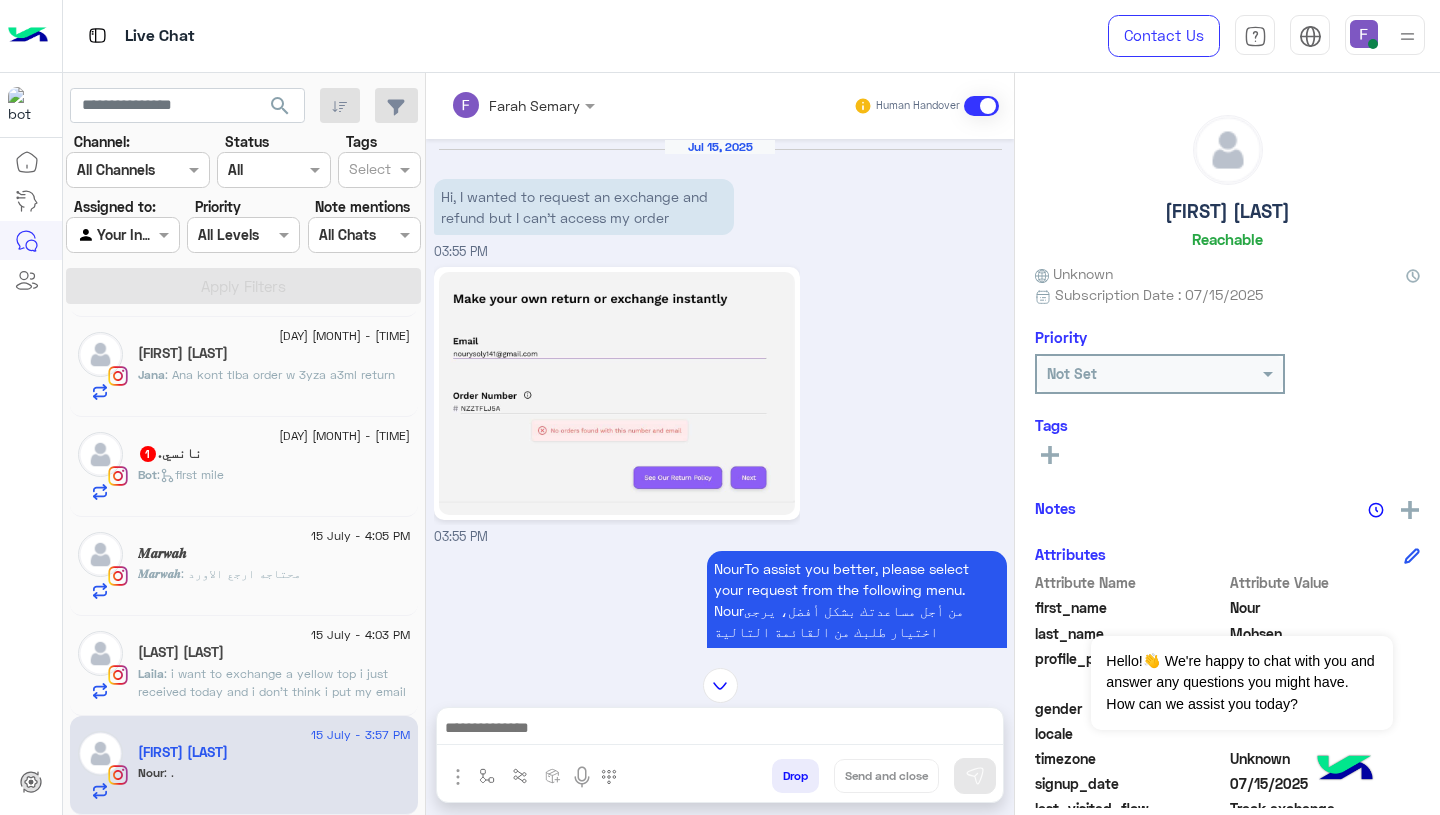 click at bounding box center [720, 730] 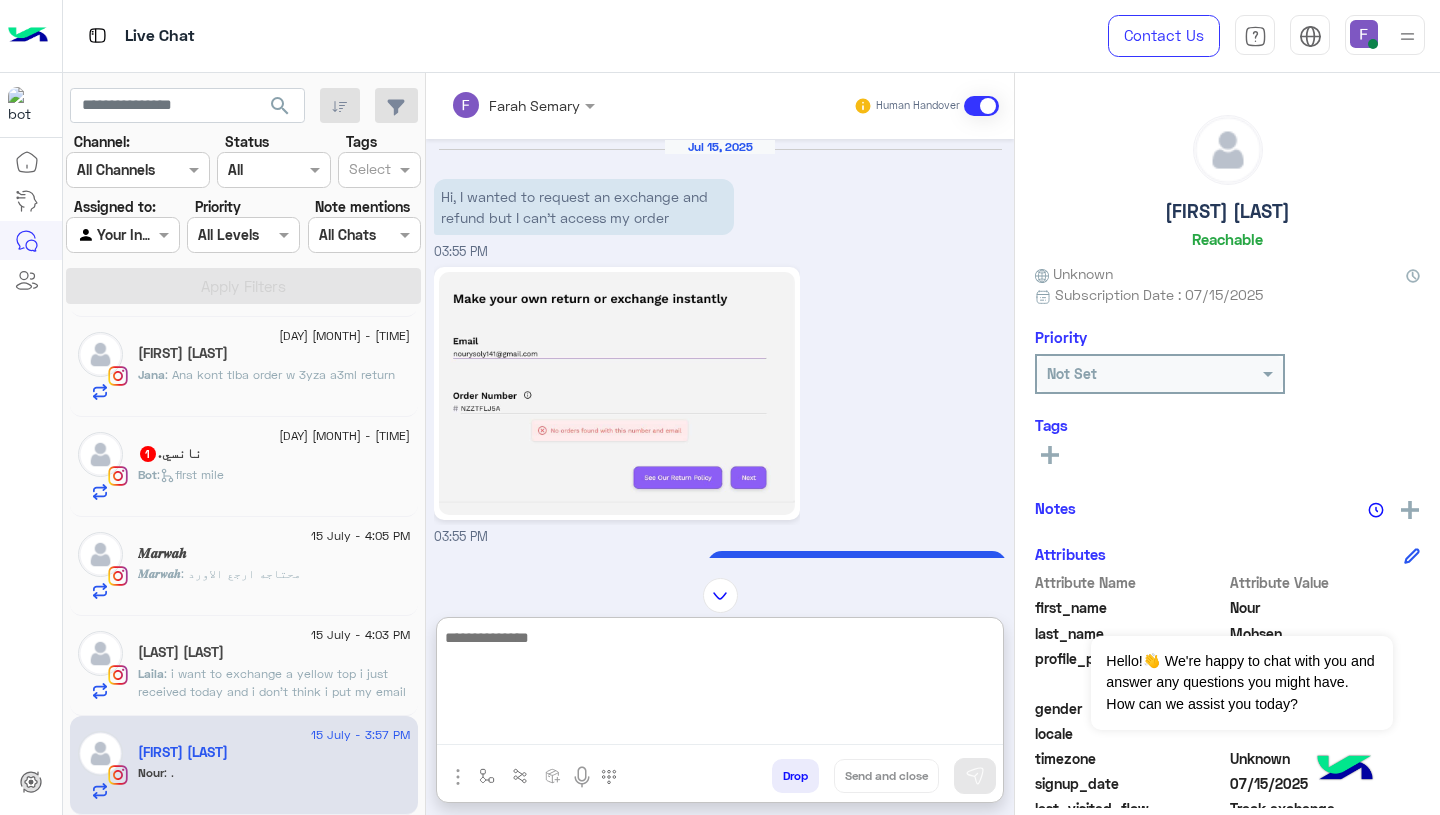 paste on "**********" 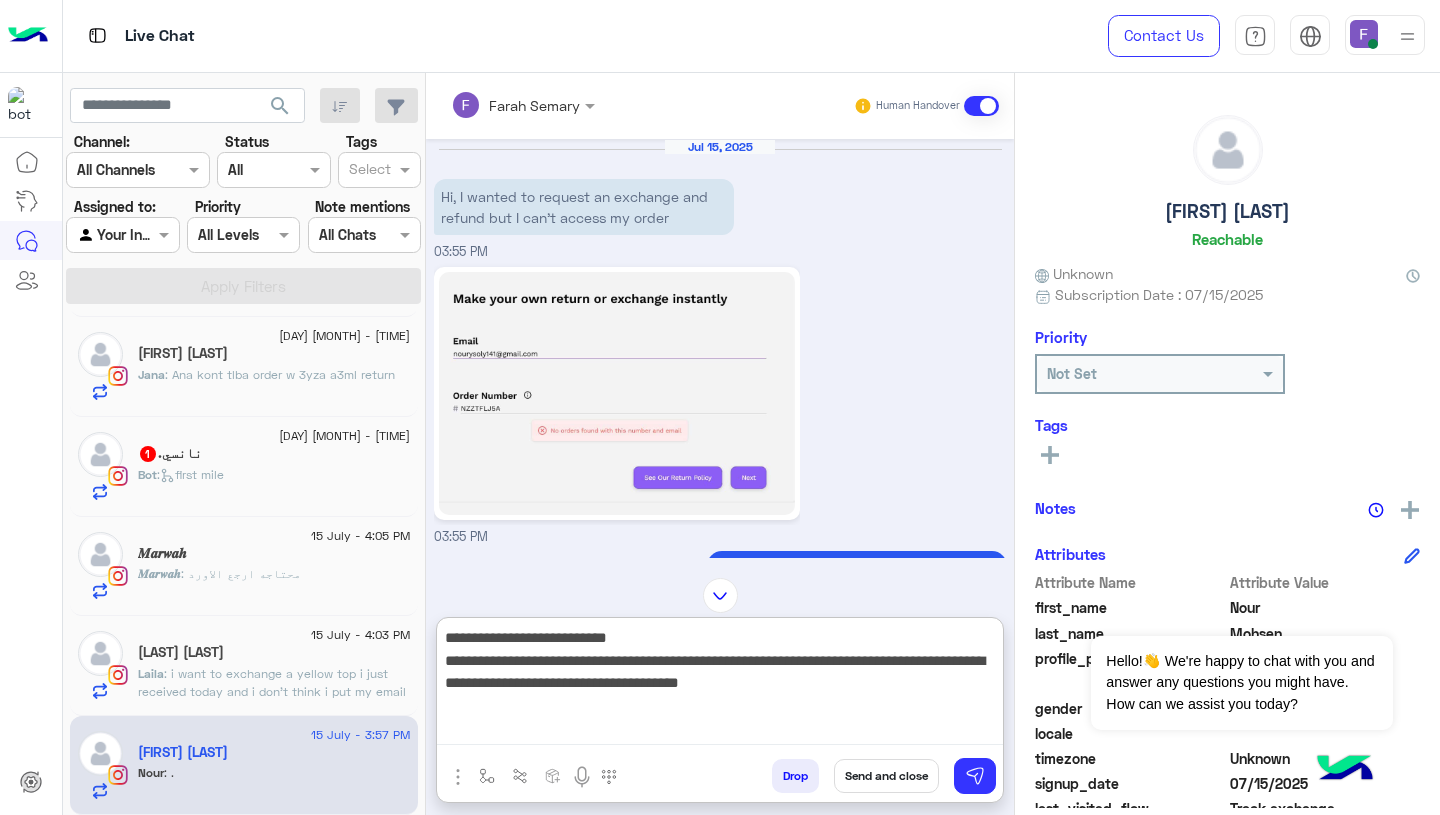 click on "**********" at bounding box center (720, 685) 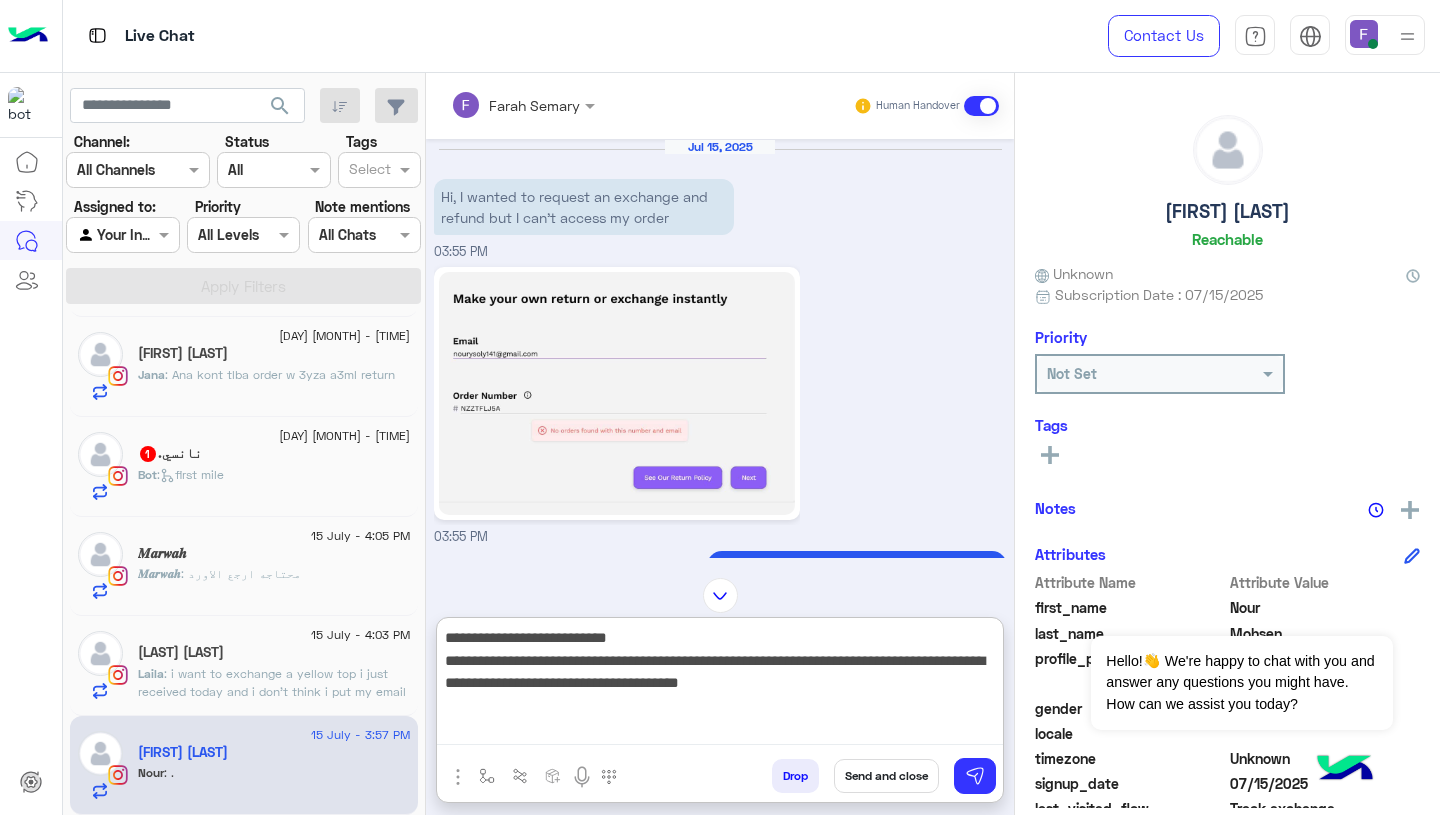 paste on "******" 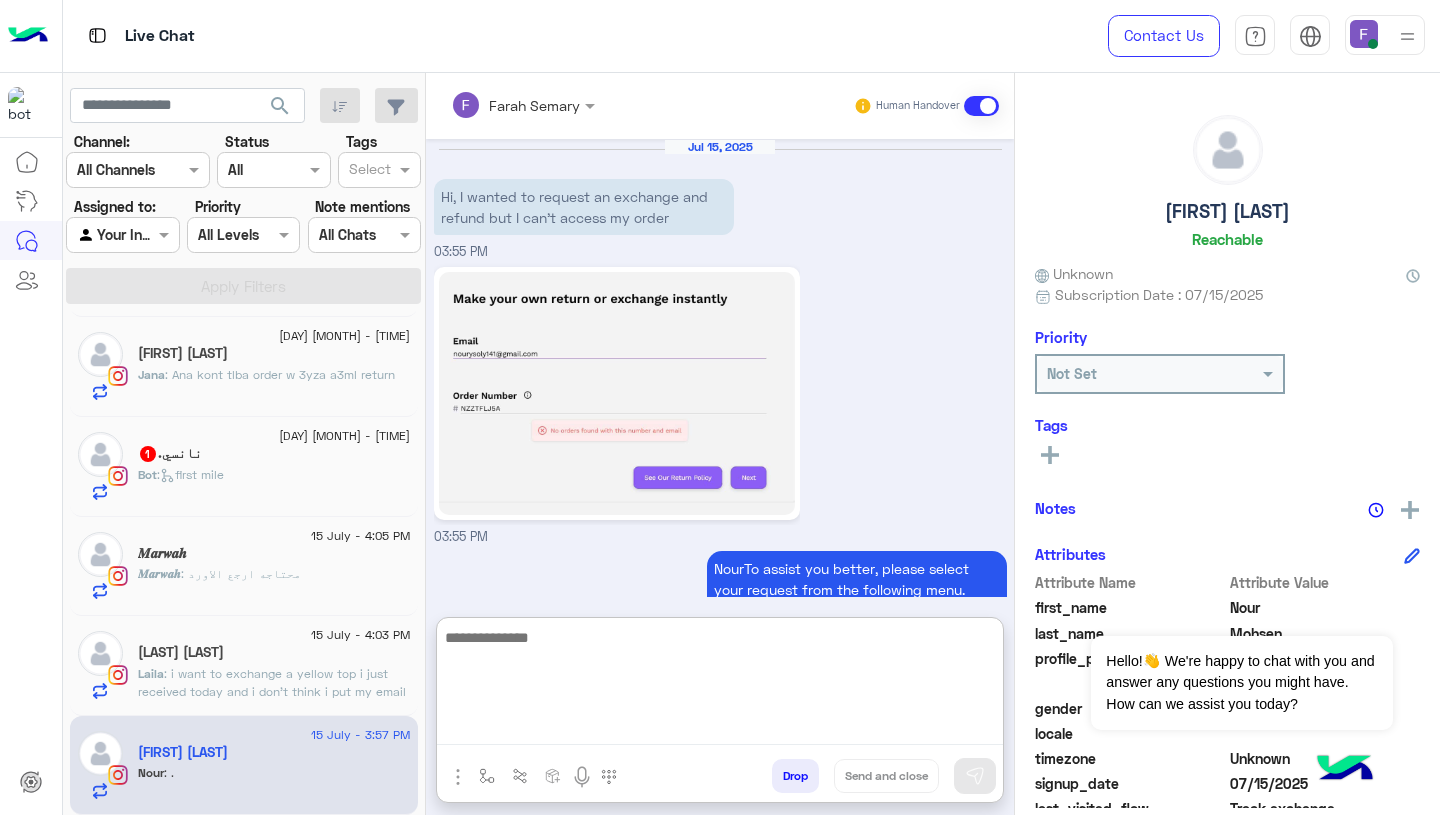 scroll, scrollTop: 2553, scrollLeft: 0, axis: vertical 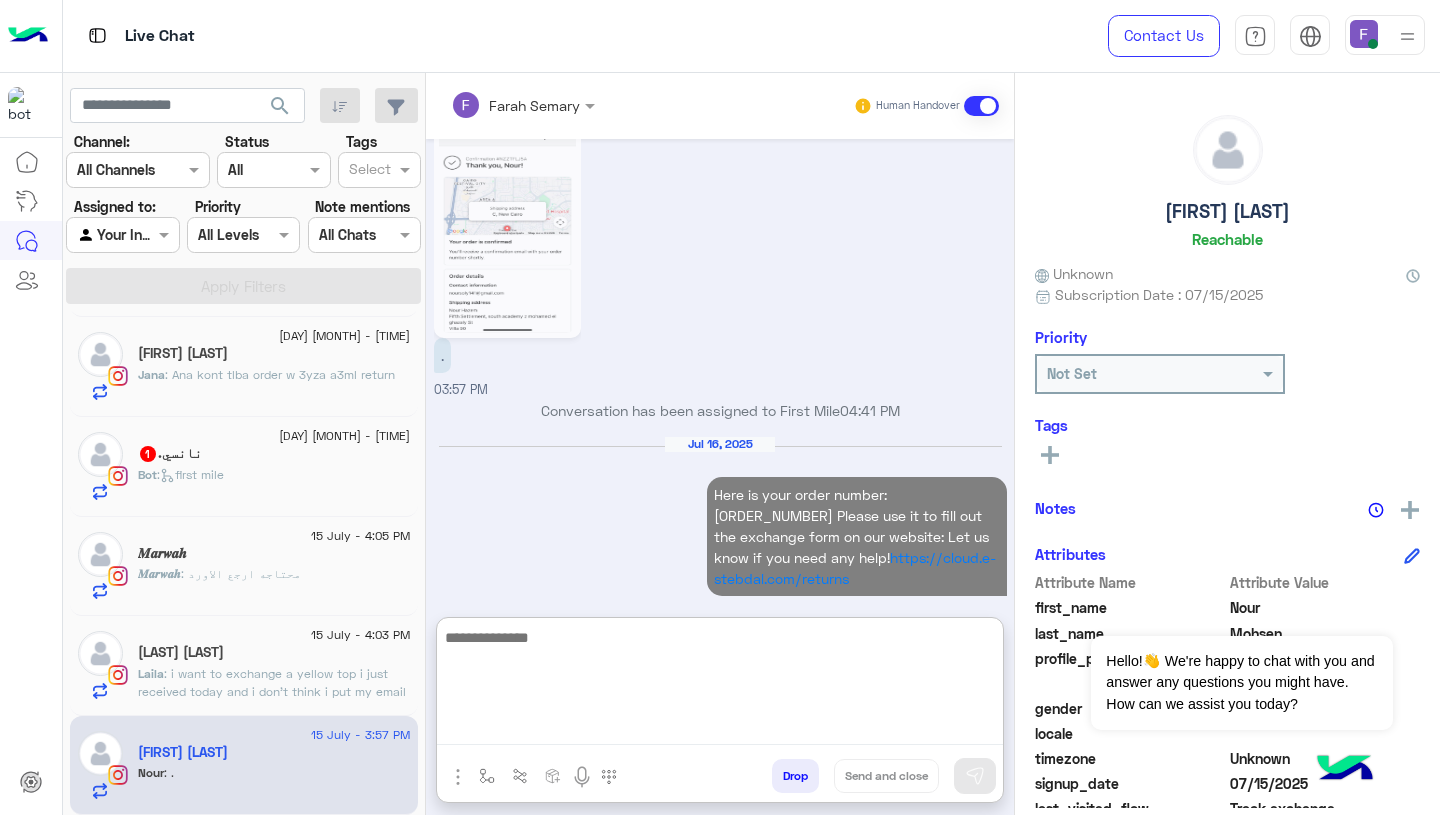 click on "[MONTH] [DAY], [YEAR]  Here is your order number: [ORDER_NUMBER]
Please use it to fill out the exchange form on our website: Let us know if you need any help!   https://cloud.e-stebdal.com/returns   [TIME]" at bounding box center [720, 527] 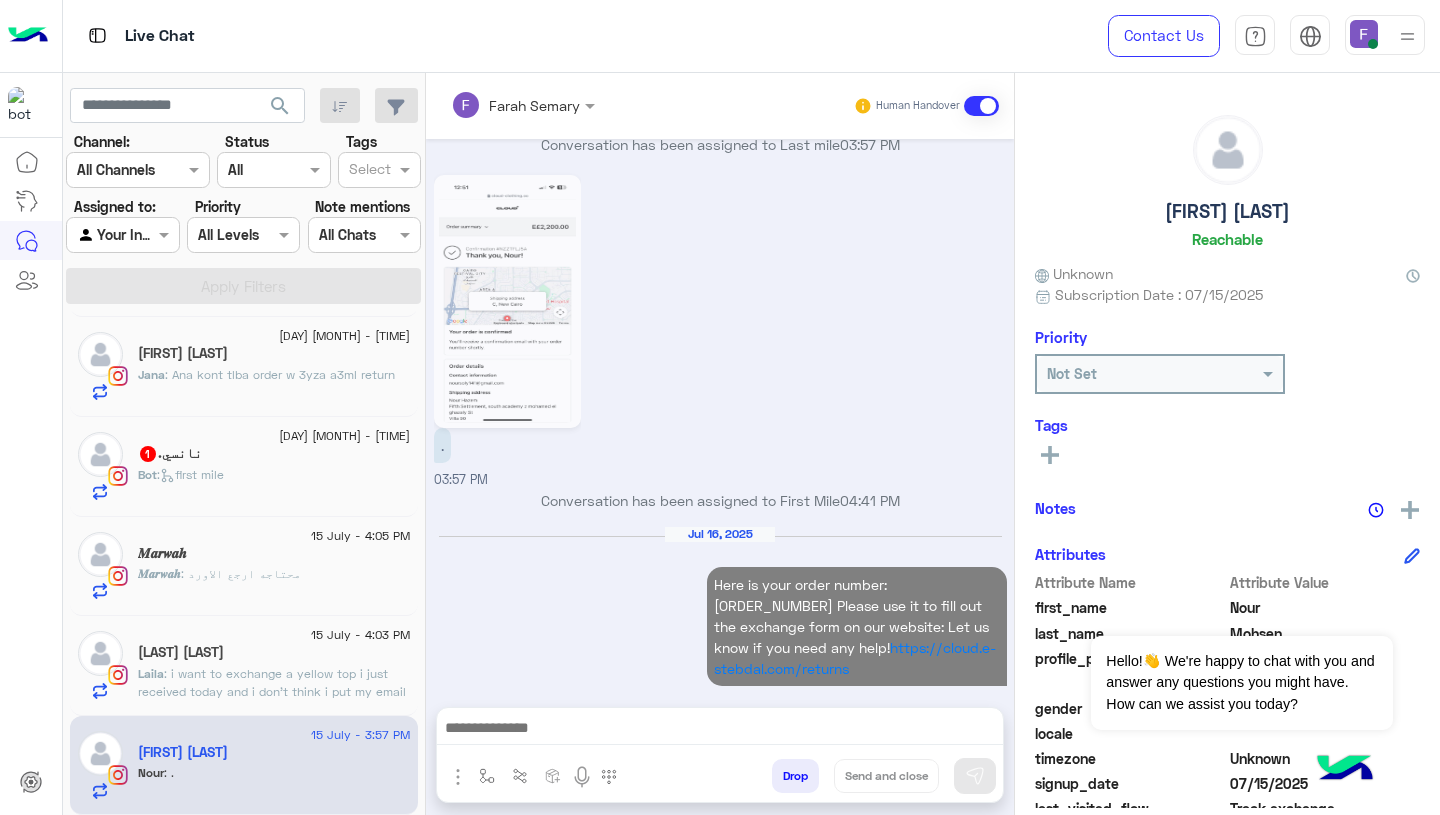scroll, scrollTop: 2499, scrollLeft: 0, axis: vertical 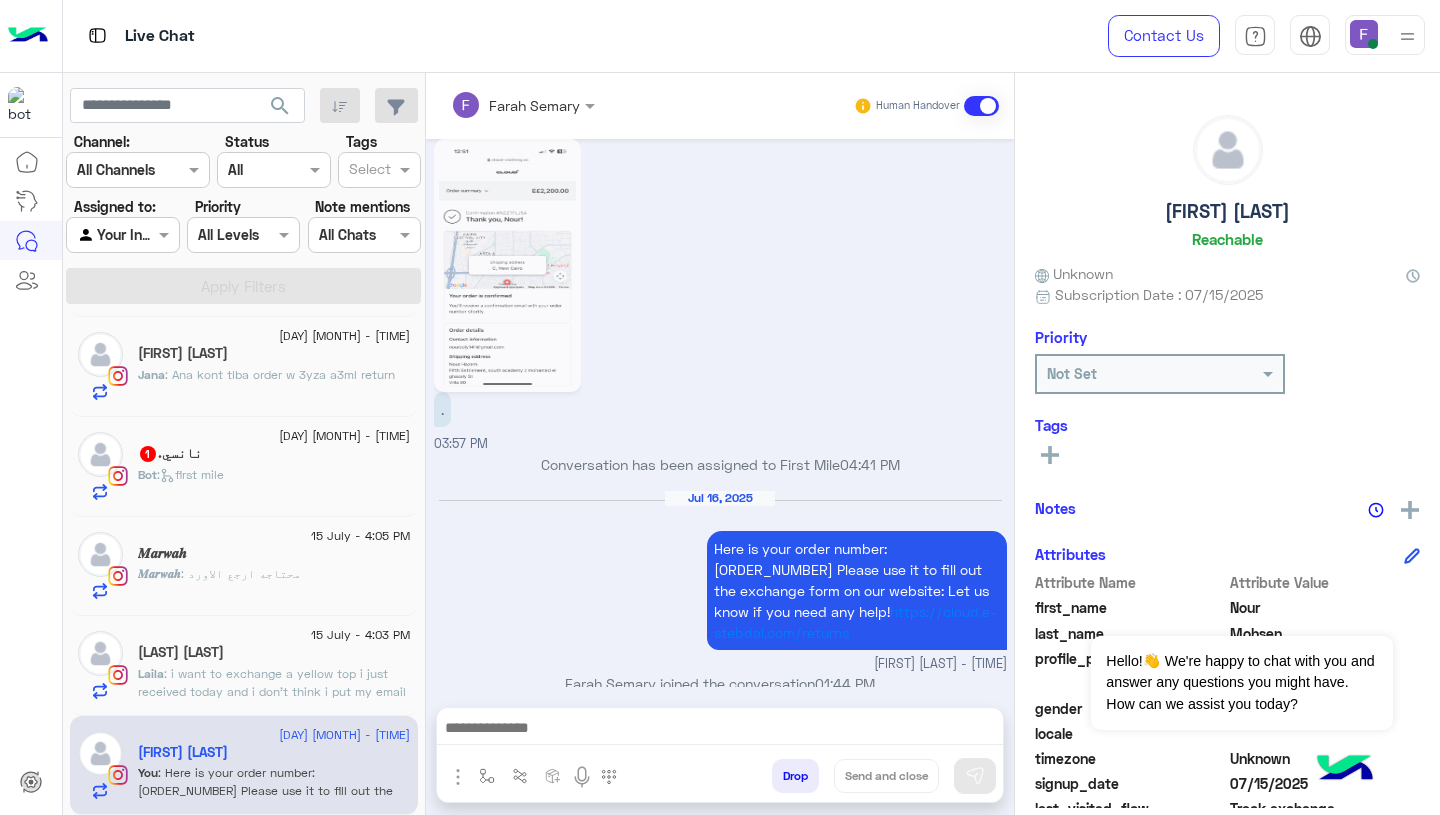 click on ": i want to exchange a yellow top i just received today and i don’t think i put my email while doing the order" 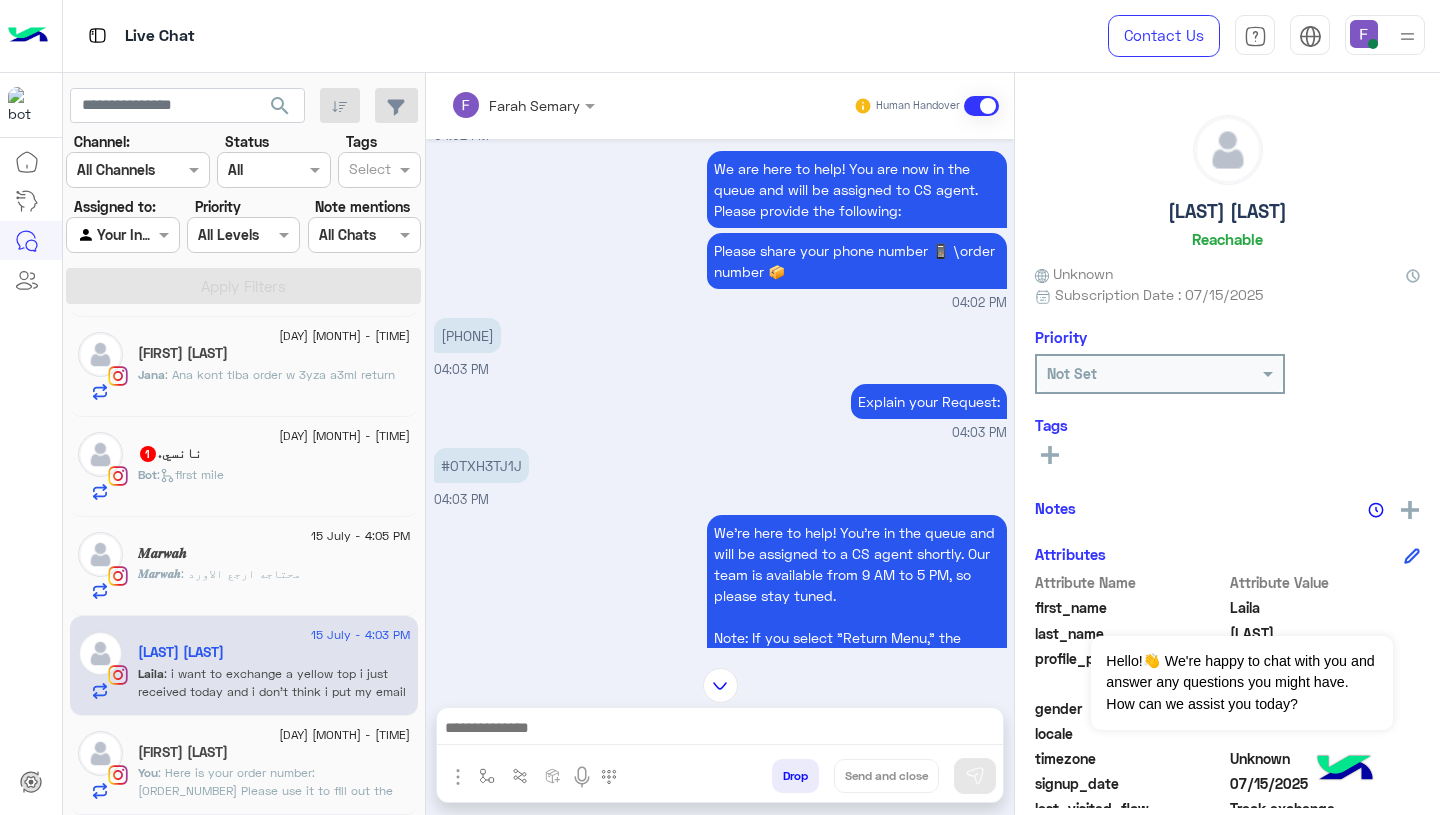 scroll, scrollTop: 1736, scrollLeft: 0, axis: vertical 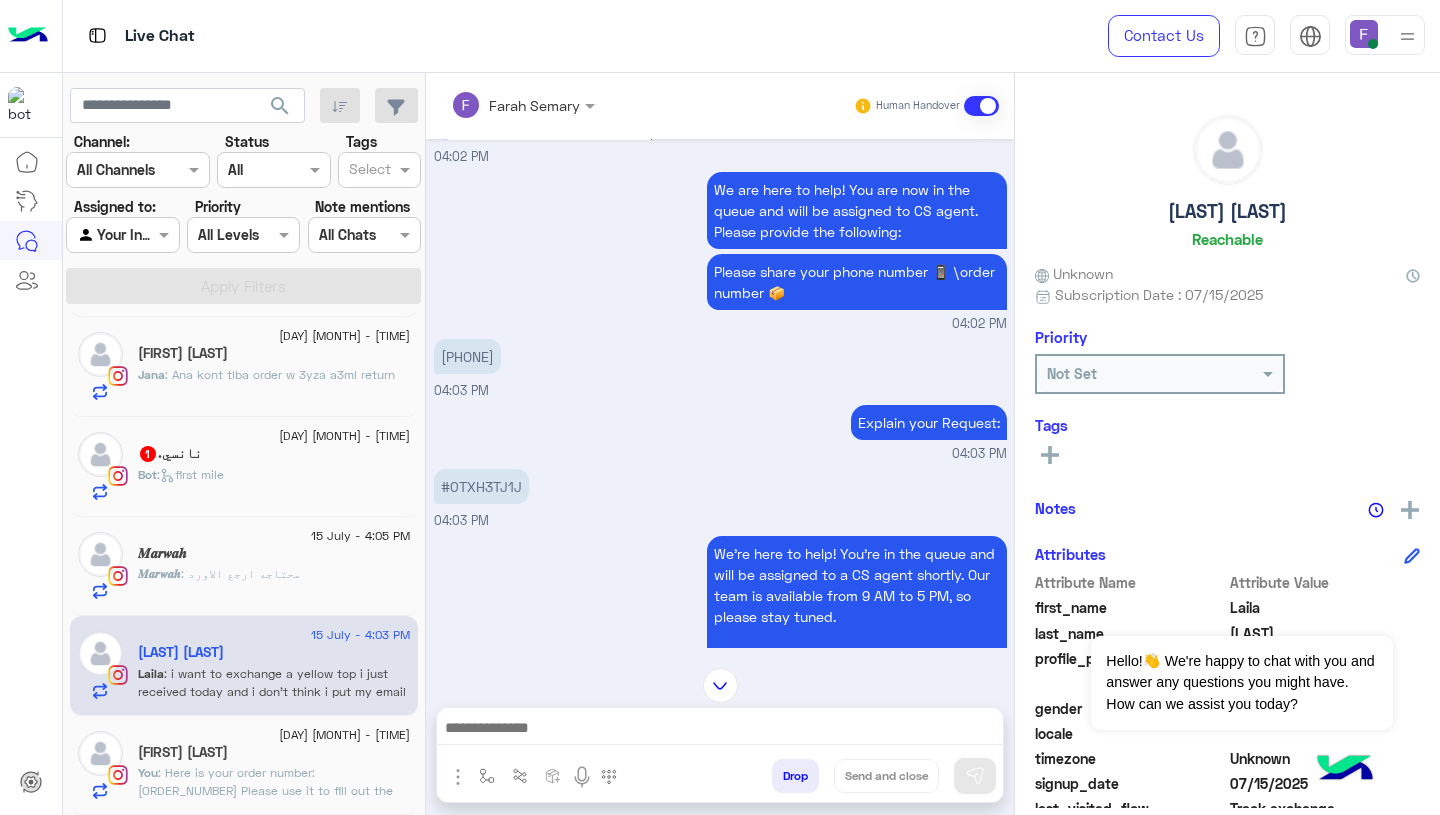 click on "#0TXH3TJ1J" at bounding box center [481, 486] 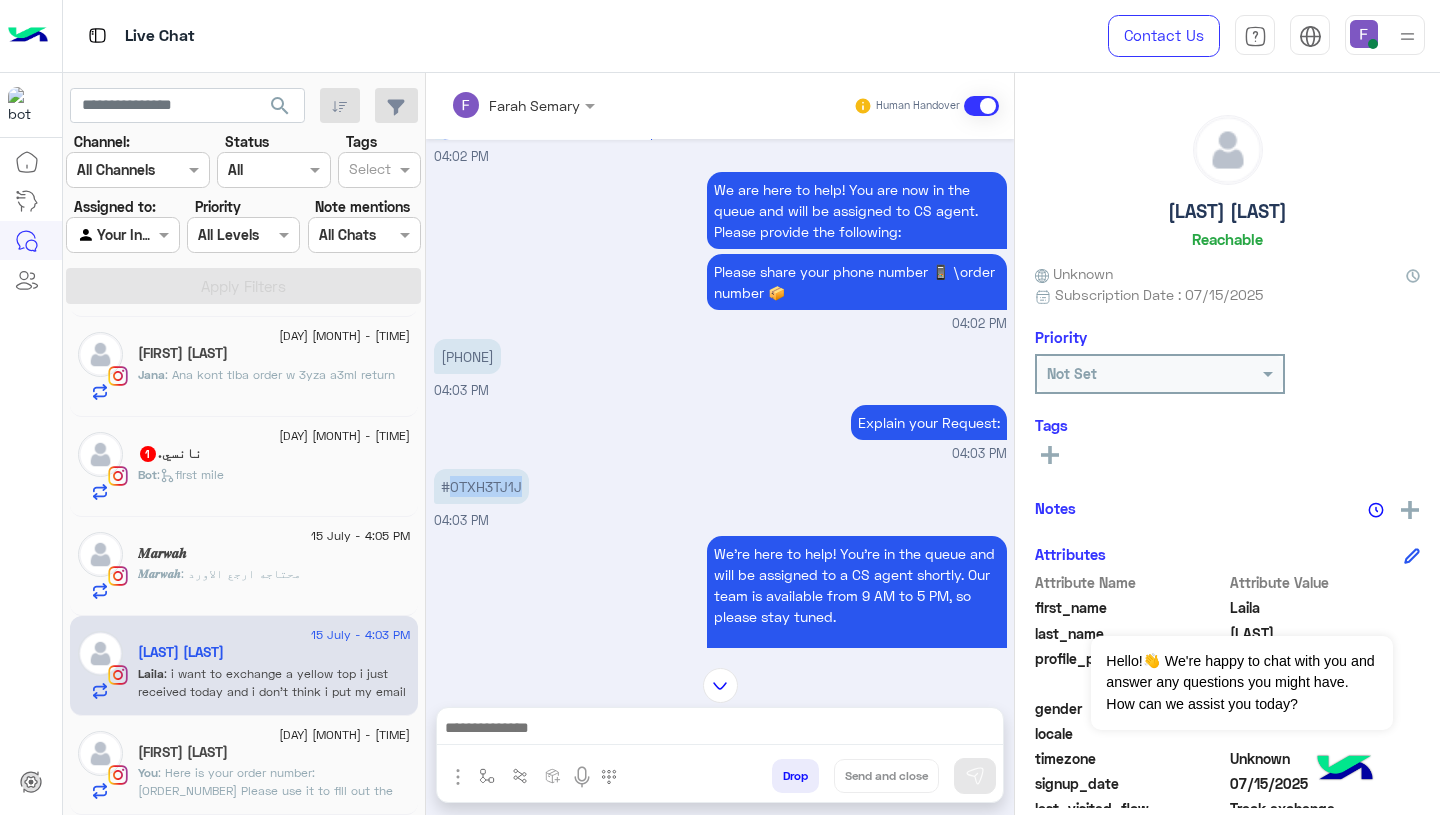 click on "#0TXH3TJ1J" at bounding box center (481, 486) 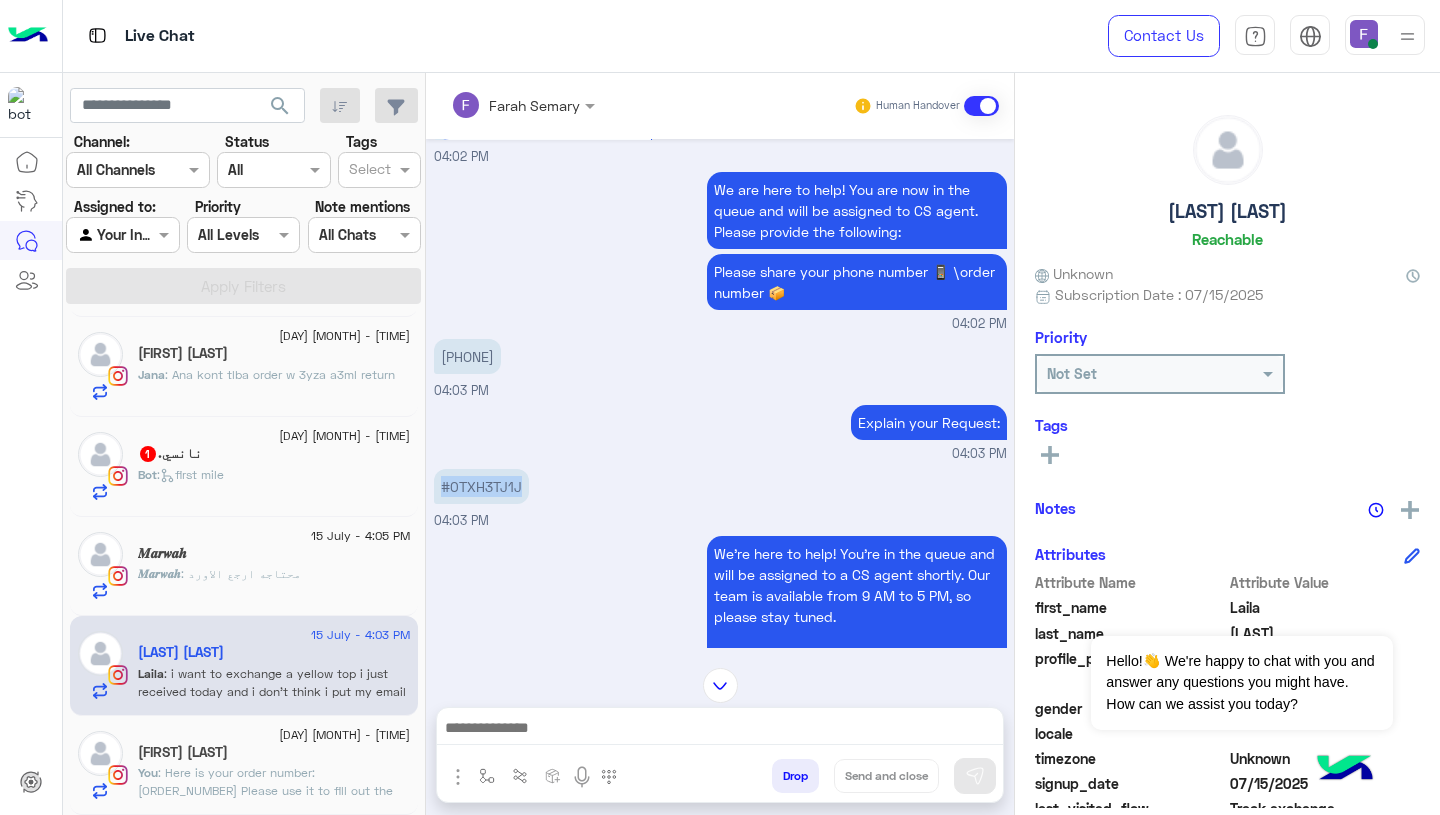 click on "#0TXH3TJ1J" at bounding box center (481, 486) 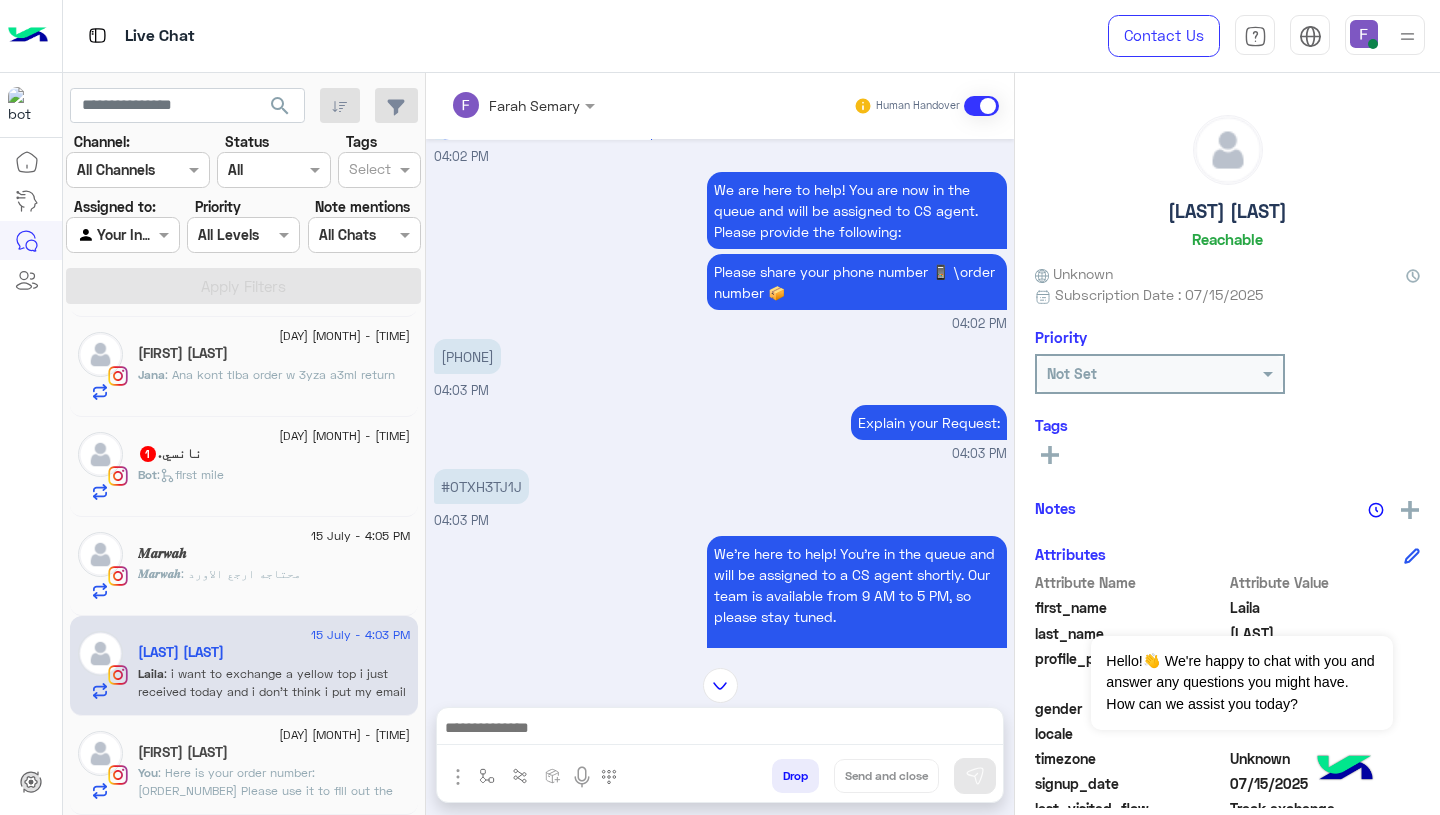 click at bounding box center (720, 733) 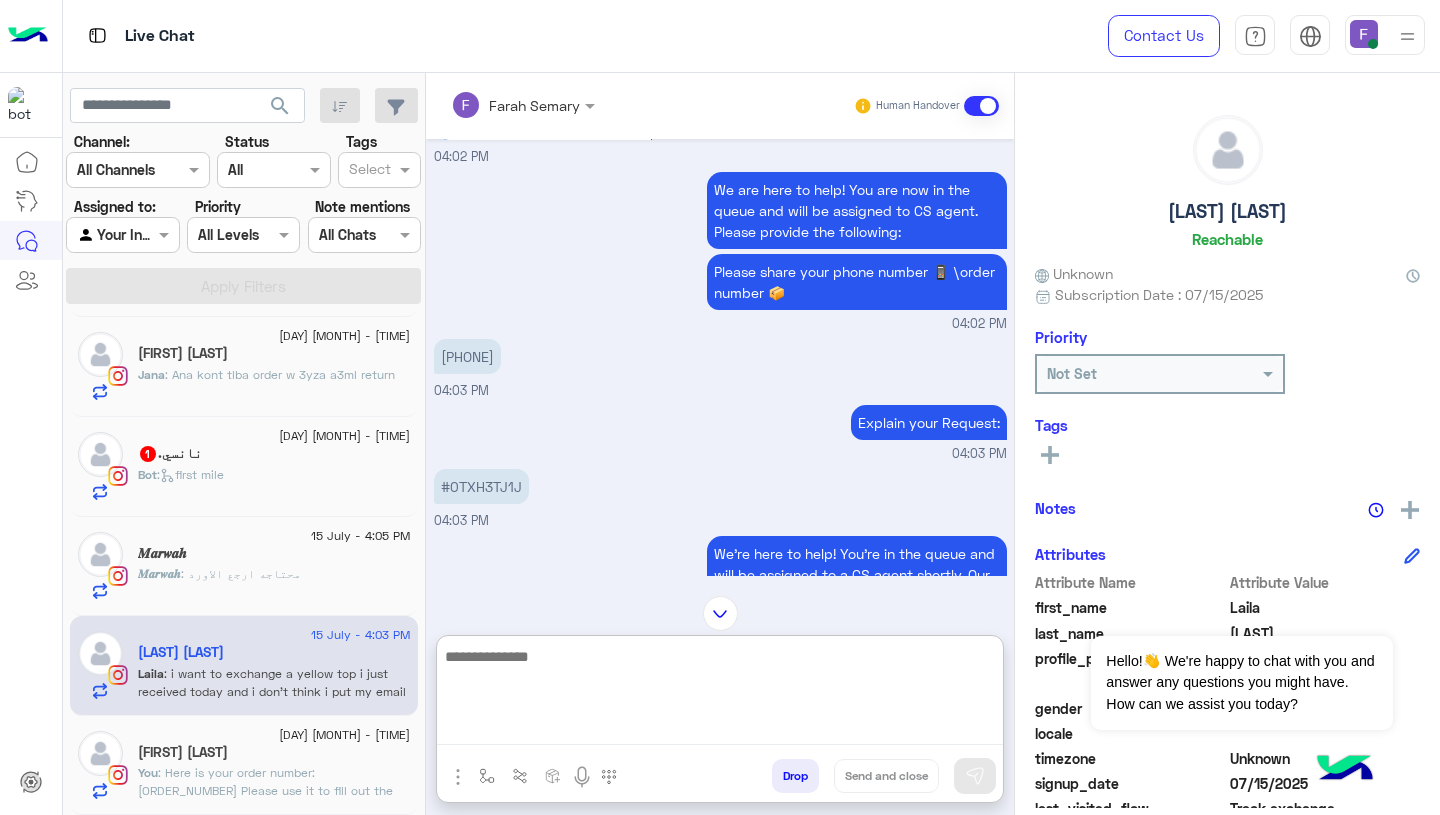 paste on "**********" 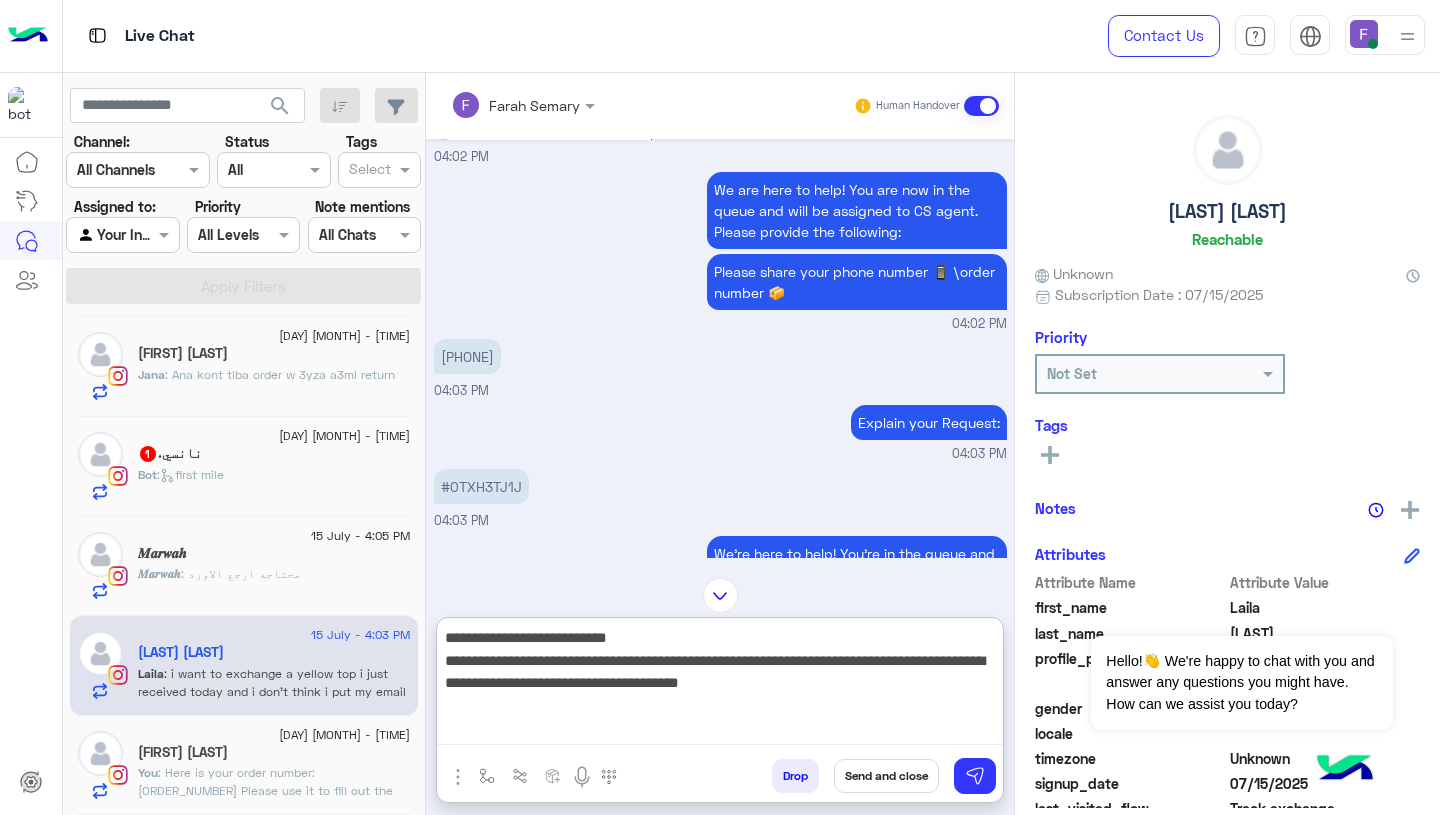 click on "**********" at bounding box center (720, 685) 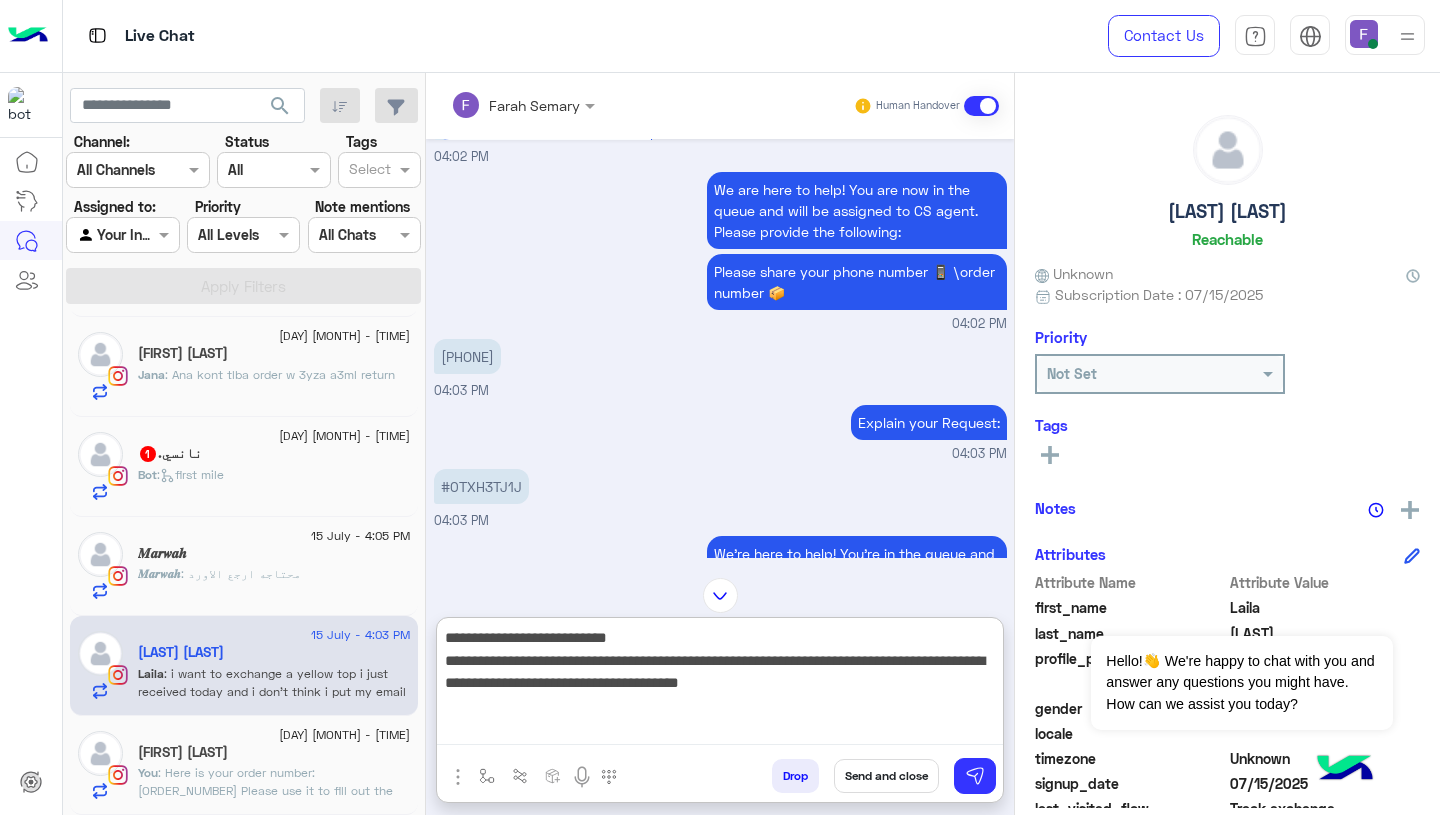 paste on "******" 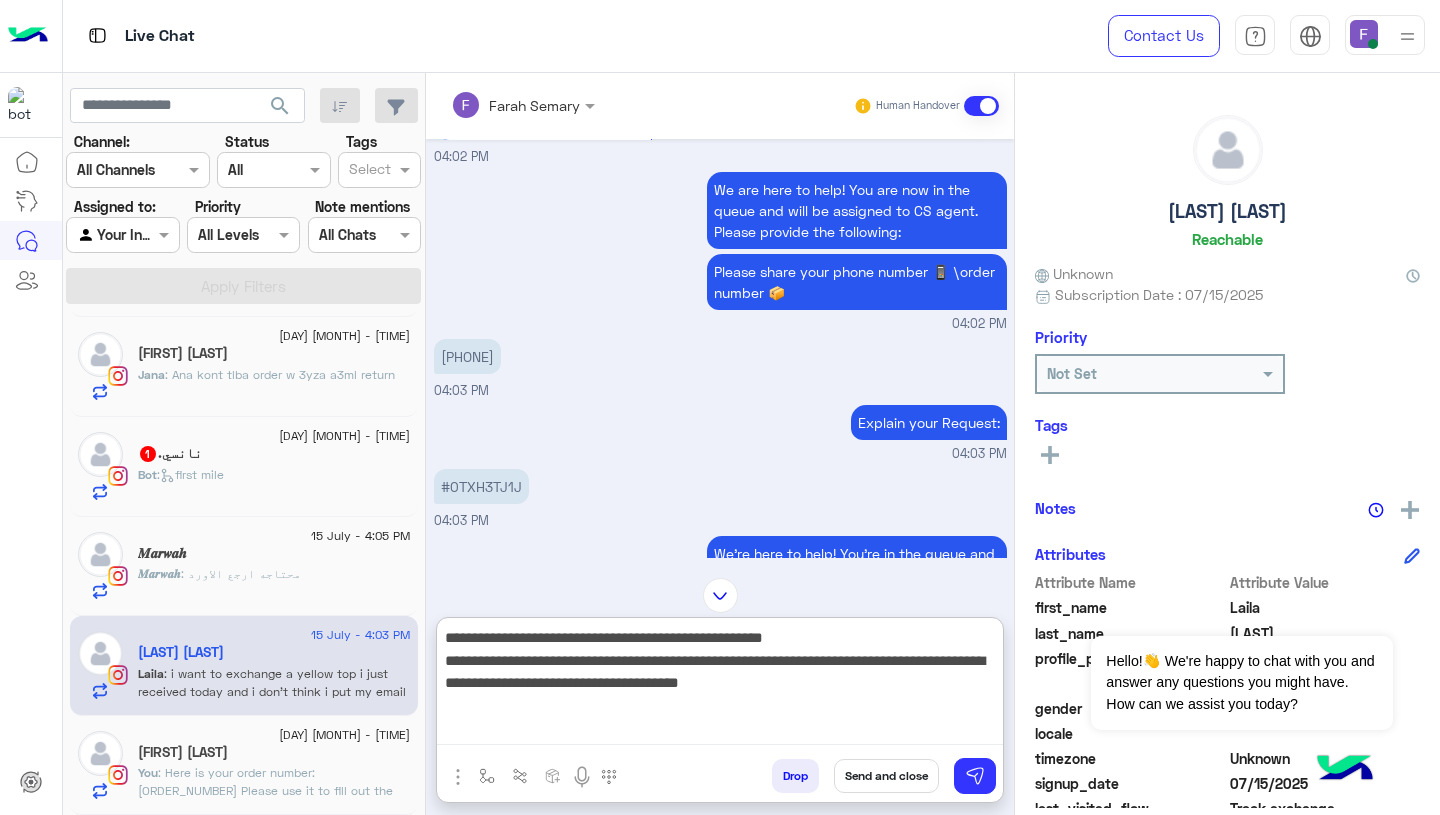 paste on "**********" 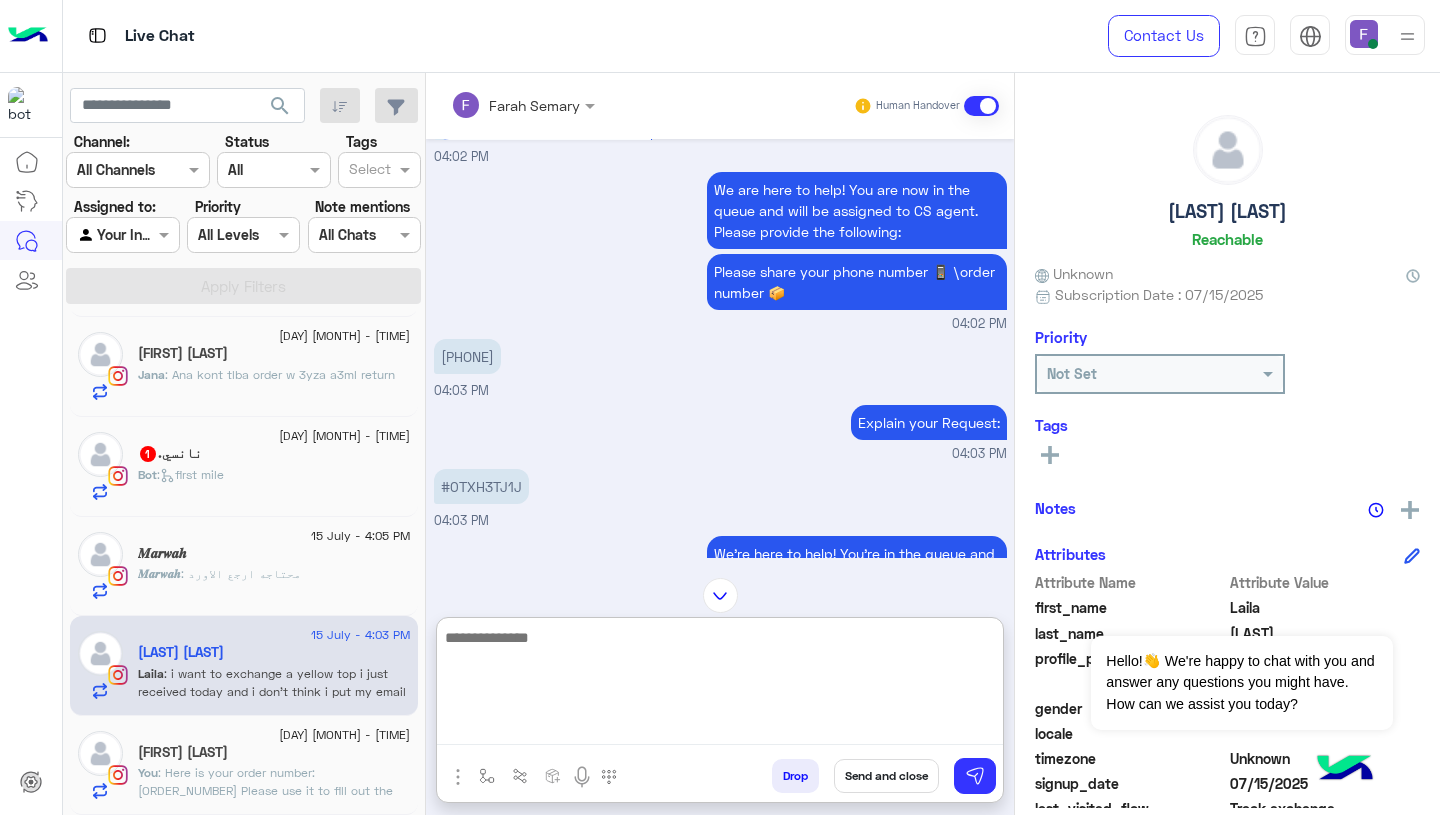 scroll, scrollTop: 2393, scrollLeft: 0, axis: vertical 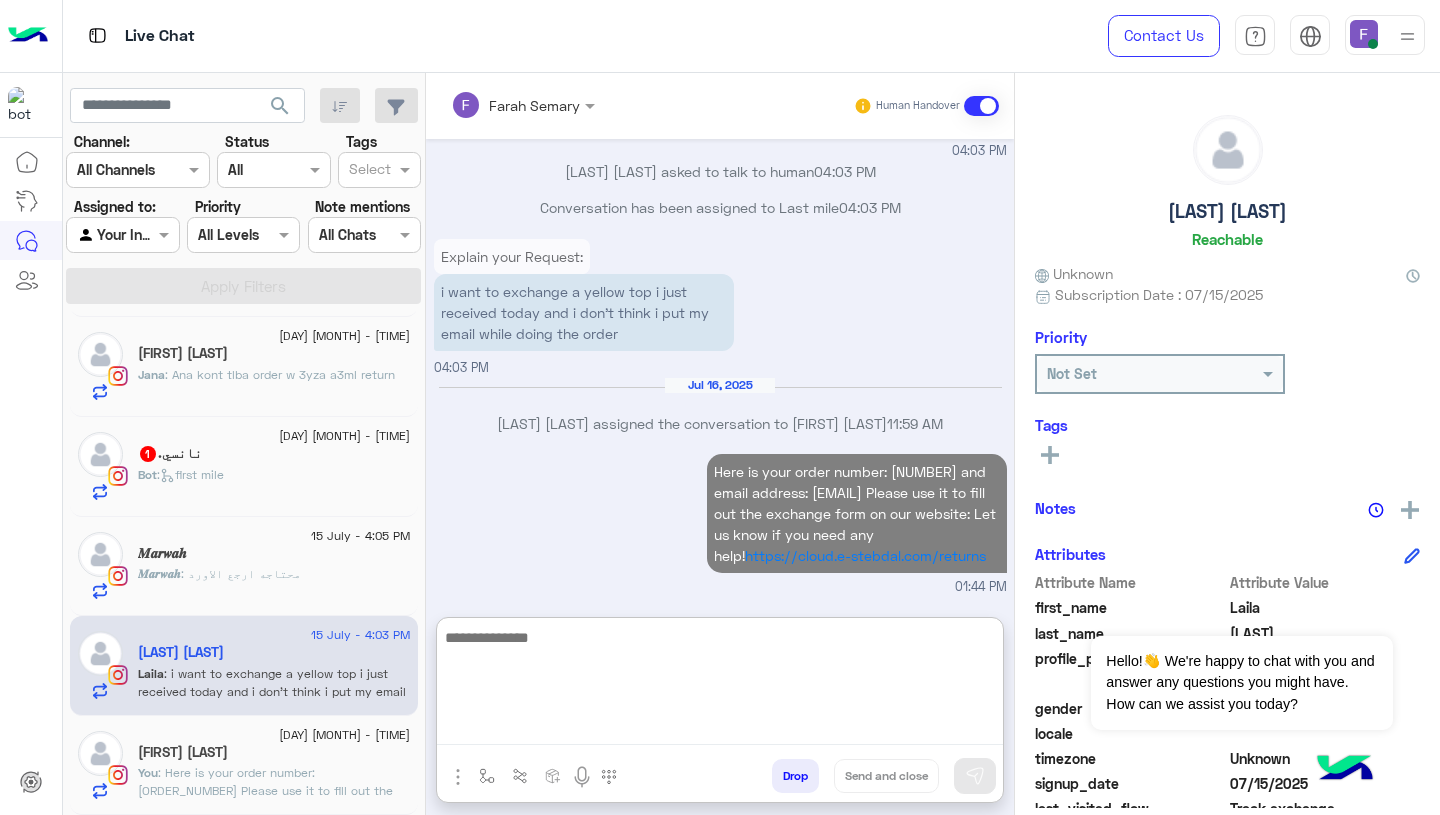 click on "Here is your order number: [NUMBER] and email address: [EMAIL]
Please use it to fill out the exchange form on our website: Let us know if you need any help!   https://cloud.e-stebdal.com/returns   [TIME]" at bounding box center [720, 523] 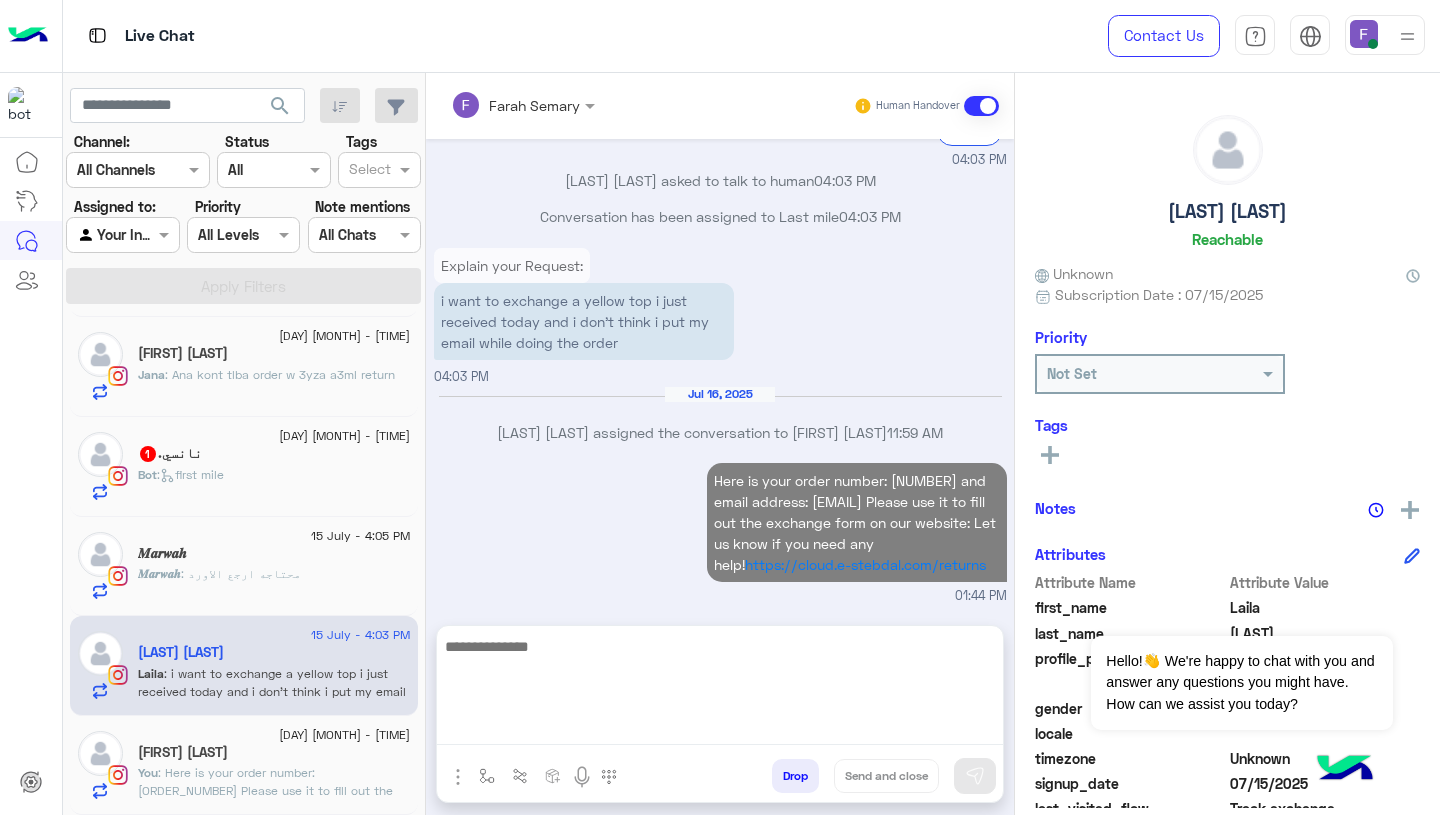 scroll, scrollTop: 2303, scrollLeft: 0, axis: vertical 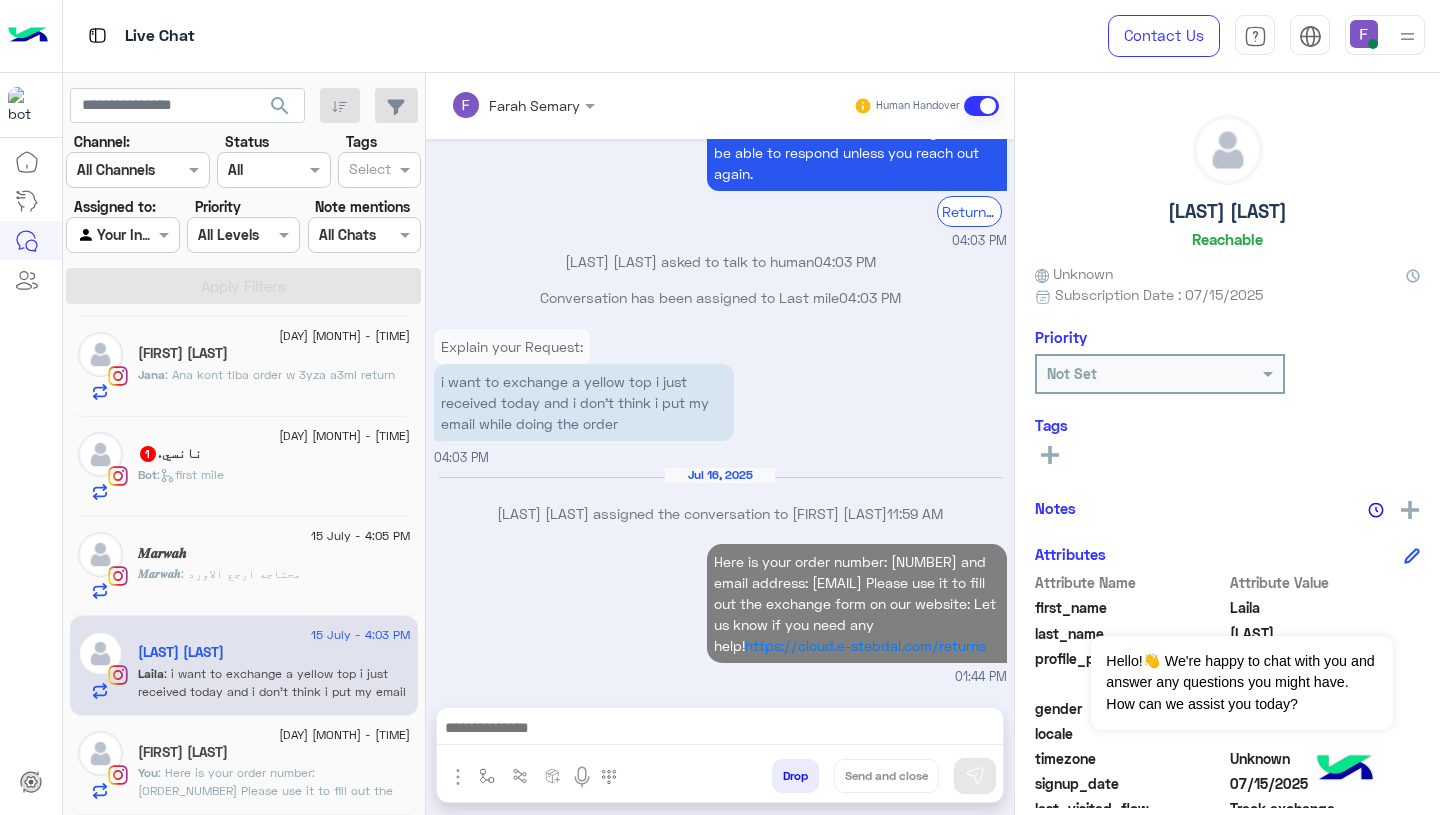 click on "[FIRST] : محتاجه ارجع الاورد" 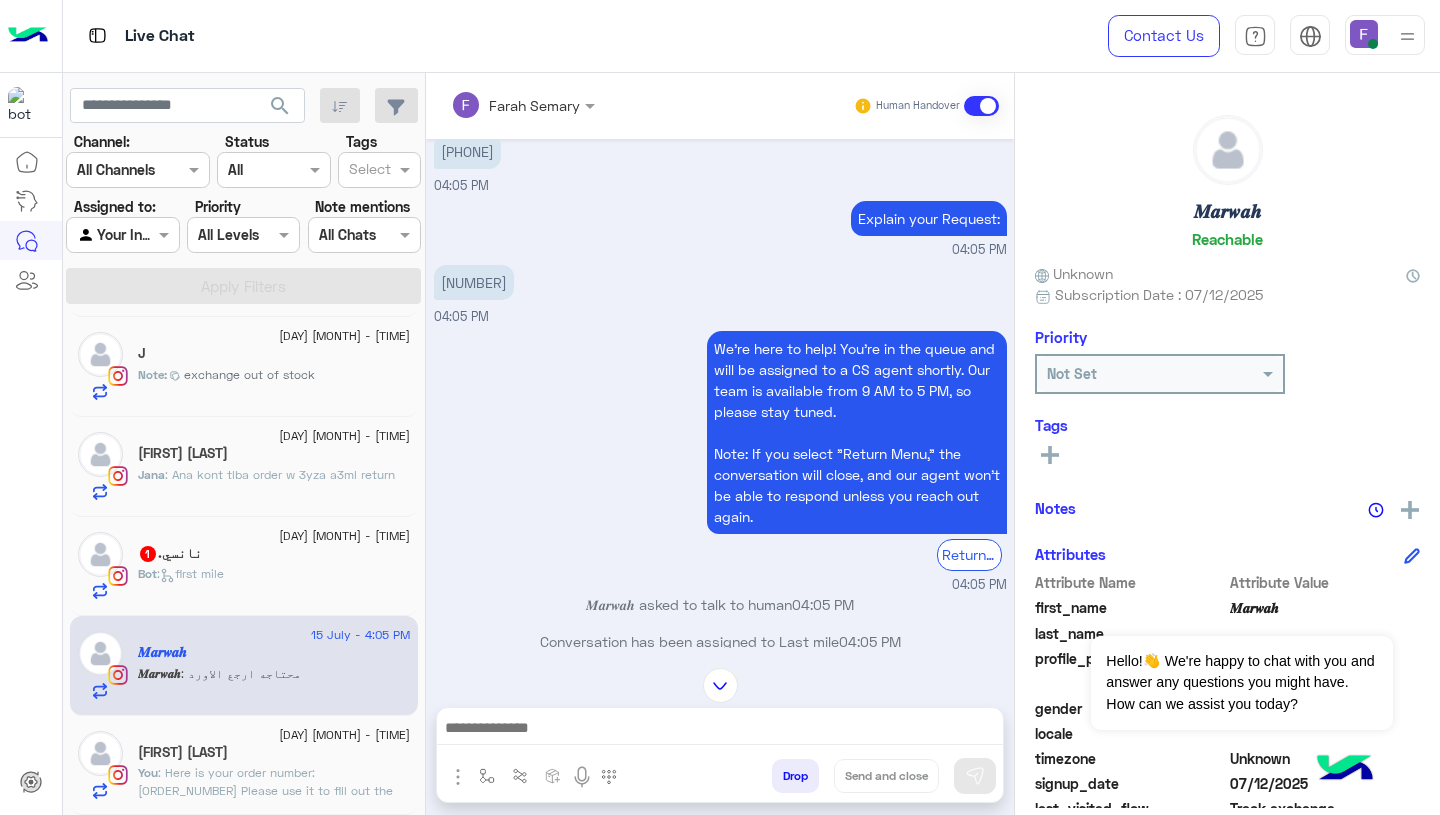 scroll, scrollTop: 1856, scrollLeft: 0, axis: vertical 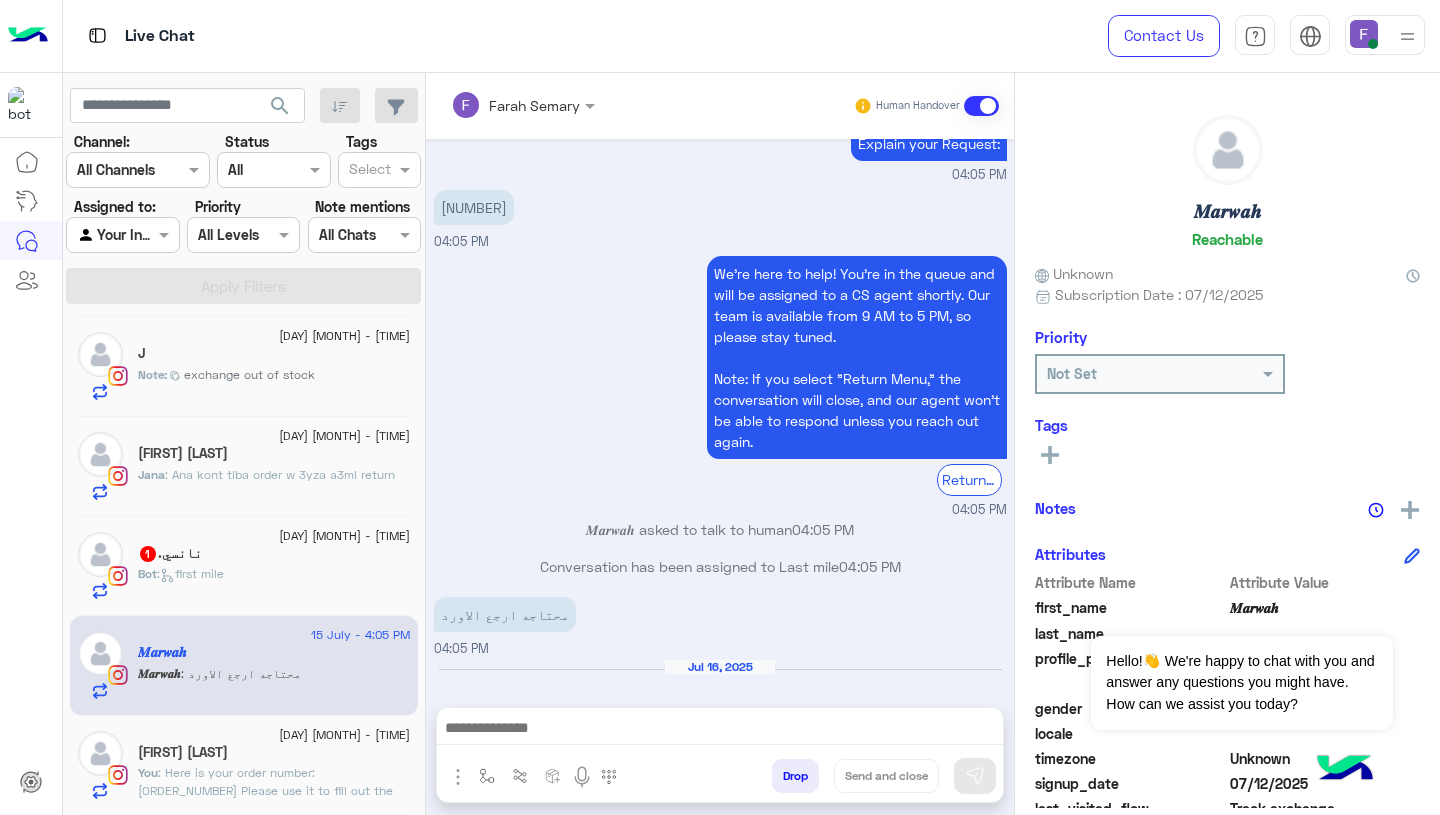 click at bounding box center [720, 730] 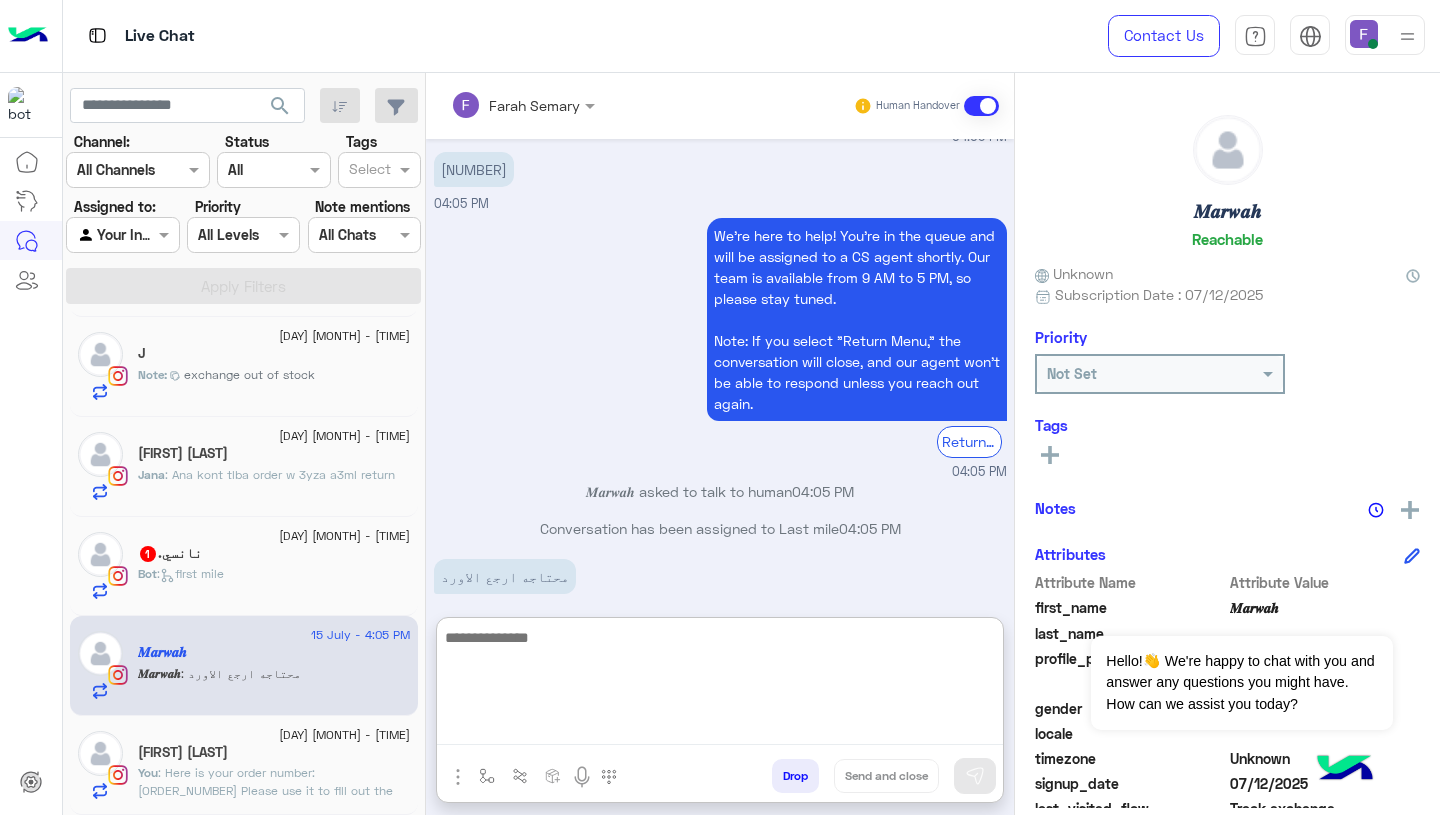 paste on "**********" 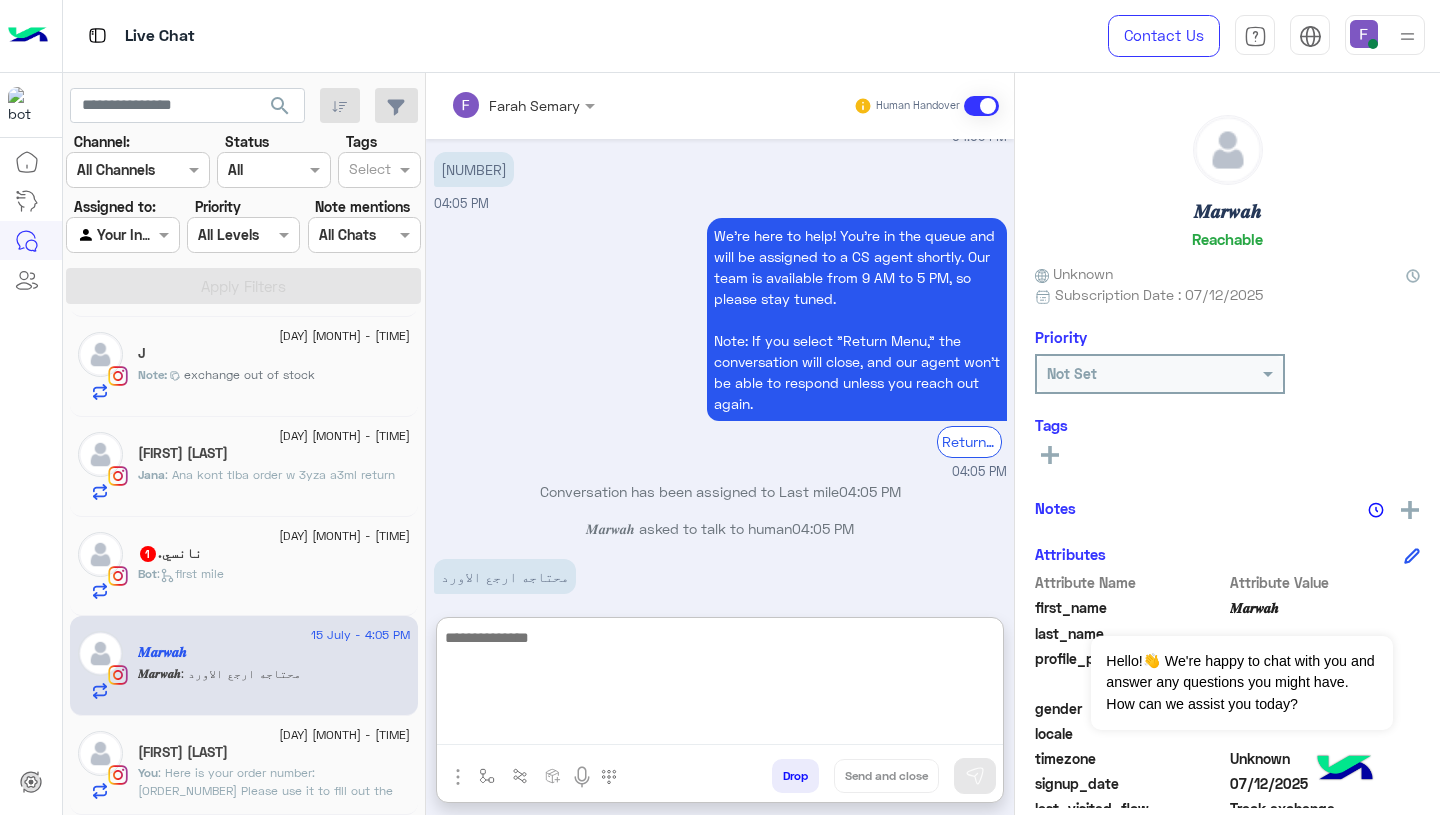 scroll, scrollTop: 0, scrollLeft: 0, axis: both 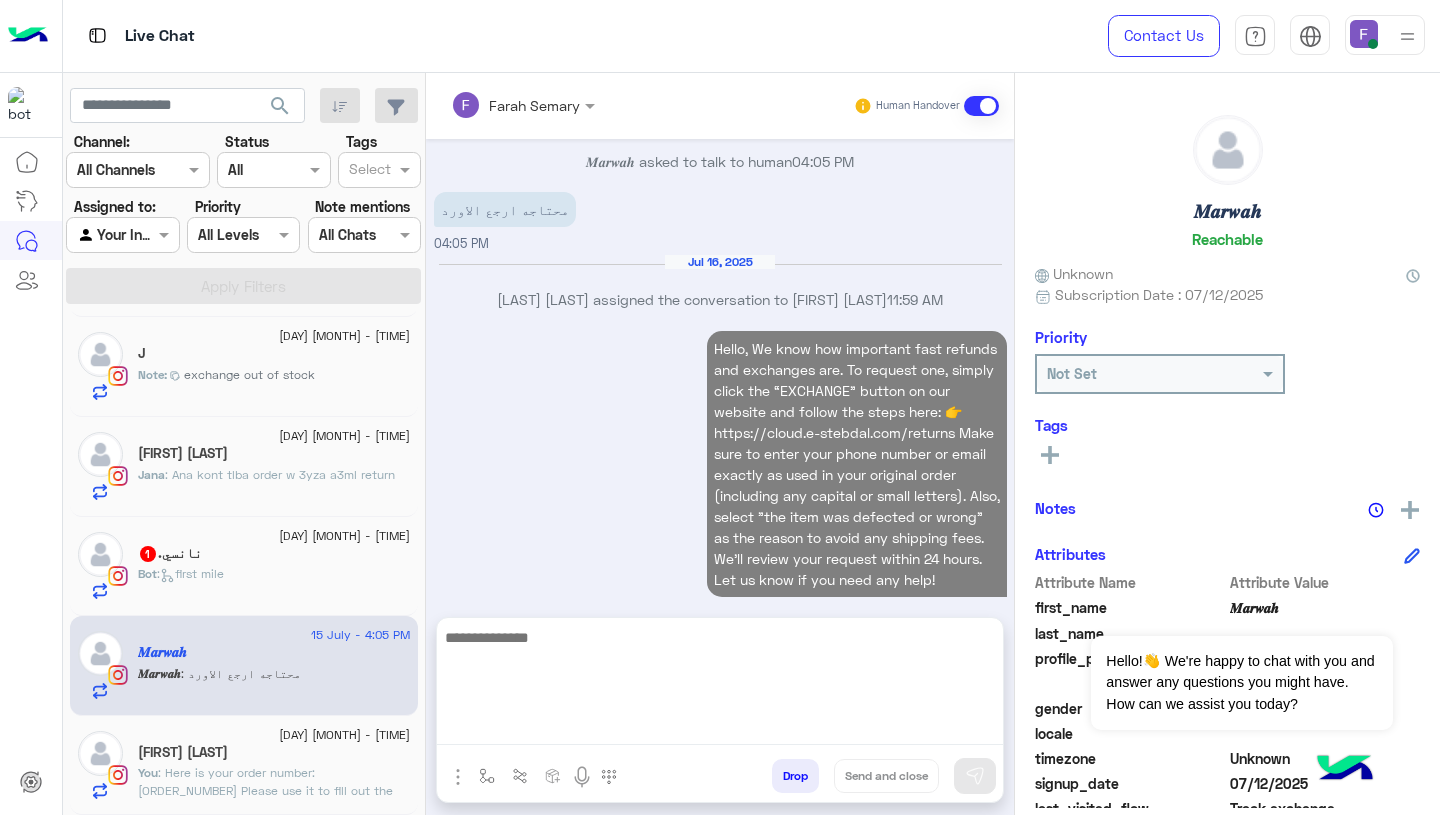 click on "Hello,
We know how important fast refunds and exchanges are.
To request one, simply click the “EXCHANGE” button on our website and follow the steps here:
👉 https://cloud.e-stebdal.com/returns
Make sure to enter your phone number or email exactly as used in your original order (including any capital or small letters).
Also, select "the item was defected or wrong" as the reason to avoid any shipping fees.
We’ll review your request within 24 hours. Let us know if you need any help! [TIME]" at bounding box center (720, 473) 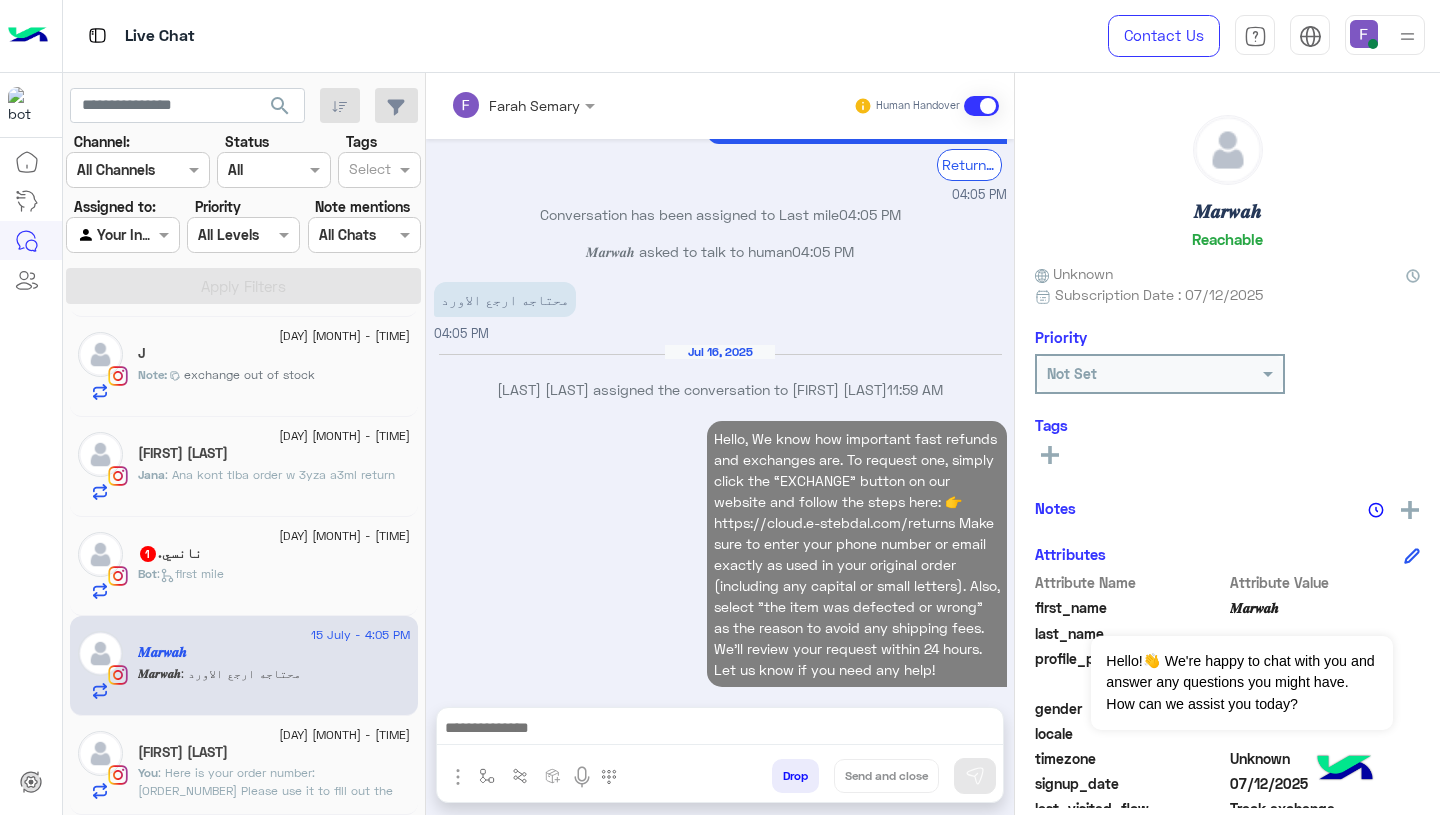 click on "Bot :   first mile" 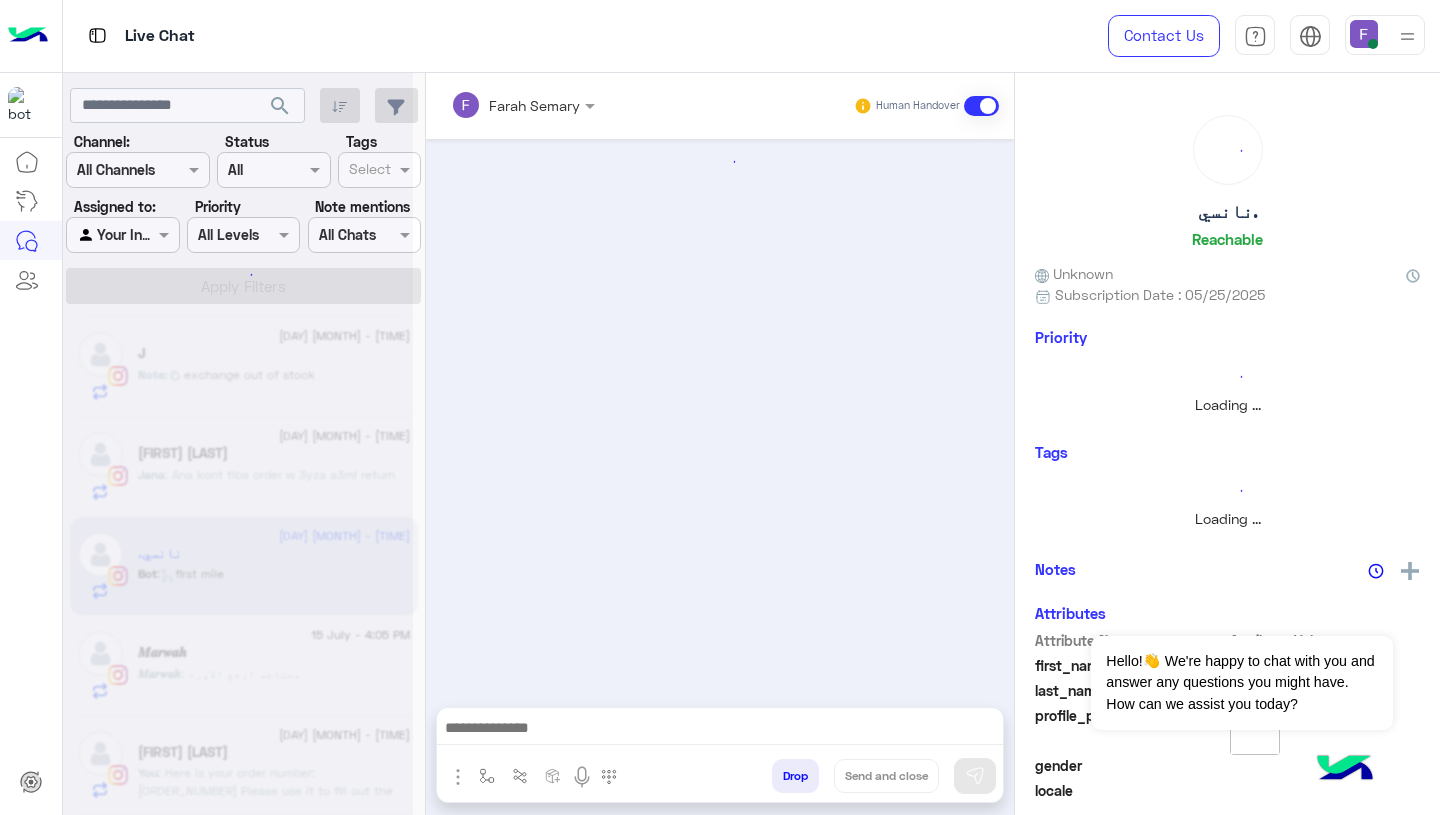 scroll, scrollTop: 499, scrollLeft: 0, axis: vertical 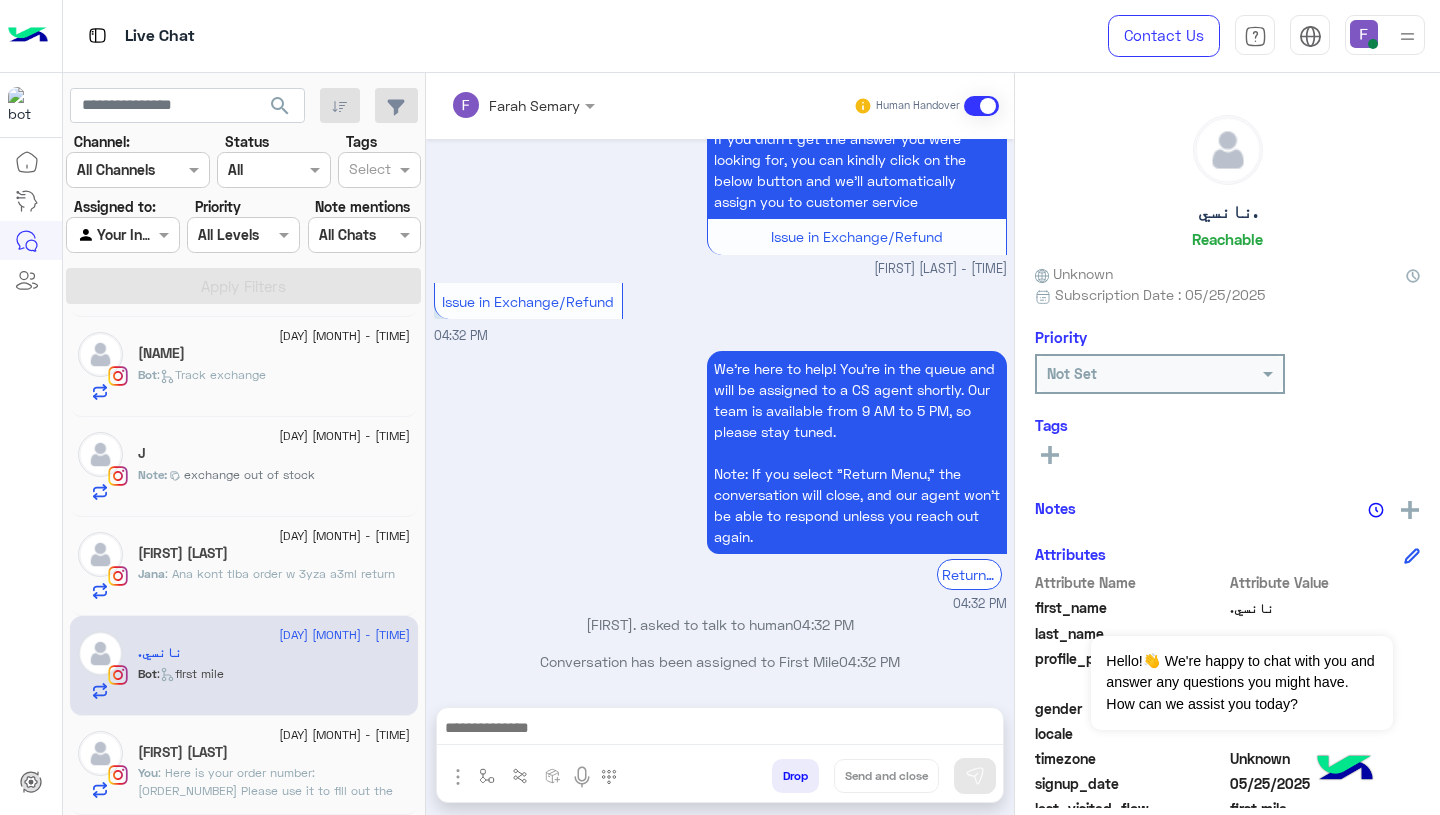 click at bounding box center [720, 730] 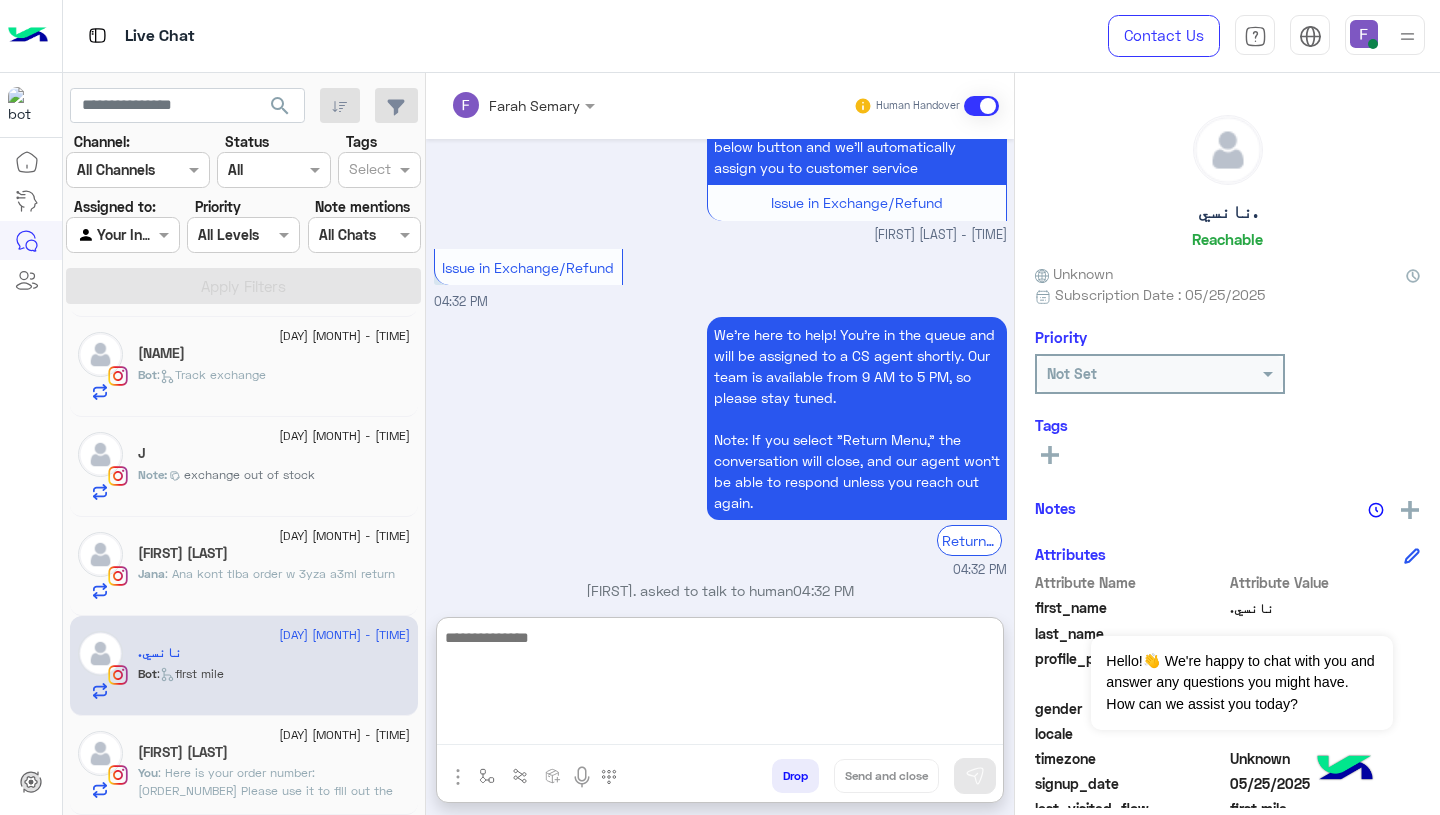 paste on "**********" 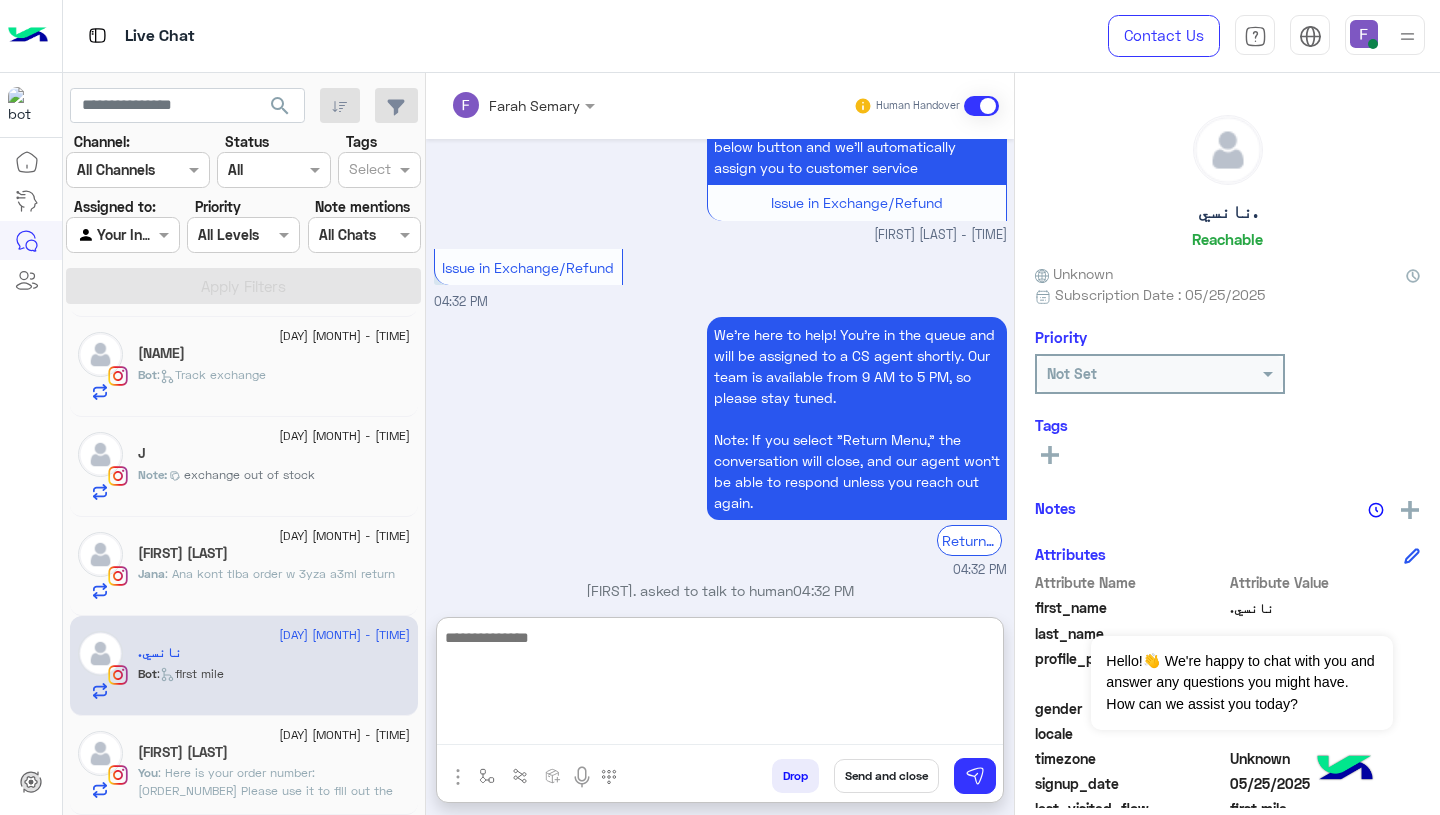 scroll, scrollTop: 0, scrollLeft: 0, axis: both 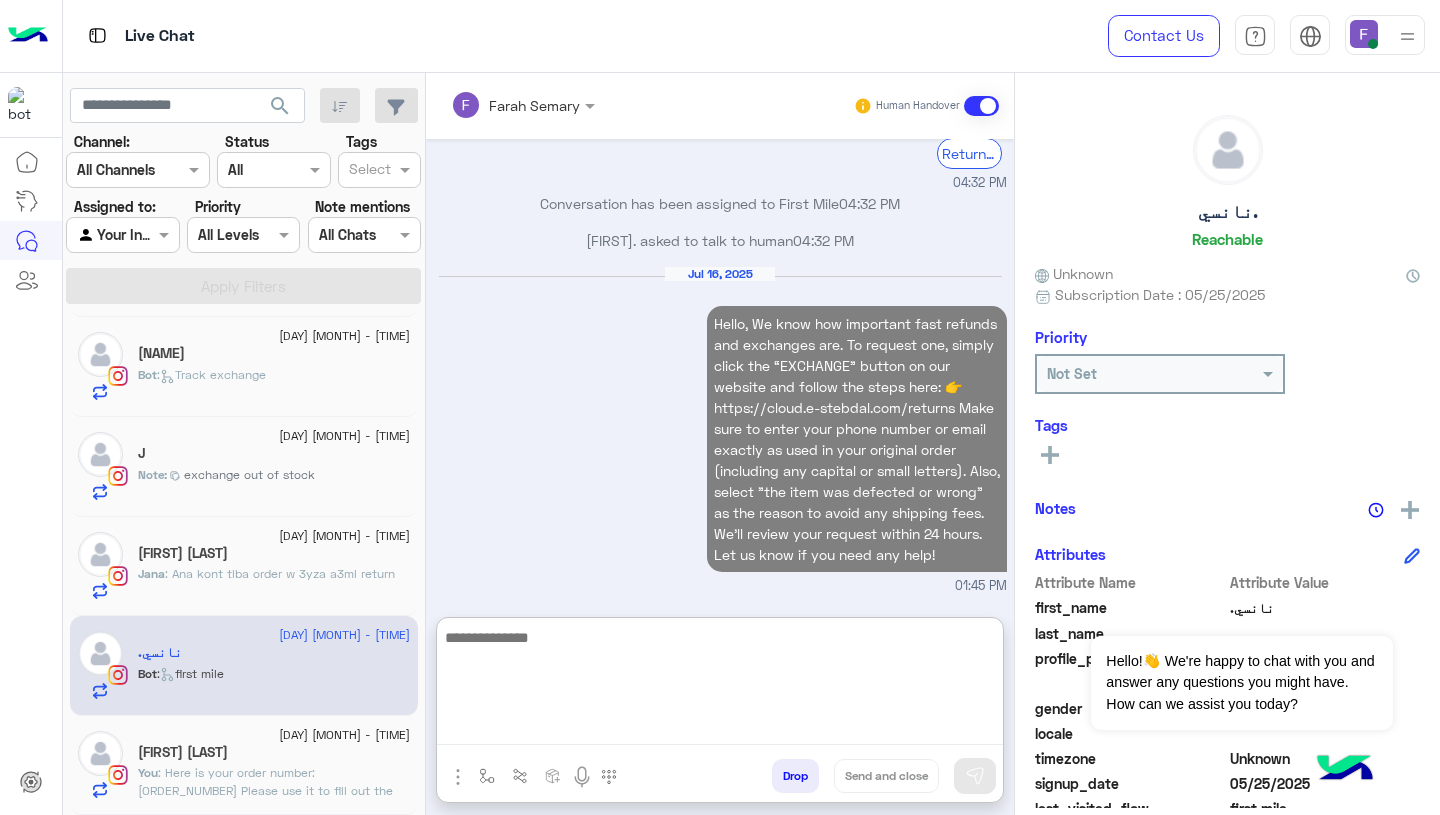 click on "Jul 16, 2025  Hello,
We know how important fast refunds and exchanges are.
To request one, simply click the “EXCHANGE” button on our website and follow the steps here:
👉 https://cloud.e-stebdal.com/returns
Make sure to enter your phone number or email exactly as used in your original order (including any capital or small letters).
Also, select "the item was defected or wrong" as the reason to avoid any shipping fees.
We’ll review your request within 24 hours. Let us know if you need any help!      [TIME]" at bounding box center (720, 431) 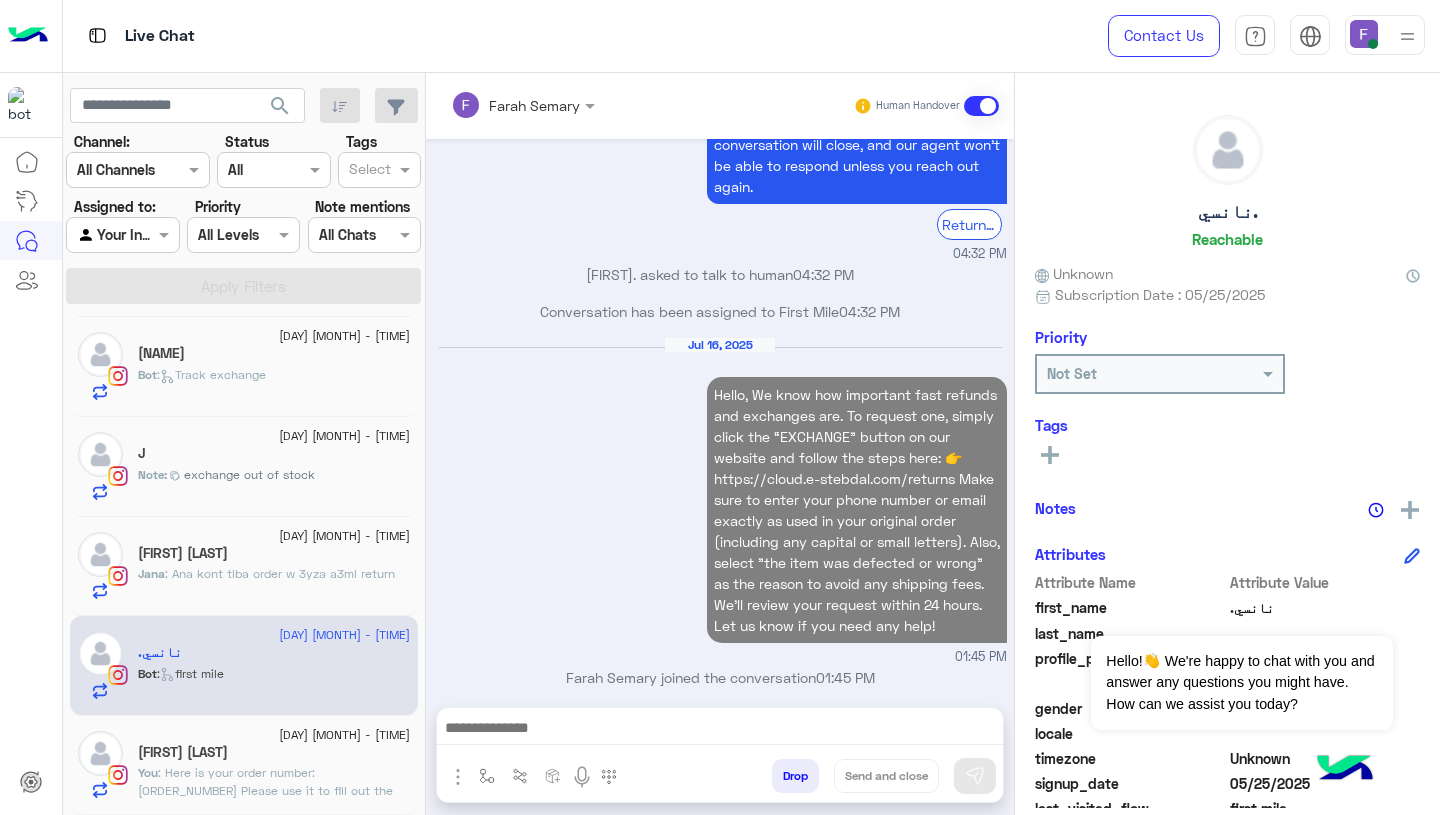 scroll, scrollTop: 1952, scrollLeft: 0, axis: vertical 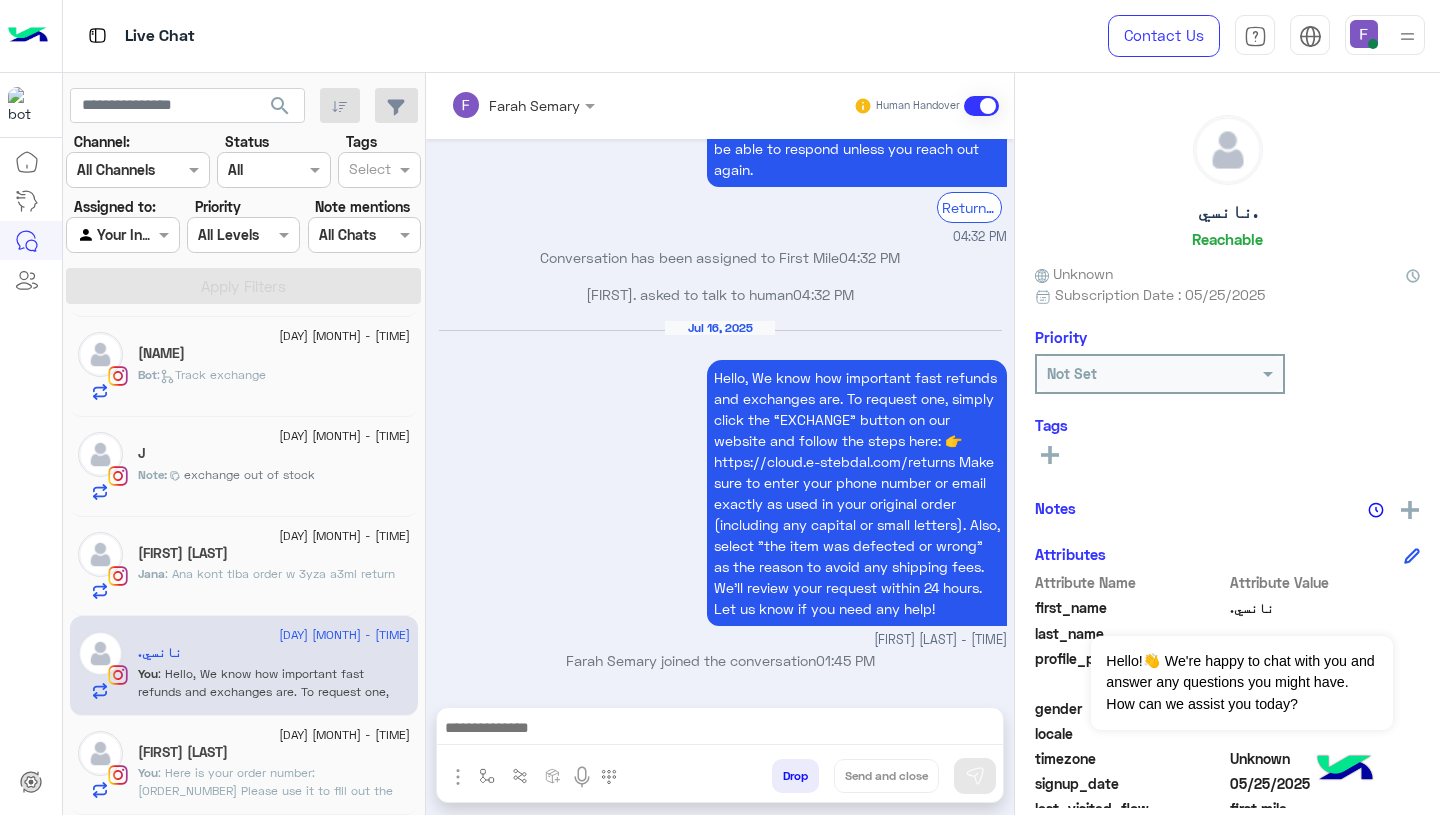 click on ": Ana kont tlba order w 3yza a3ml return" 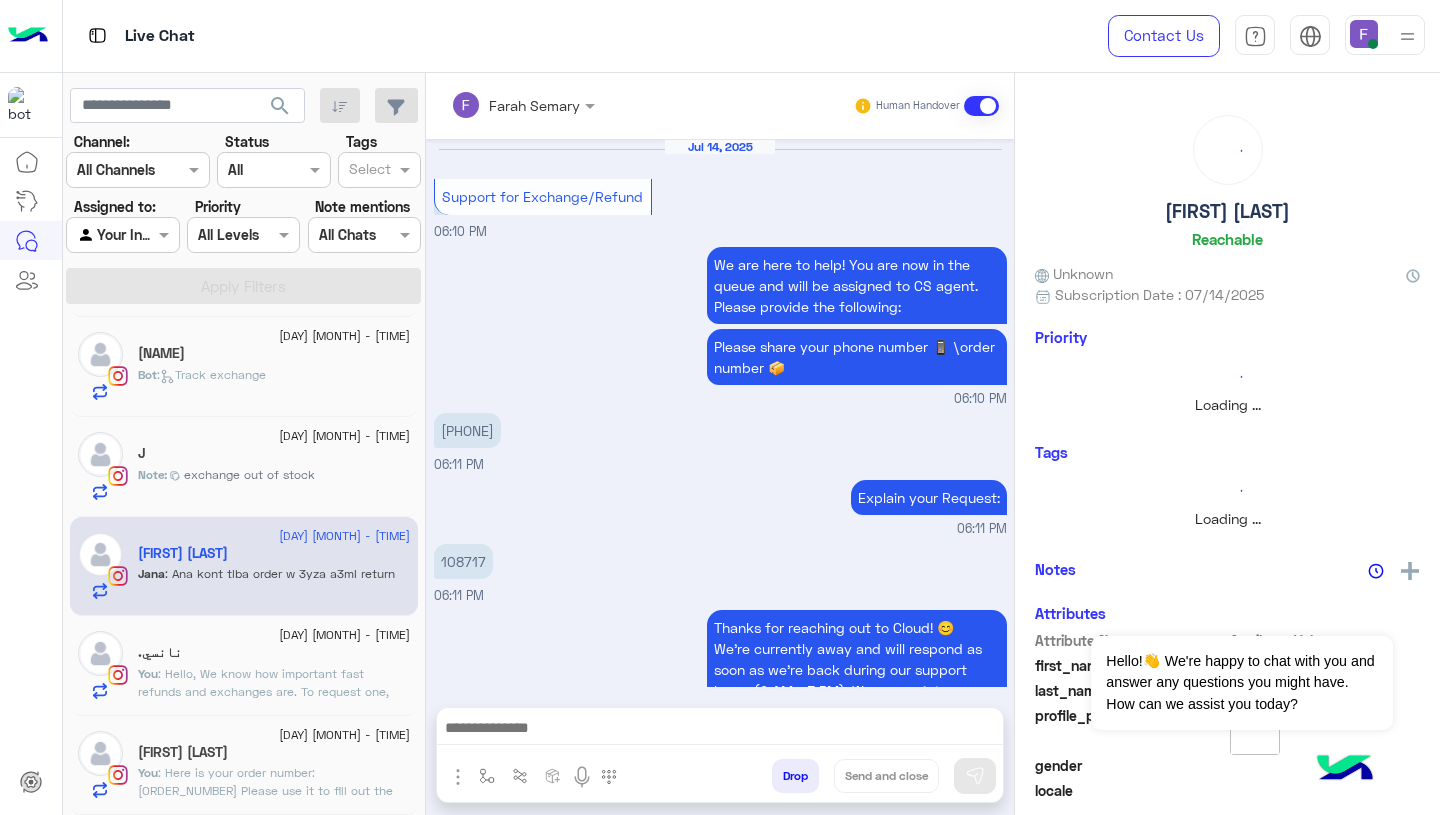 scroll, scrollTop: 1494, scrollLeft: 0, axis: vertical 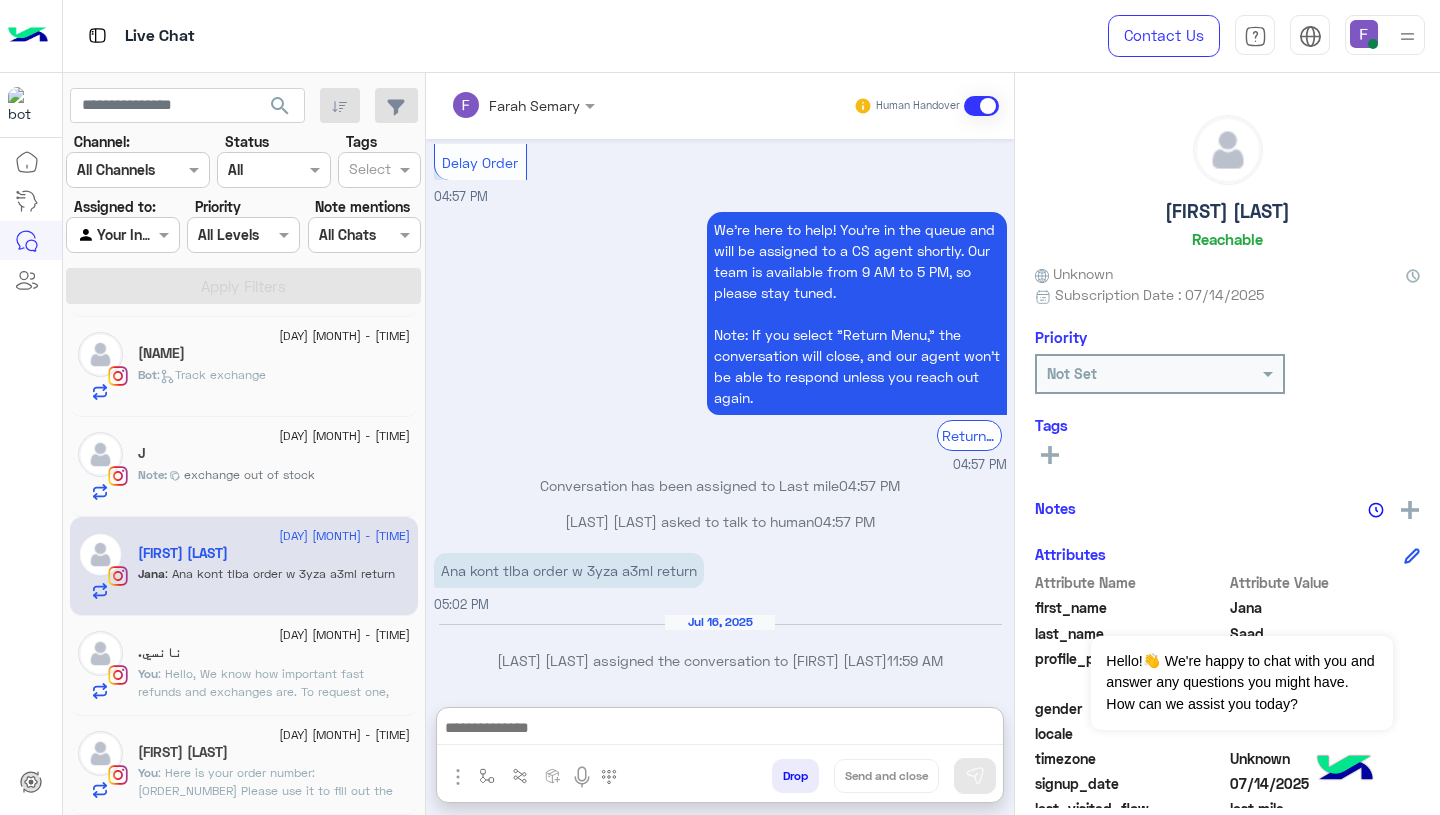 click at bounding box center (720, 730) 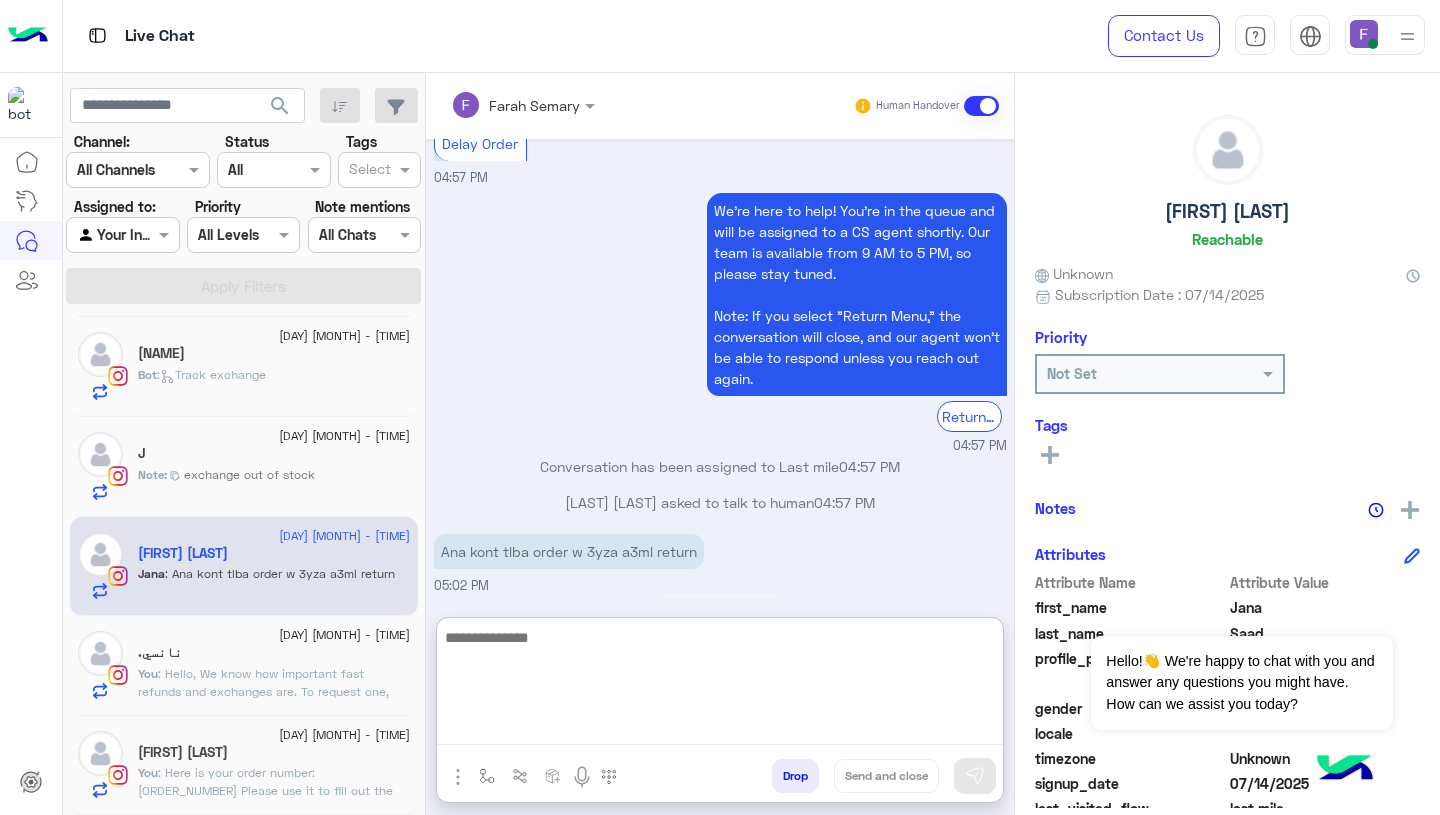paste on "**********" 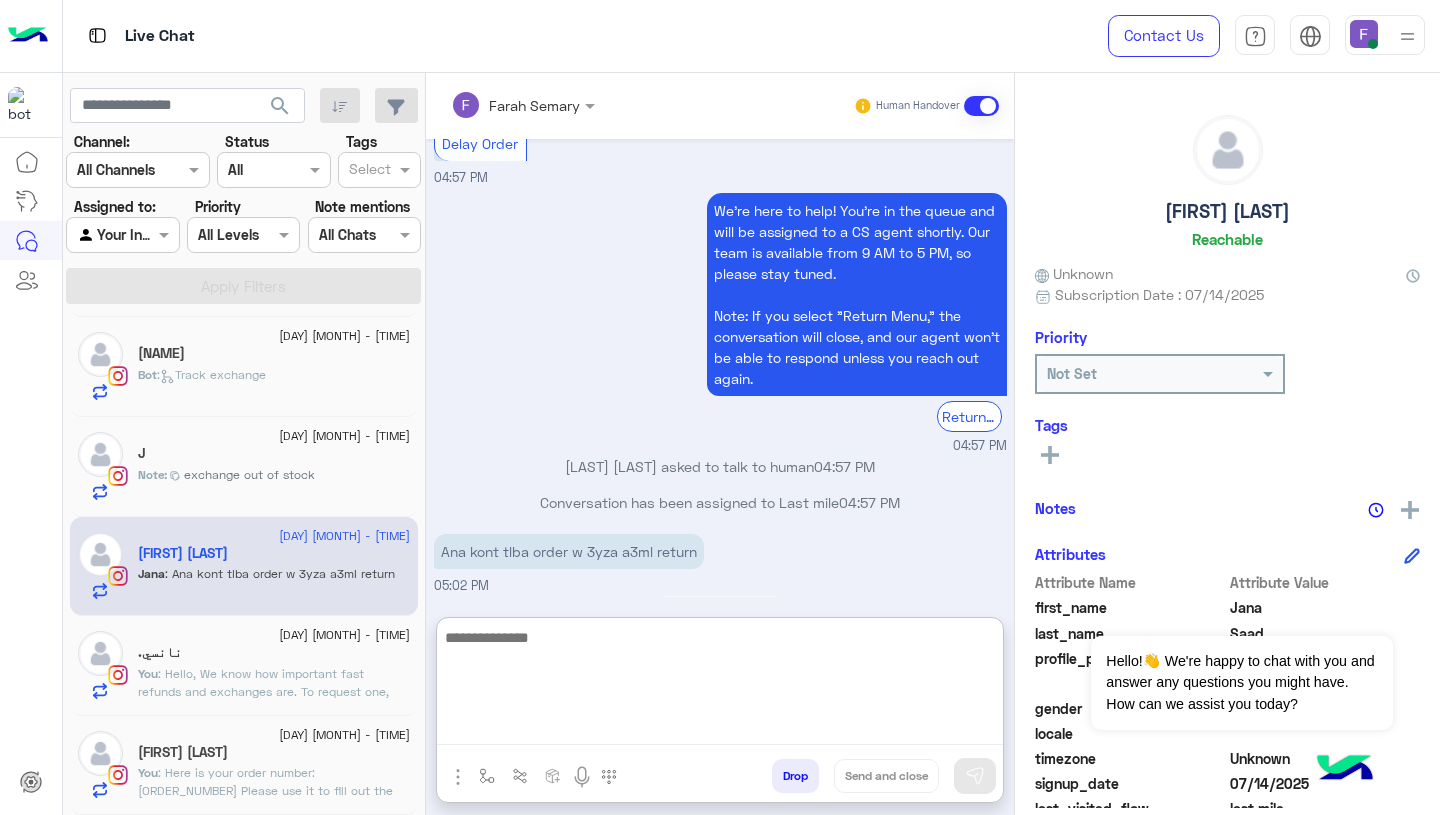 scroll, scrollTop: 0, scrollLeft: 0, axis: both 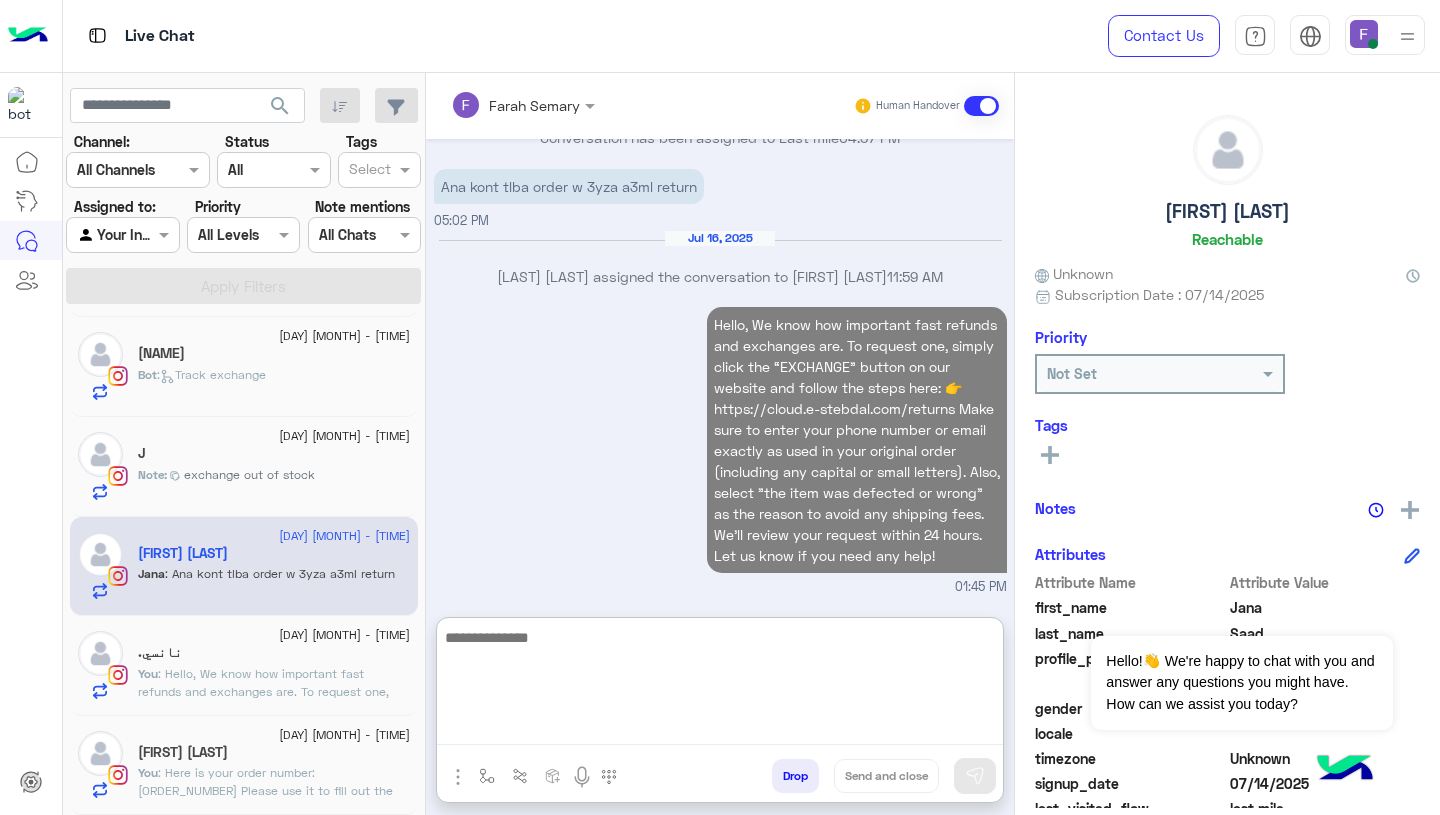 click on "Note :  exchange out of stock" 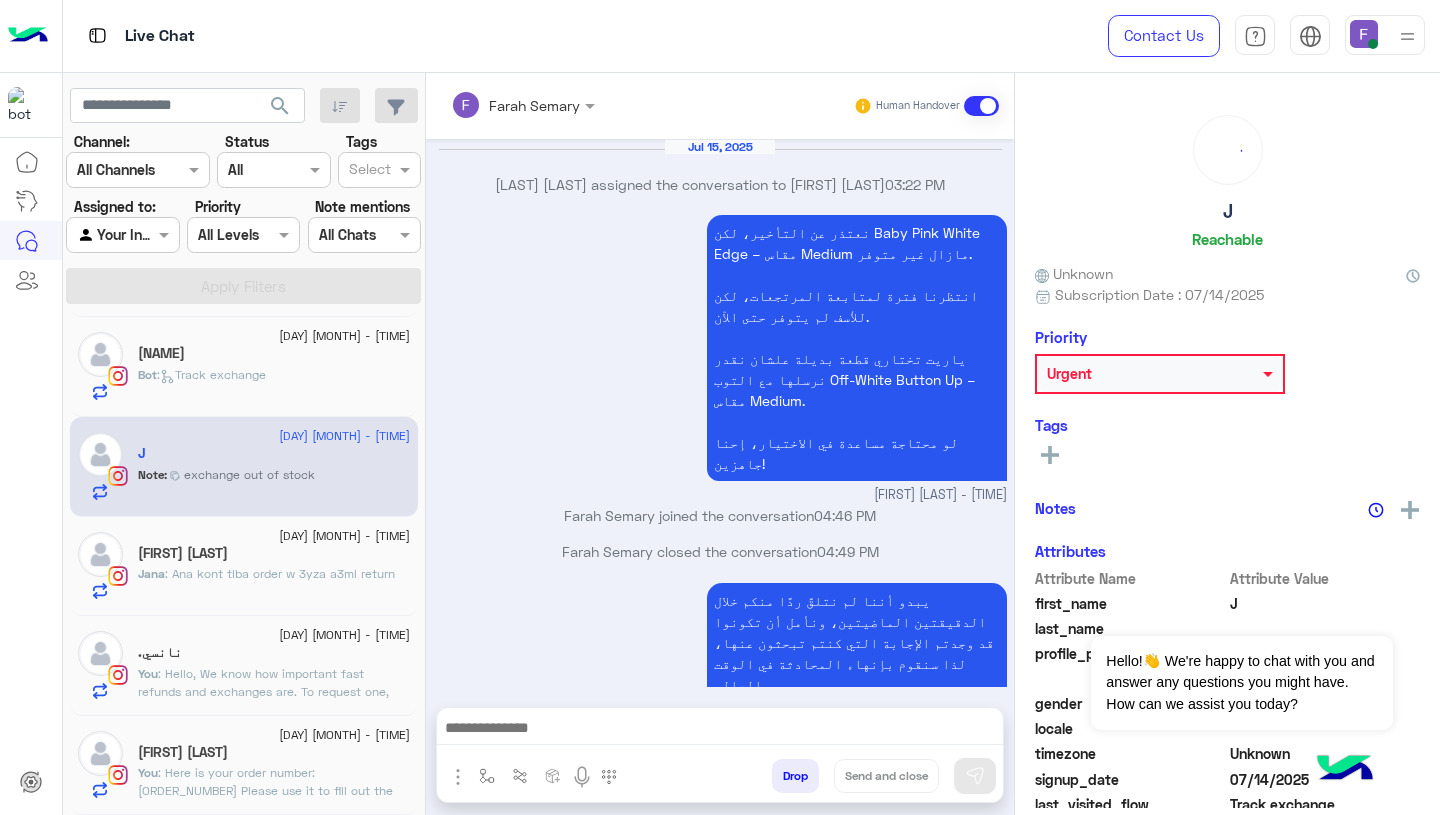 scroll, scrollTop: 1712, scrollLeft: 0, axis: vertical 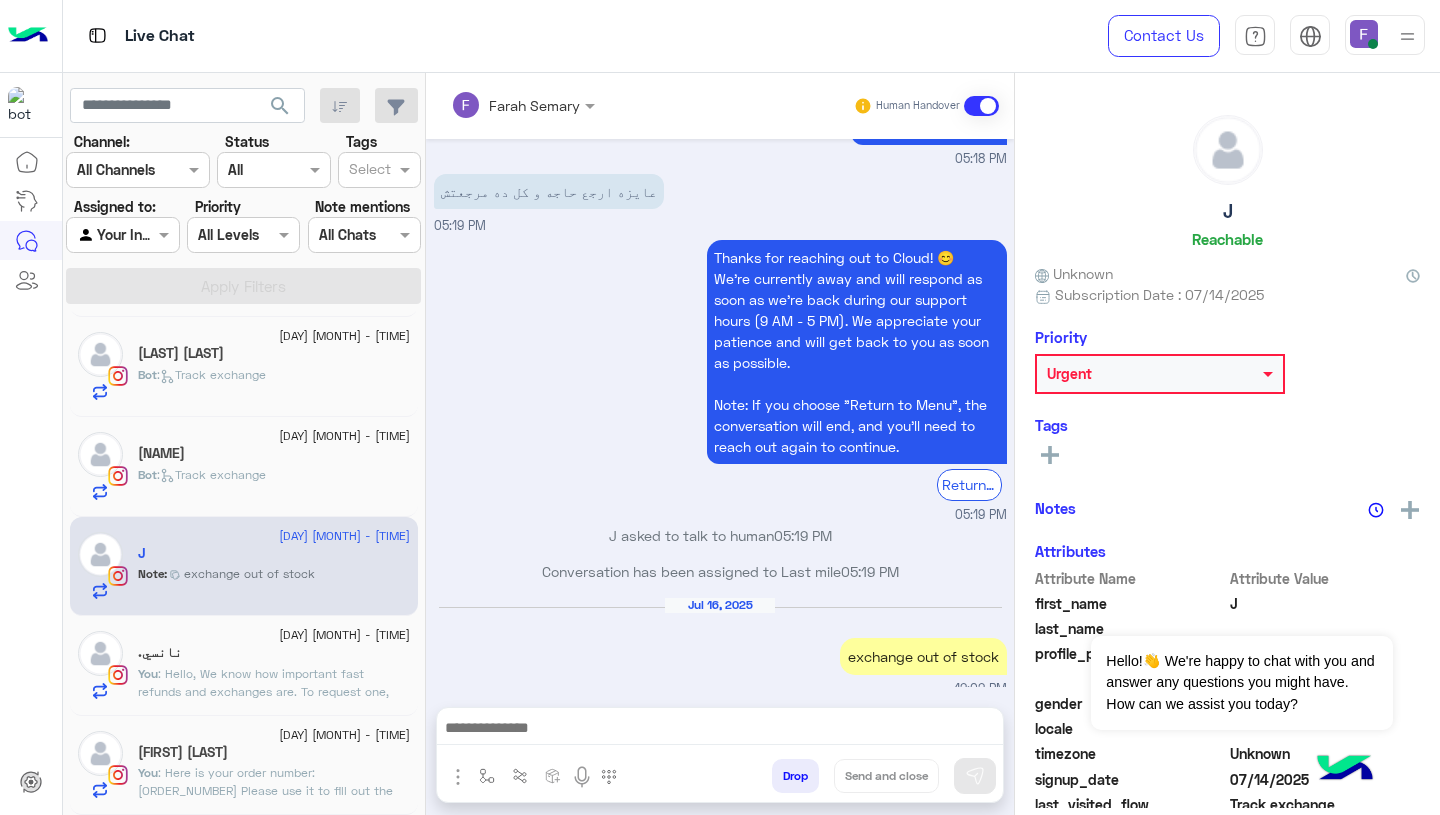 click on "Bot :   Track exchange" 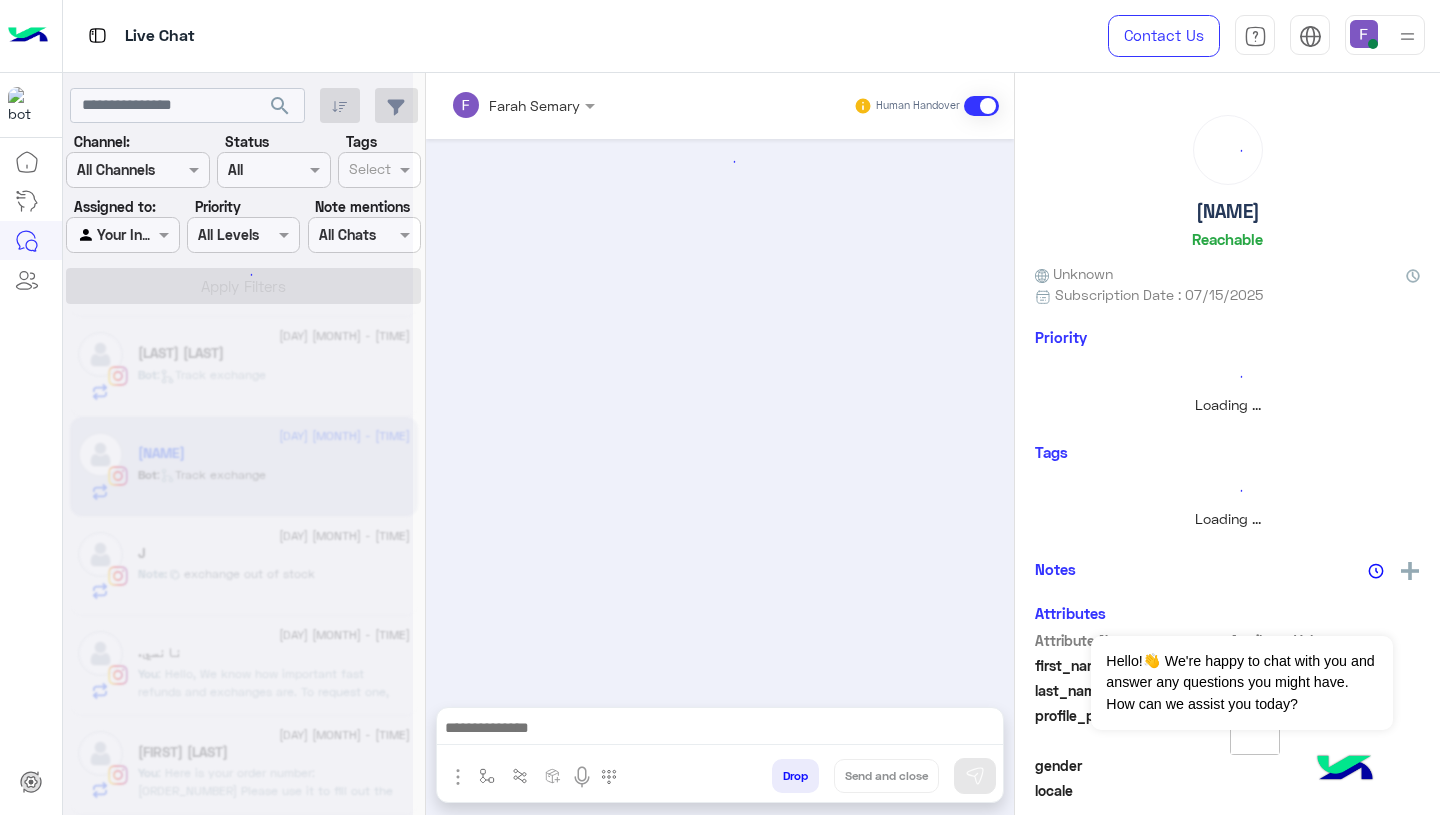 scroll, scrollTop: 0, scrollLeft: 0, axis: both 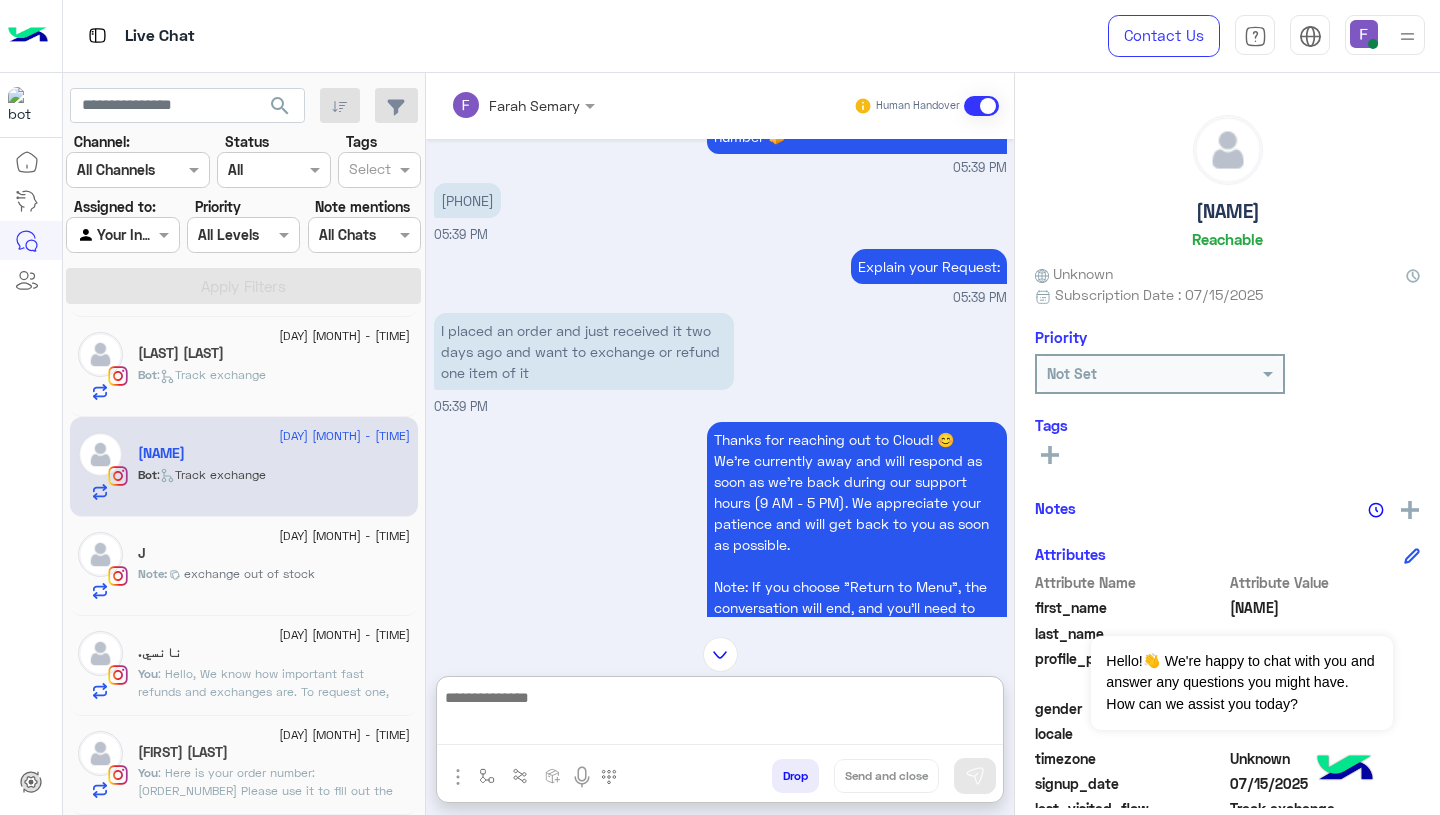 click at bounding box center (720, 715) 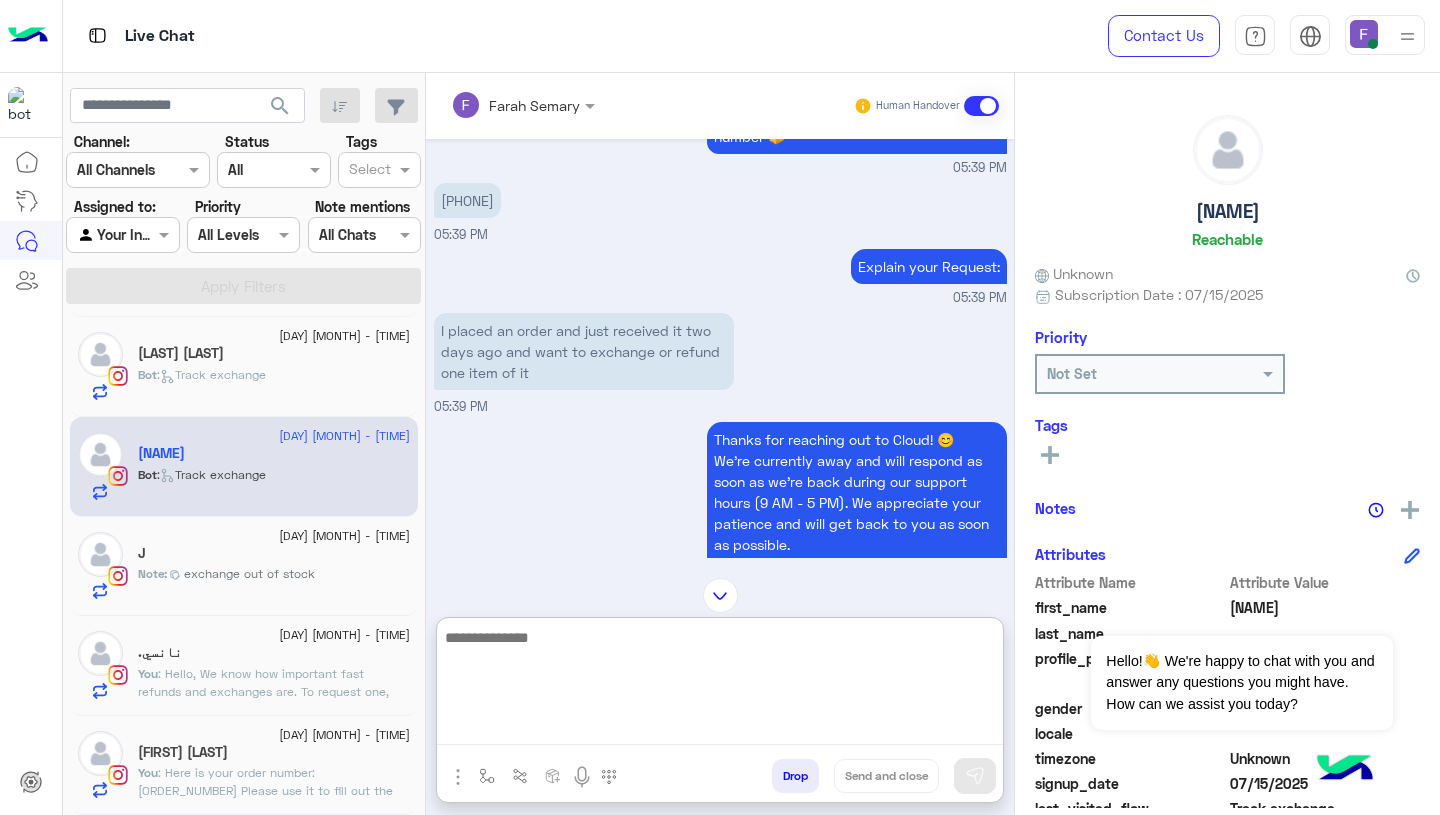 paste on "**********" 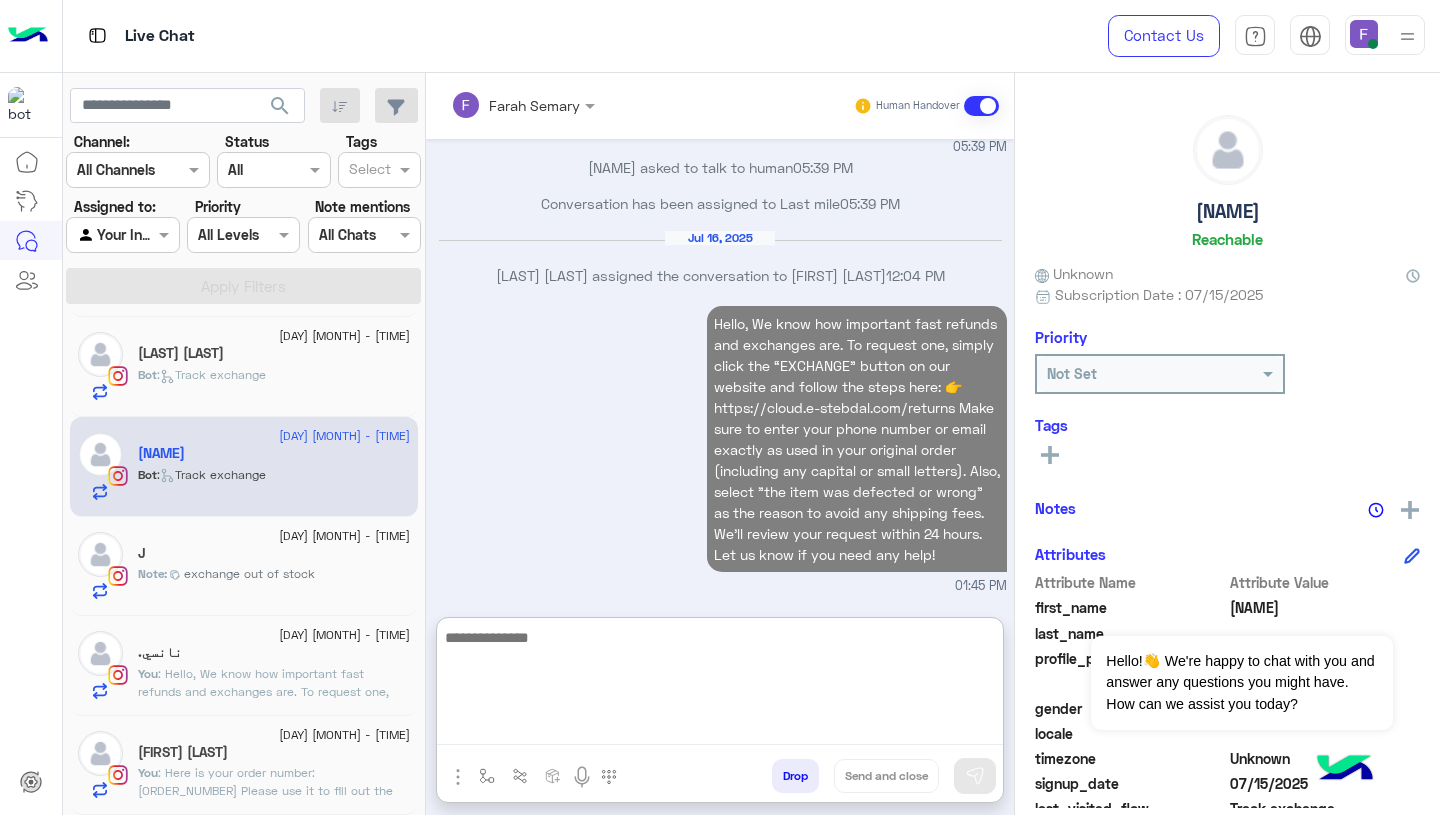 click on "Bot :   Track exchange" 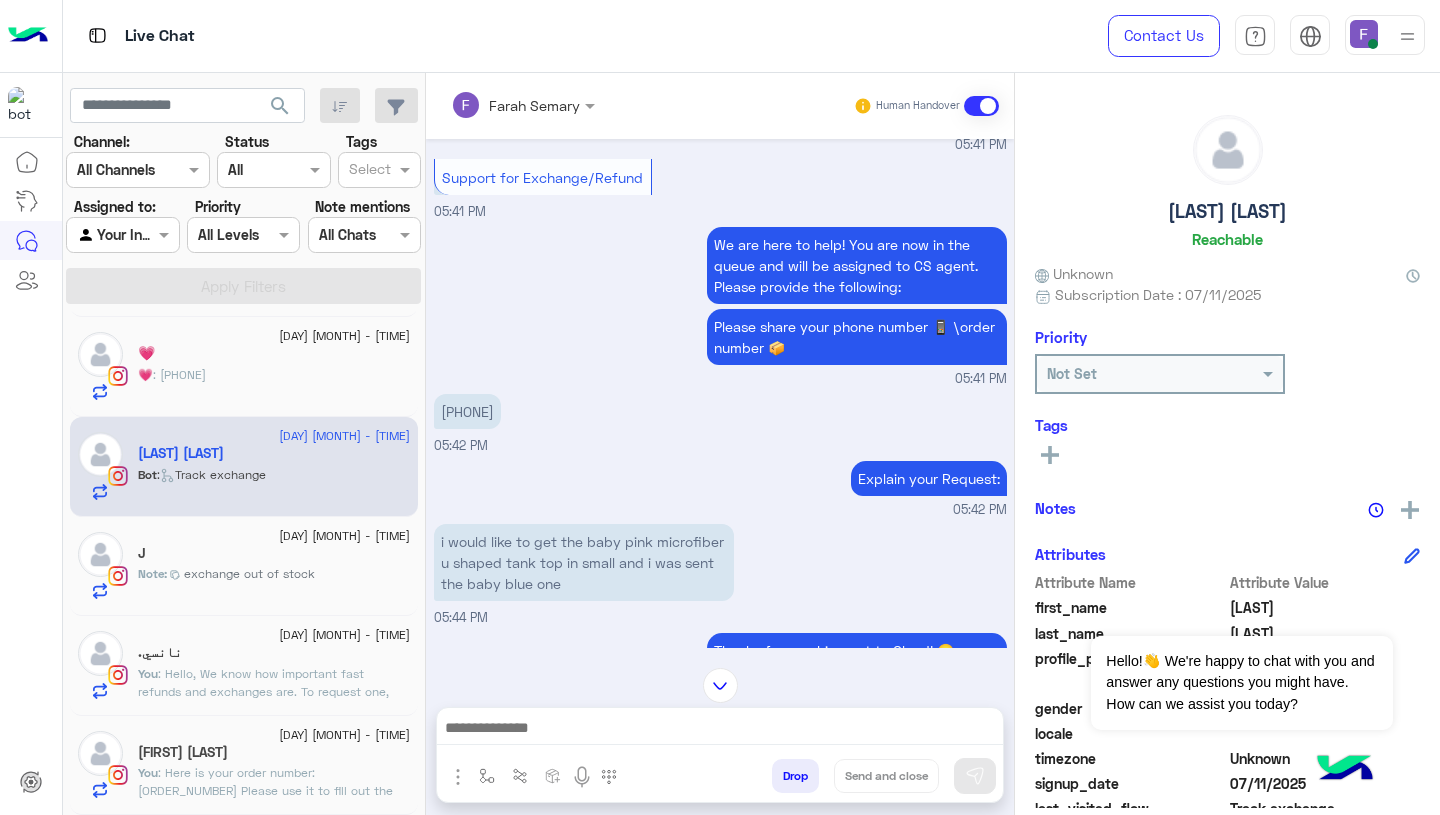 click on "[PHONE]" at bounding box center [467, 411] 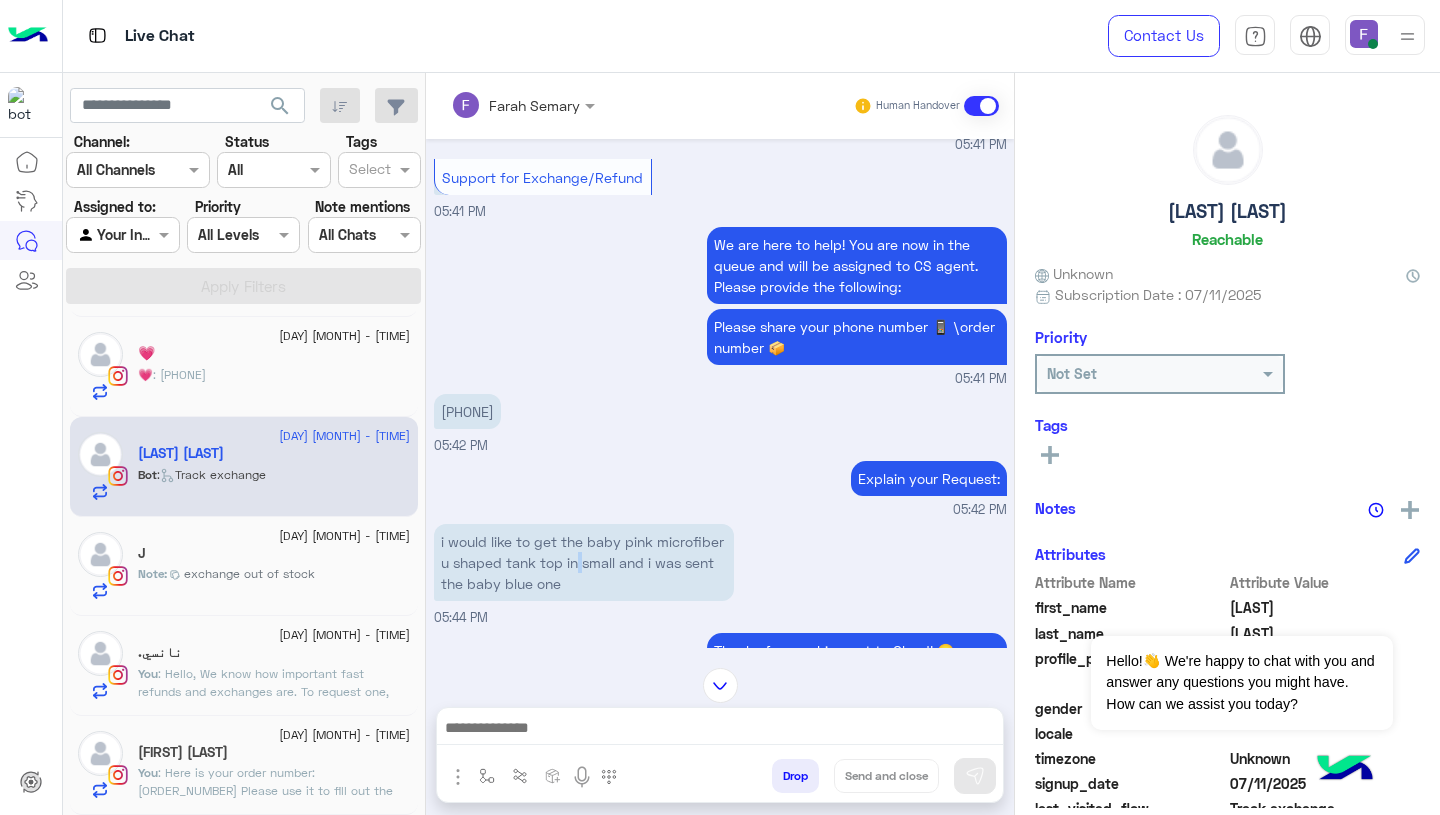 click on "i would like to get the baby pink microfiber u shaped tank top in small and i was sent the baby blue one" at bounding box center (584, 562) 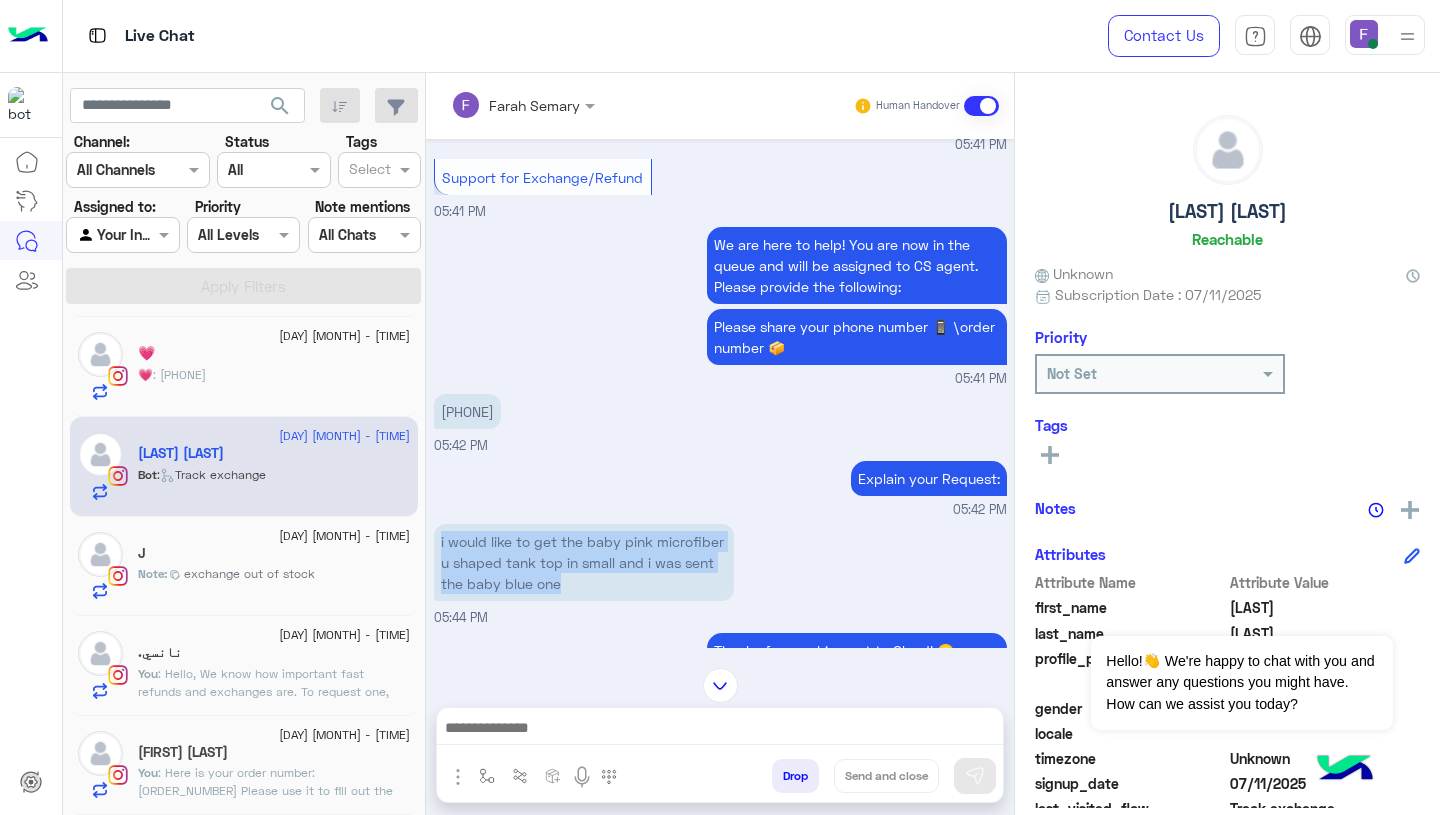 click on "i would like to get the baby pink microfiber u shaped tank top in small and i was sent the baby blue one" at bounding box center (584, 562) 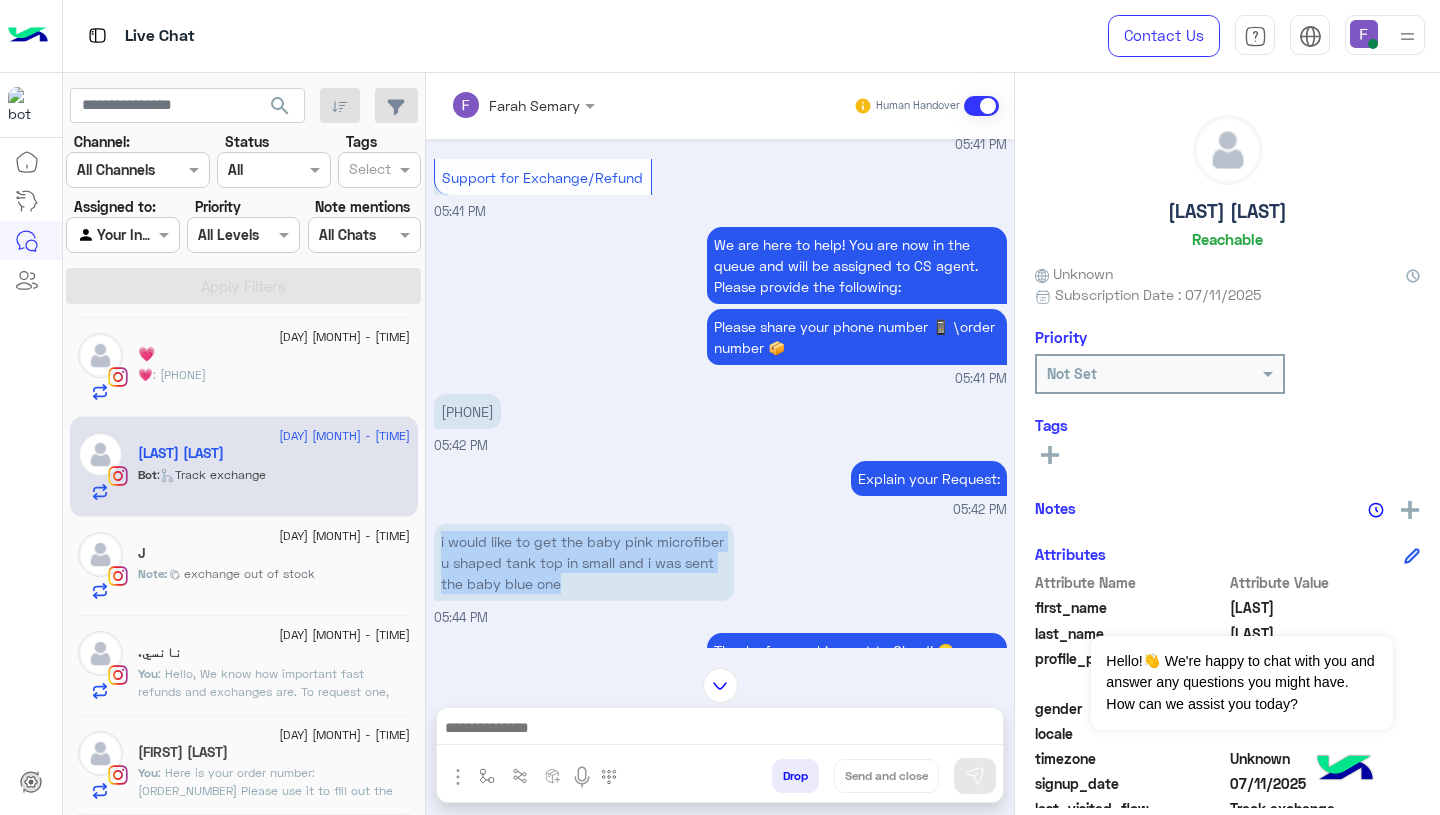 scroll, scrollTop: 499, scrollLeft: 0, axis: vertical 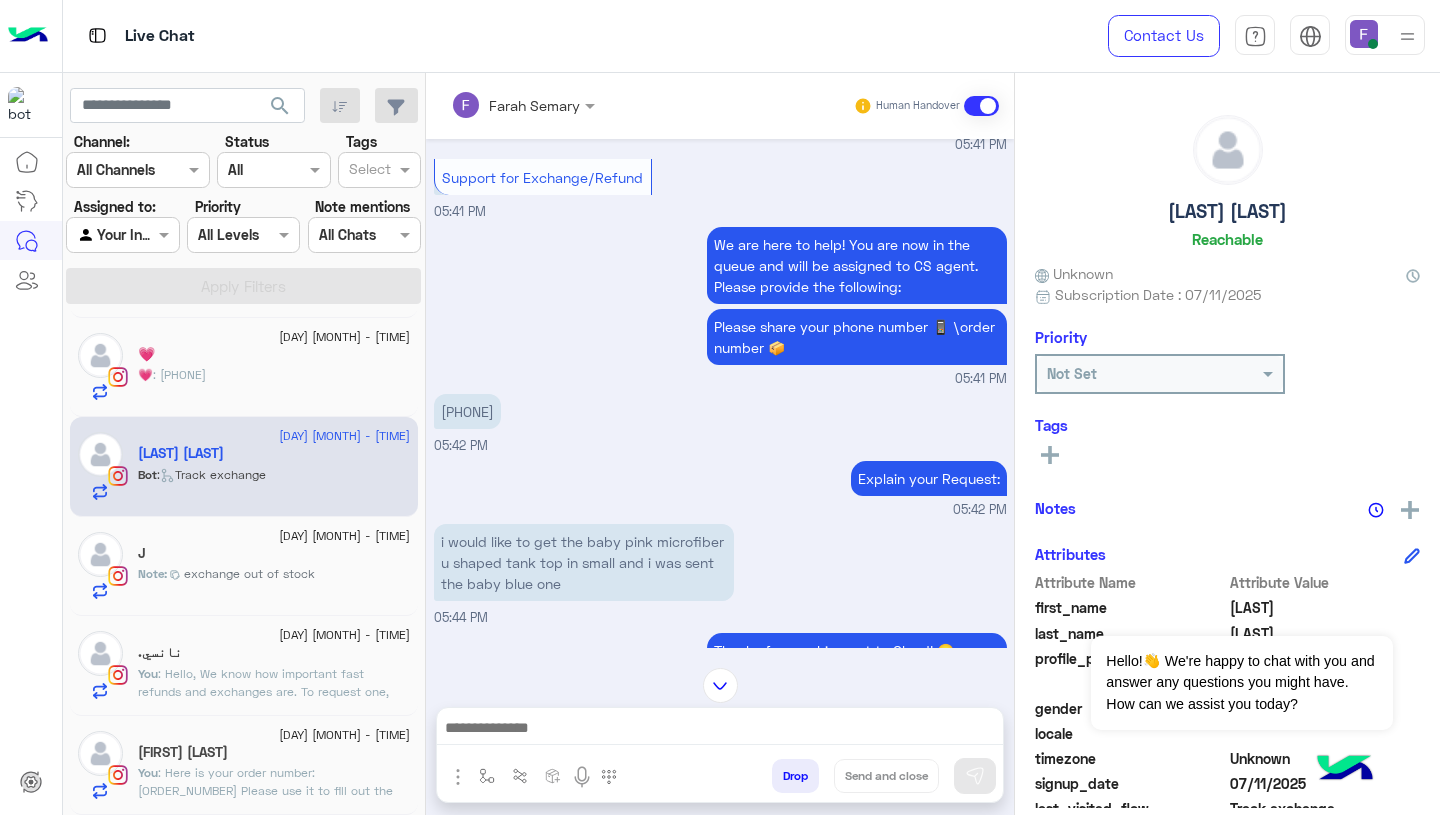 click at bounding box center [720, 730] 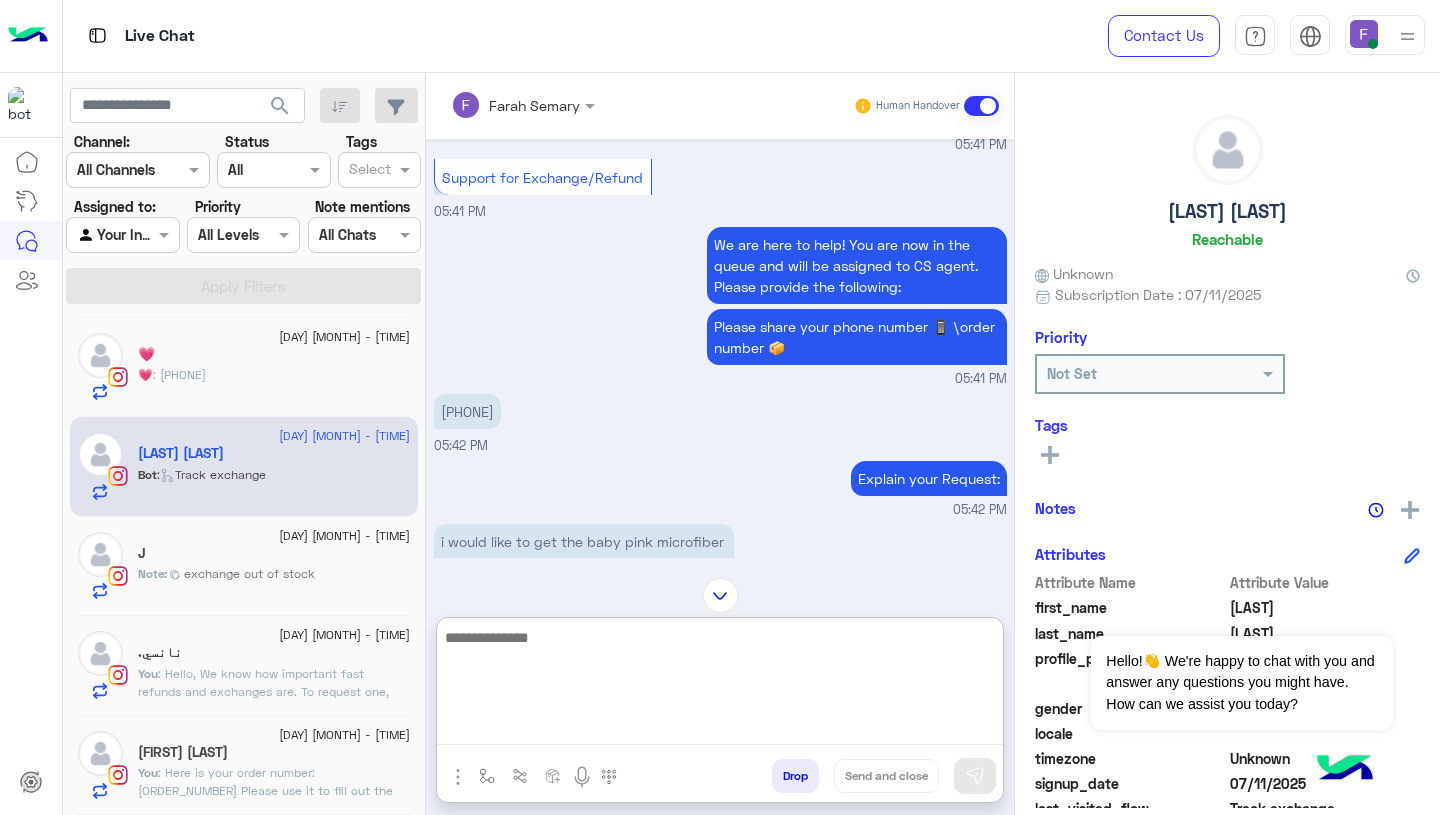 paste on "**********" 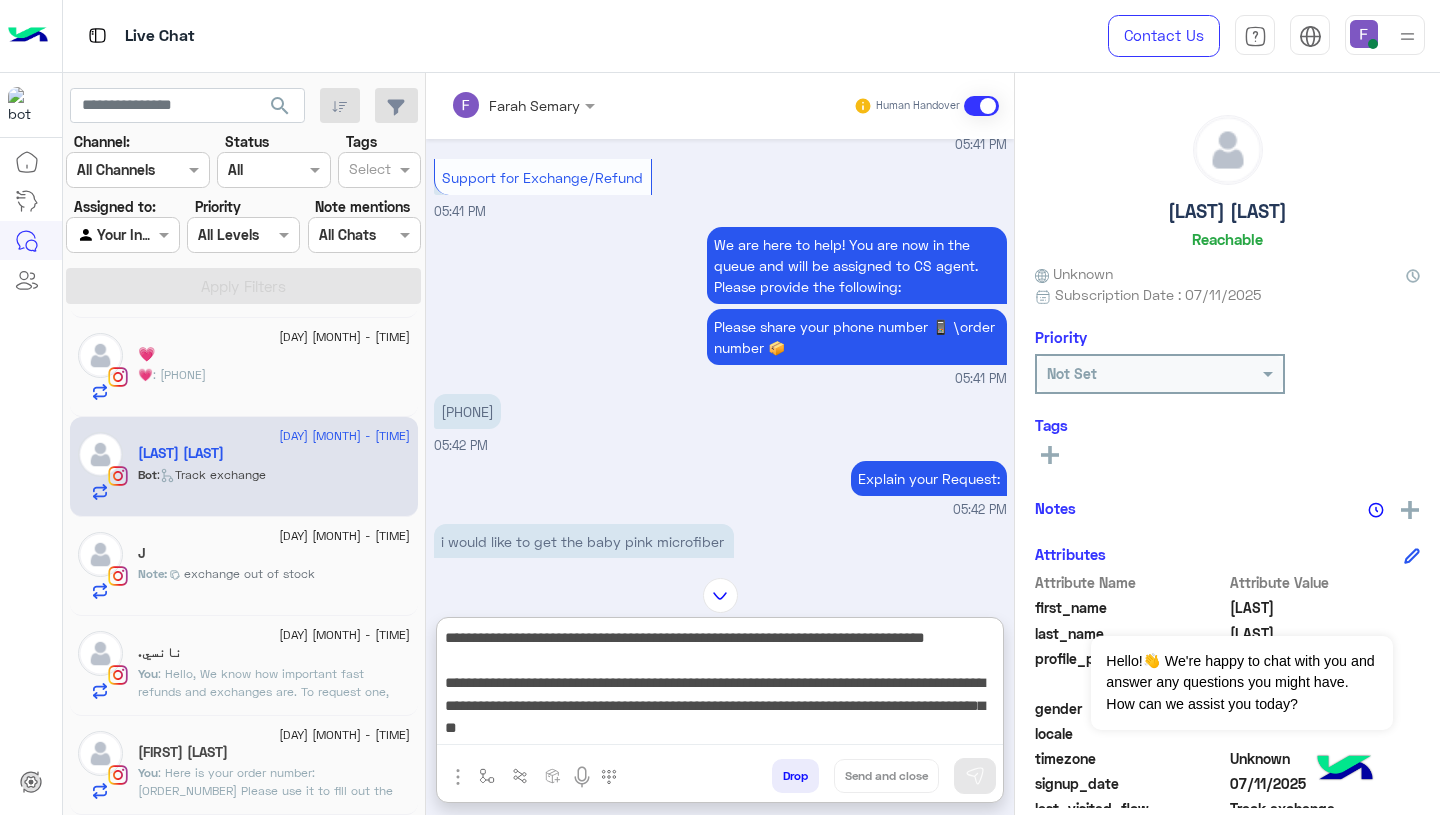 scroll, scrollTop: 151, scrollLeft: 0, axis: vertical 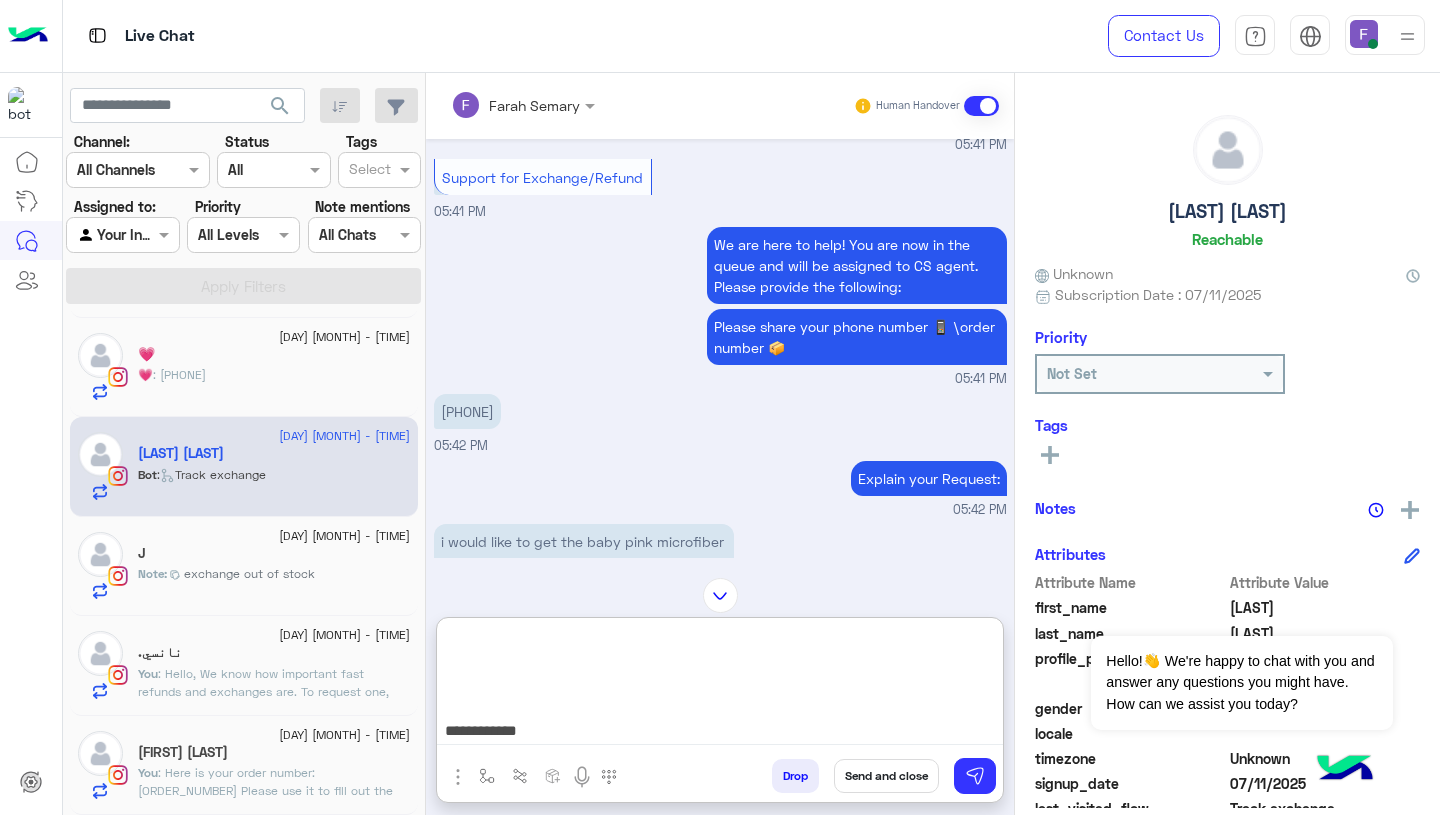 click on "**********" at bounding box center (720, 685) 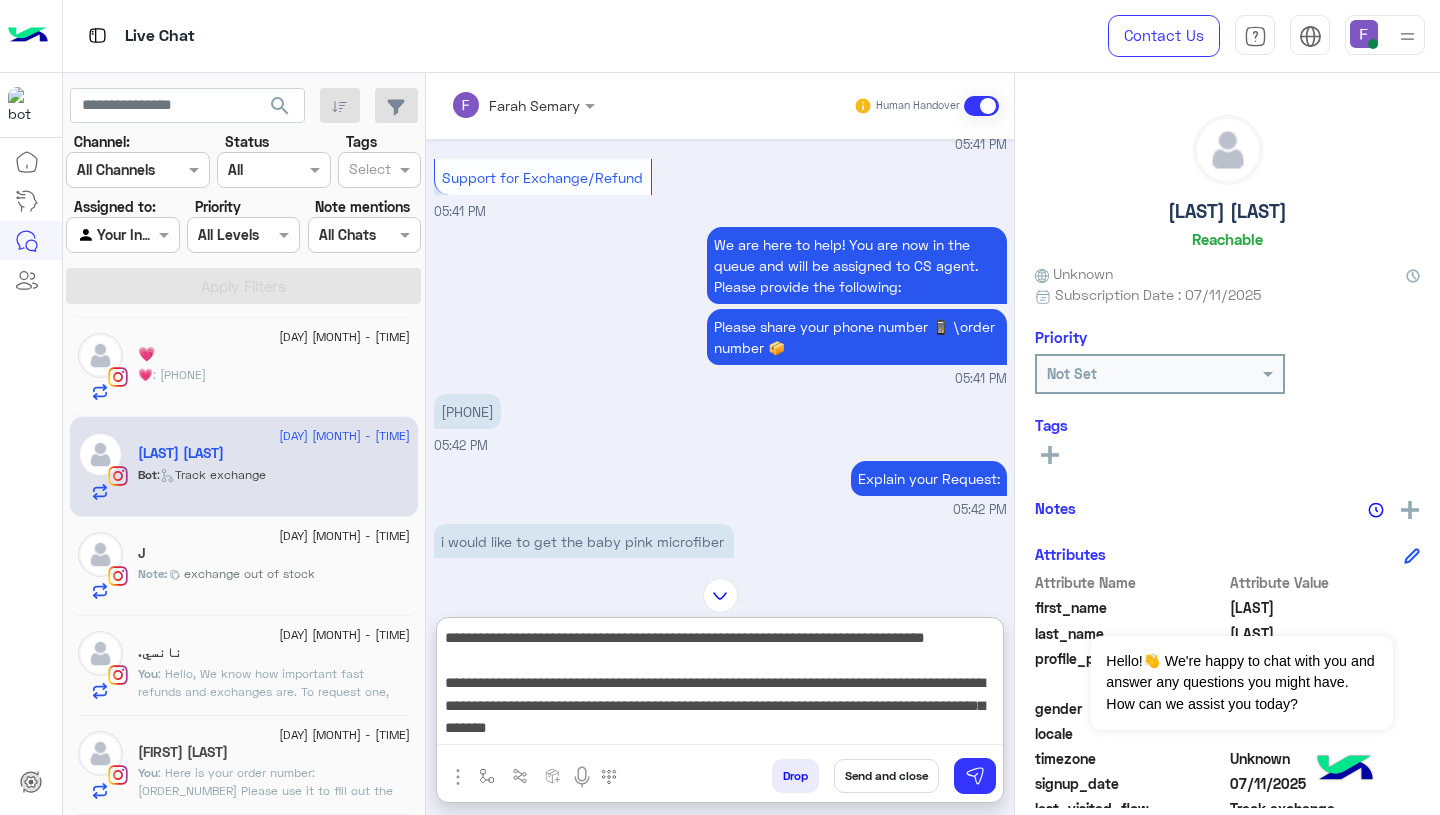 scroll, scrollTop: 58, scrollLeft: 0, axis: vertical 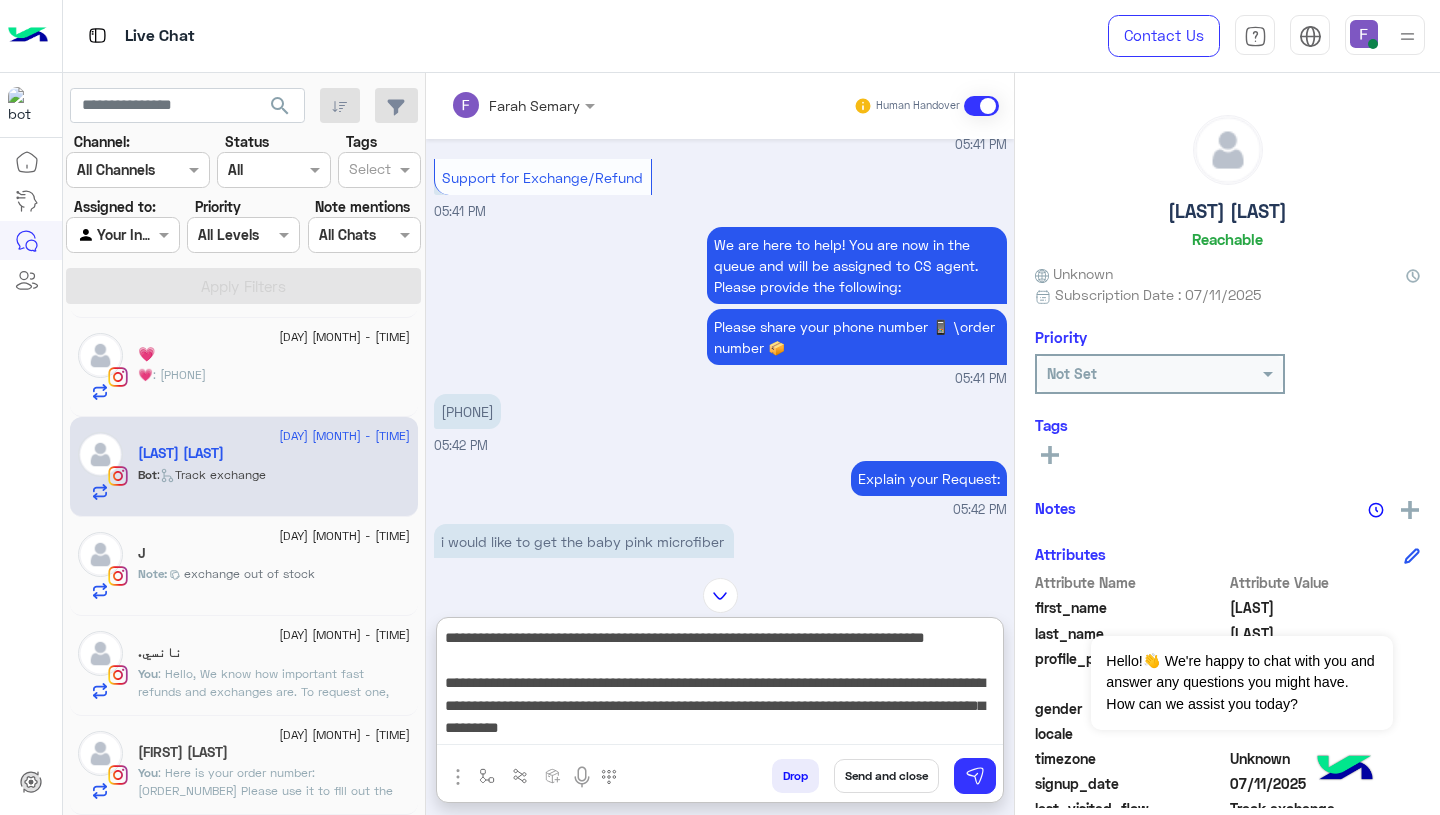 click on "**********" at bounding box center (720, 685) 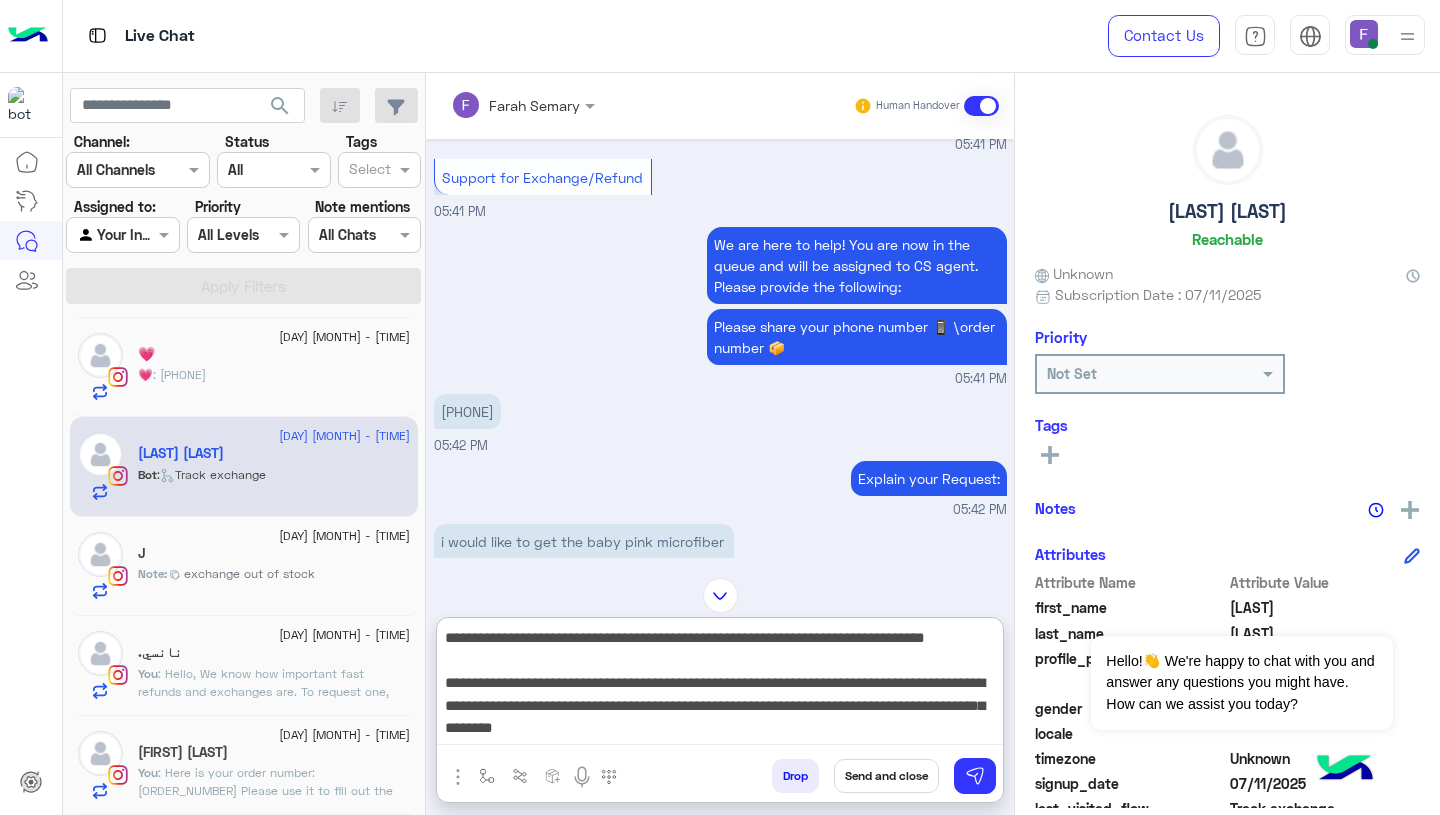 click on "**********" at bounding box center (720, 685) 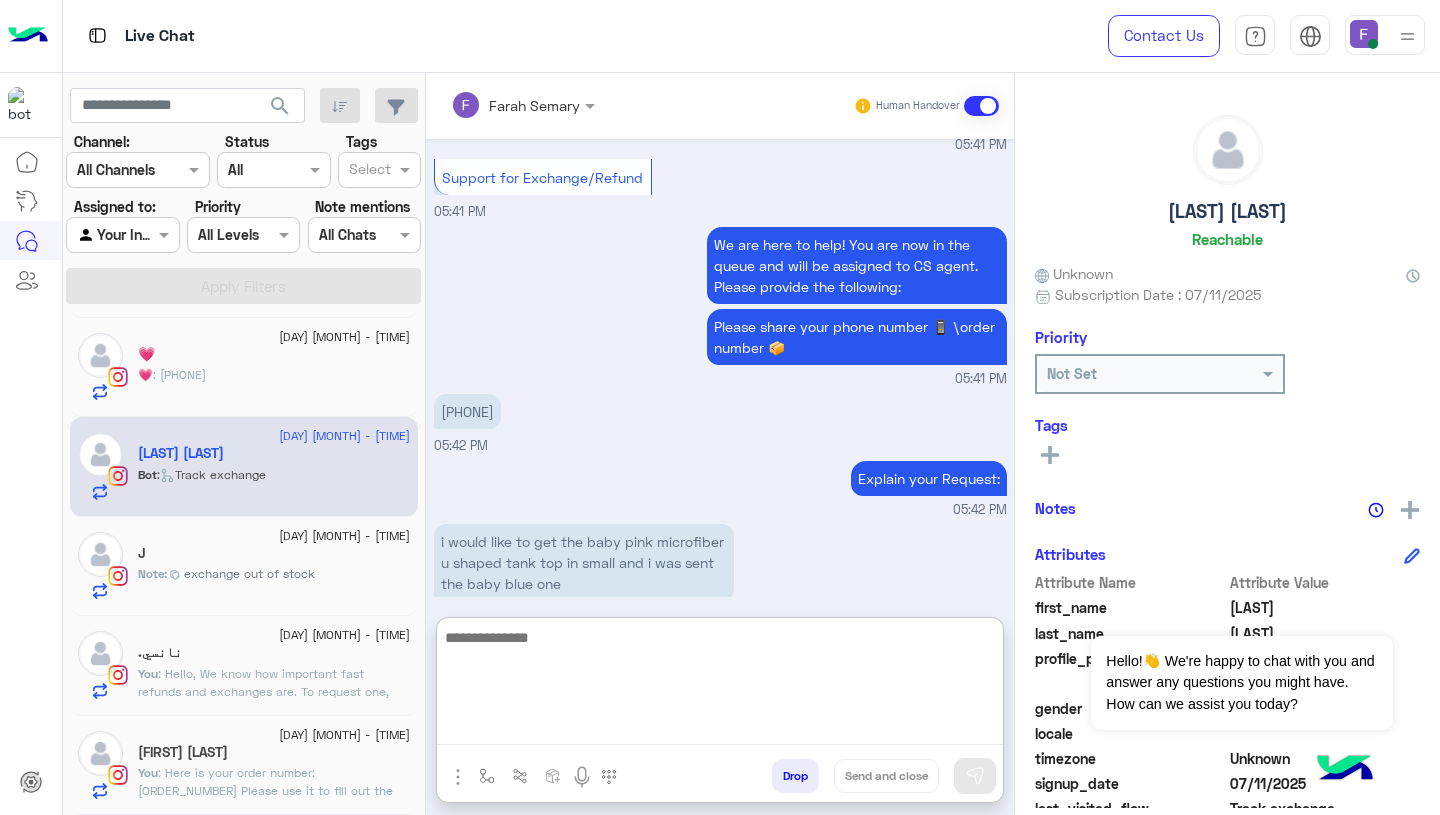 scroll, scrollTop: 0, scrollLeft: 0, axis: both 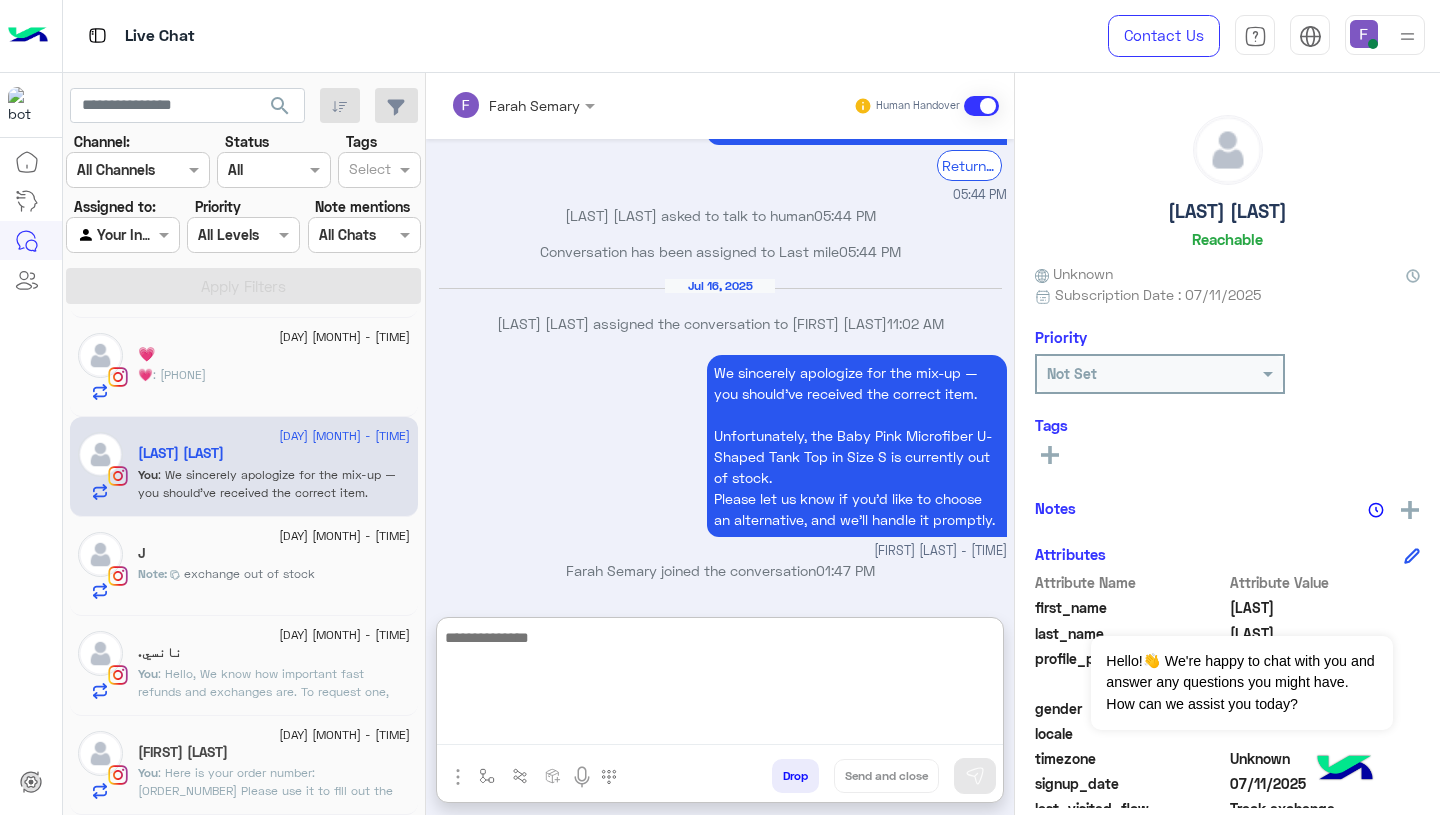 click on "[FIRST] [LAST]" 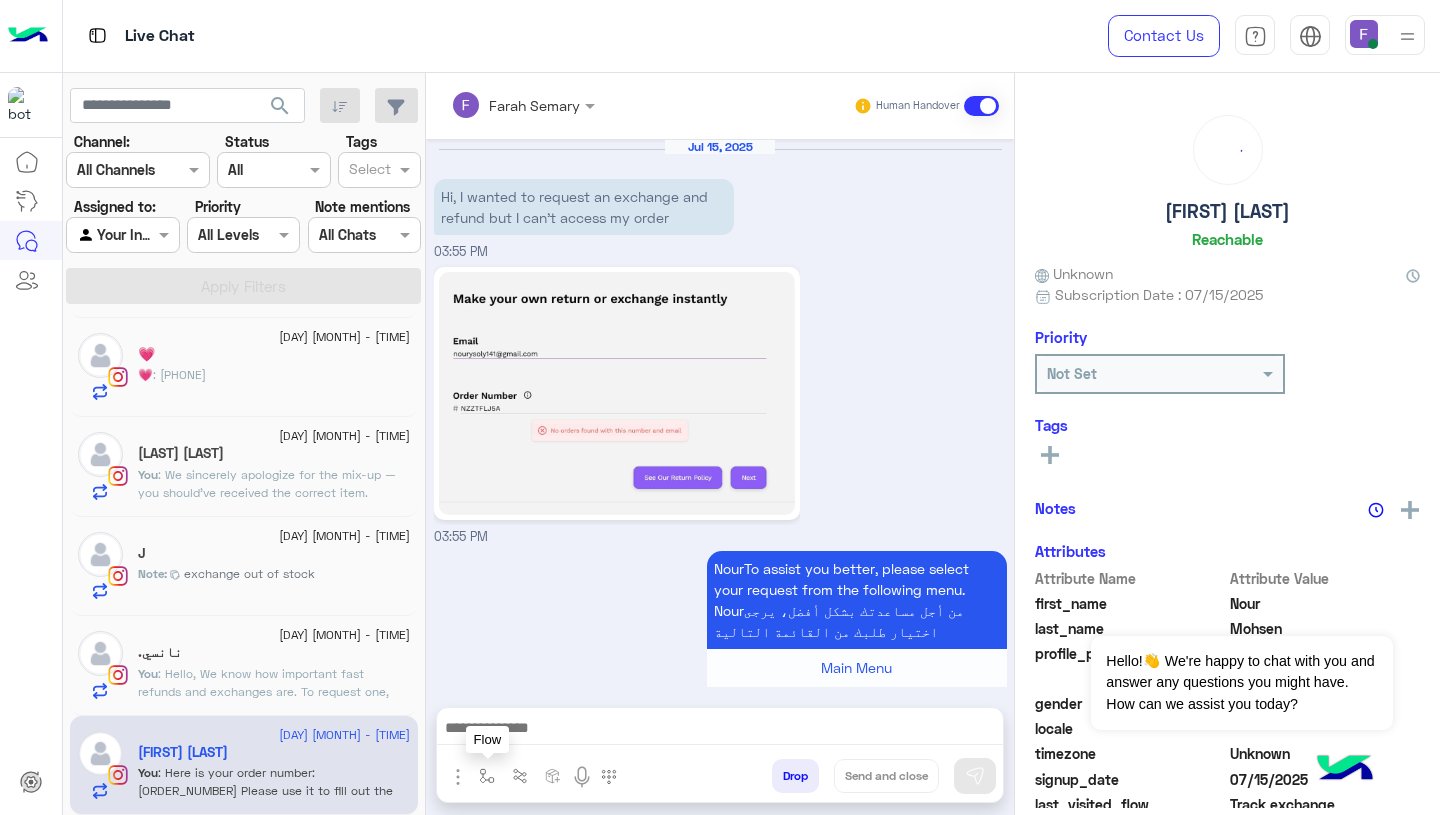 scroll, scrollTop: 2499, scrollLeft: 0, axis: vertical 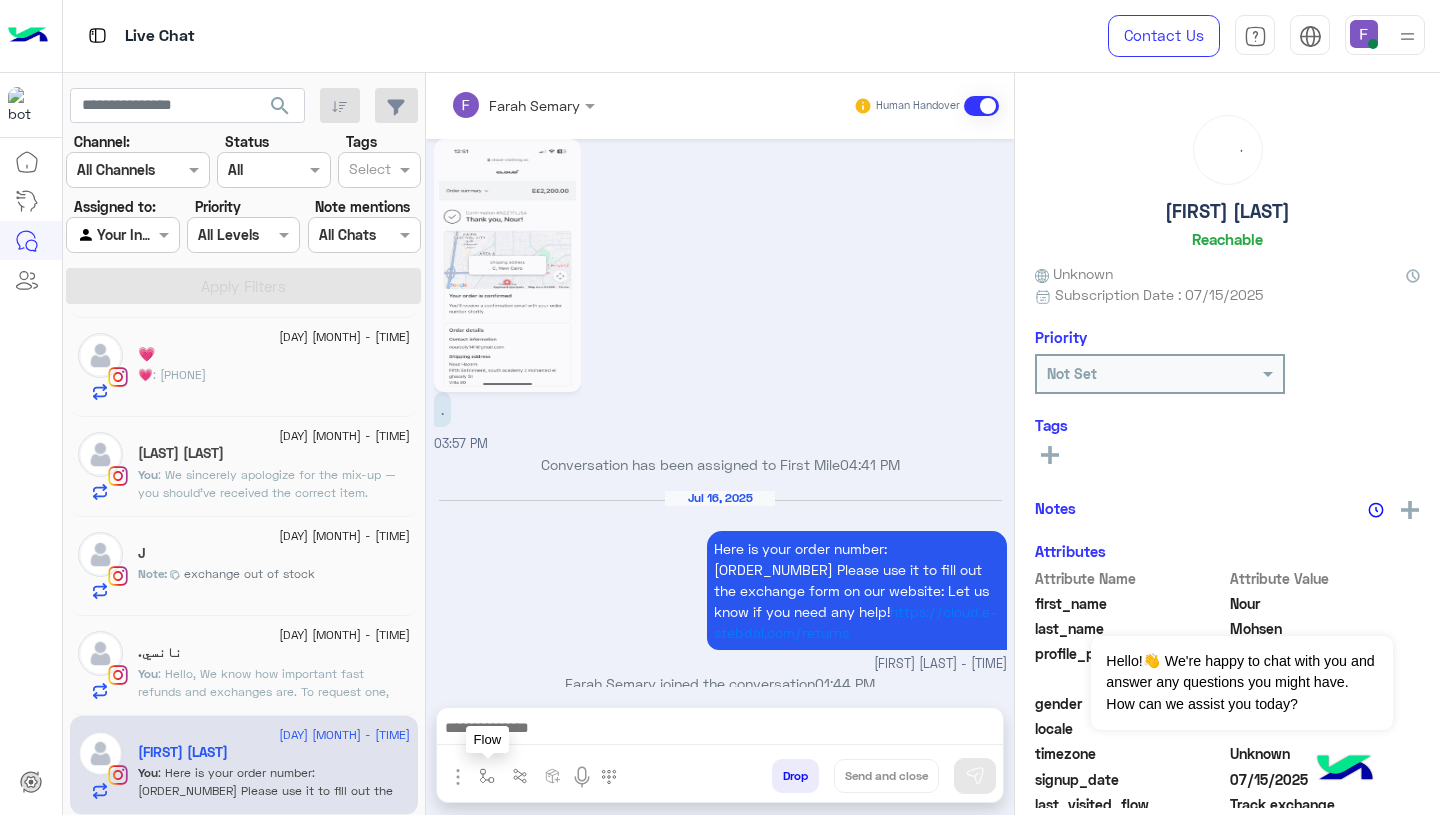 click at bounding box center [487, 776] 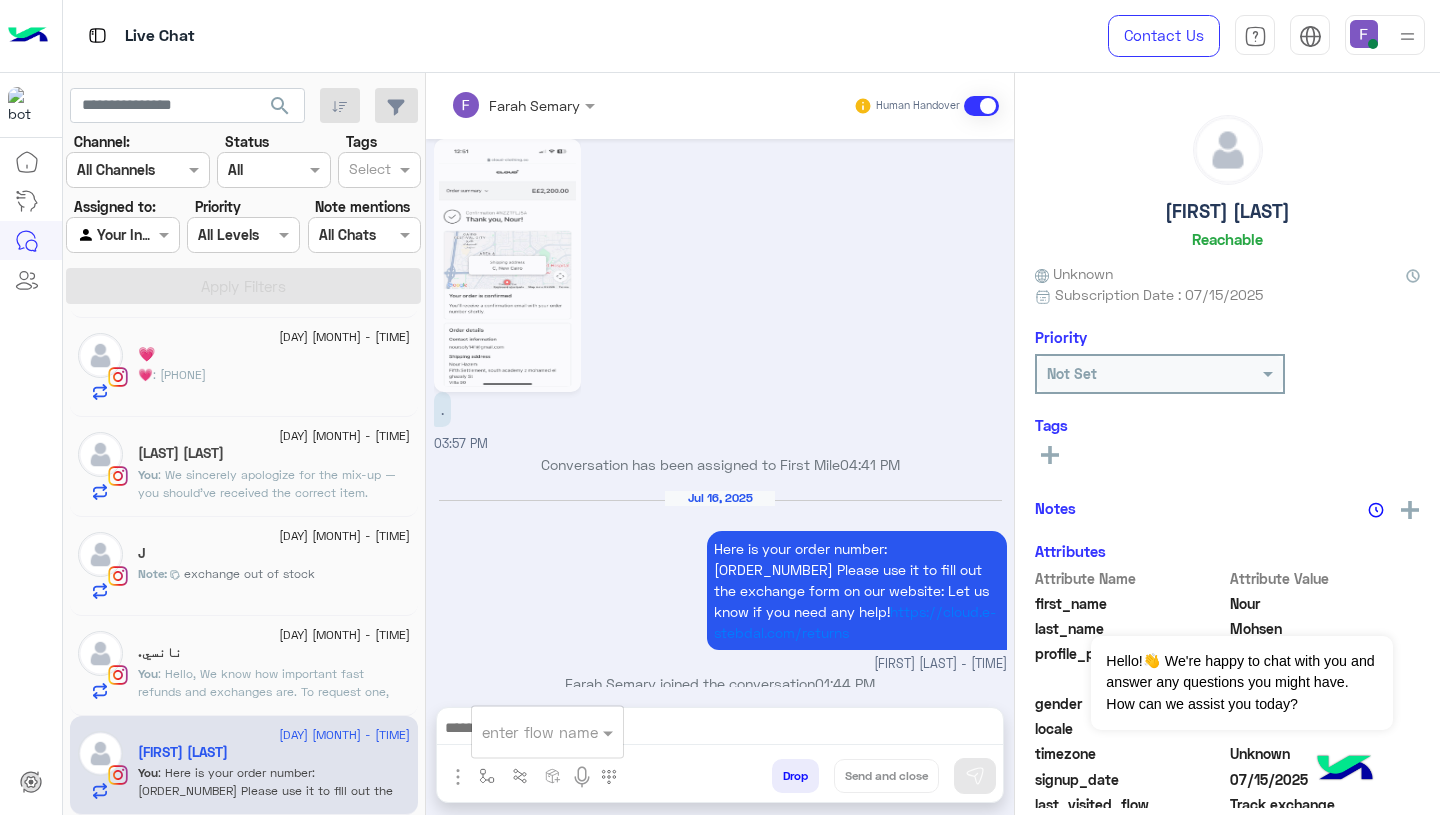 click at bounding box center [523, 732] 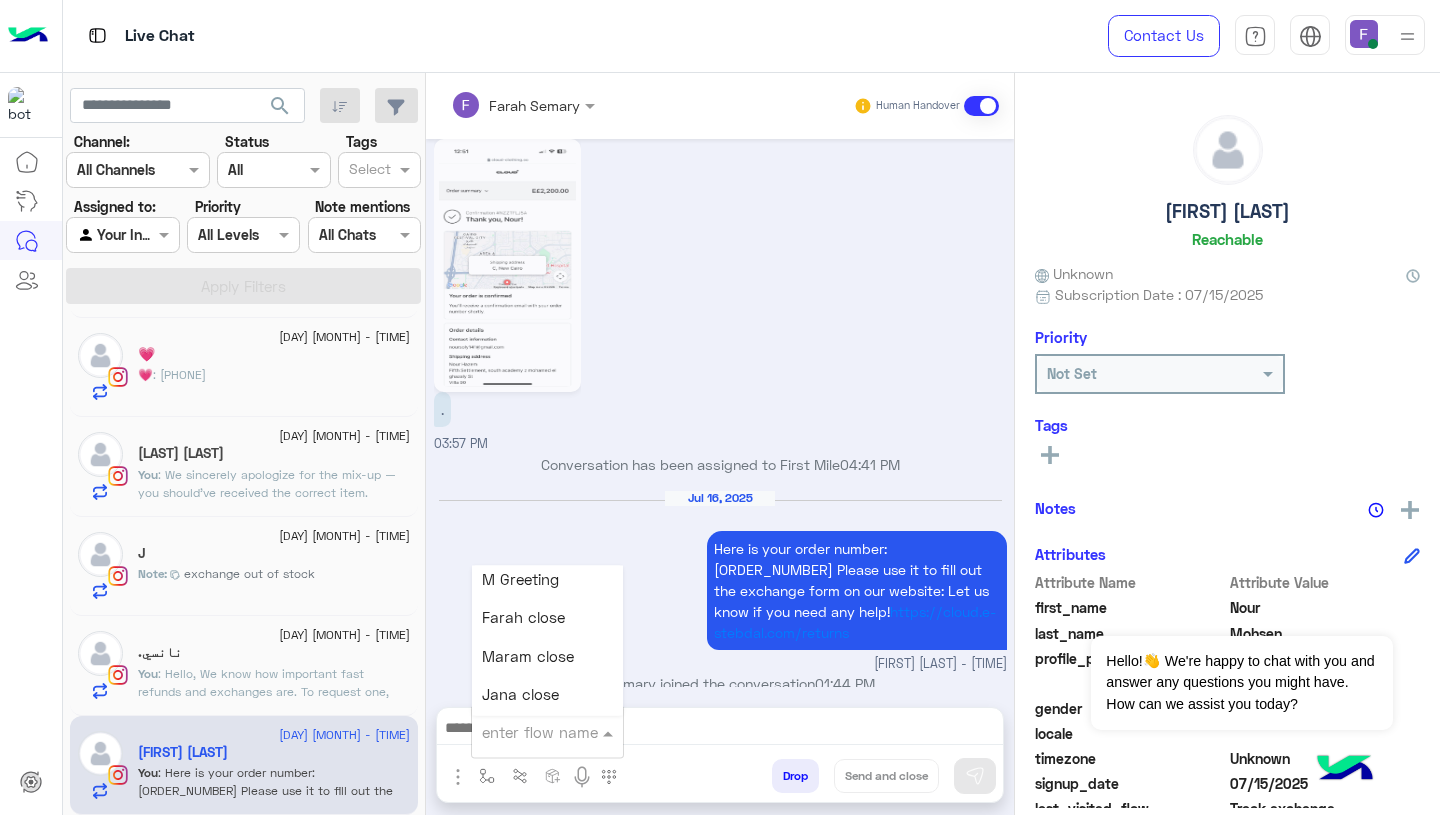 scroll, scrollTop: 2544, scrollLeft: 0, axis: vertical 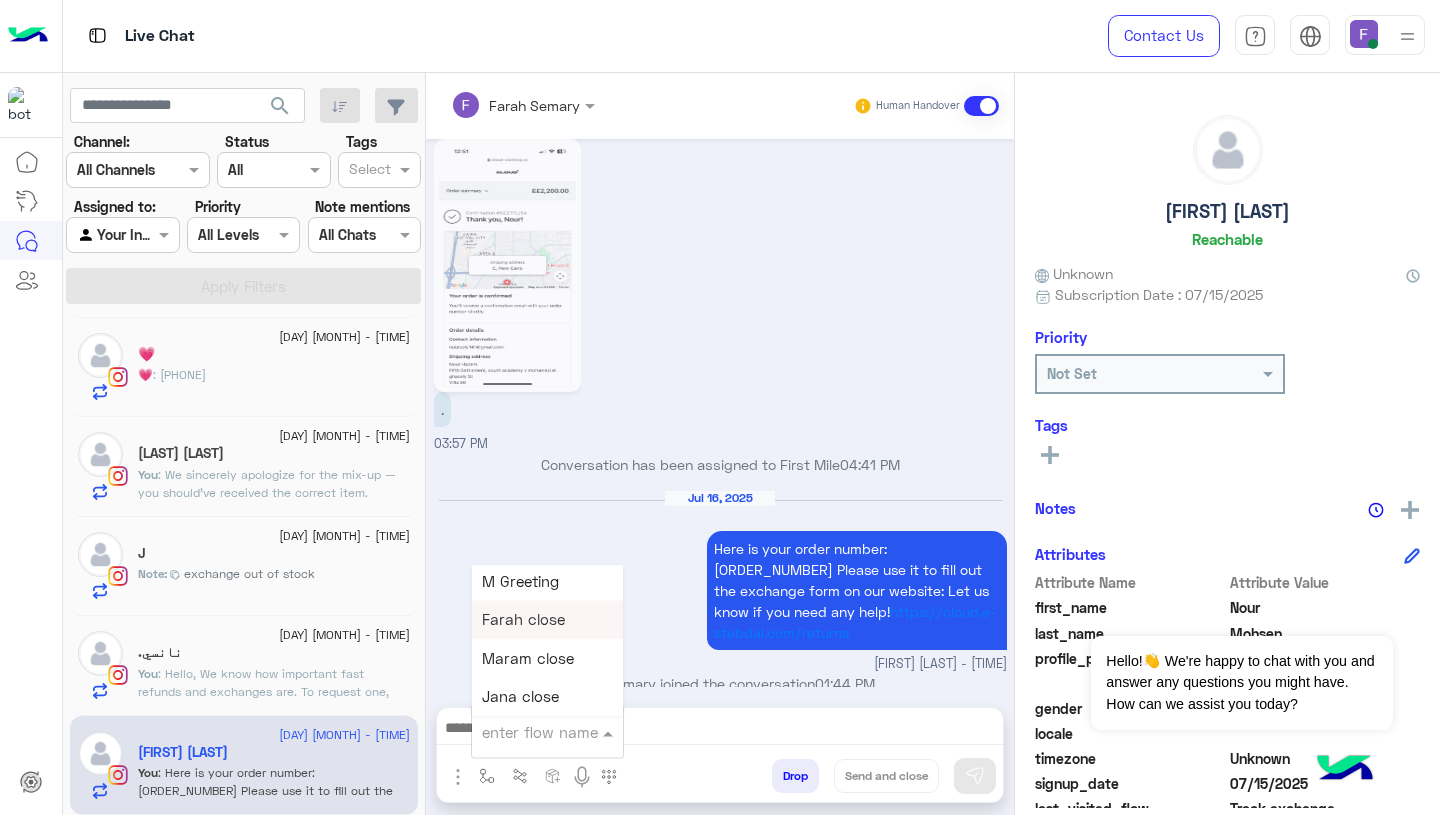 click on "Farah close" at bounding box center [523, 620] 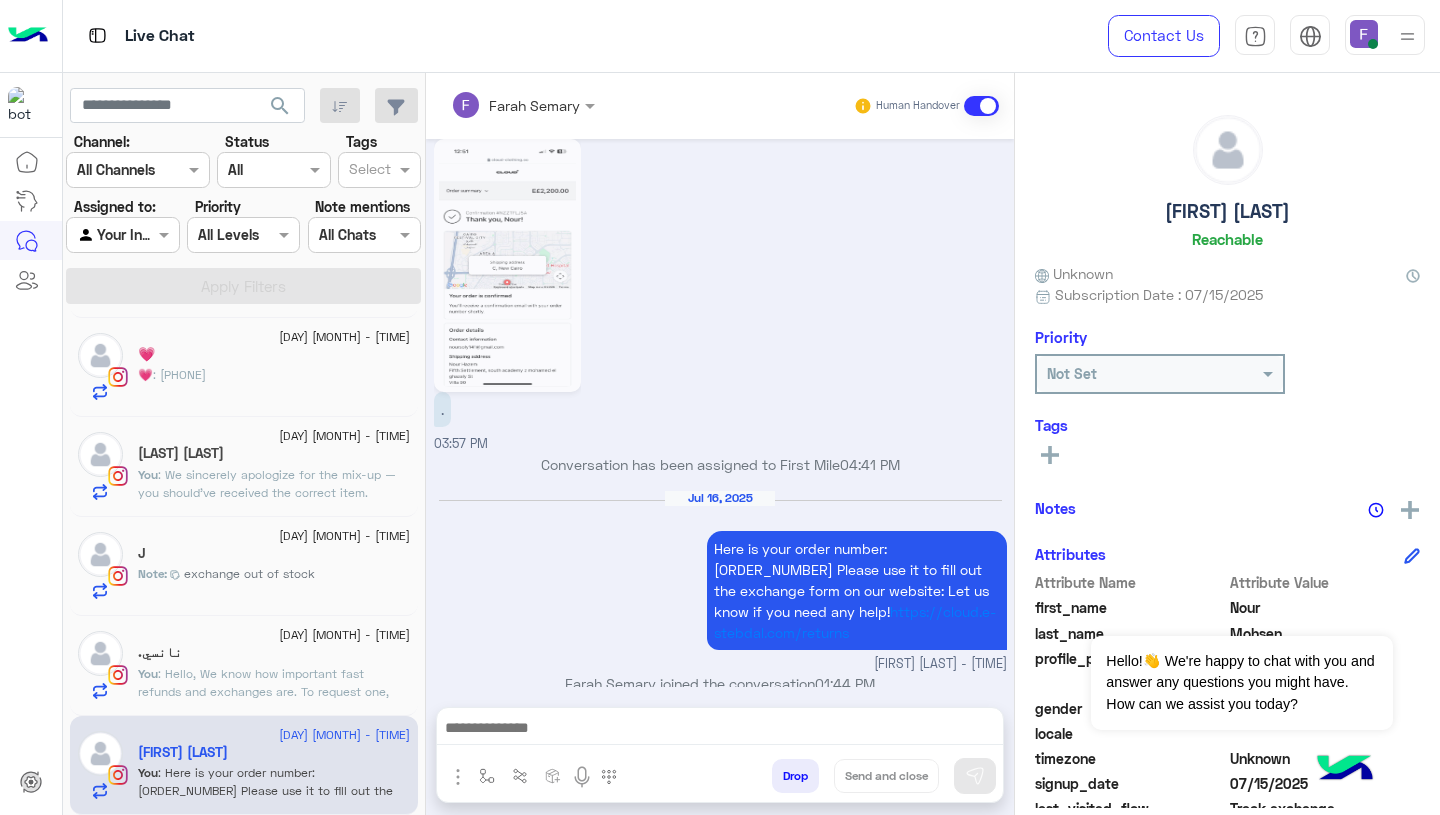 type on "**********" 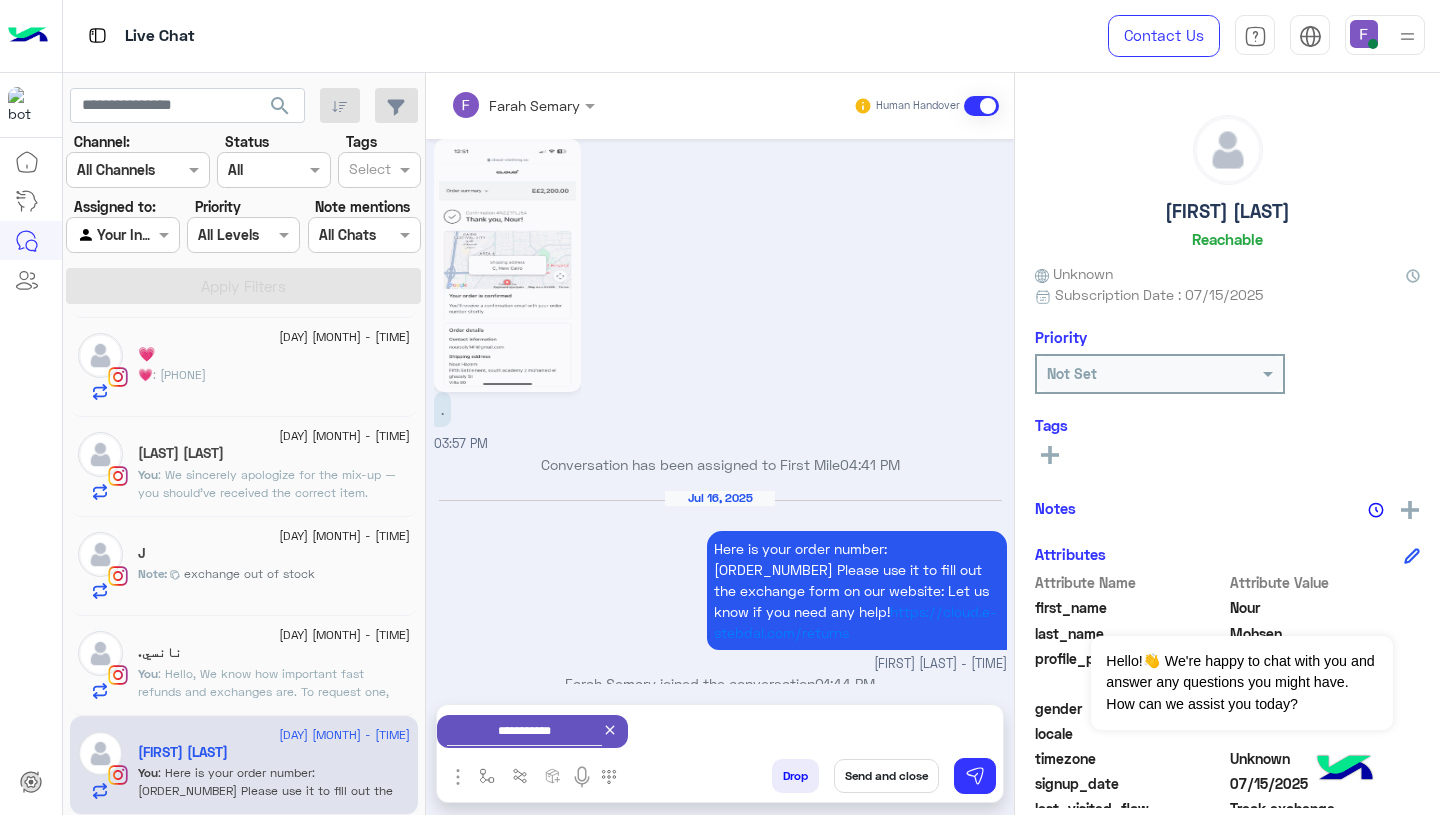 click on "Send and close" at bounding box center [886, 776] 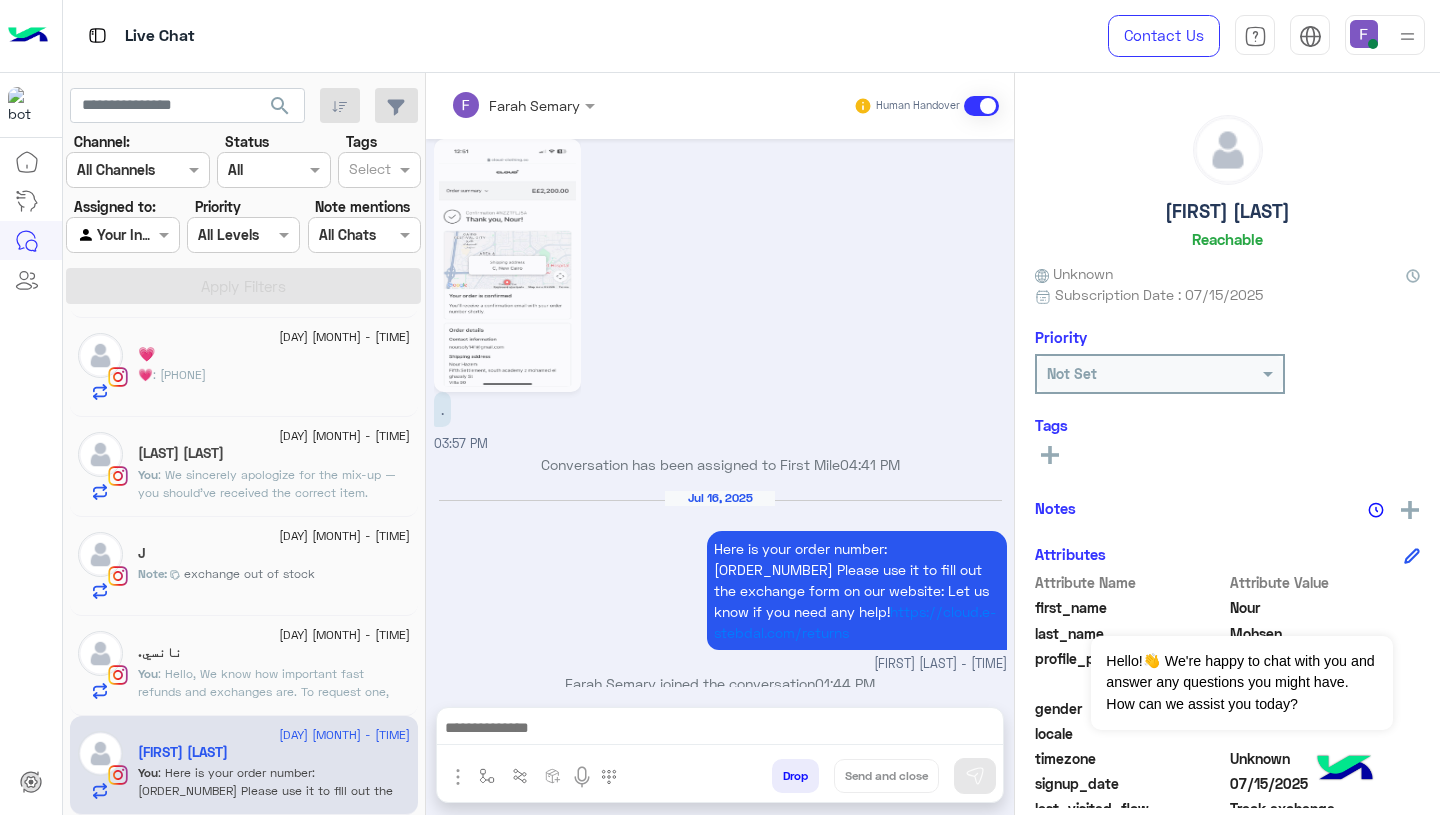 scroll, scrollTop: 2535, scrollLeft: 0, axis: vertical 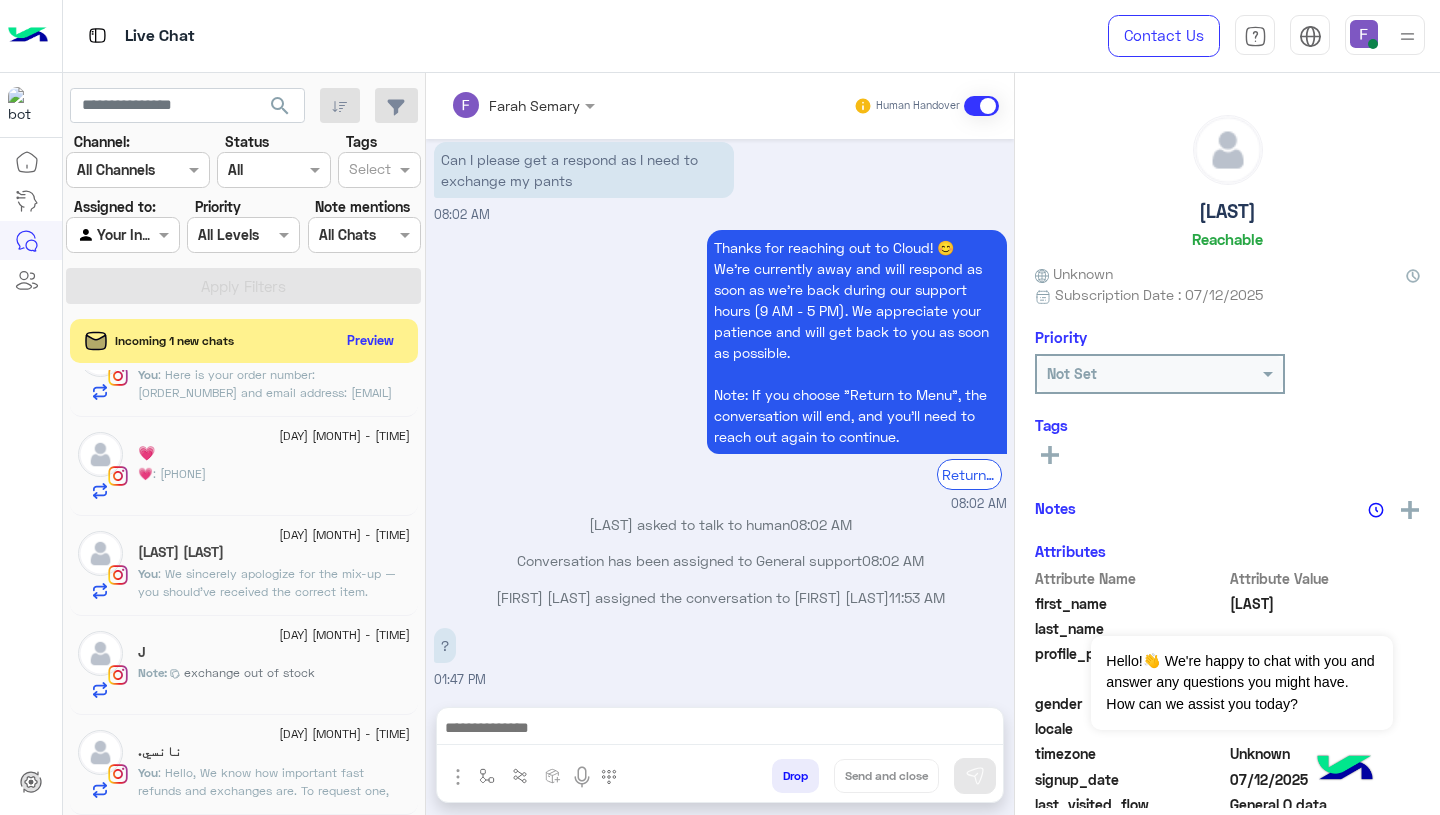 click on ": Hello,
We know how important fast refunds and exchanges are.
To request one, simply click the “EXCHANGE” button on our website and follow the steps here:
👉 https://cloud.e-stebdal.com/returns
Make sure to enter your phone number or email exactly as used in your original order (including any capital or small letters).
Also, select "the item was defected or wrong" as the reason to avoid any shipping fees.
We’ll review your request within 24 hours. Let us know if you need any help!" 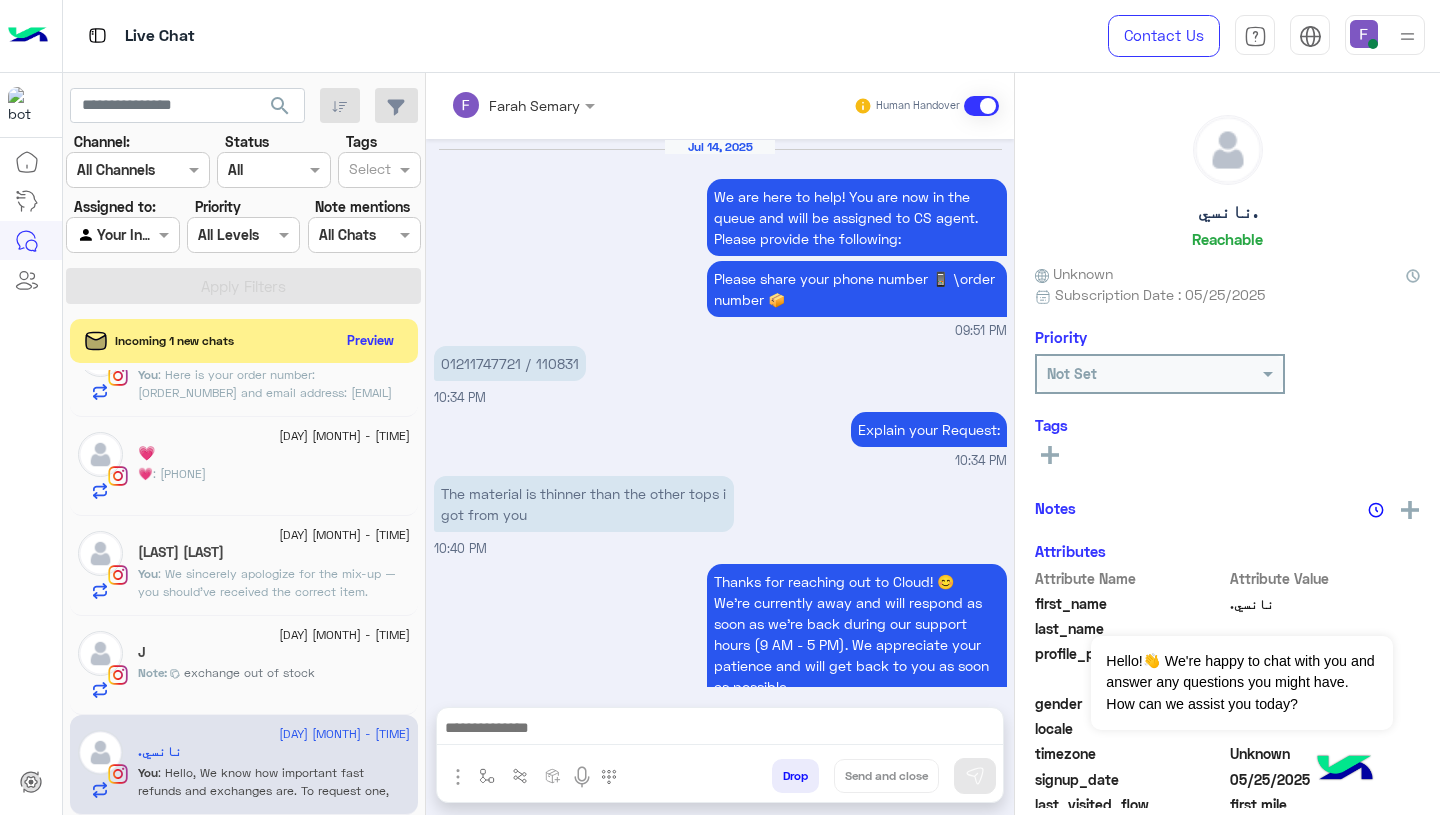 scroll, scrollTop: 1701, scrollLeft: 0, axis: vertical 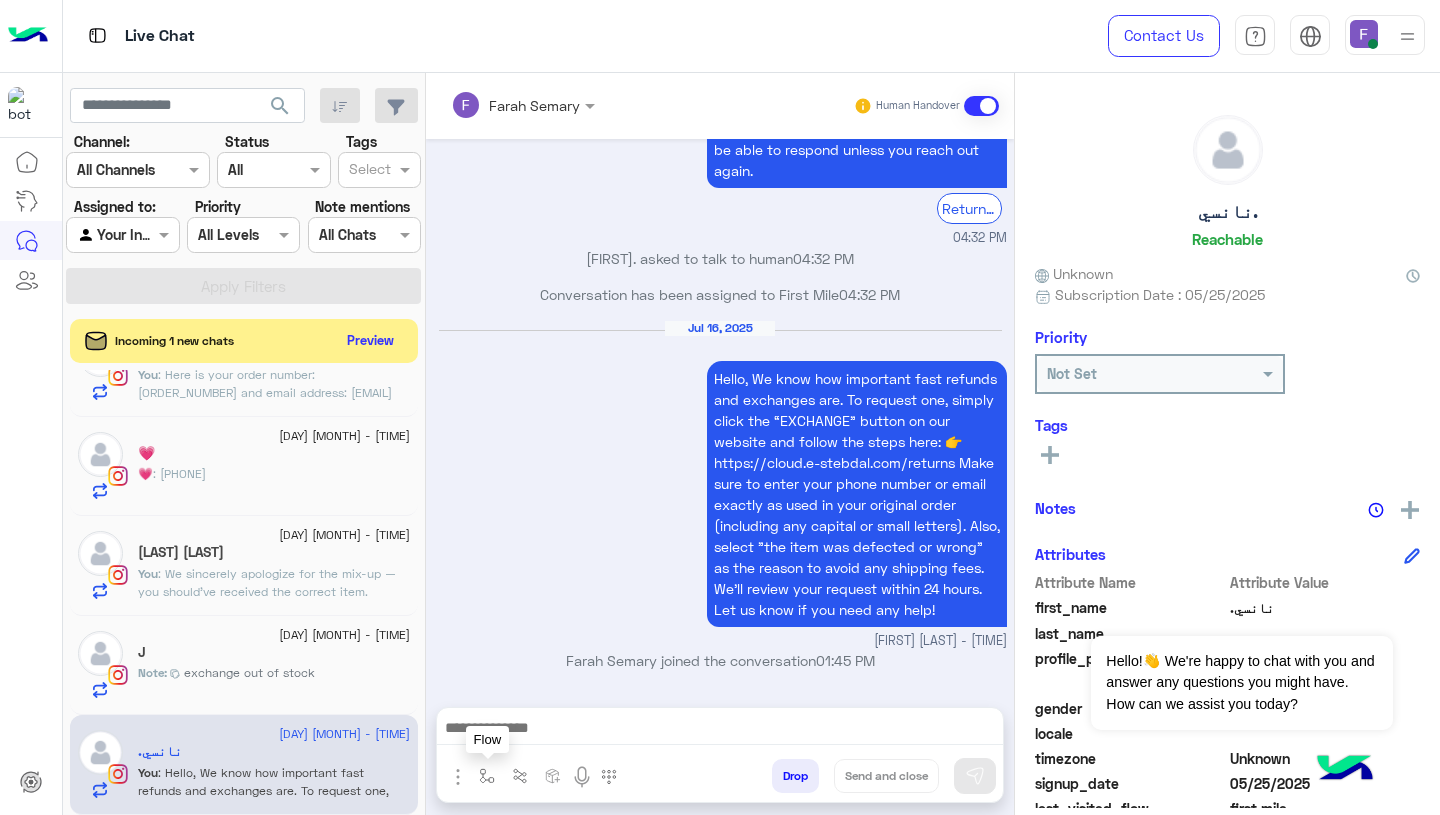 click at bounding box center (487, 776) 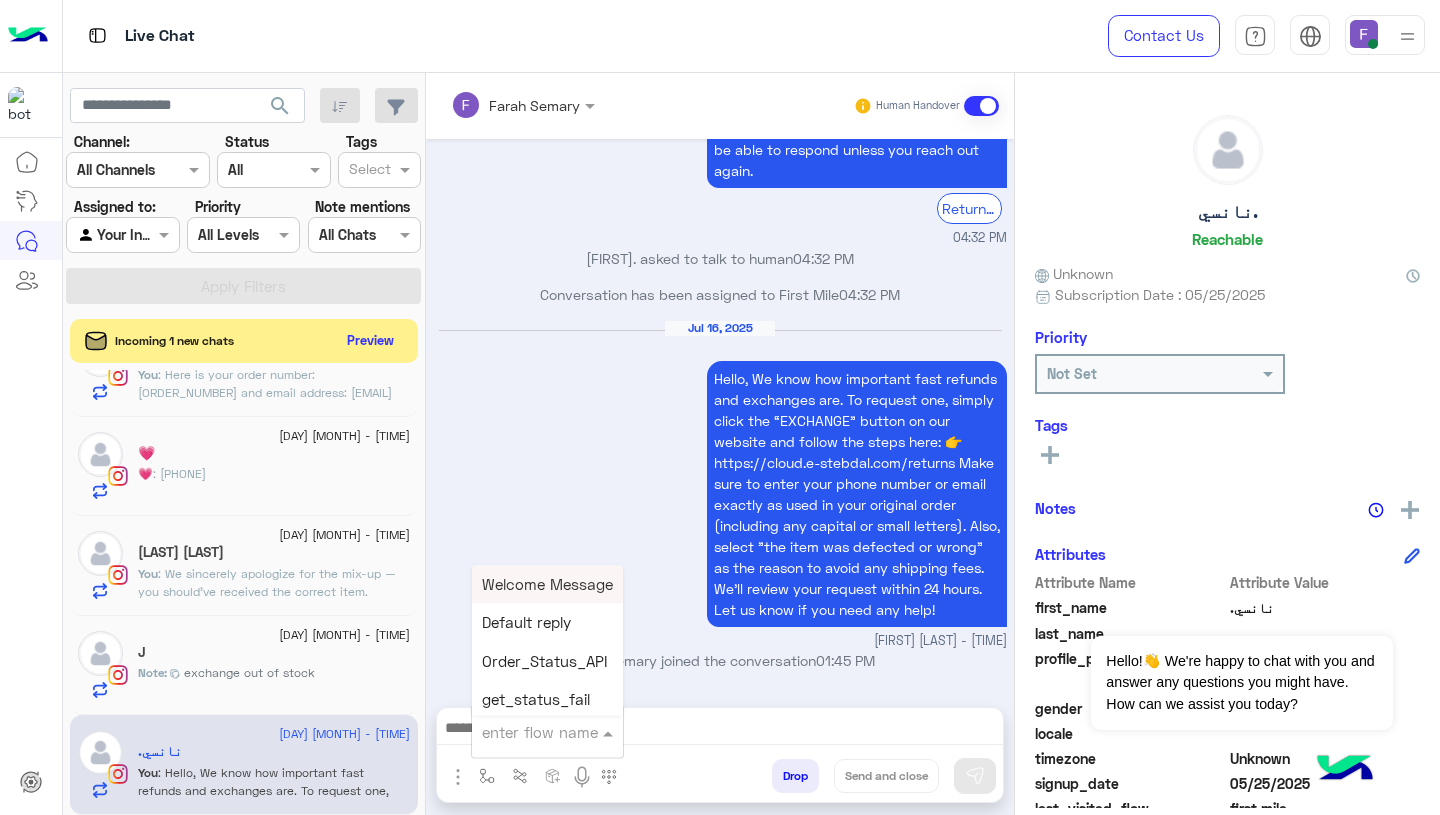 click at bounding box center [523, 732] 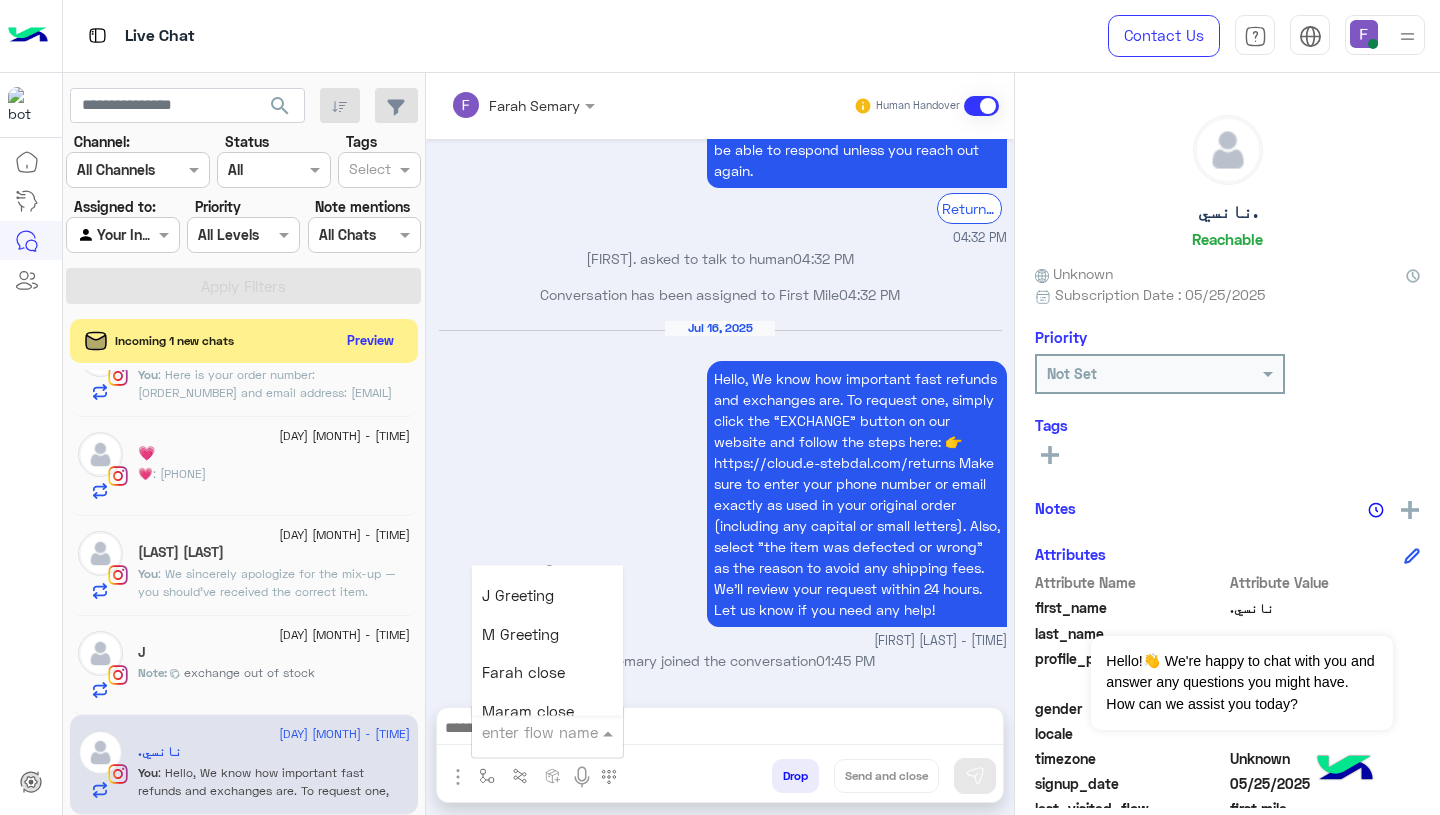 scroll, scrollTop: 2492, scrollLeft: 0, axis: vertical 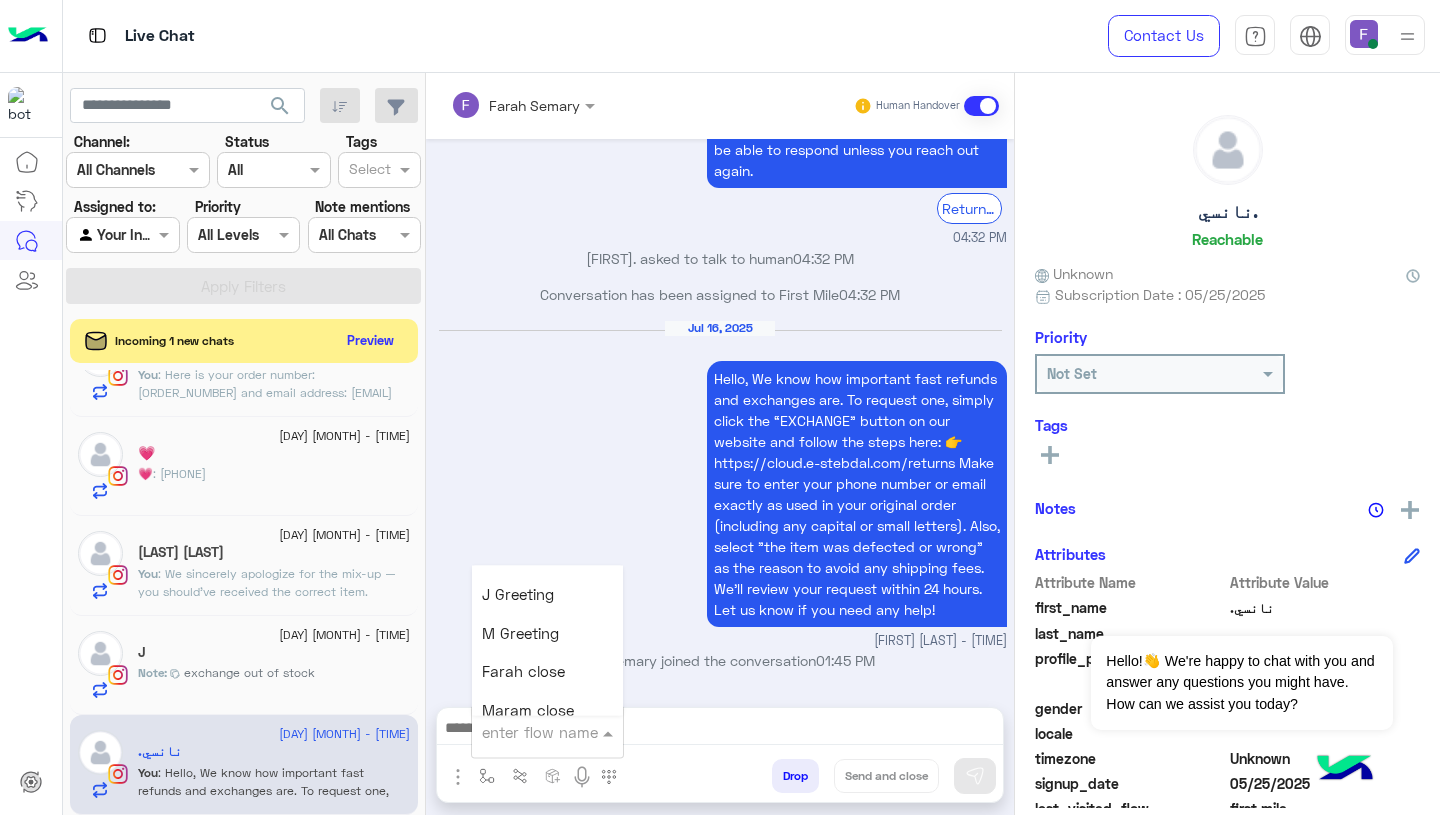 click on "Farah close" at bounding box center (523, 672) 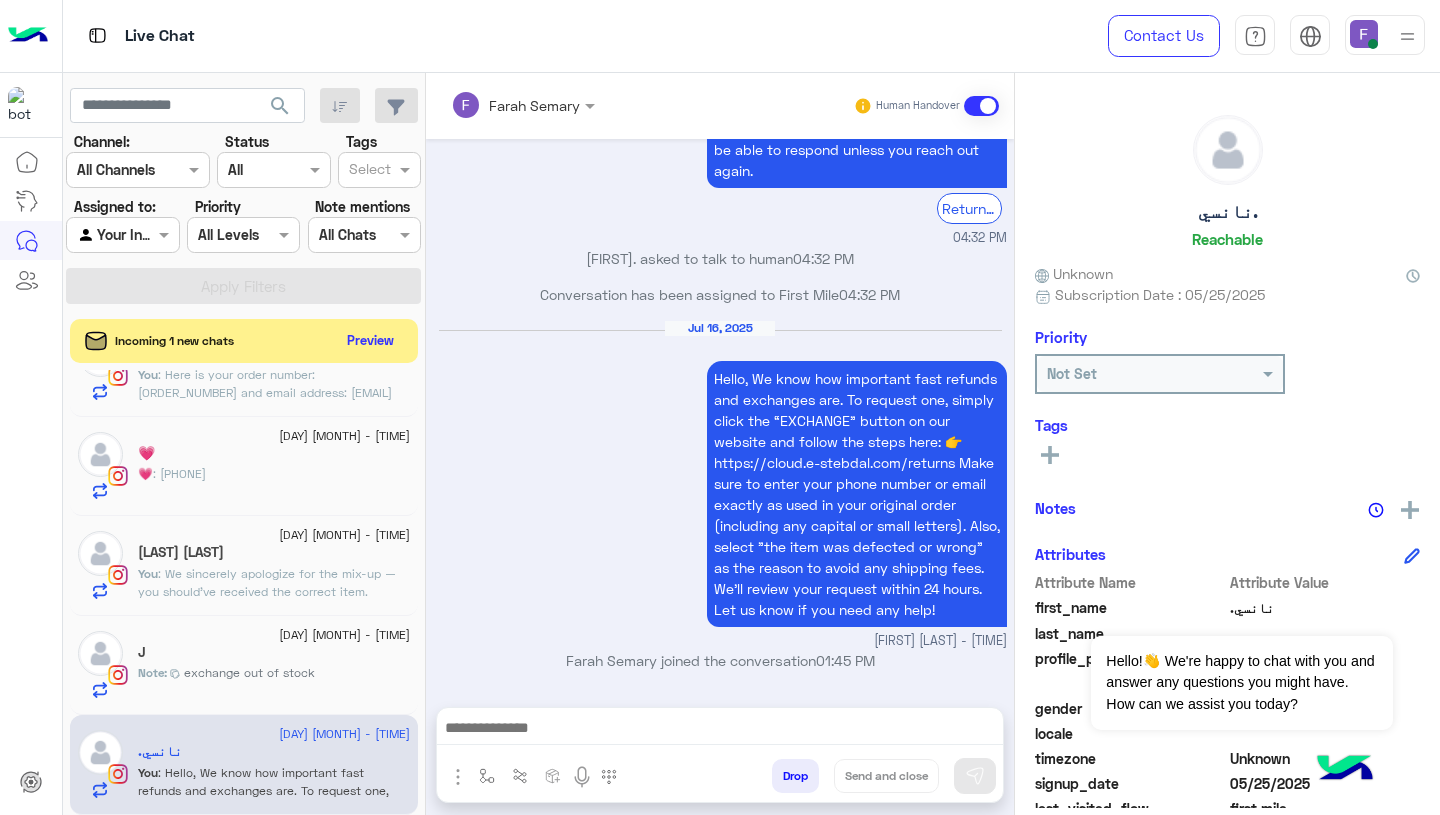 type on "**********" 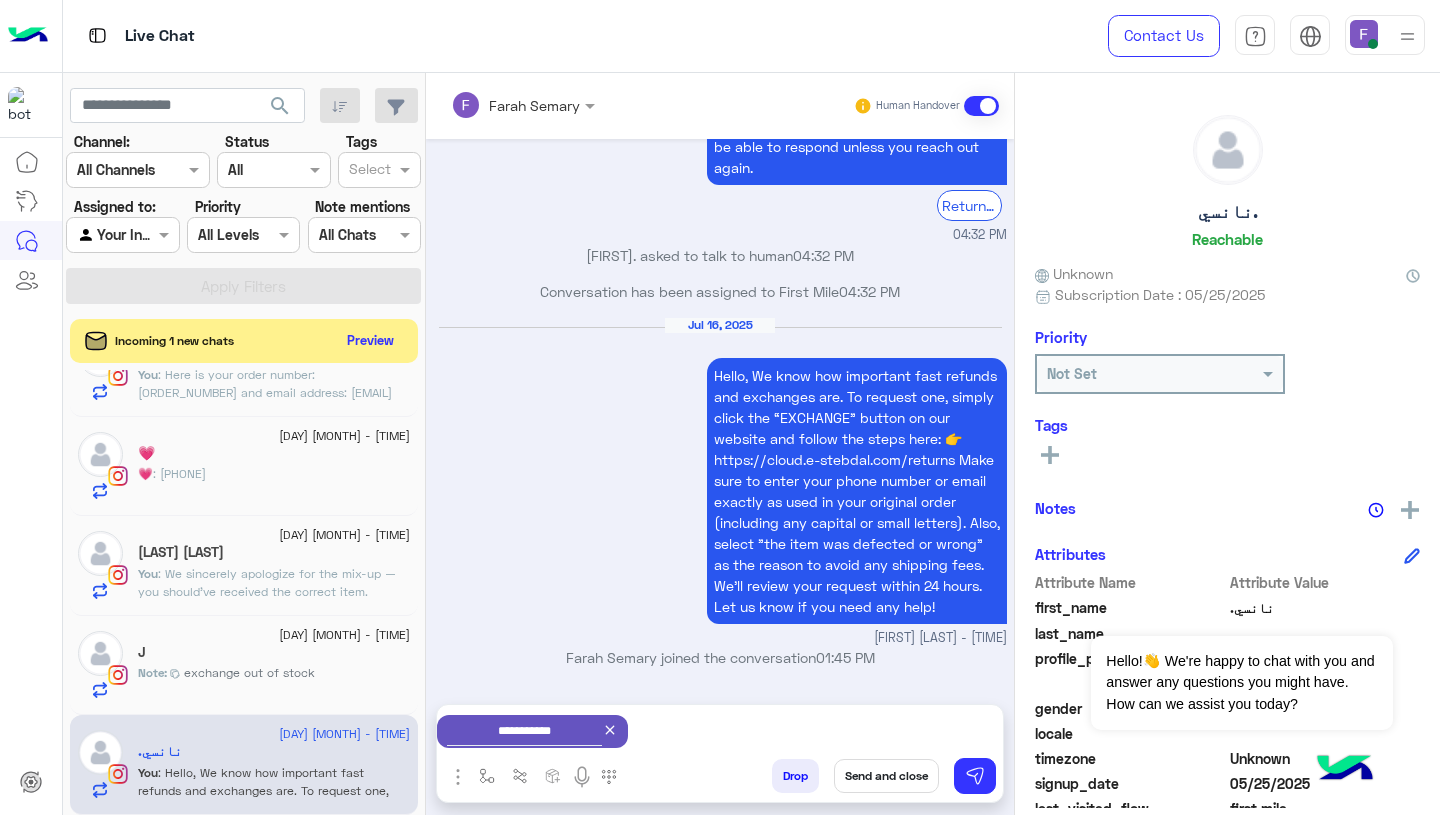 click on "Send and close" at bounding box center (886, 776) 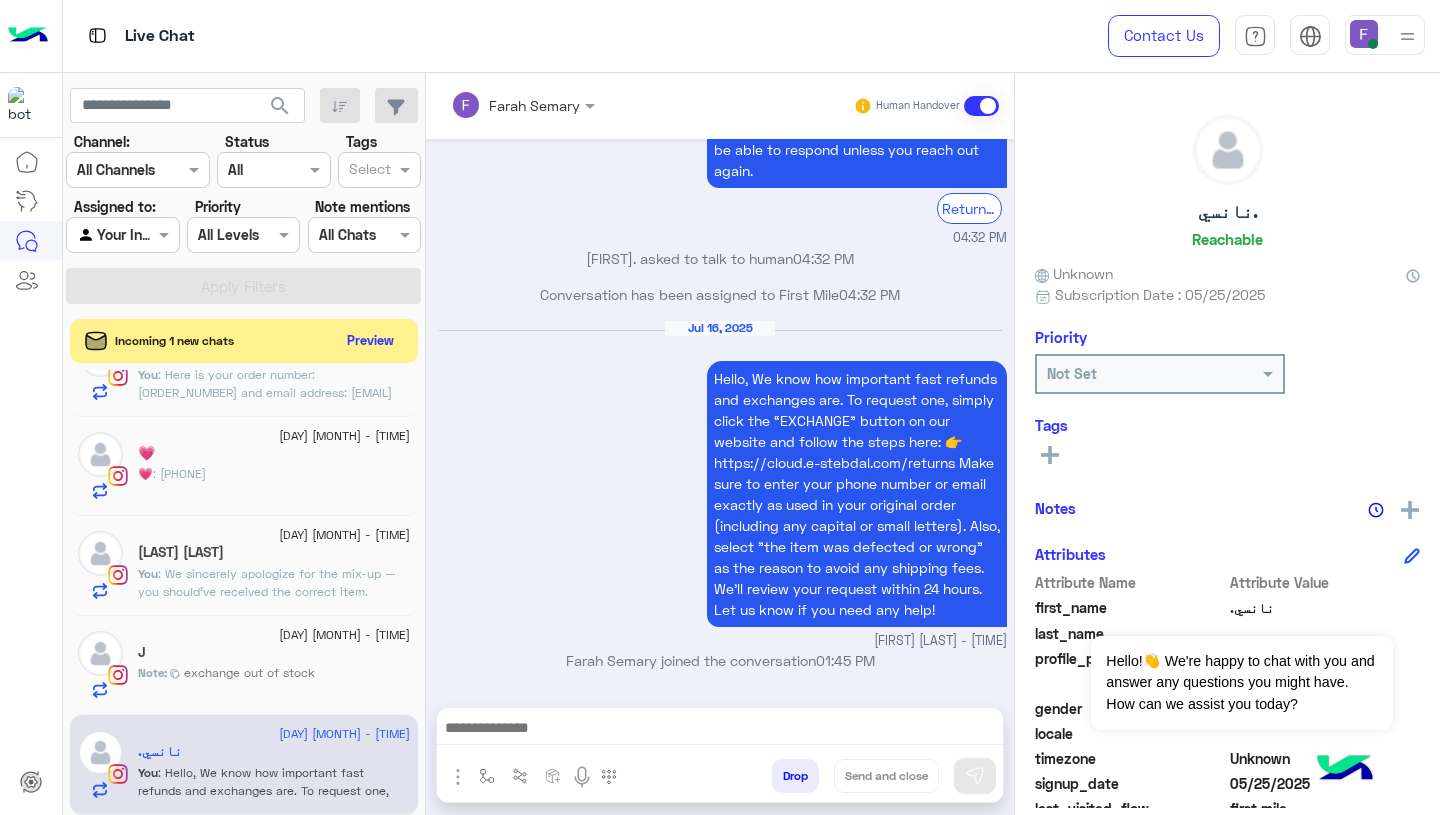 scroll, scrollTop: 1737, scrollLeft: 0, axis: vertical 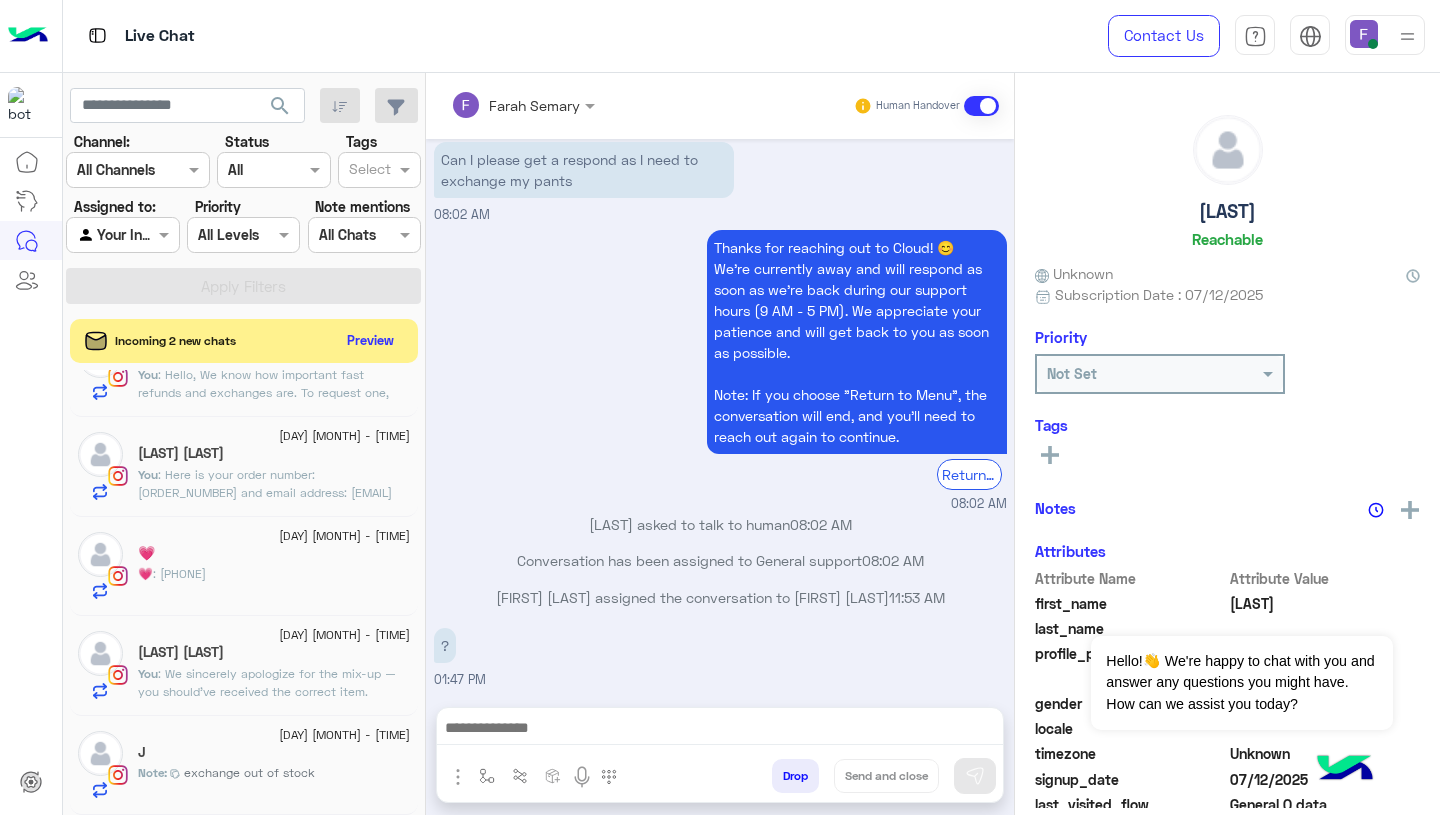 click on ": Here is your order number: [ORDER_NUMBER] and email address: [EMAIL]
Please use it to fill out the exchange form on our website: https://cloud.e-stebdal.com/returns Let us know if you need any help!" 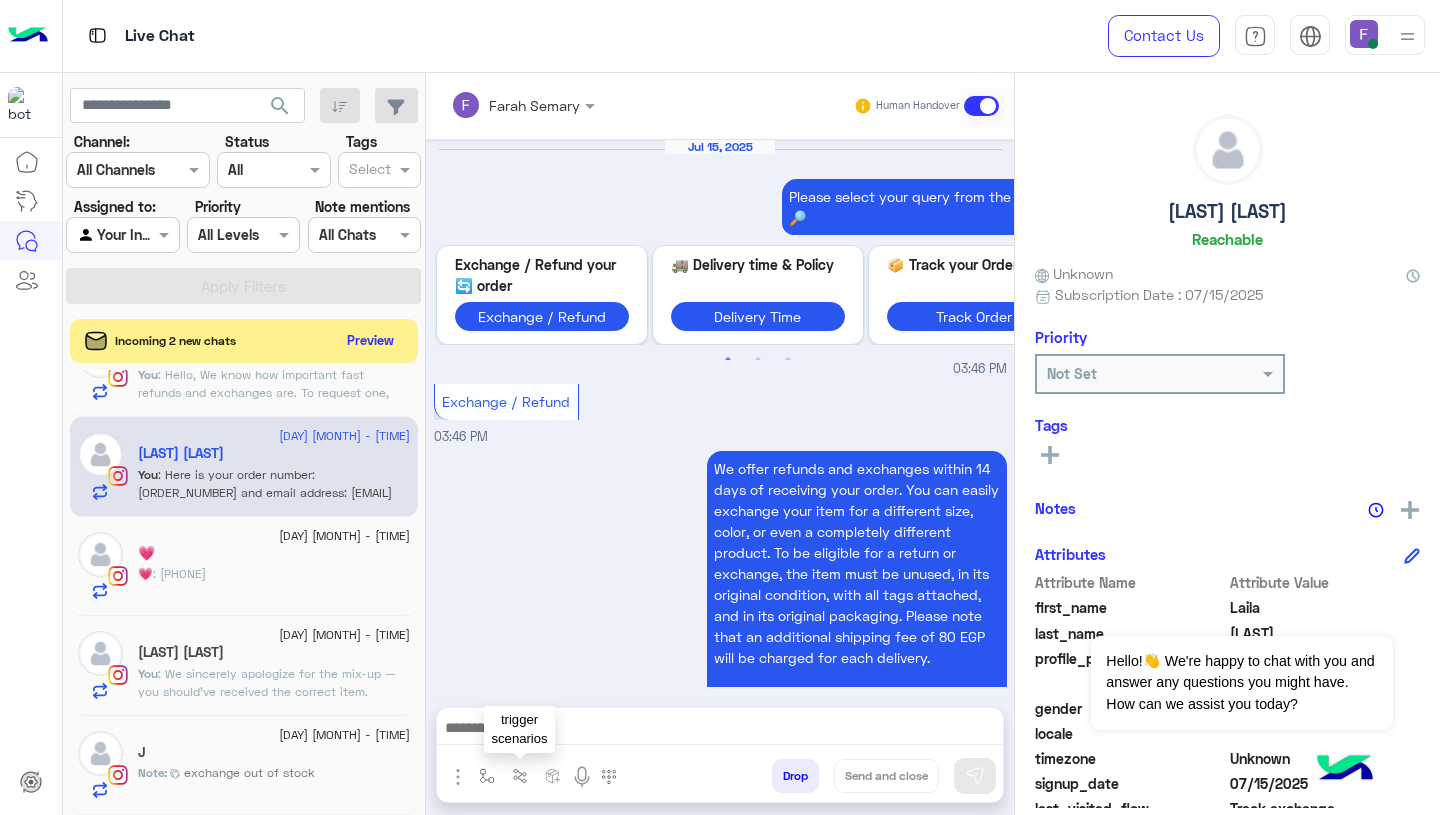 scroll, scrollTop: 2037, scrollLeft: 0, axis: vertical 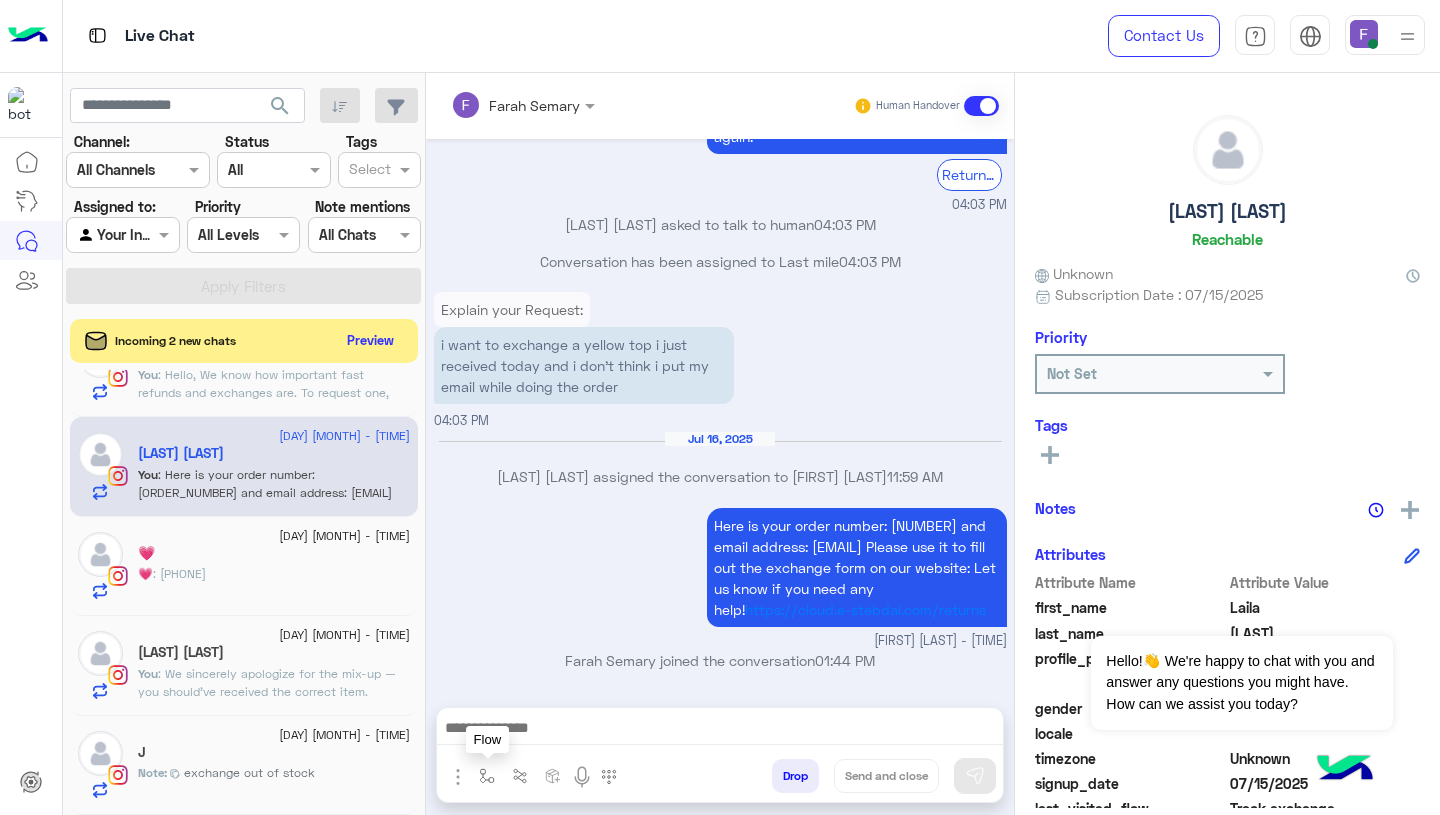 click at bounding box center (487, 776) 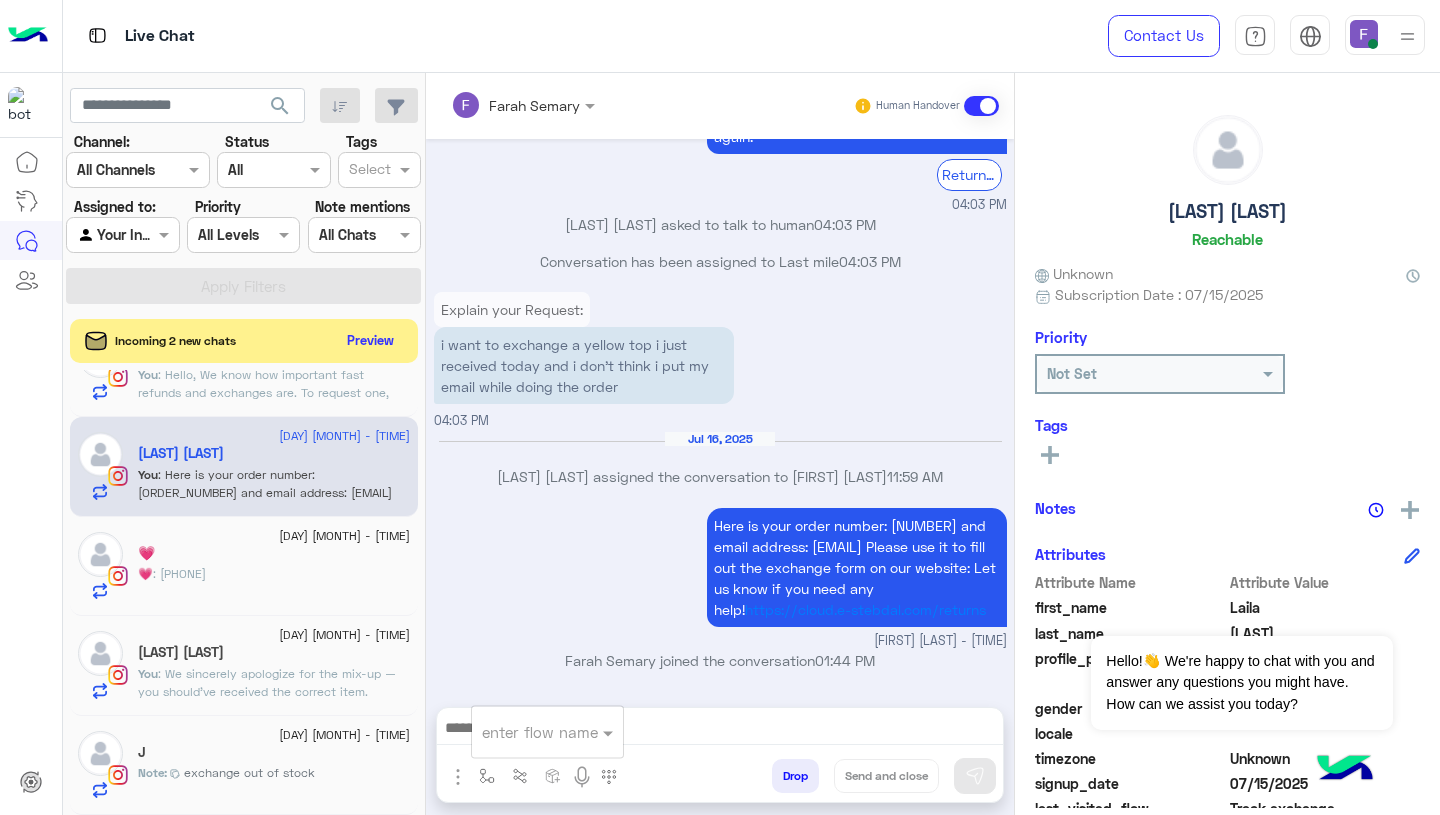click at bounding box center (523, 732) 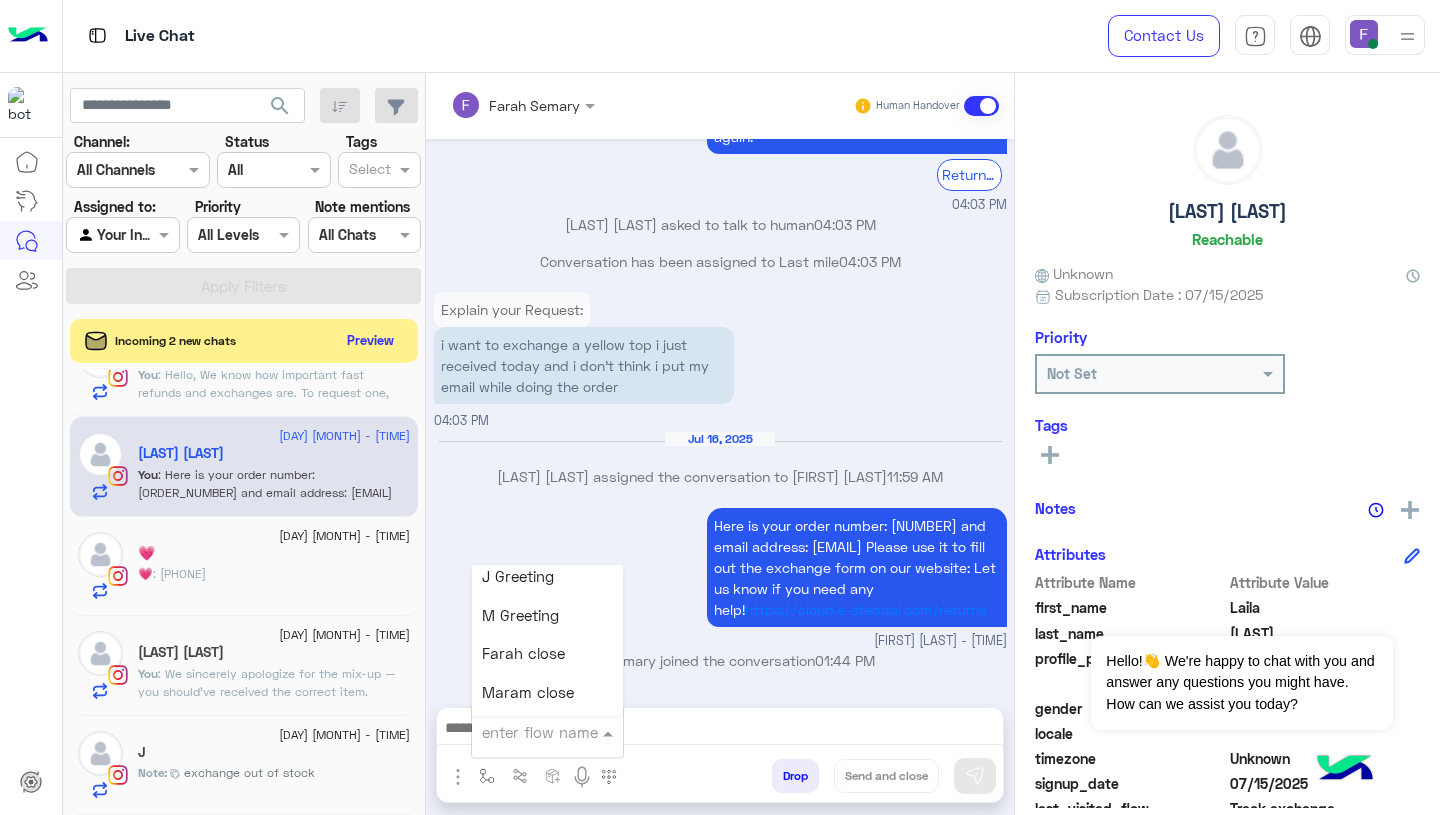 scroll, scrollTop: 2497, scrollLeft: 0, axis: vertical 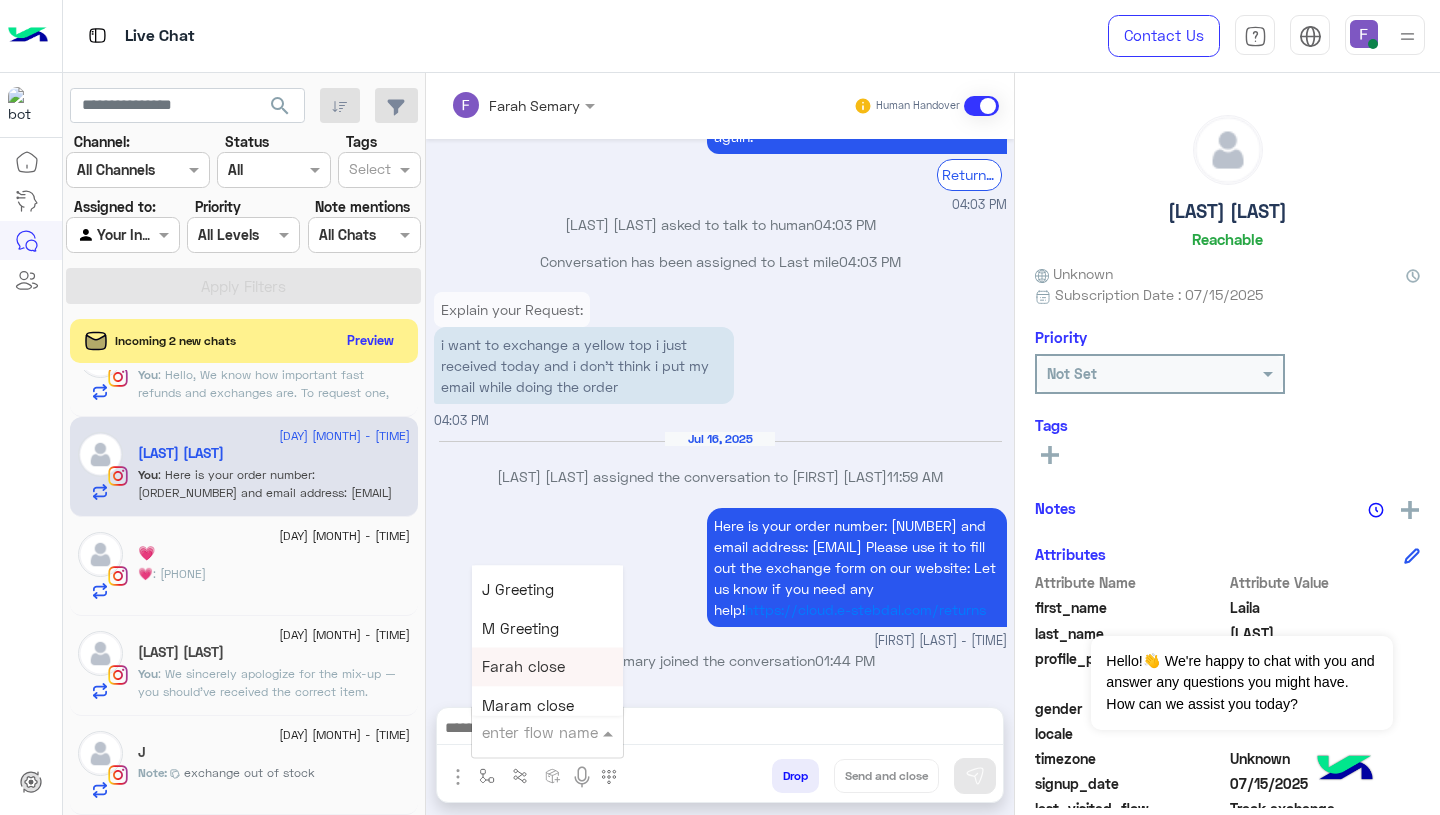 click on "Farah close" at bounding box center [523, 667] 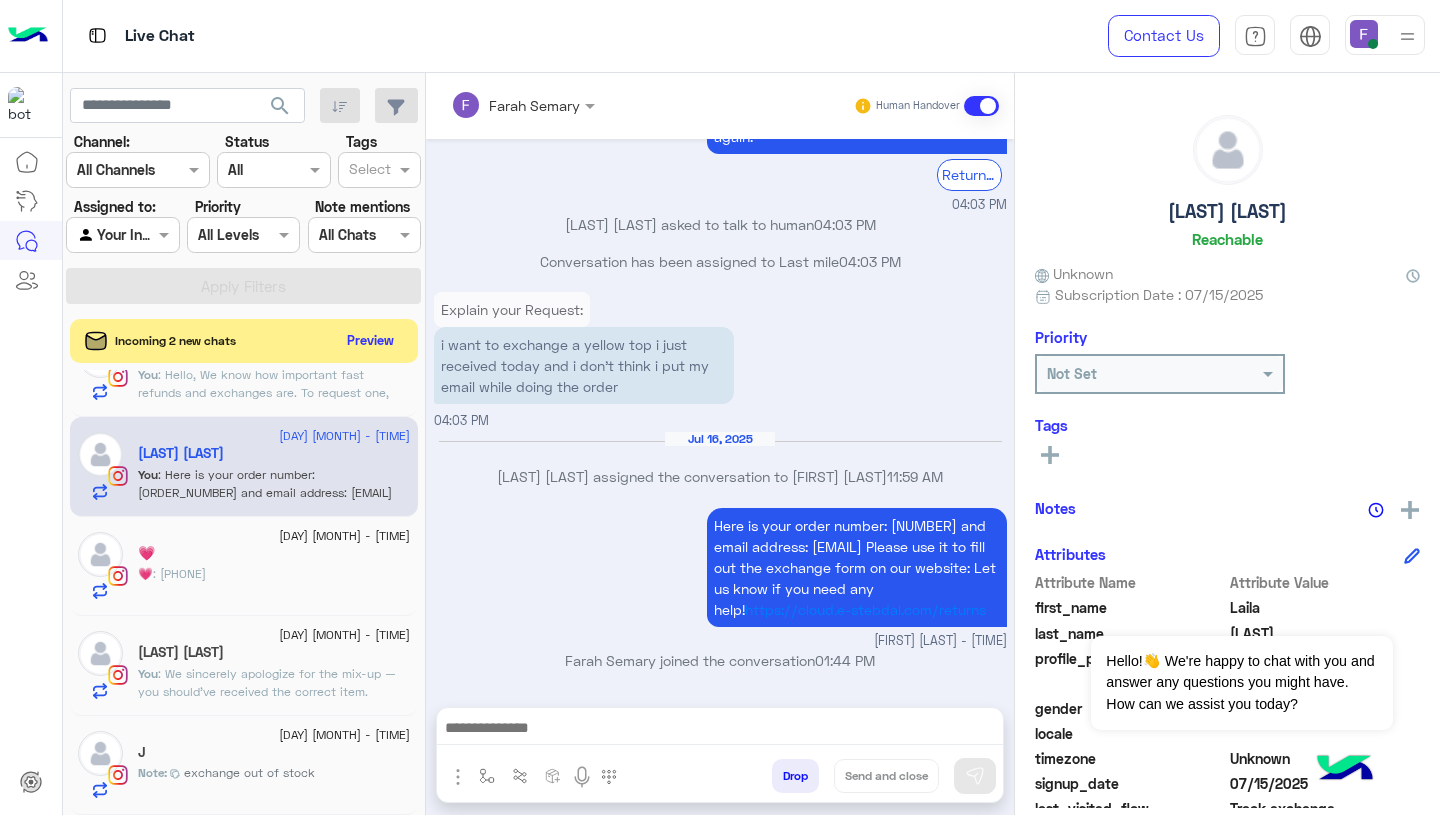 type on "**********" 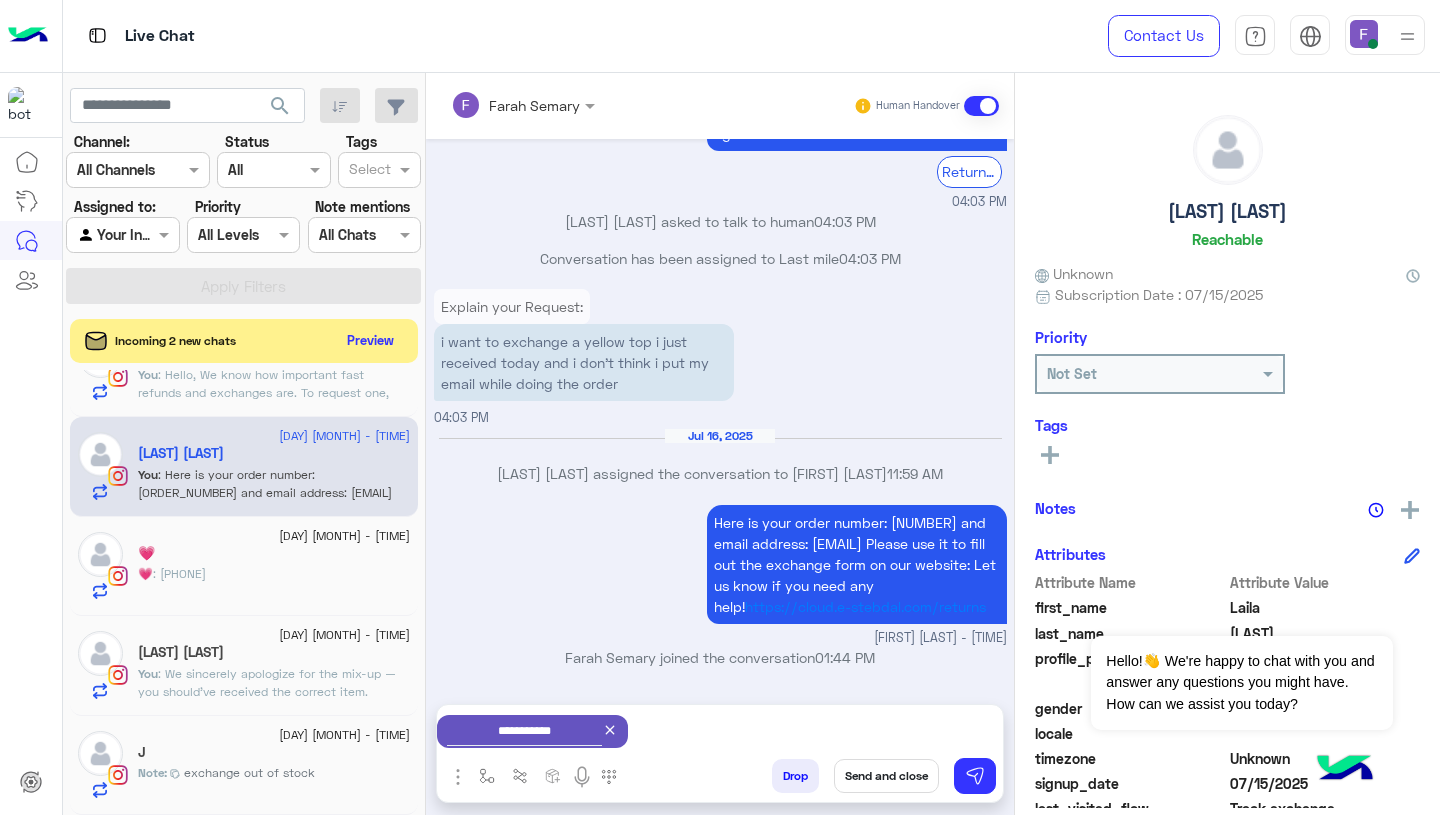 click on "Send and close" at bounding box center [886, 776] 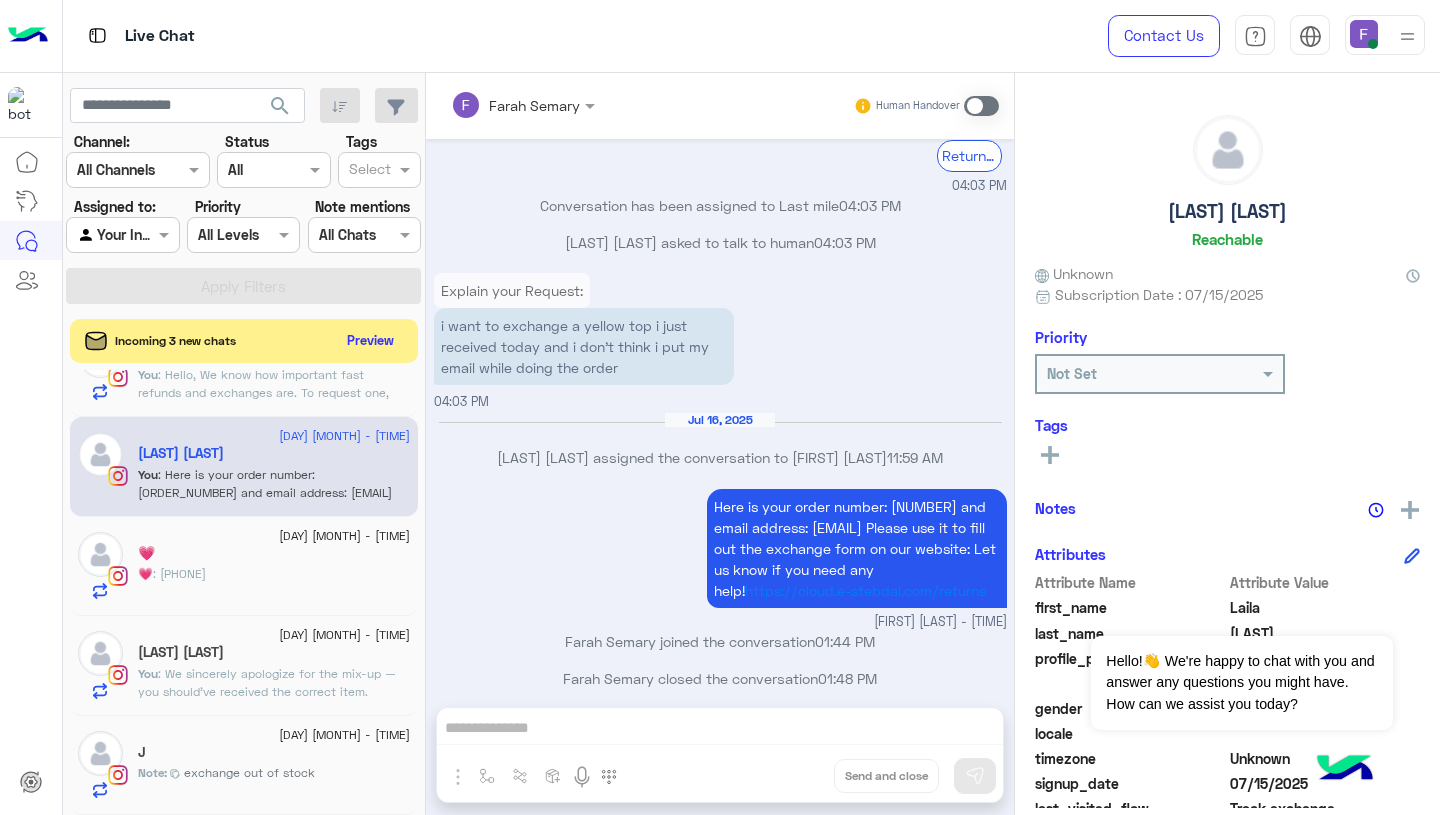 scroll, scrollTop: 2073, scrollLeft: 0, axis: vertical 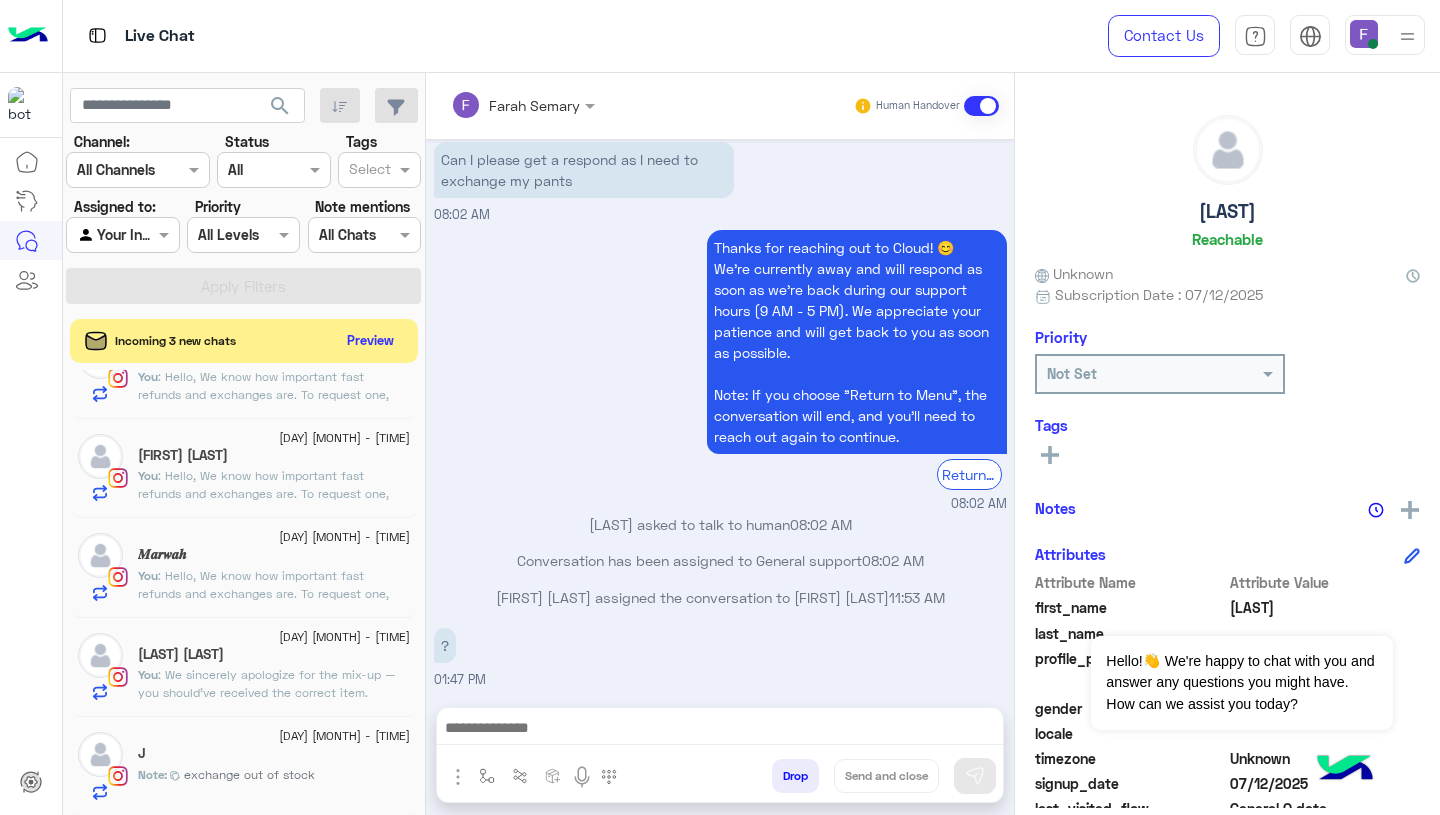click on "𝑴𝒂𝒓𝒘𝒂𝒉" 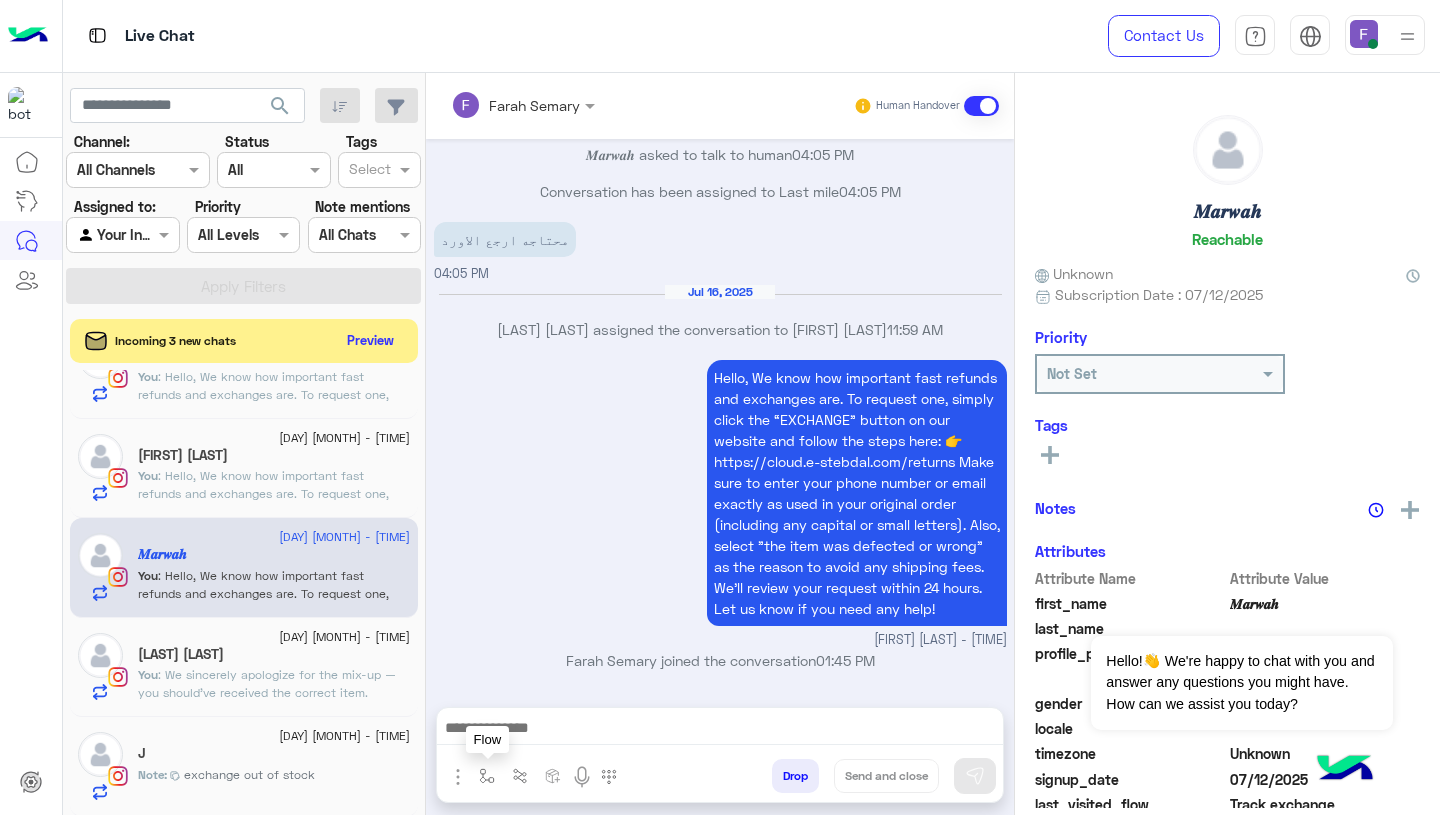 click at bounding box center (487, 776) 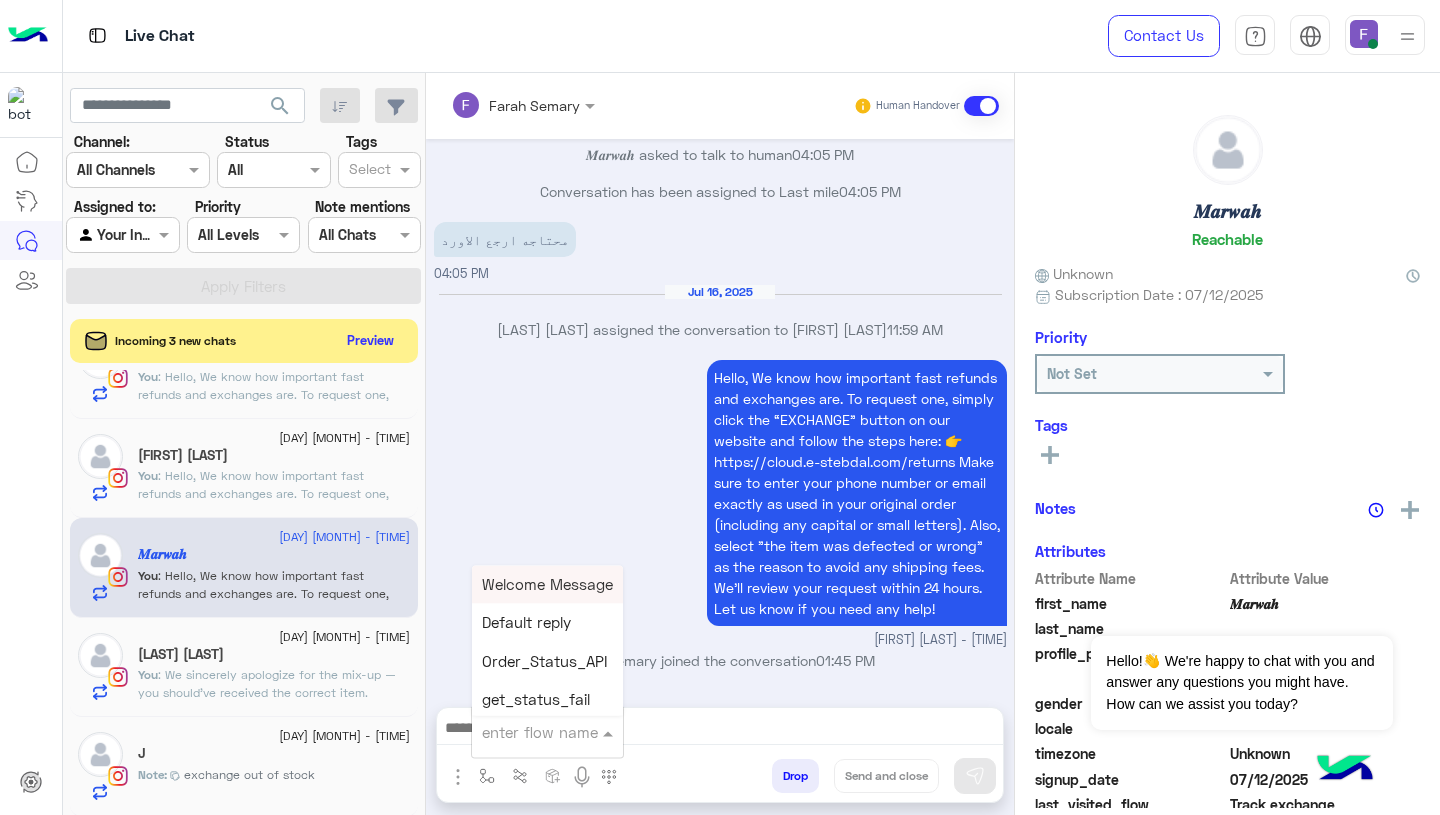 click at bounding box center (523, 732) 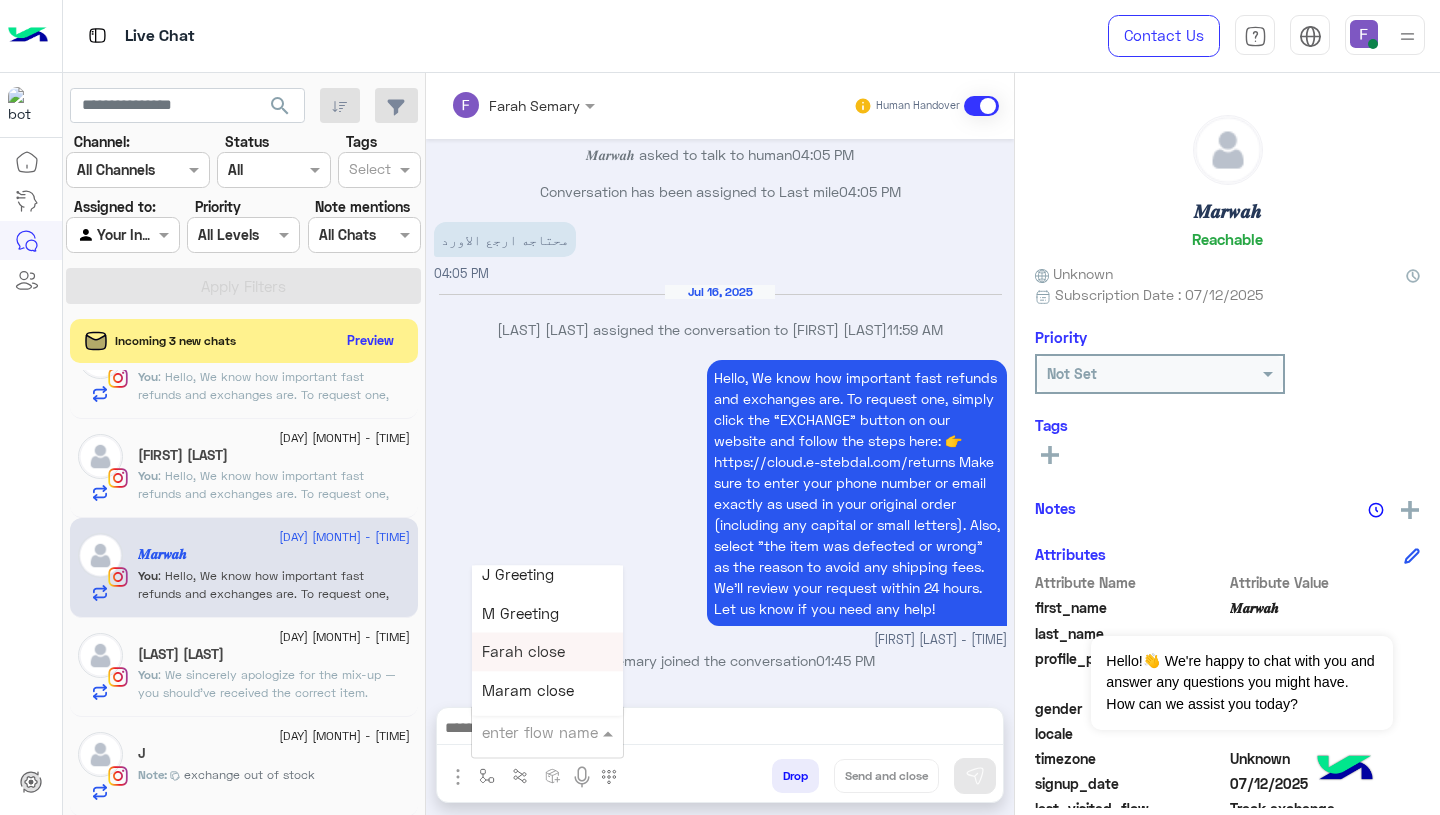 click on "Farah close" at bounding box center (547, 652) 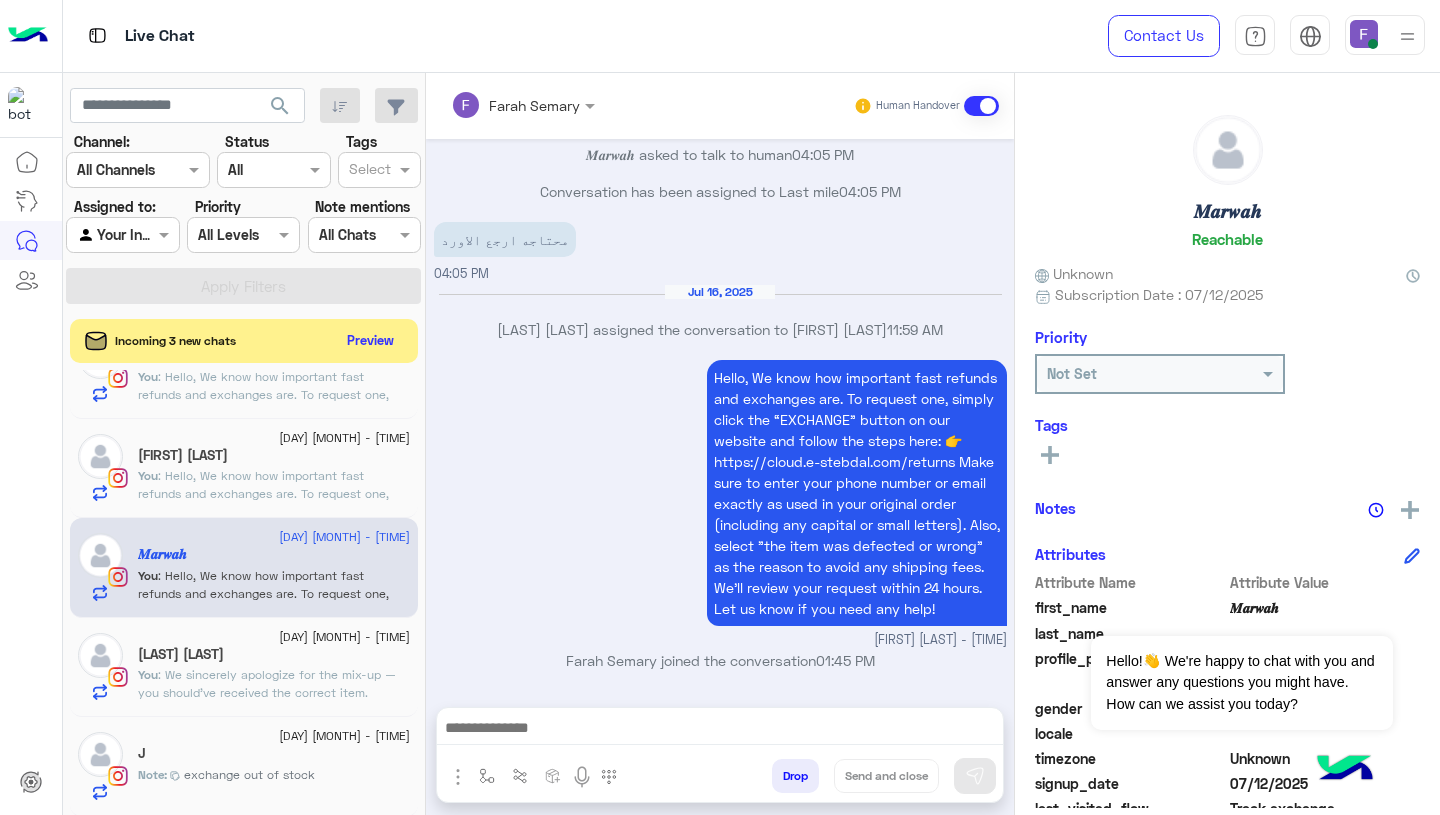type on "**********" 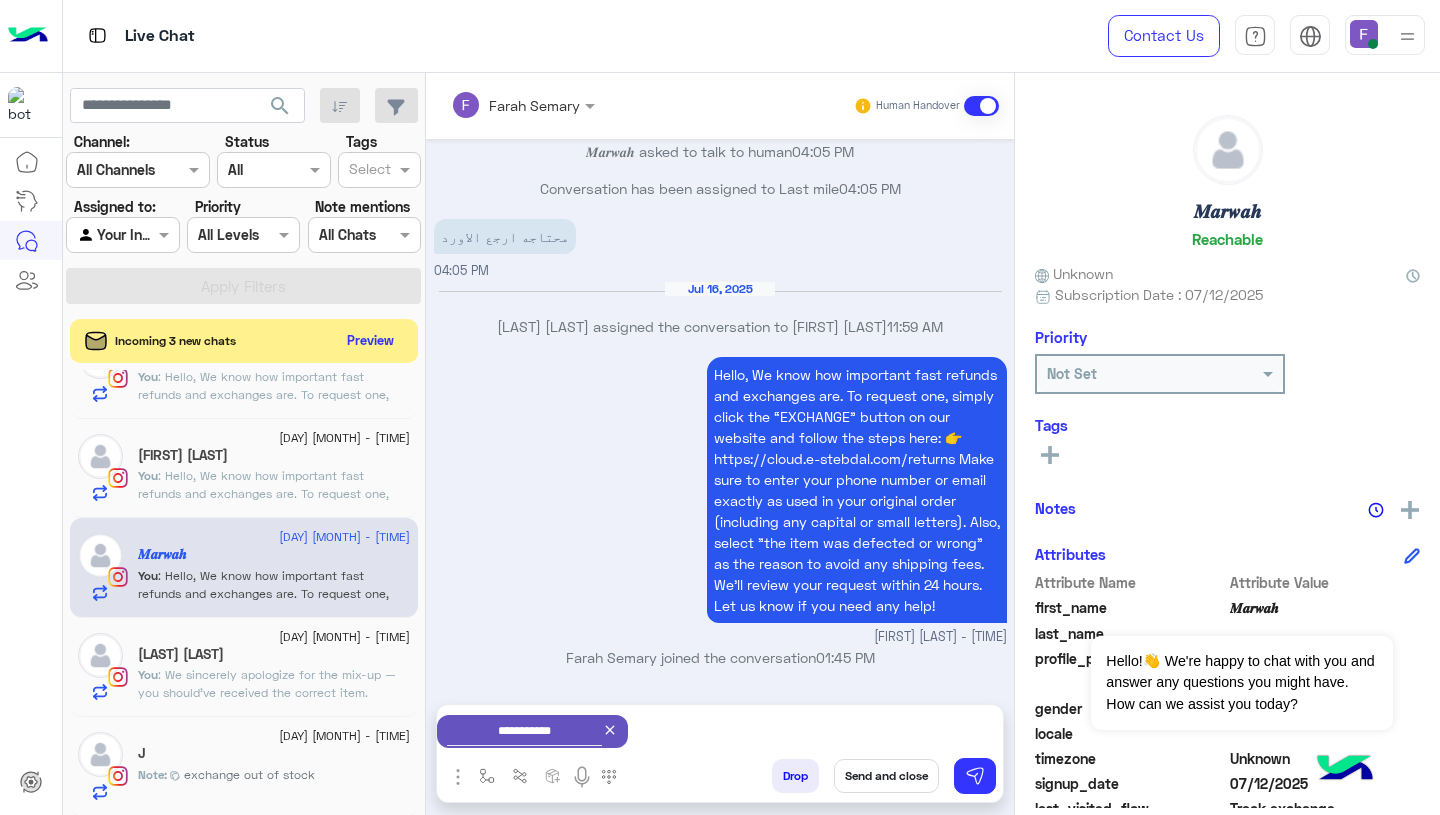 click on "Send and close" at bounding box center (886, 776) 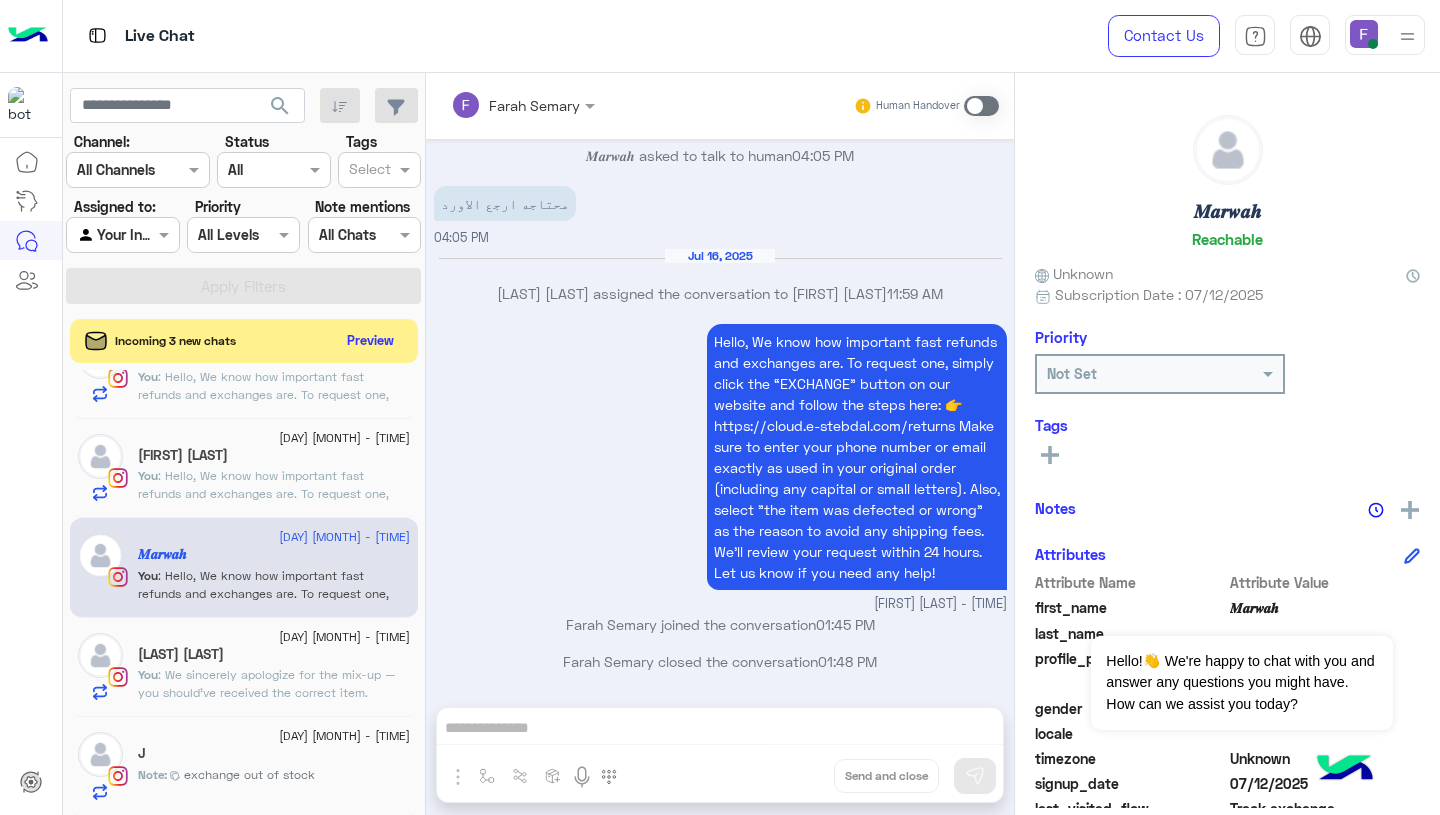click on ": Hello,
We know how important fast refunds and exchanges are.
To request one, simply click the “EXCHANGE” button on our website and follow the steps here:
👉 https://cloud.e-stebdal.com/returns
Make sure to enter your phone number or email exactly as used in your original order (including any capital or small letters).
Also, select "the item was defected or wrong" as the reason to avoid any shipping fees.
We’ll review your request within 24 hours. Let us know if you need any help!" 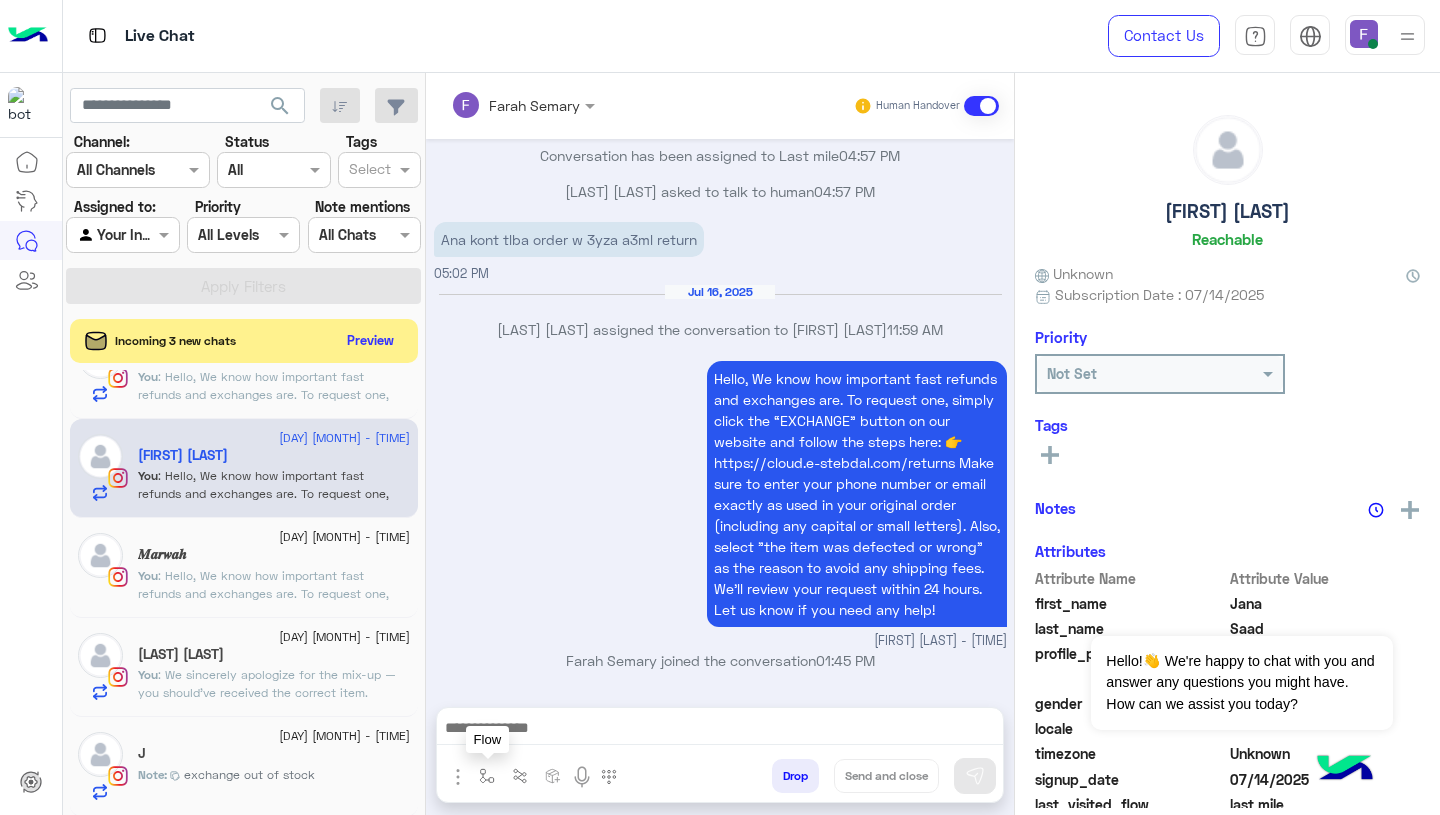 click at bounding box center [487, 776] 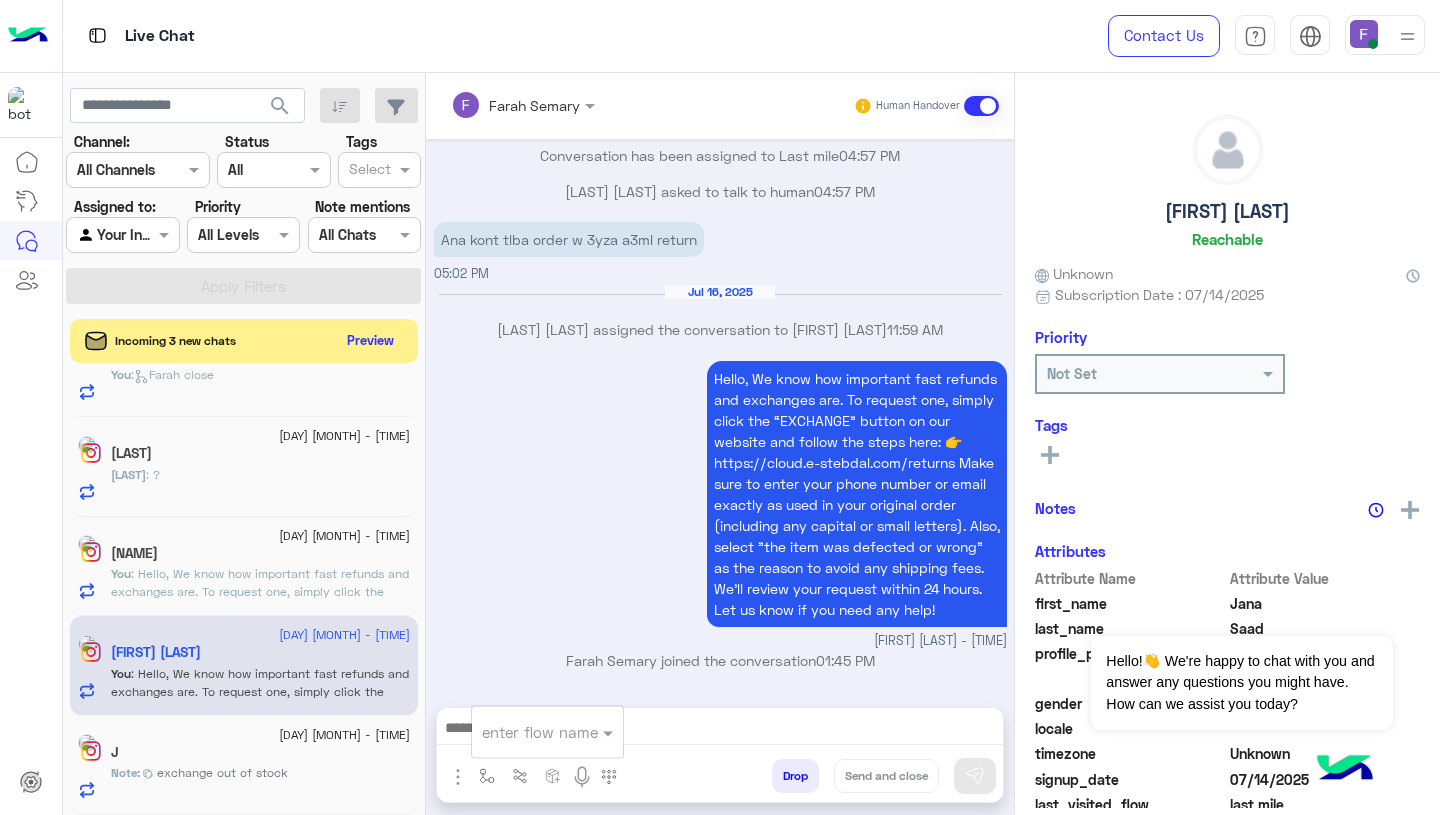 click at bounding box center (523, 732) 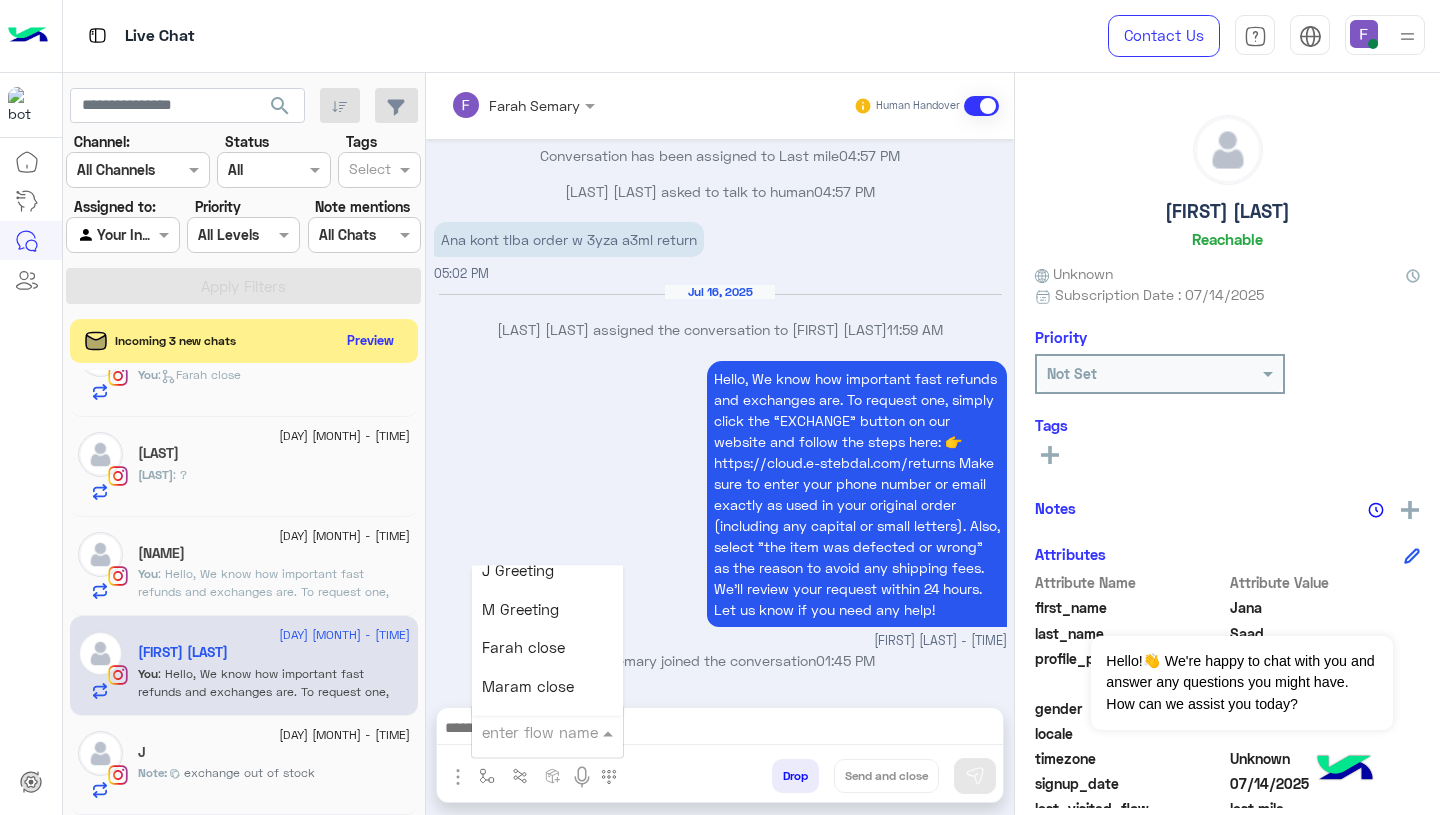 click on "Farah close" at bounding box center (523, 648) 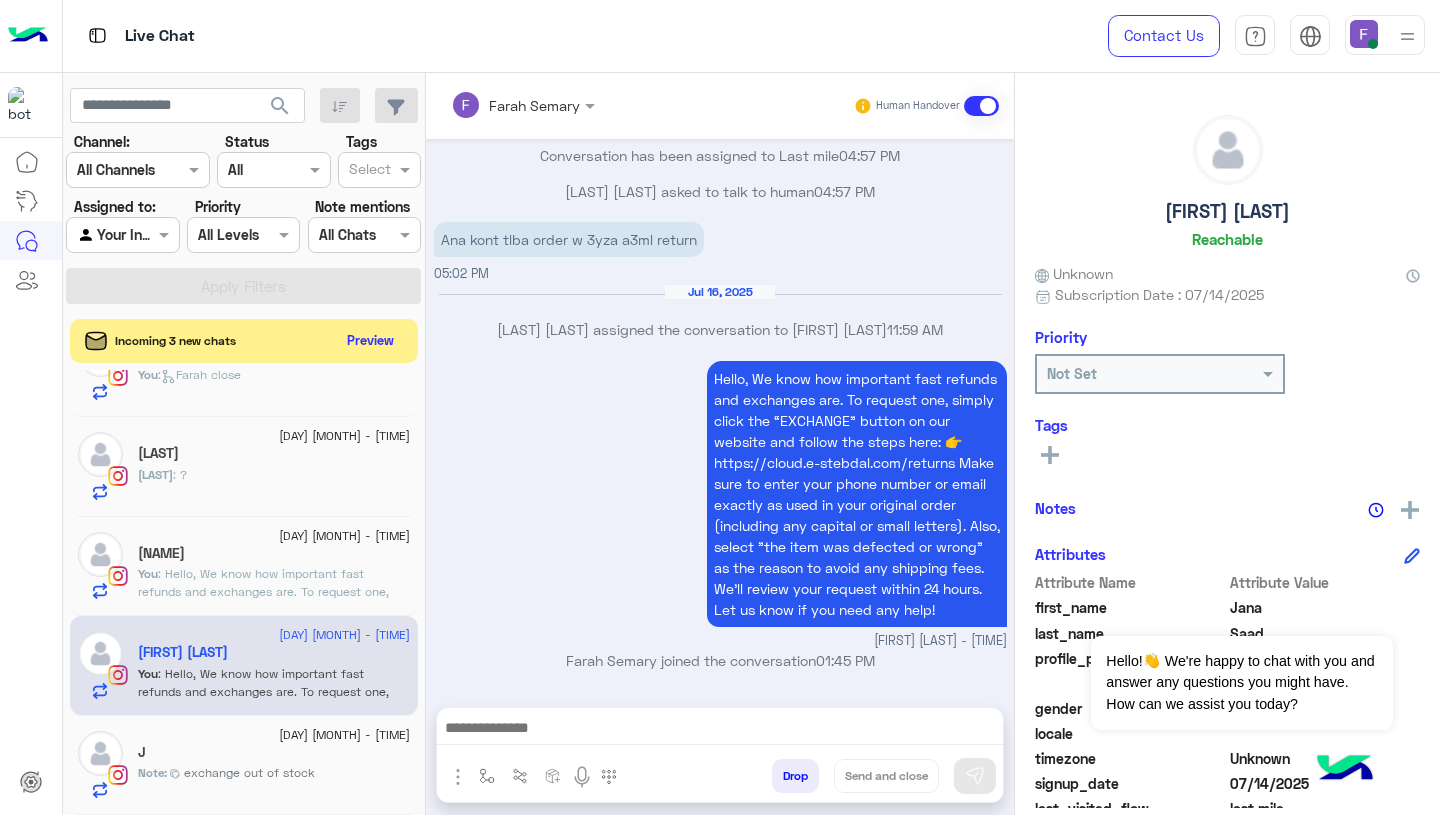 type on "**********" 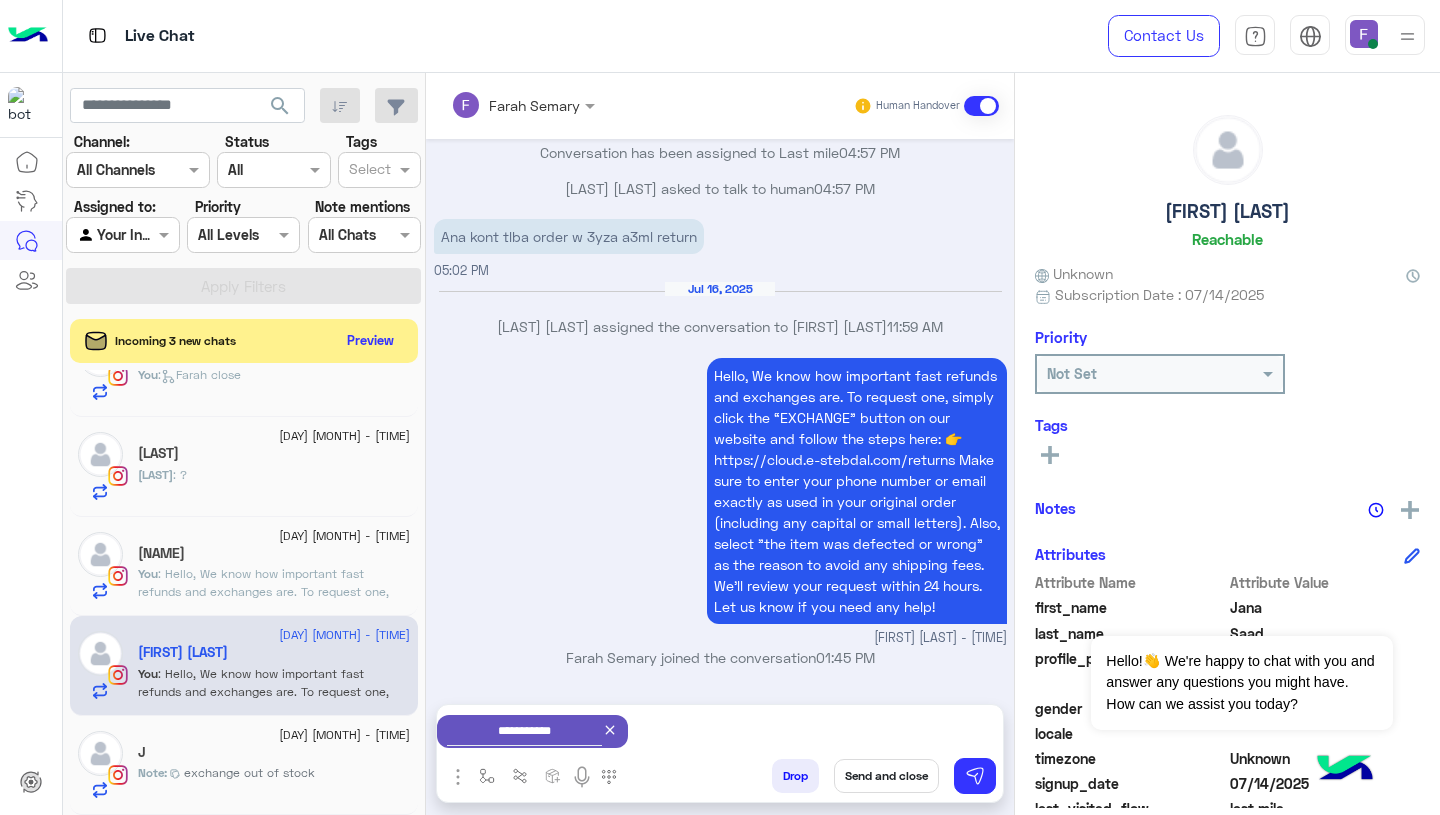 click on "Send and close" at bounding box center [886, 776] 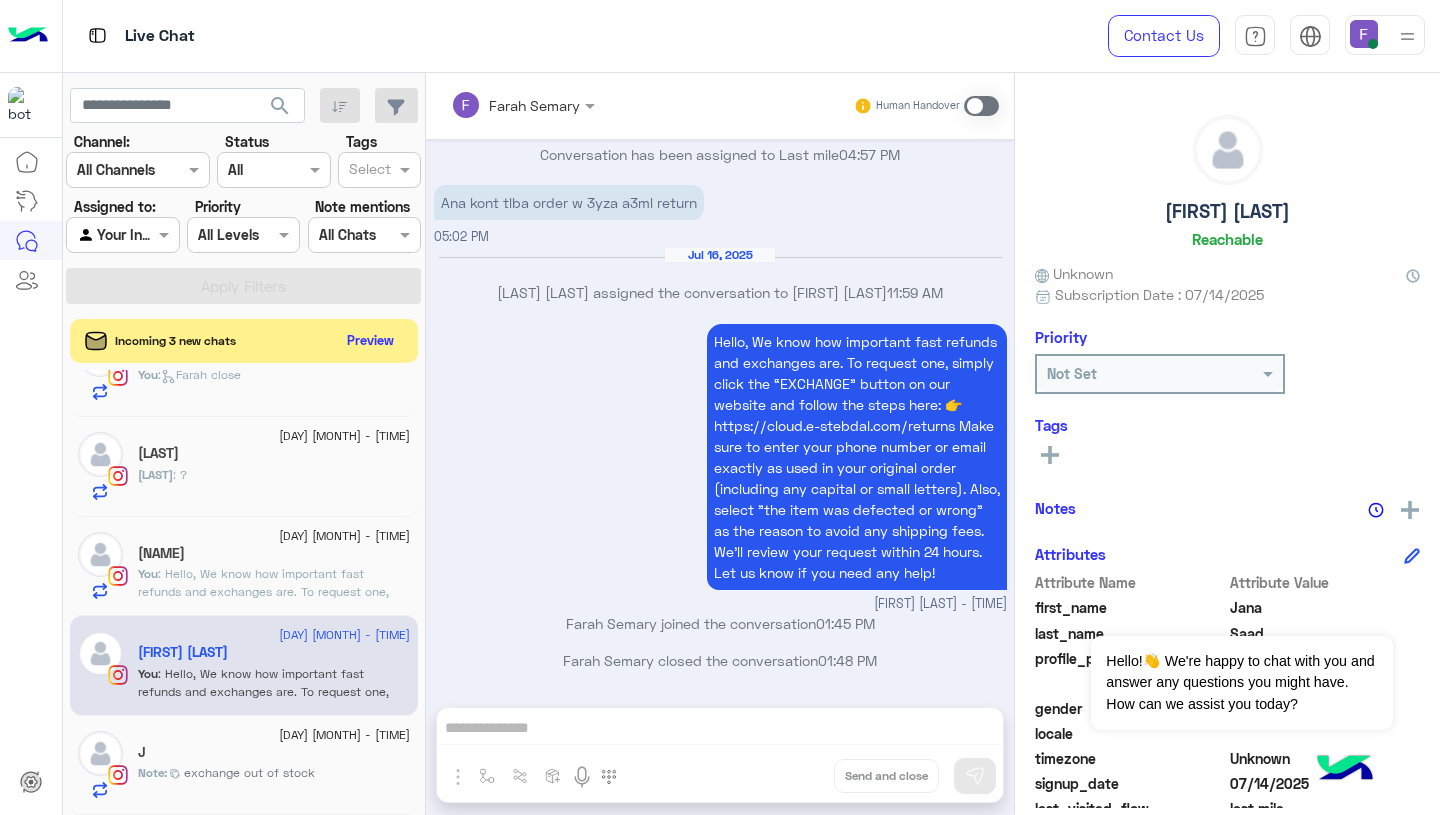 click on "[DAY] [MONTH] - [TIME]" 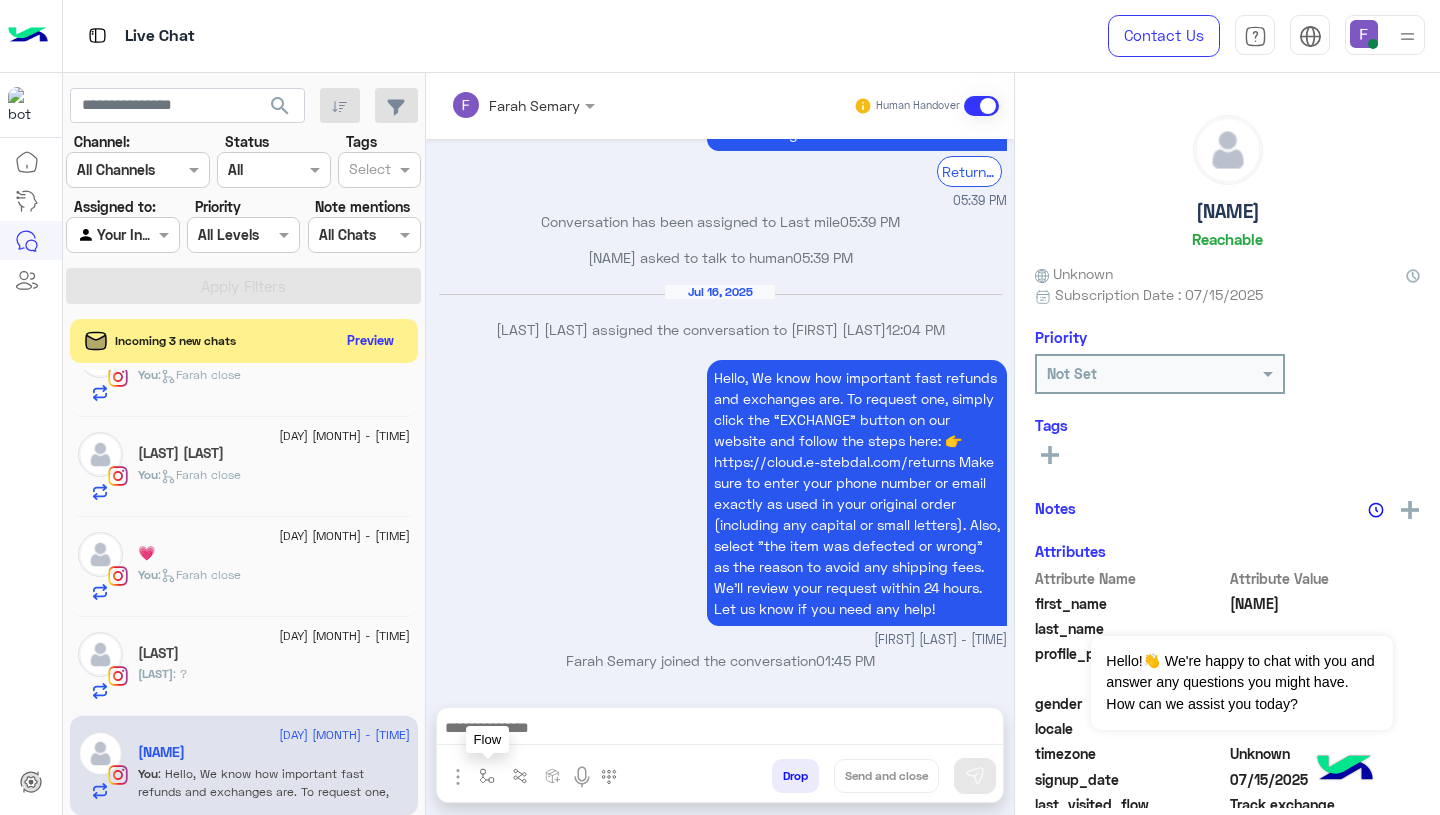 click at bounding box center (487, 776) 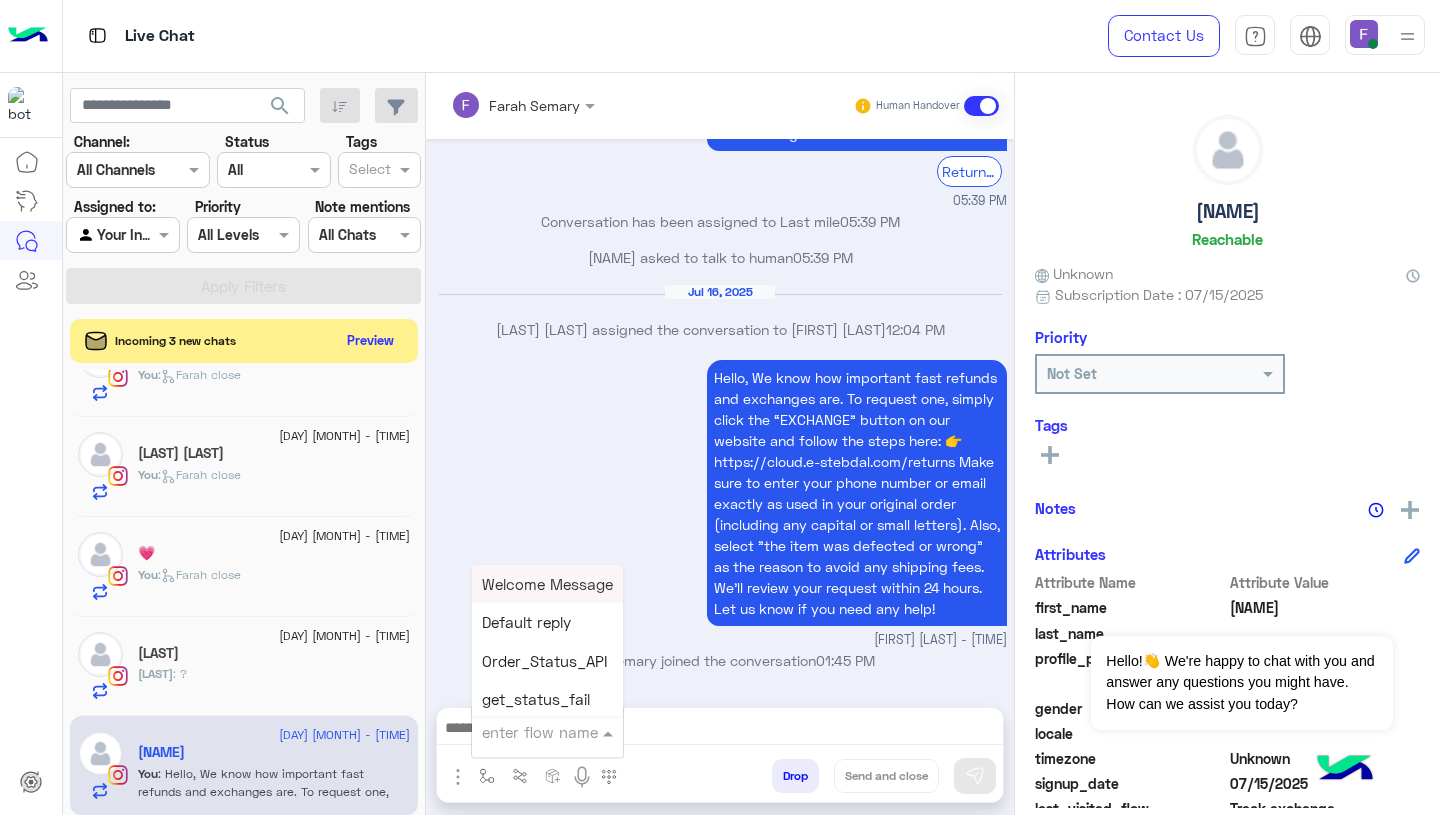 click at bounding box center [523, 732] 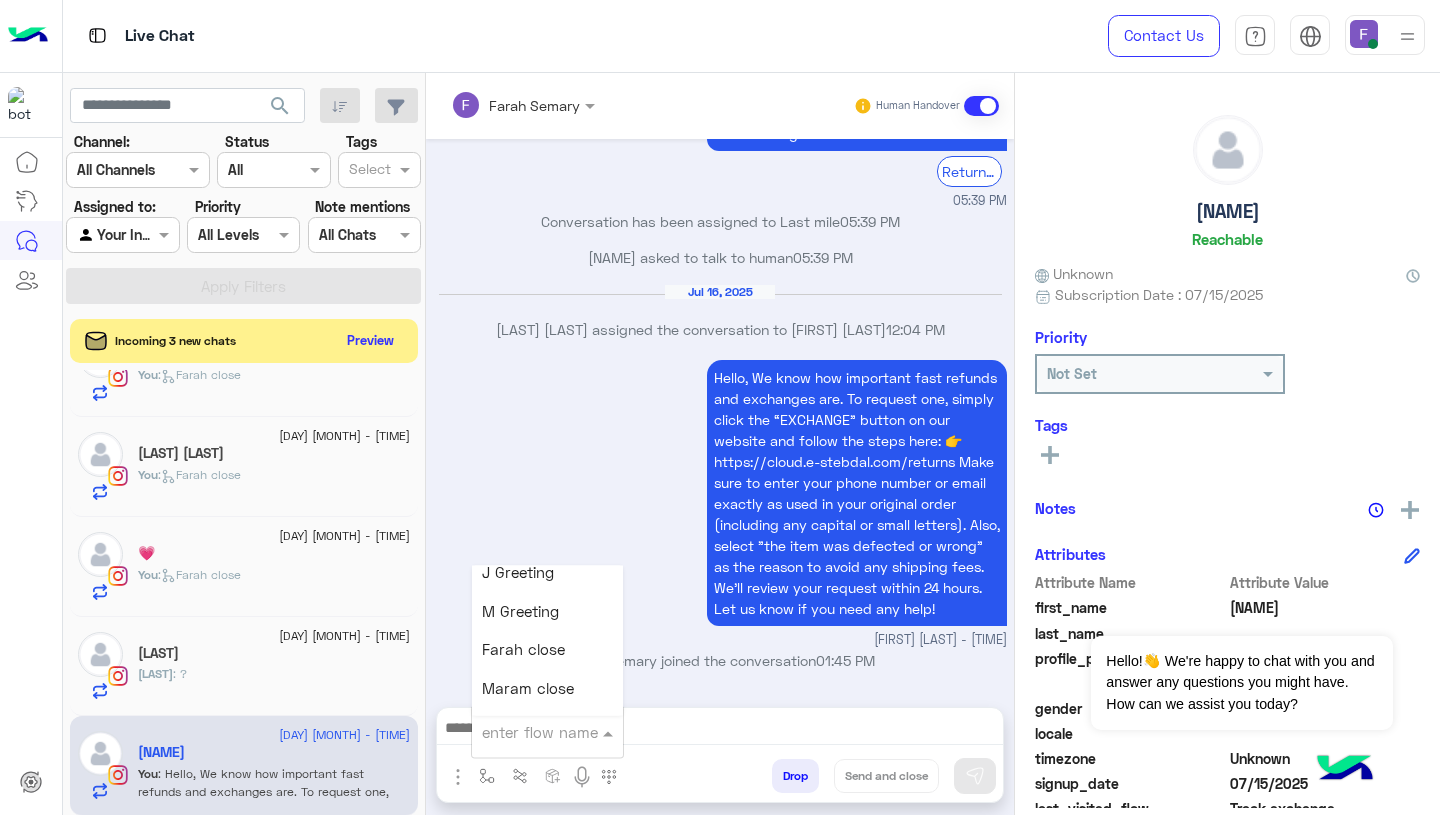 click on "Farah close" at bounding box center (523, 650) 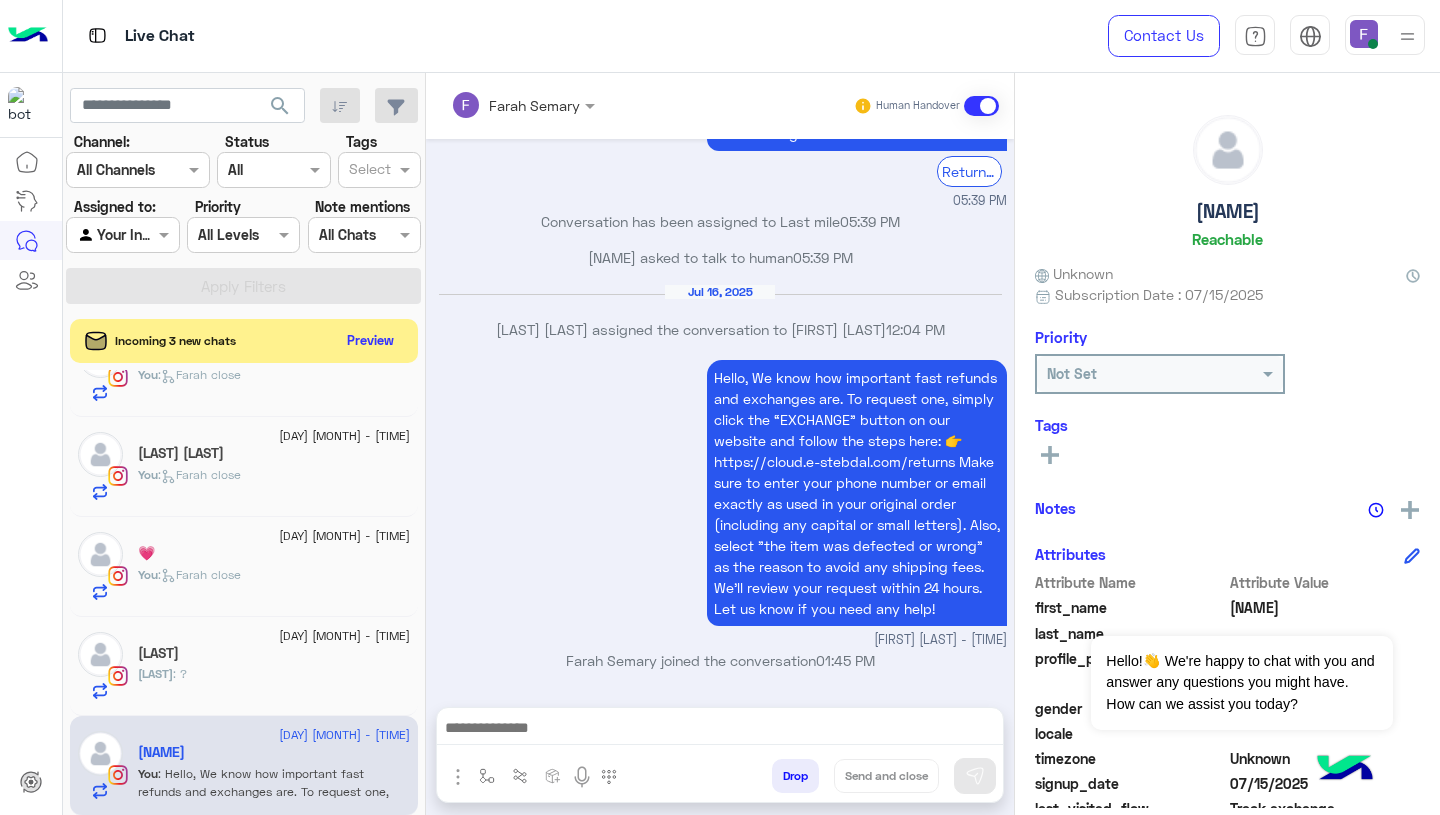 type on "**********" 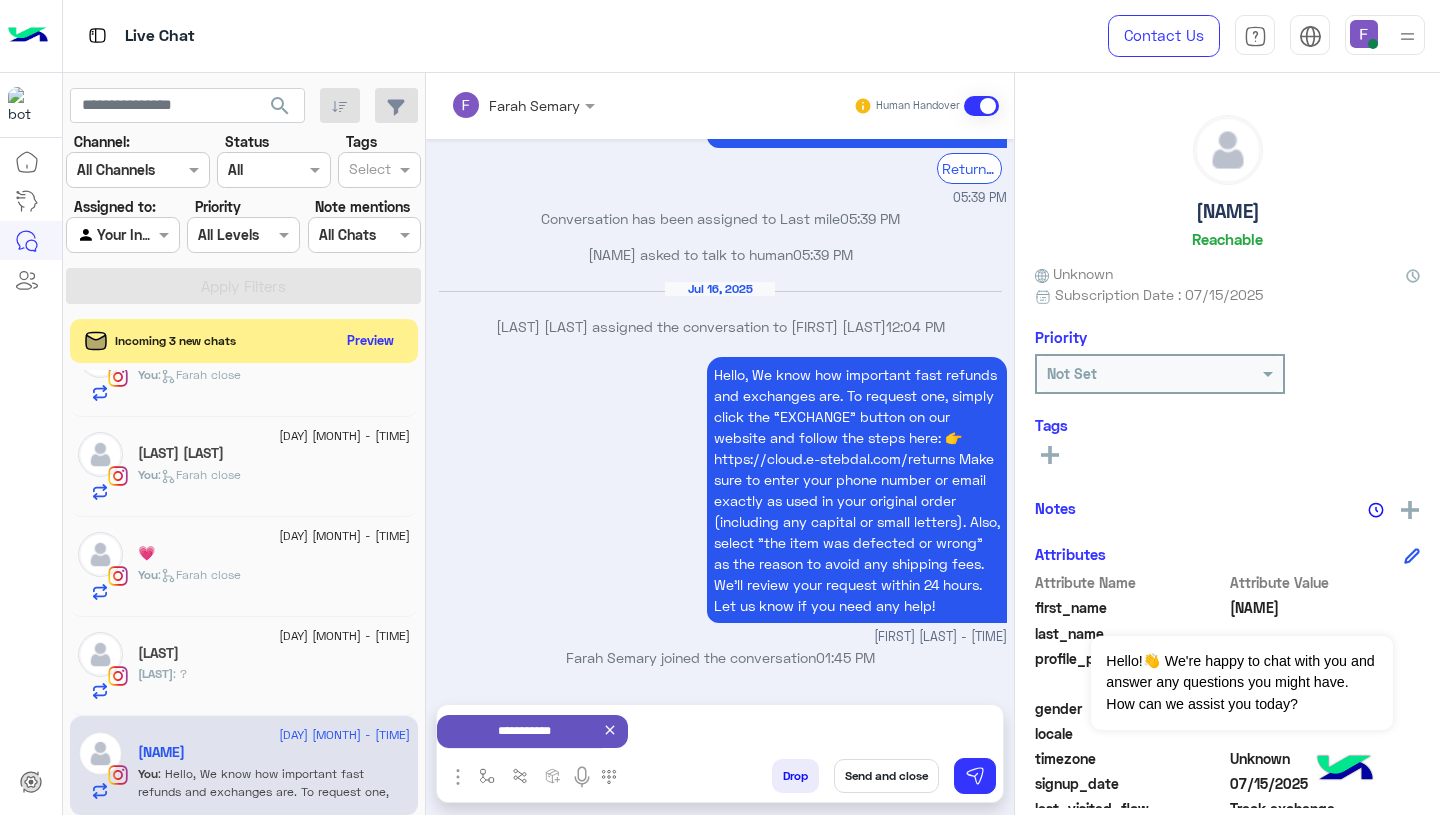click on "Send and close" at bounding box center [886, 776] 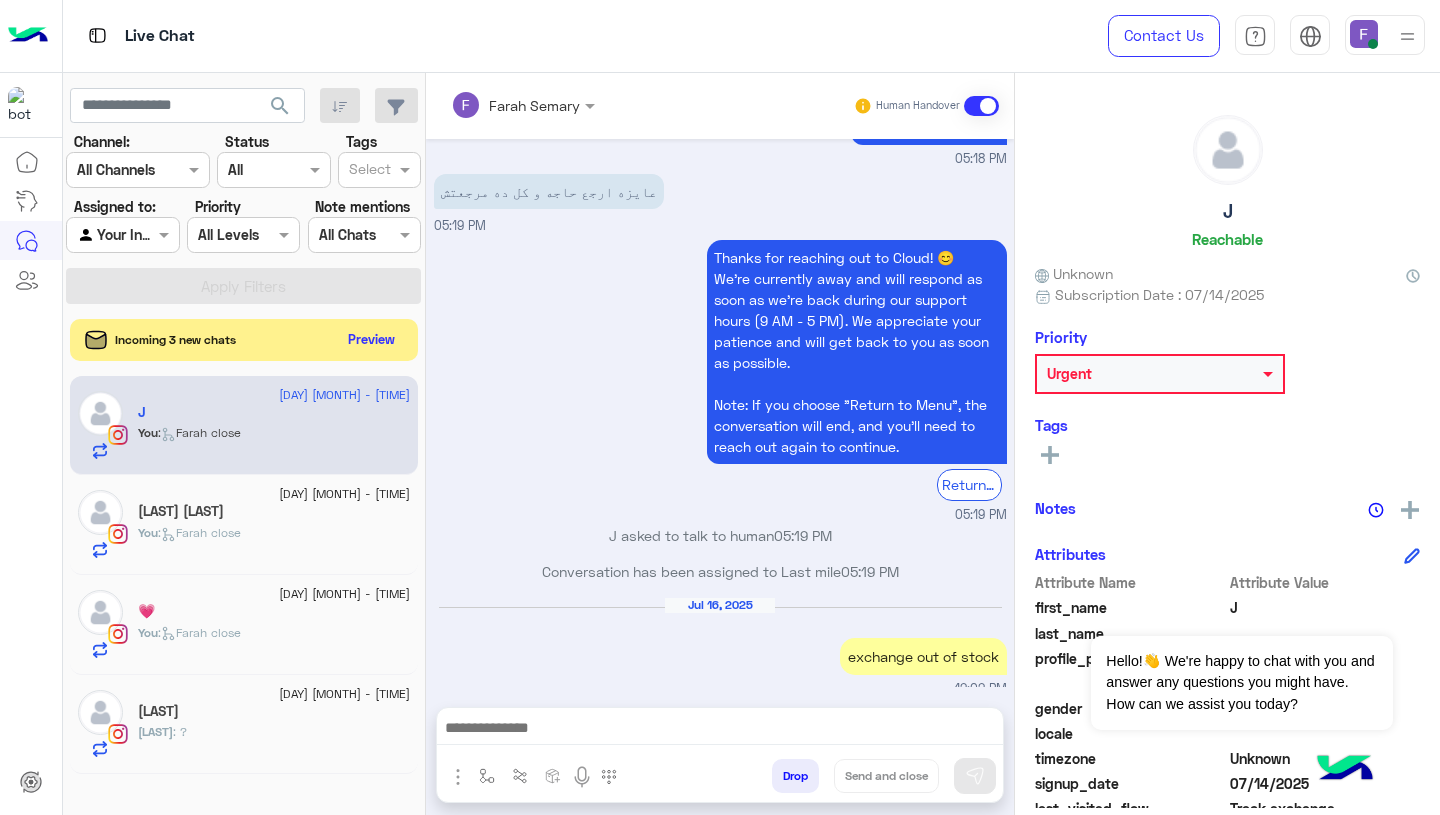 click on "Preview" 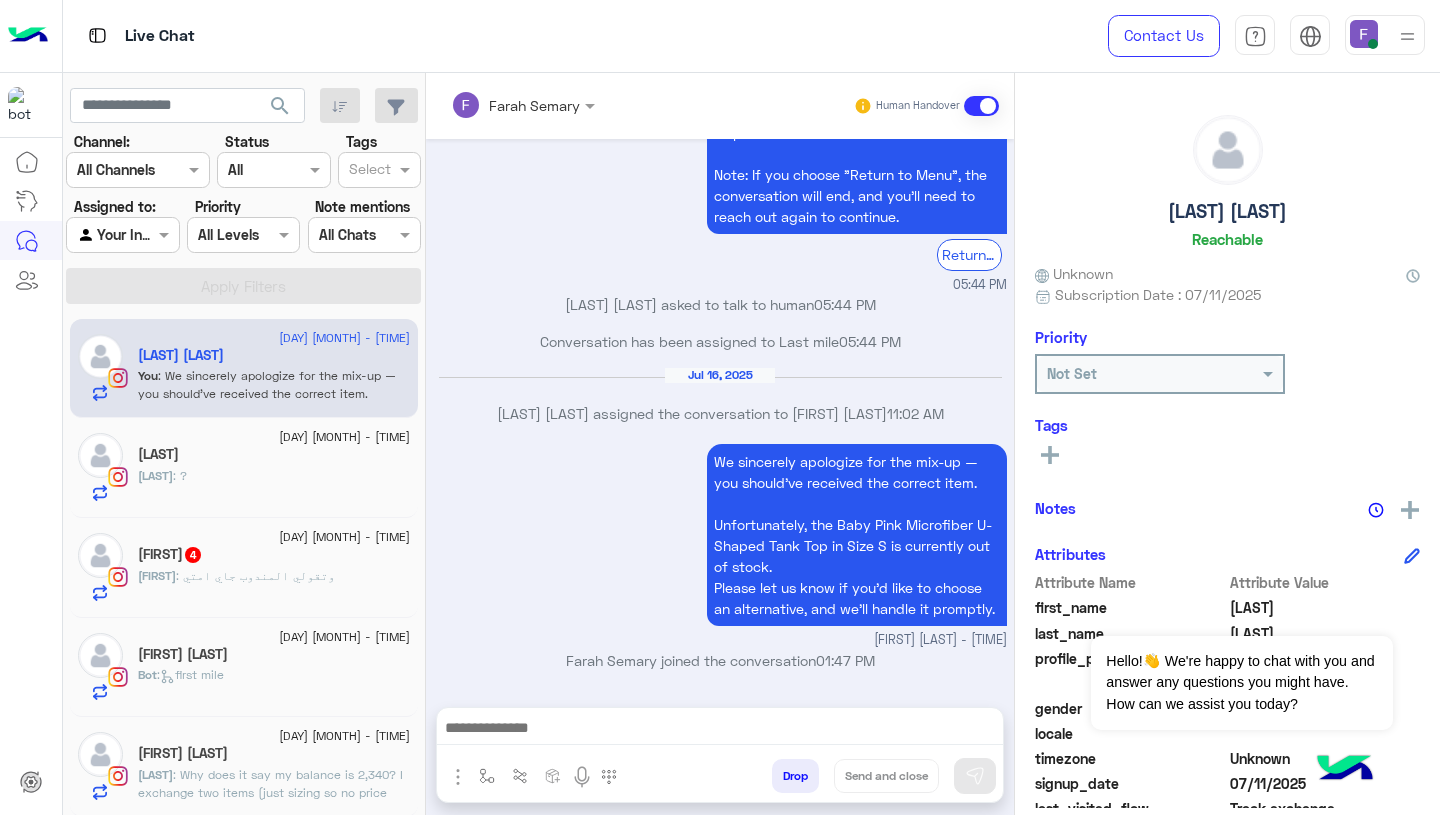 click on ": وتقولي المندوب جاي امتي" 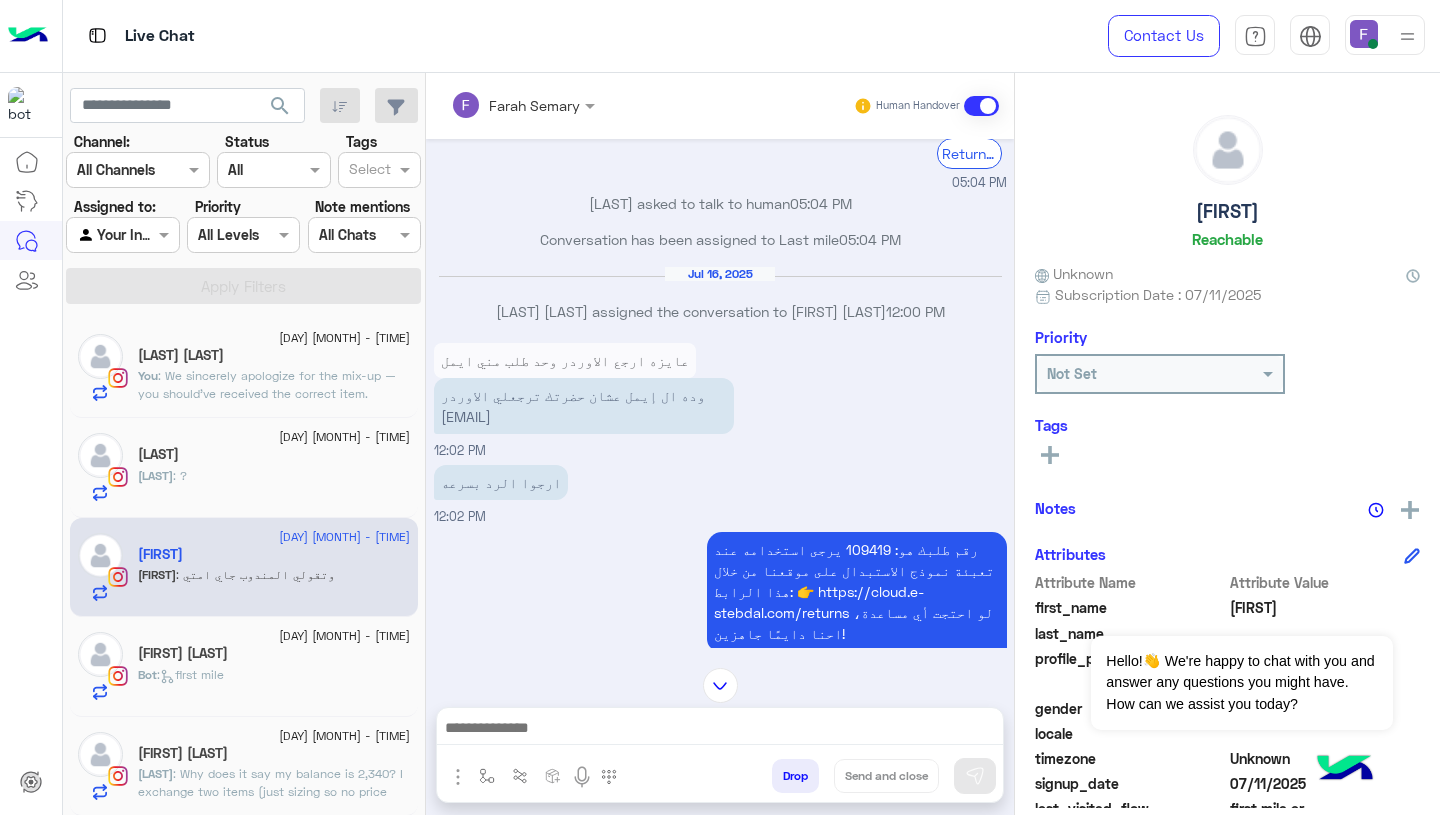 click on "وده ال إيمل عشان حضرتك ترجعلي الاوردر [EMAIL]" at bounding box center [584, 406] 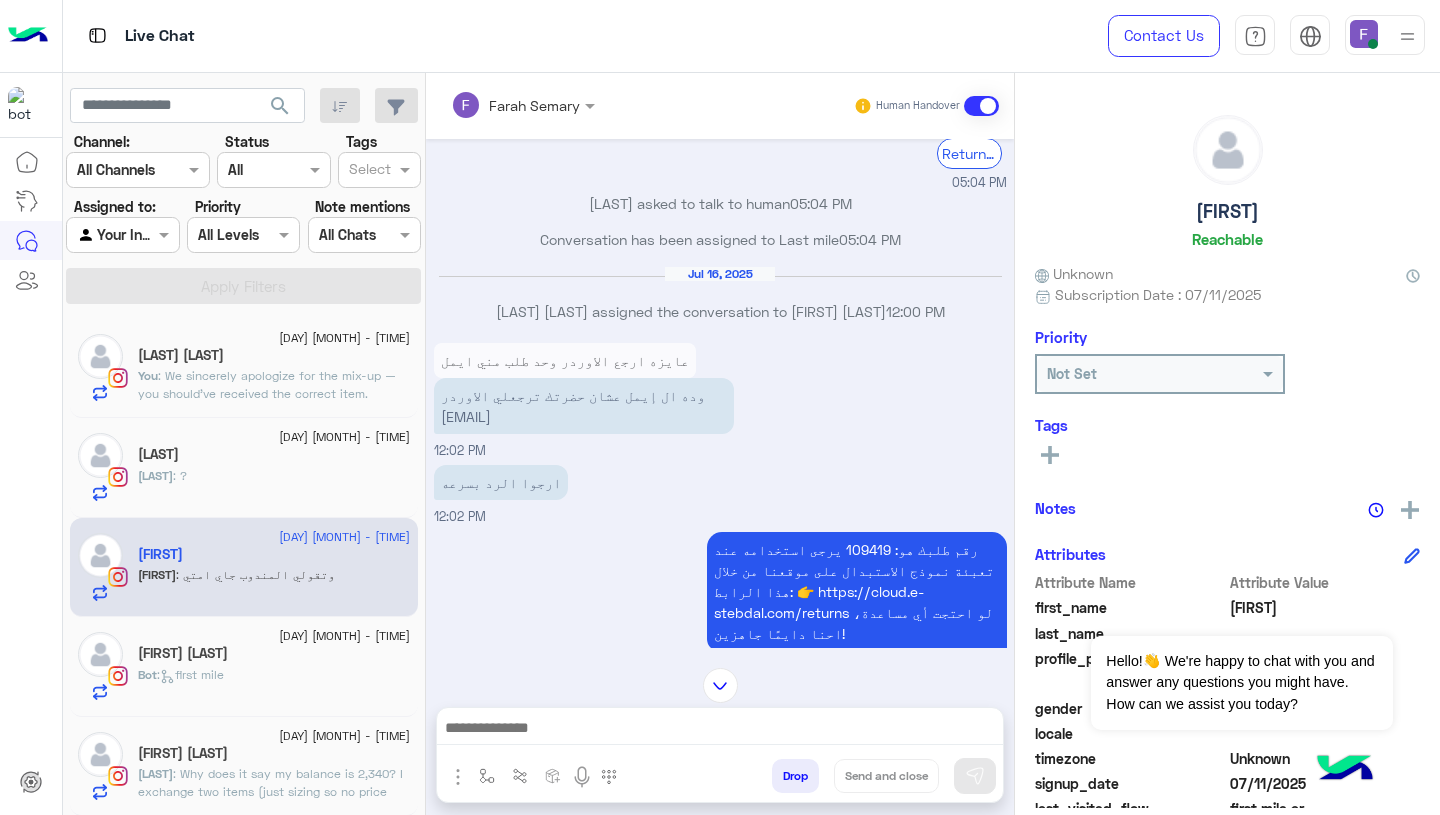 click on "ارجوا الرد بسرعه   [TIME]" at bounding box center (720, 493) 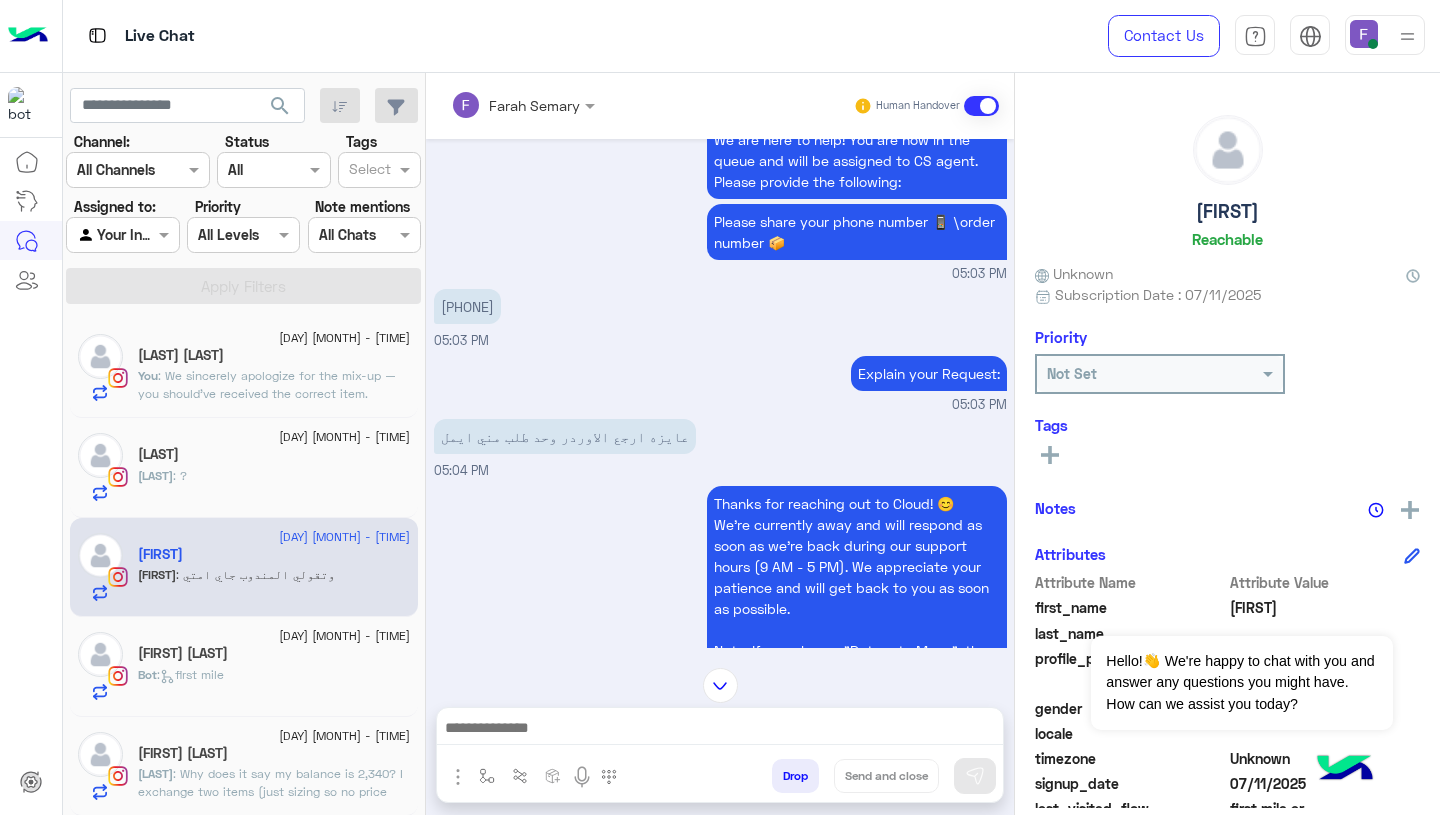 click on "[PHONE]" at bounding box center (467, 306) 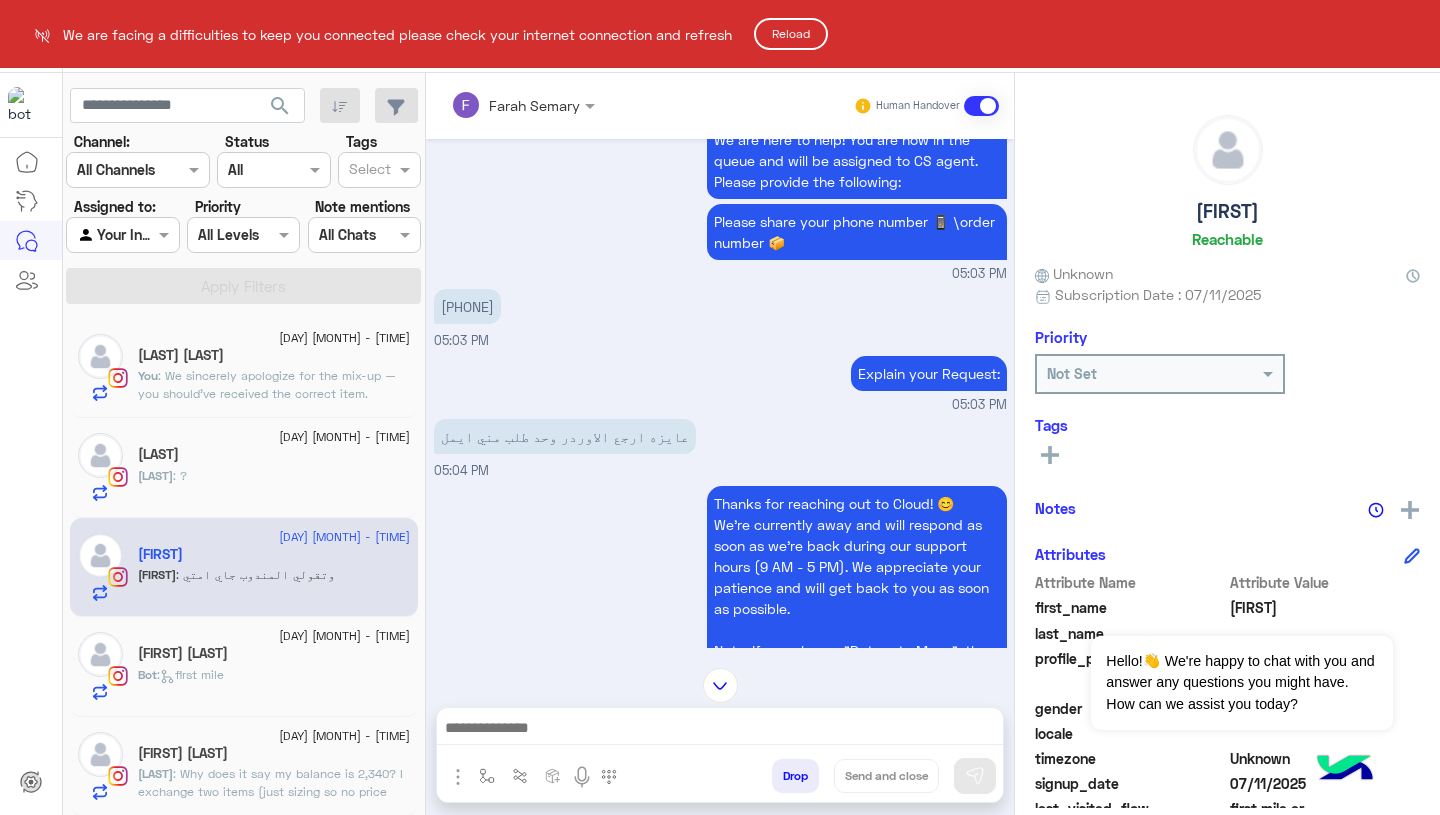 click on "Reload" 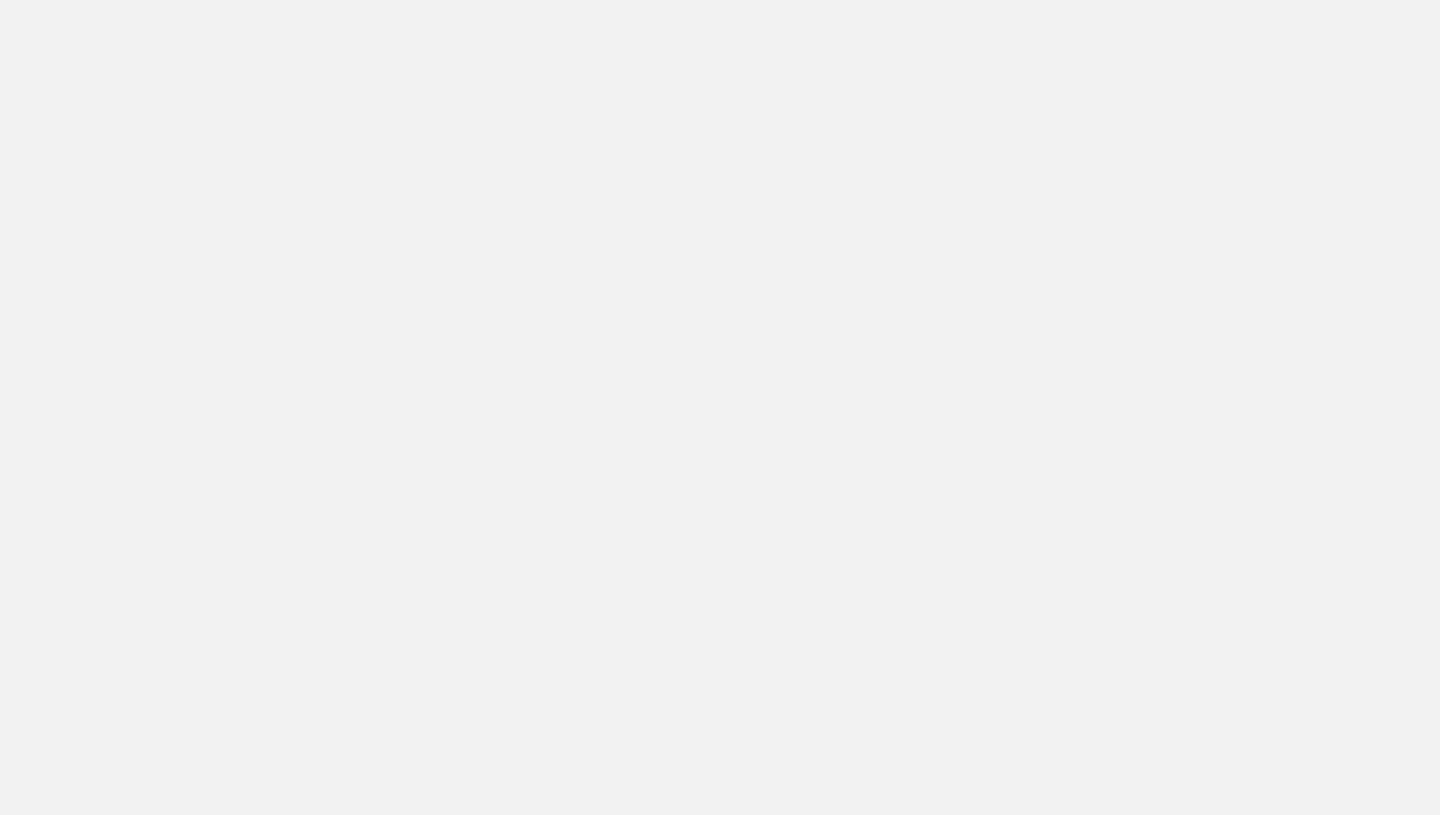 scroll, scrollTop: 0, scrollLeft: 0, axis: both 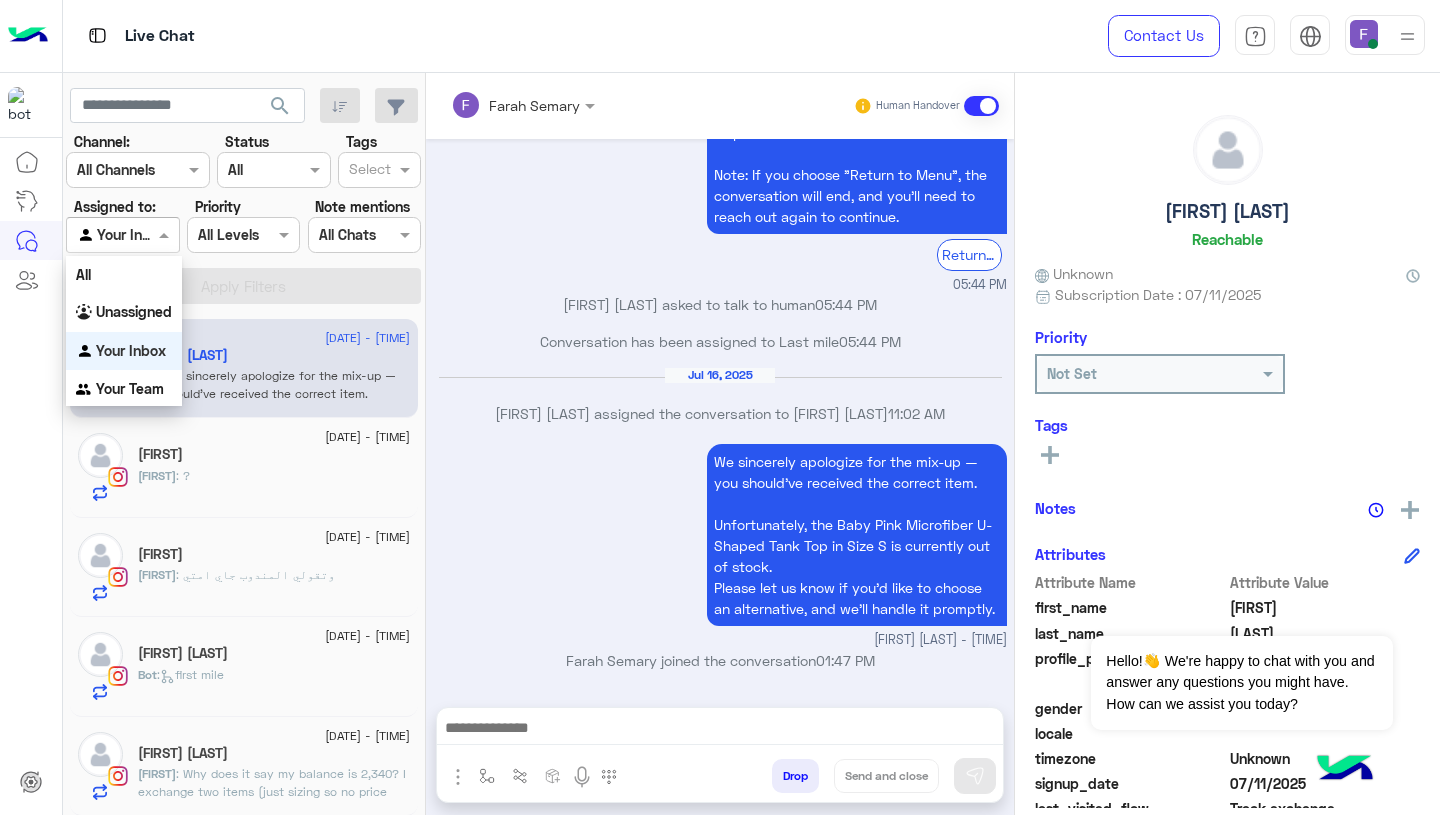 click at bounding box center [122, 234] 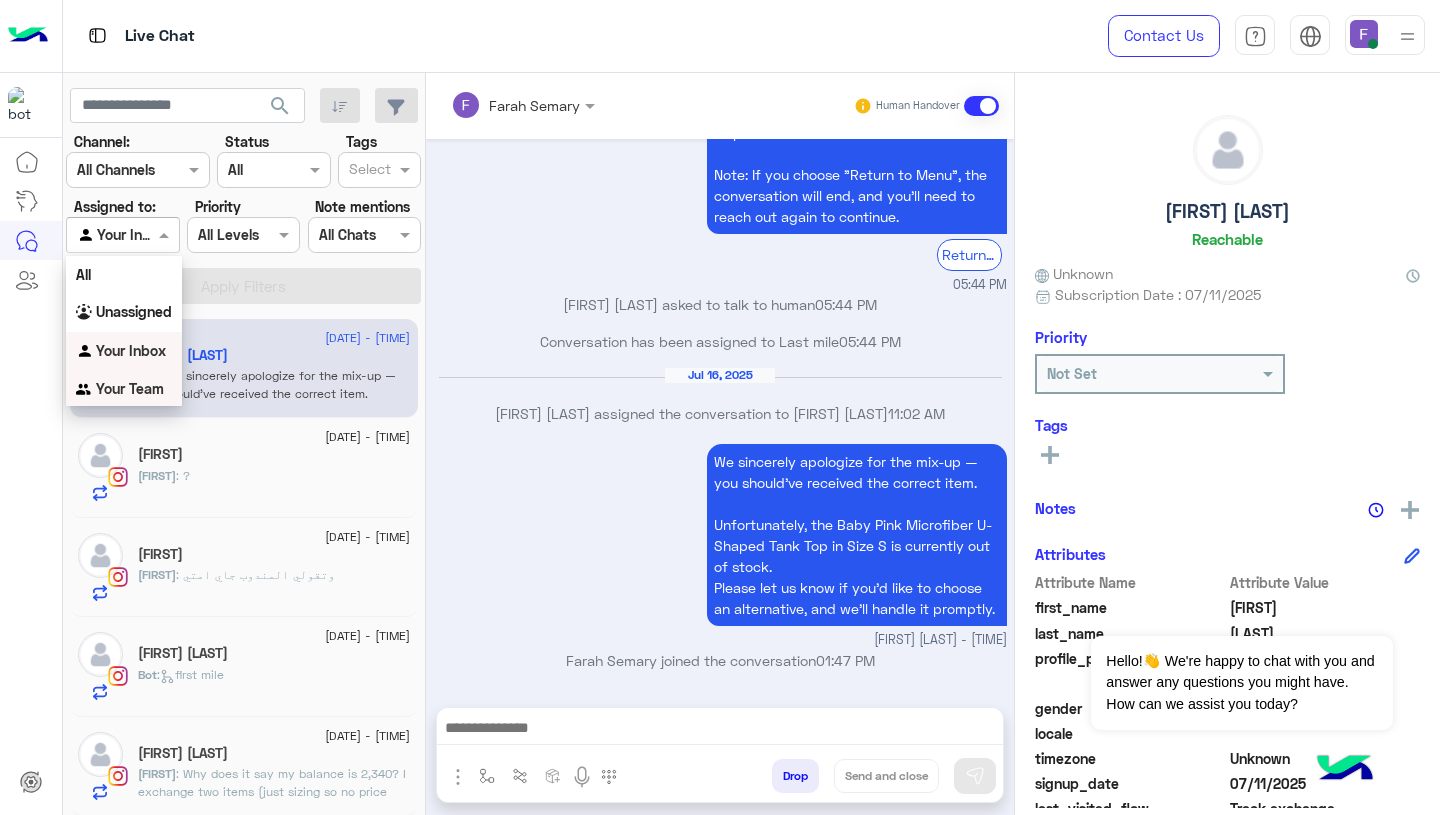 click on "Your Team" at bounding box center (124, 389) 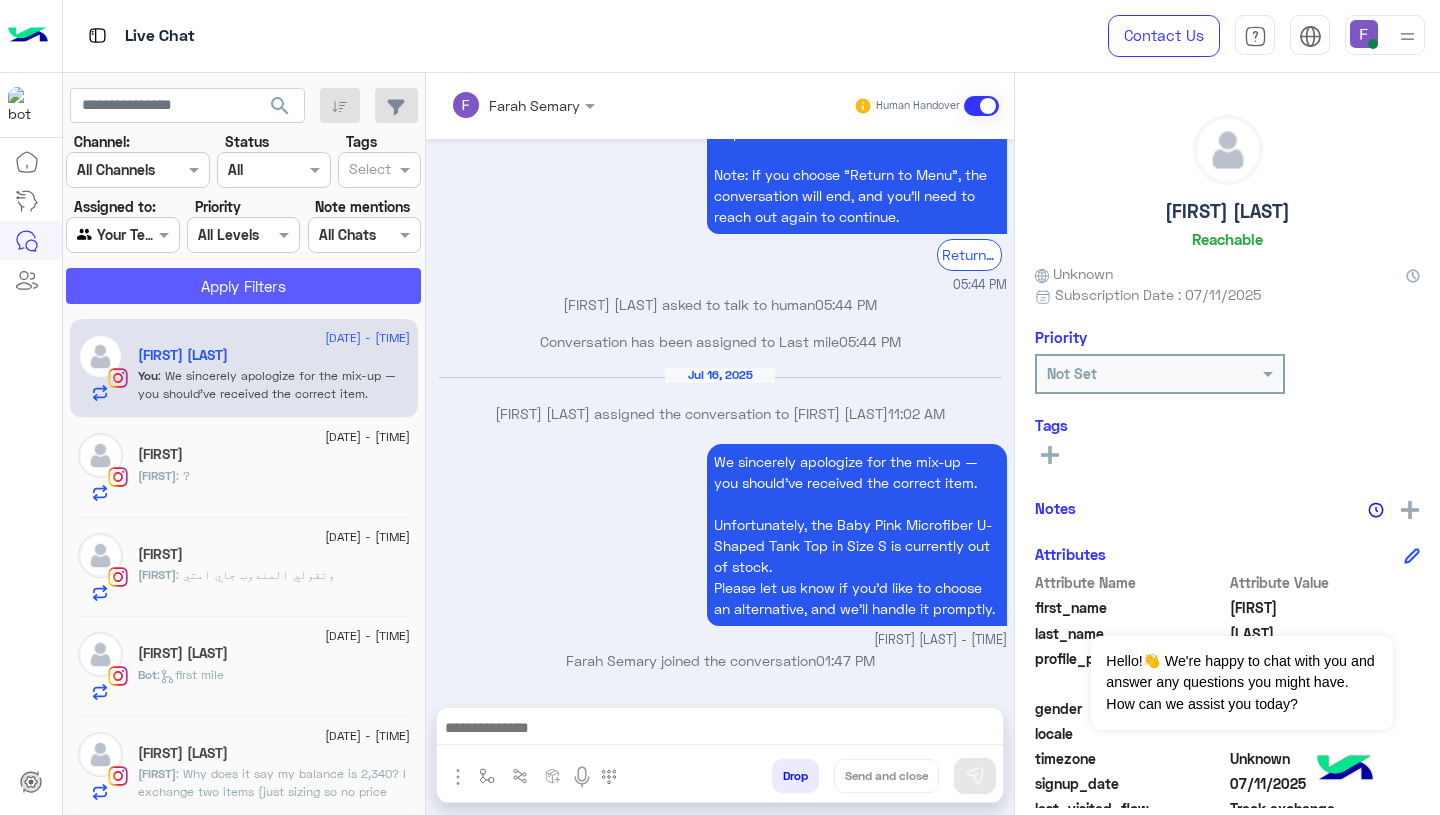 click on "Apply Filters" 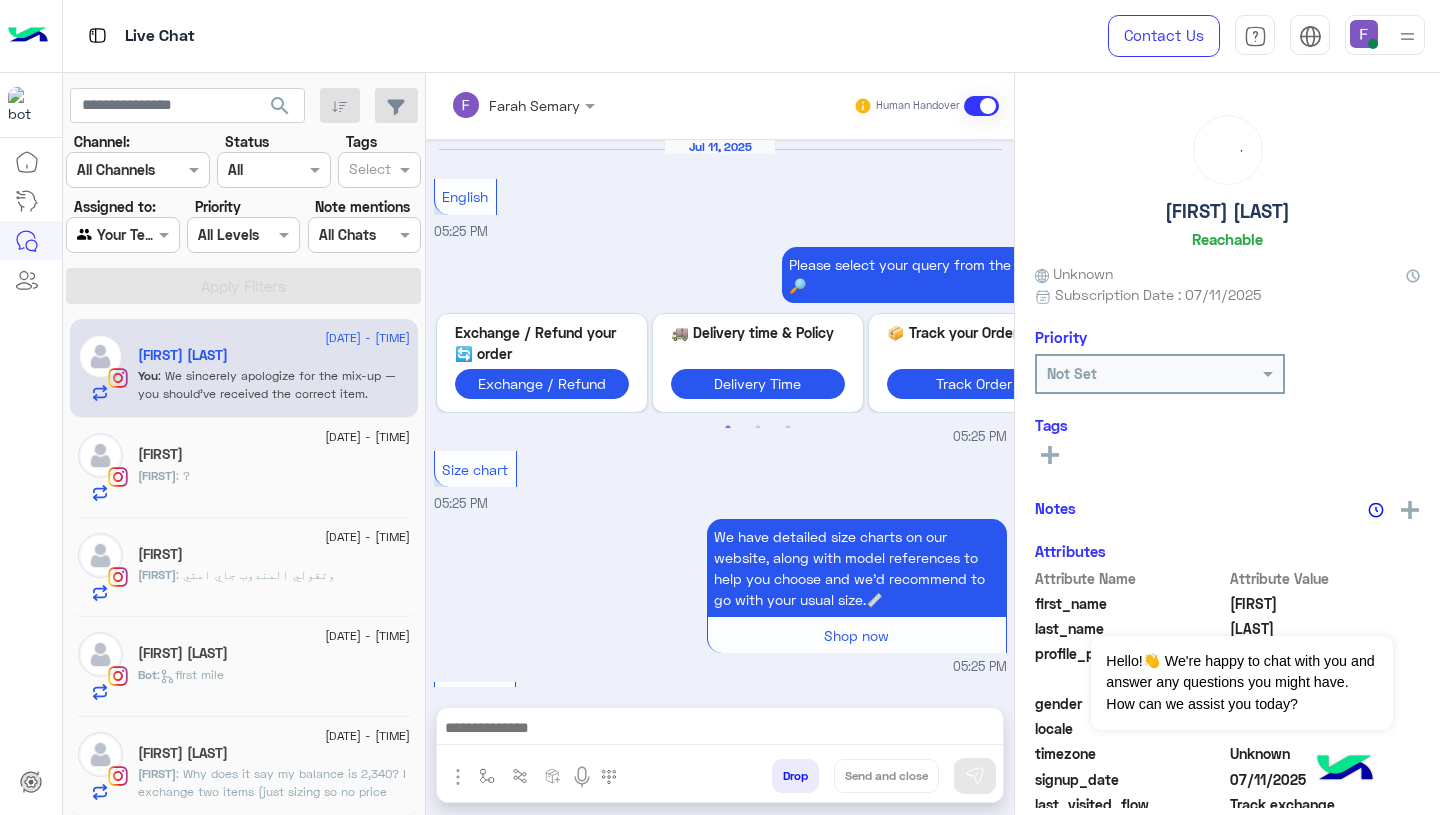 scroll, scrollTop: 1840, scrollLeft: 0, axis: vertical 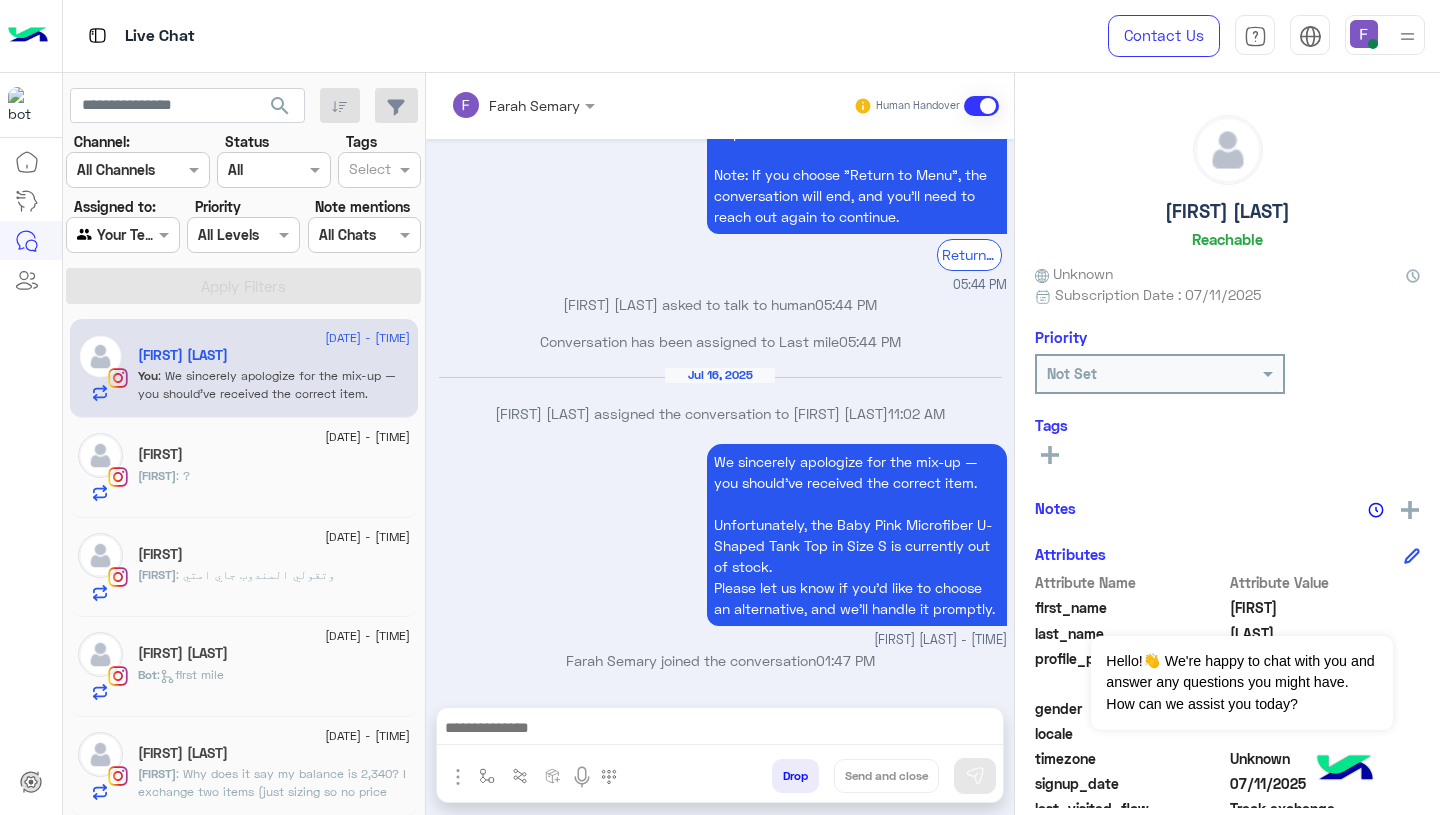 click at bounding box center (122, 234) 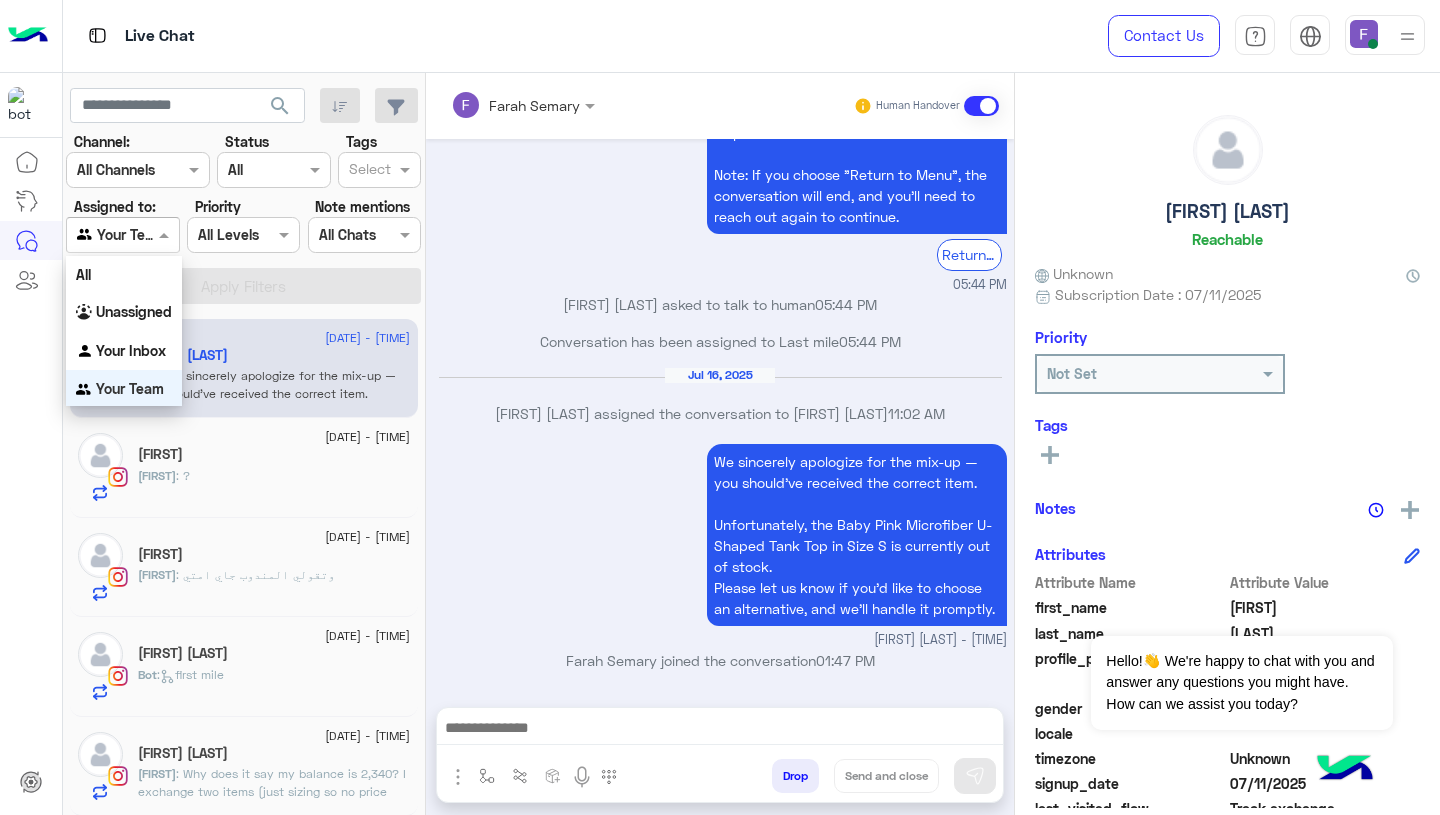 scroll, scrollTop: 0, scrollLeft: 0, axis: both 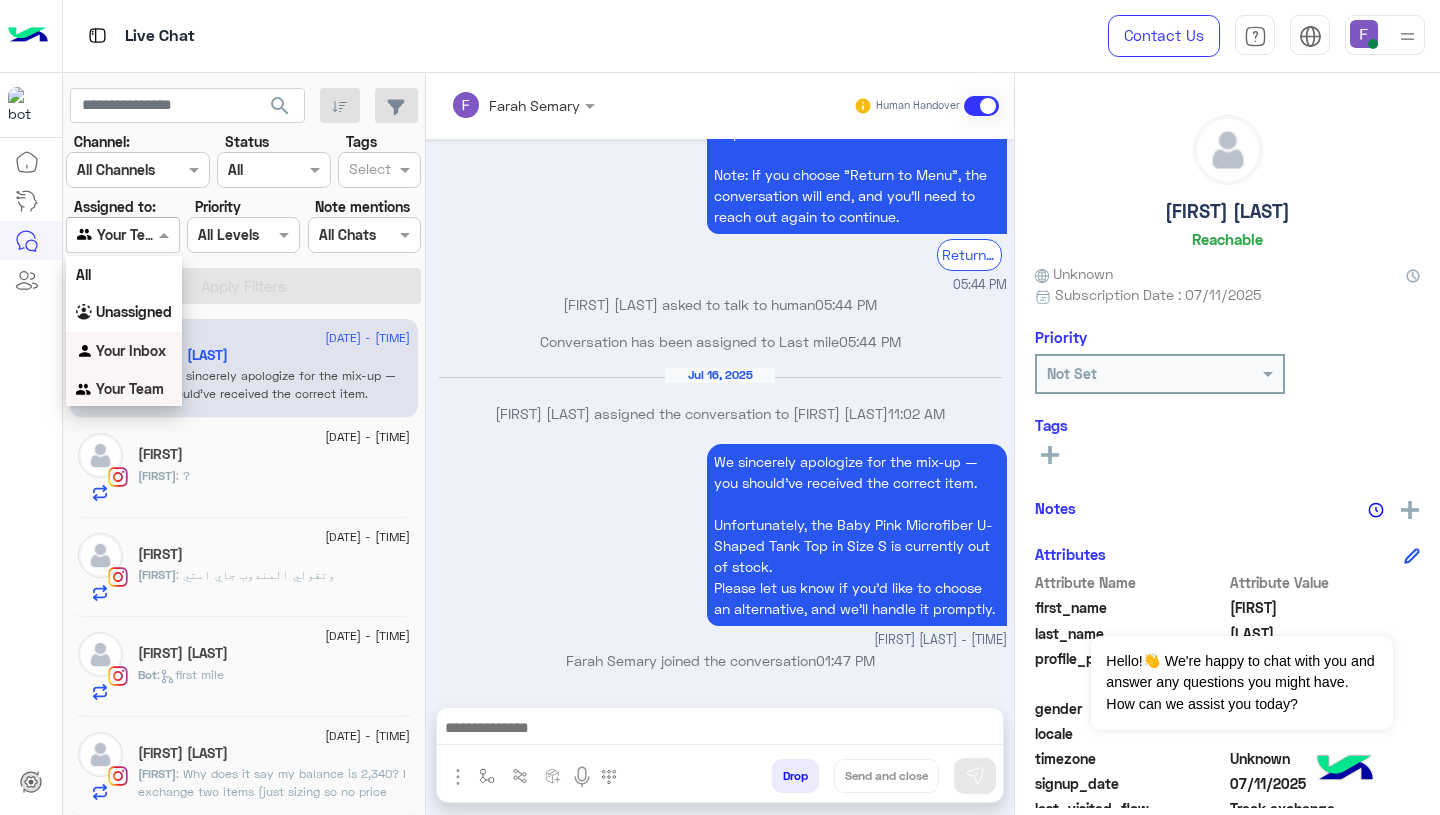 click on "Your Inbox" at bounding box center (131, 350) 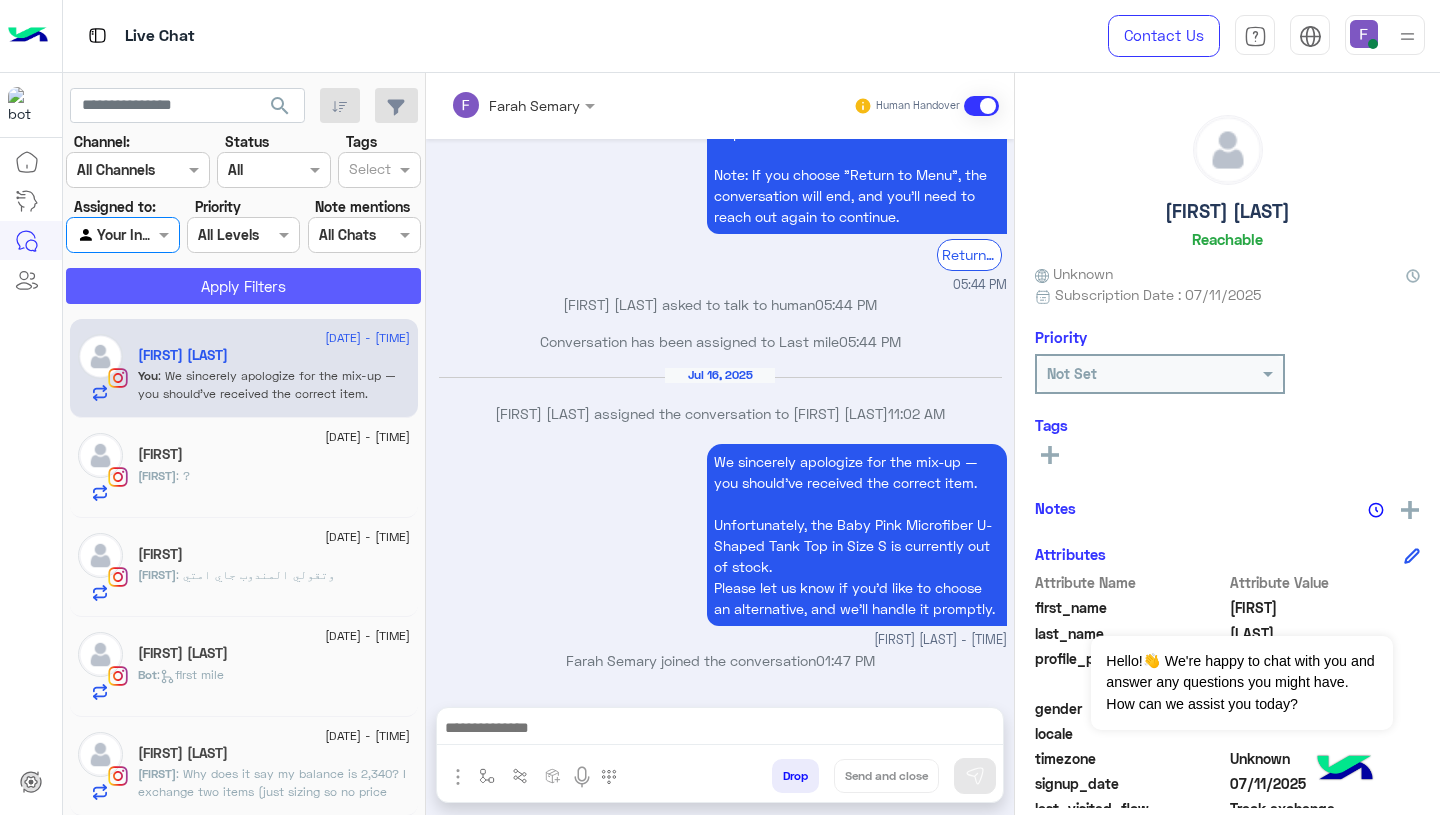 click on "Apply Filters" 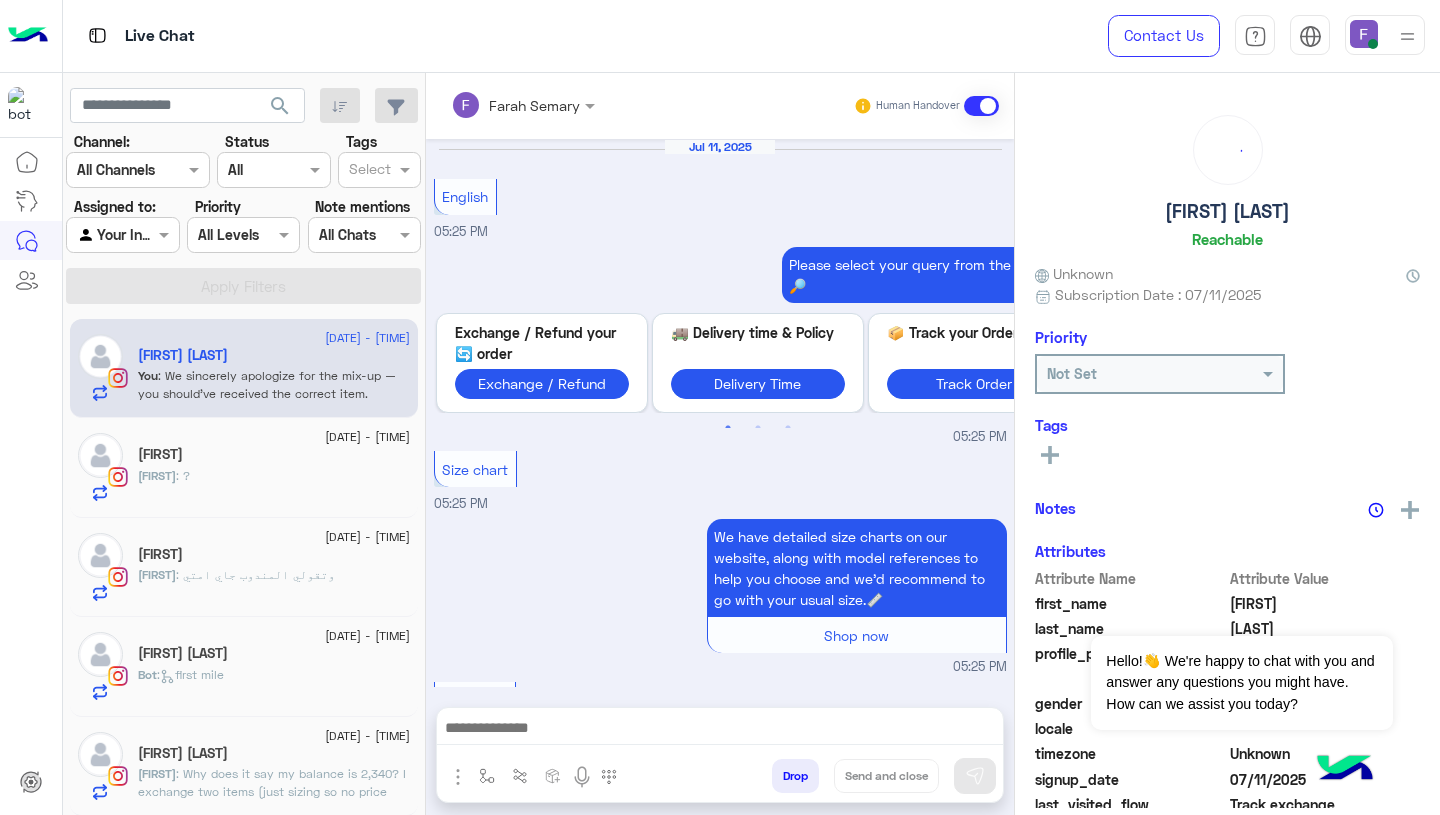 scroll, scrollTop: 1840, scrollLeft: 0, axis: vertical 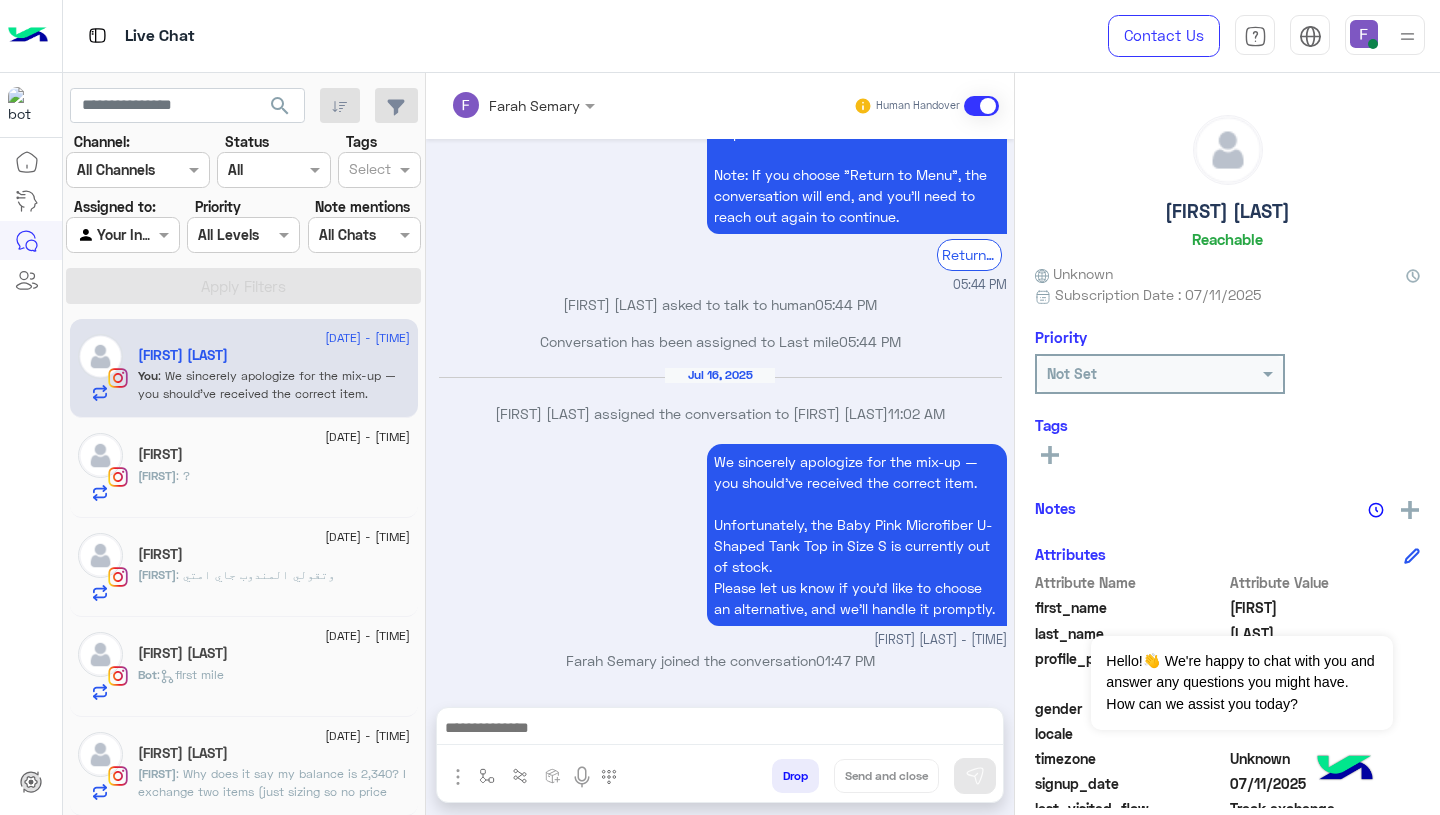 click on "Jul 16, 2025   Maram Ahmed assigned the conversation to Farah Semary  11:02 AM" at bounding box center (720, 403) 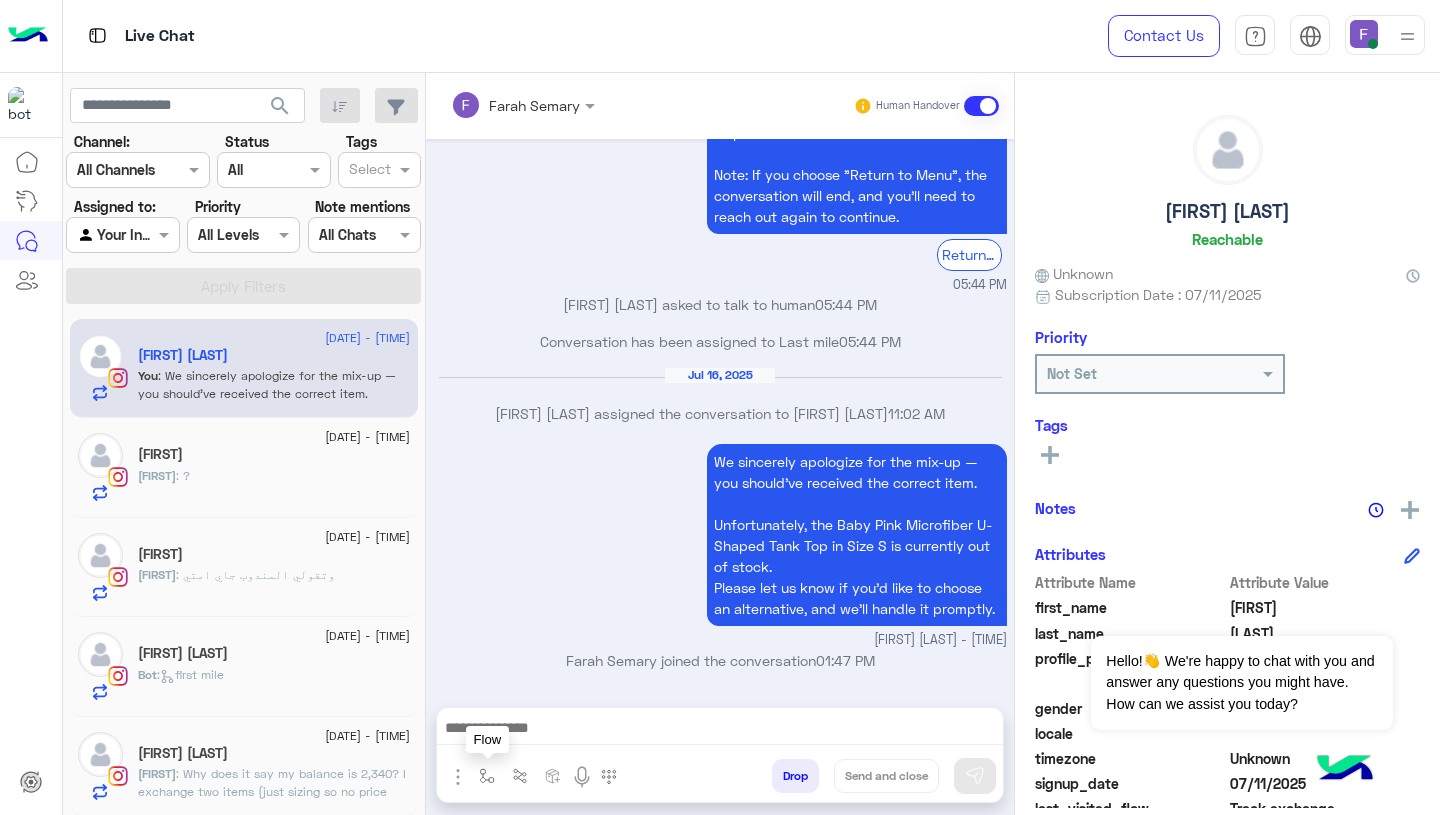 click at bounding box center [487, 776] 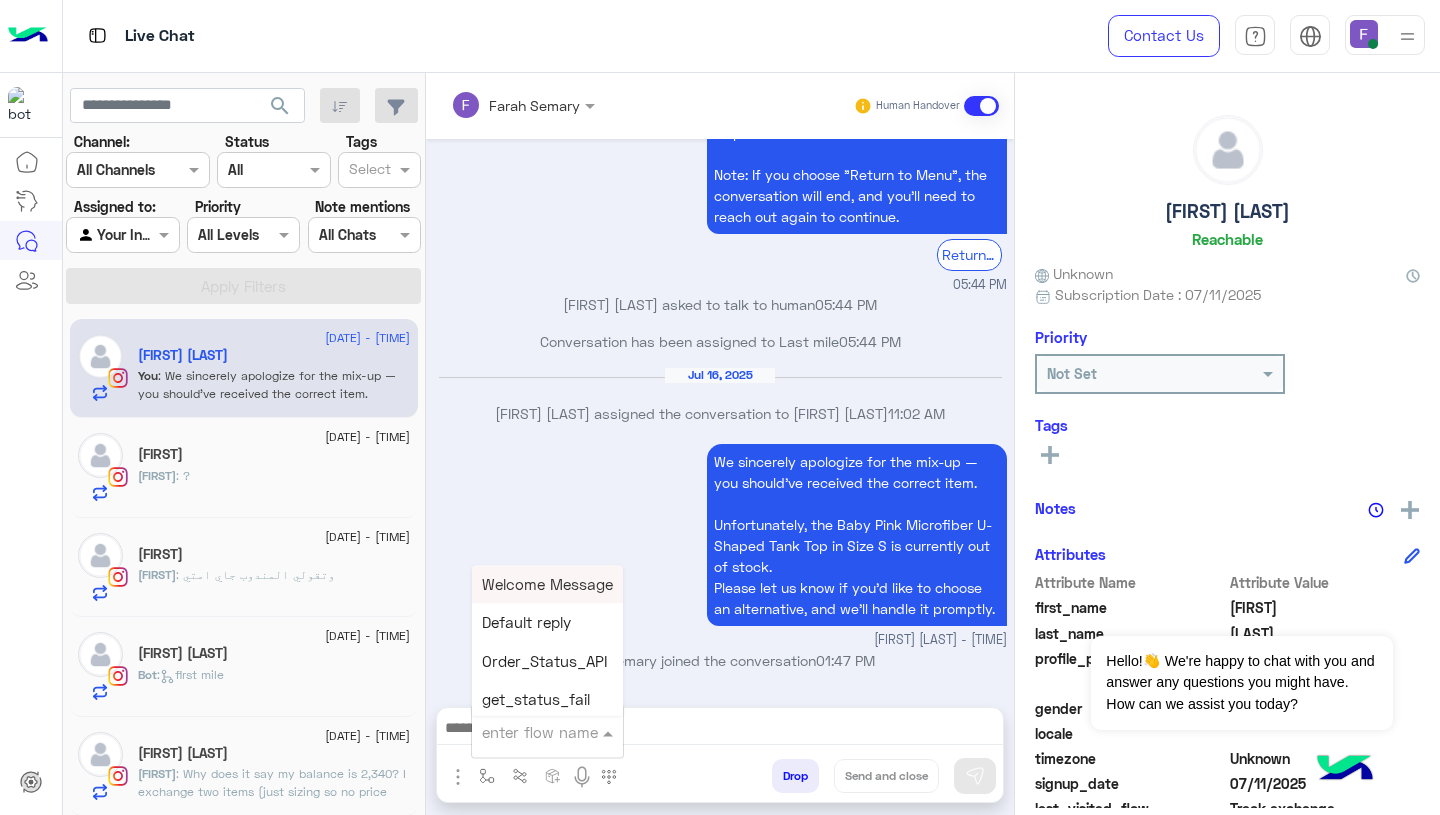 click at bounding box center [523, 732] 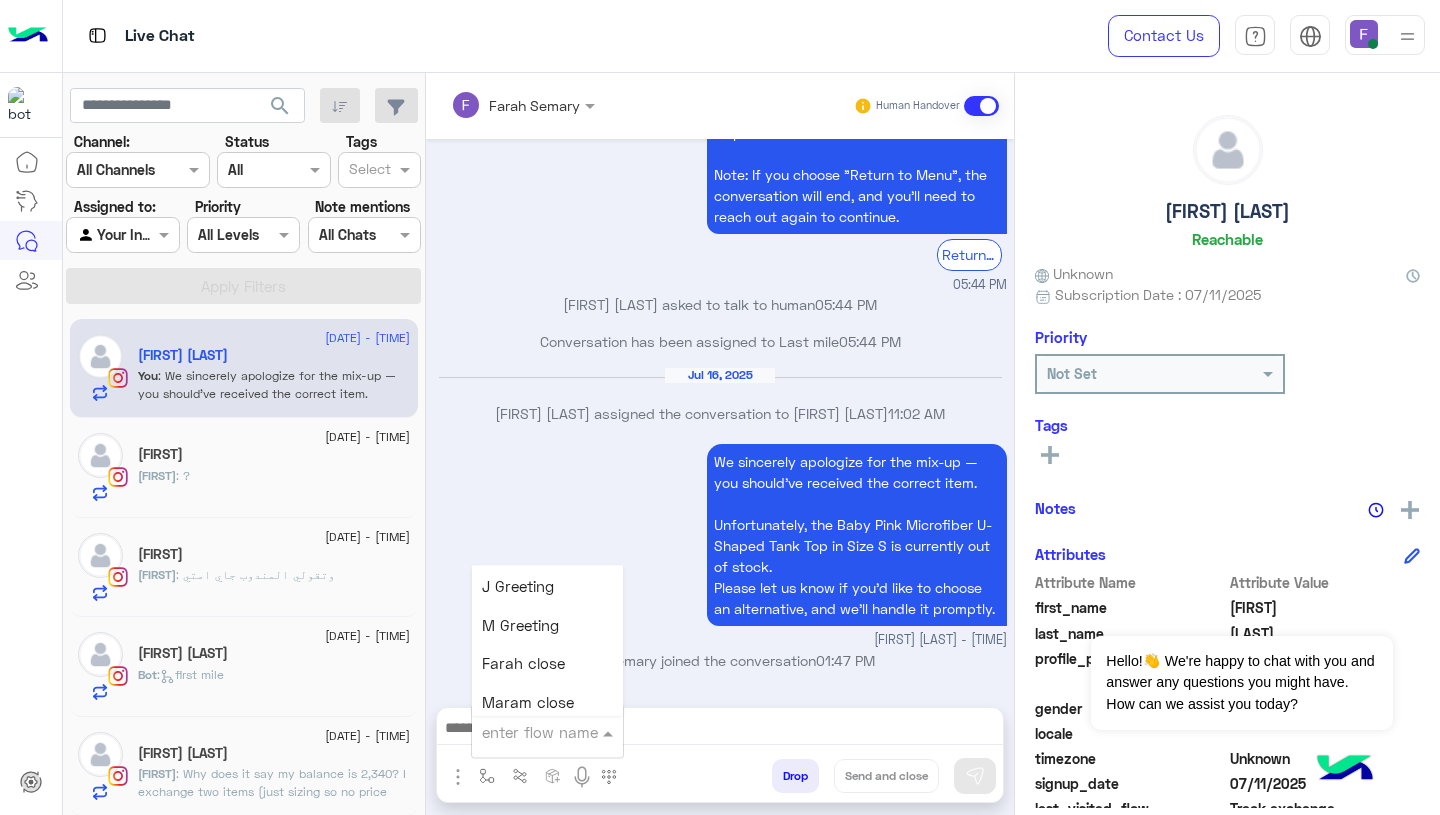 scroll, scrollTop: 2482, scrollLeft: 0, axis: vertical 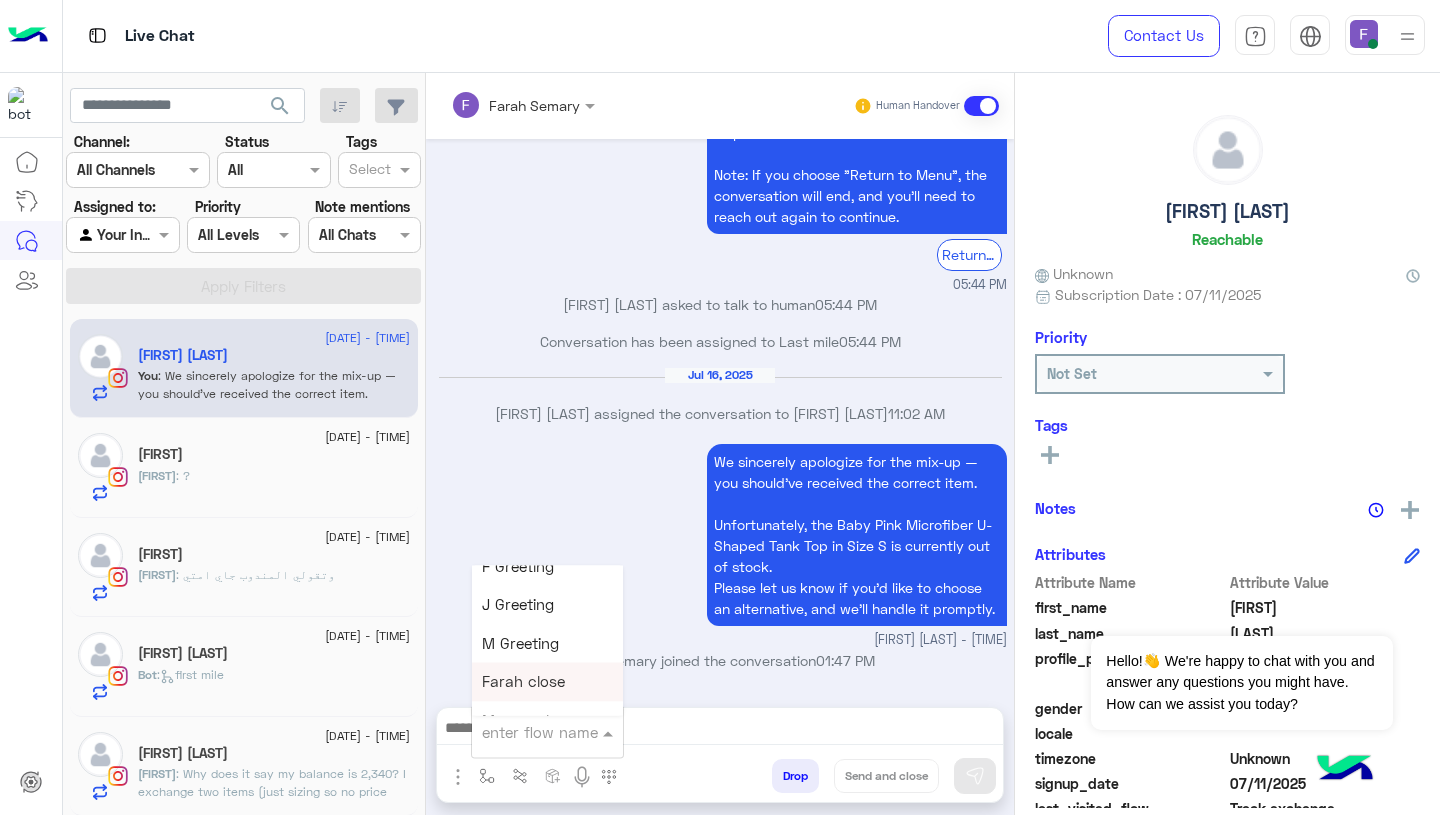 click on "Farah close" at bounding box center [523, 682] 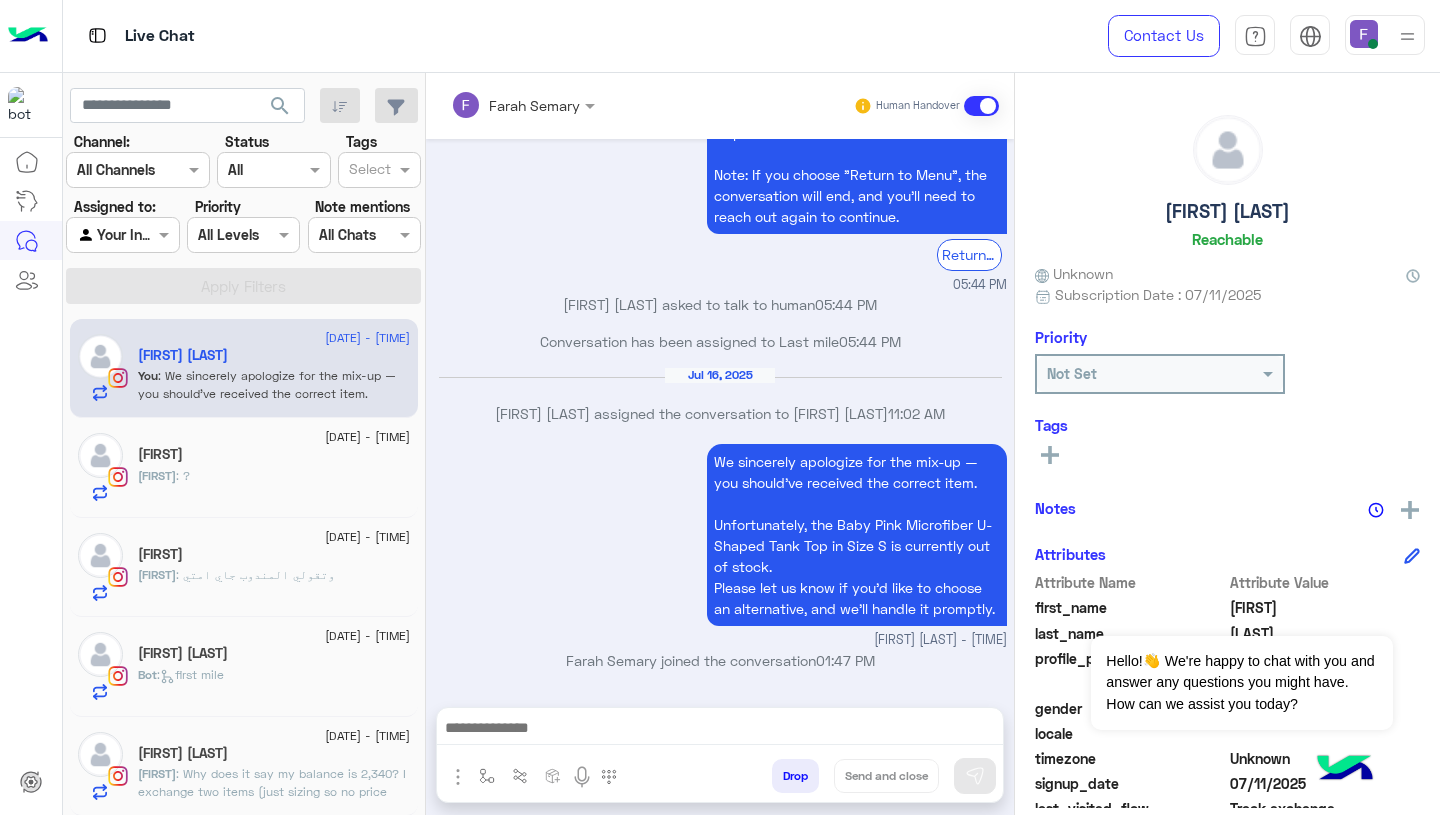 type on "**********" 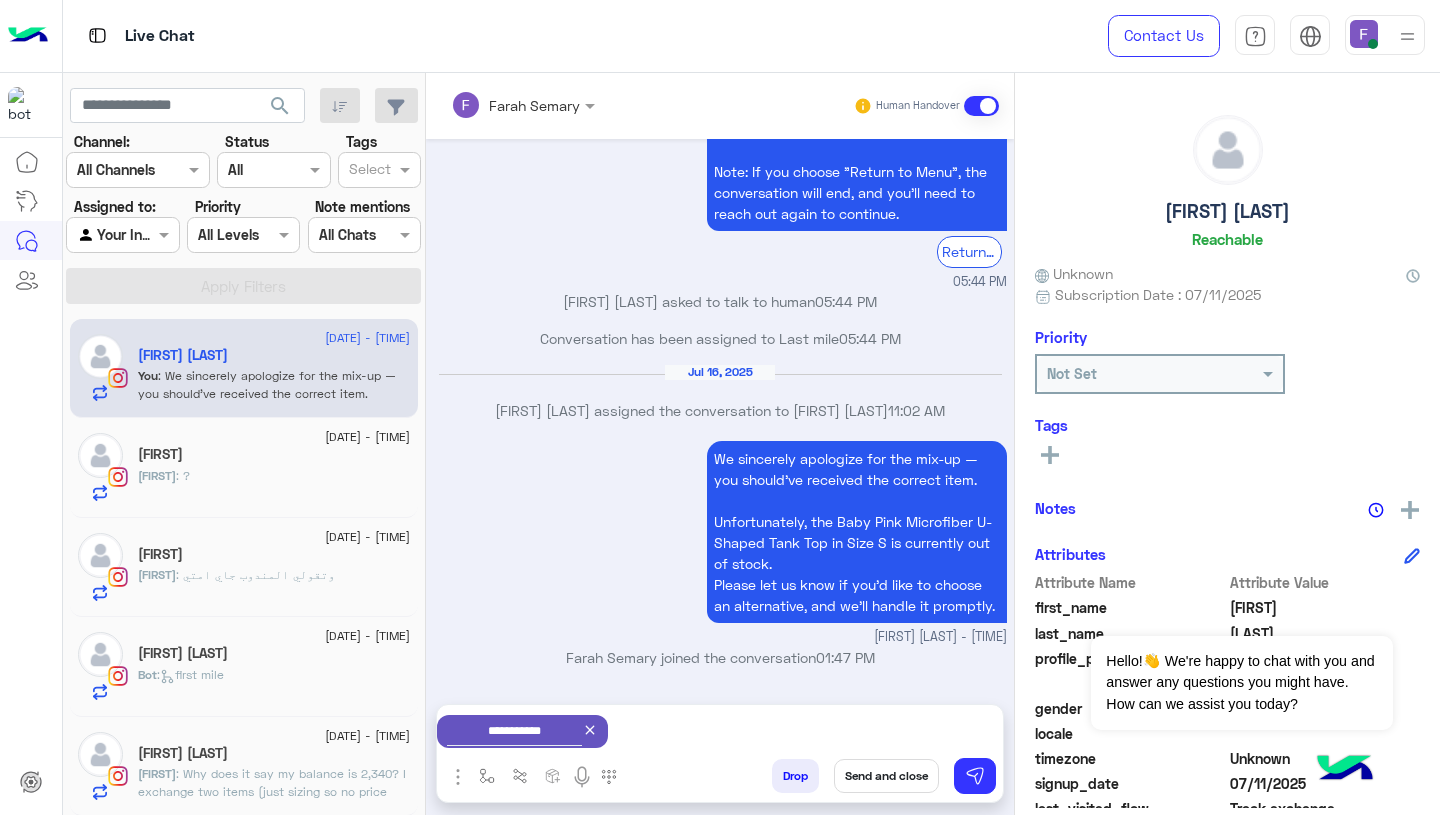 click on "Send and close" at bounding box center [886, 776] 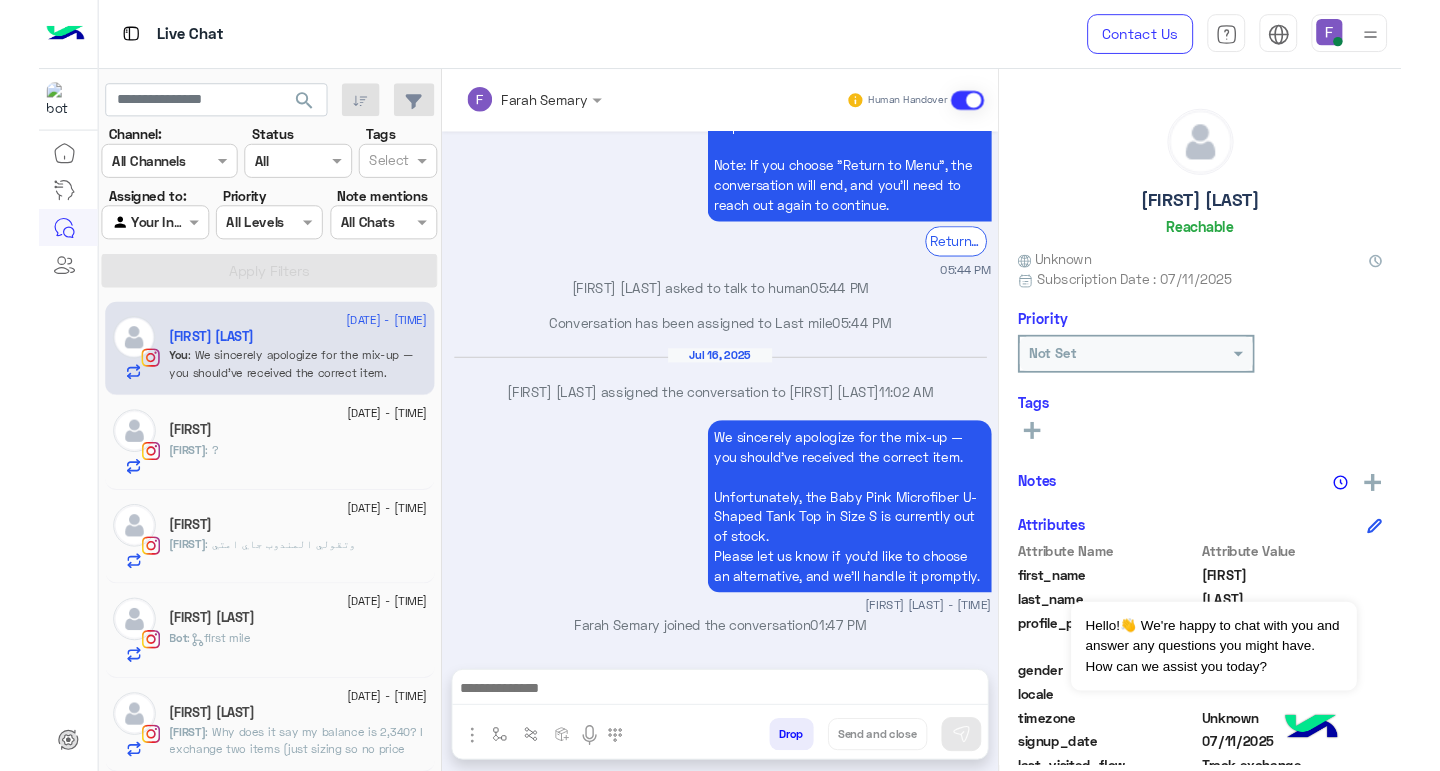 scroll, scrollTop: 1877, scrollLeft: 0, axis: vertical 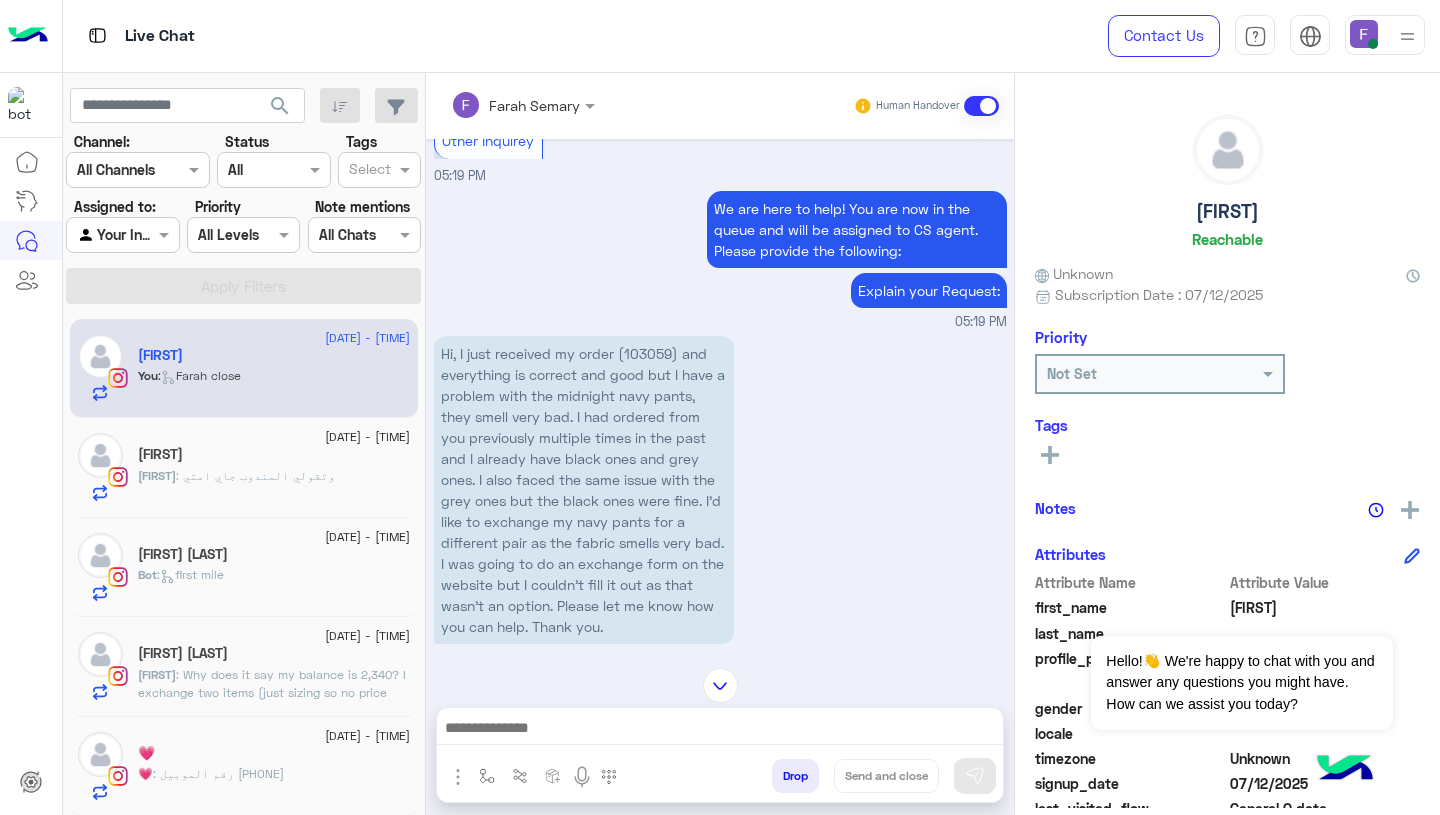 click on "Hi, I just received my order (103059) and everything is correct and good but I have a problem with the midnight navy pants, they smell very bad. I had ordered from you previously multiple times in the past and I already have black ones and grey ones. I also faced the same issue with the grey ones but the black ones were fine. I’d like to exchange my navy pants for a different pair as the fabric smells very bad. I was going to do an exchange form on the website but I couldn’t fill it out as that wasn’t an option. Please let me know how you can help. Thank you." at bounding box center [584, 490] 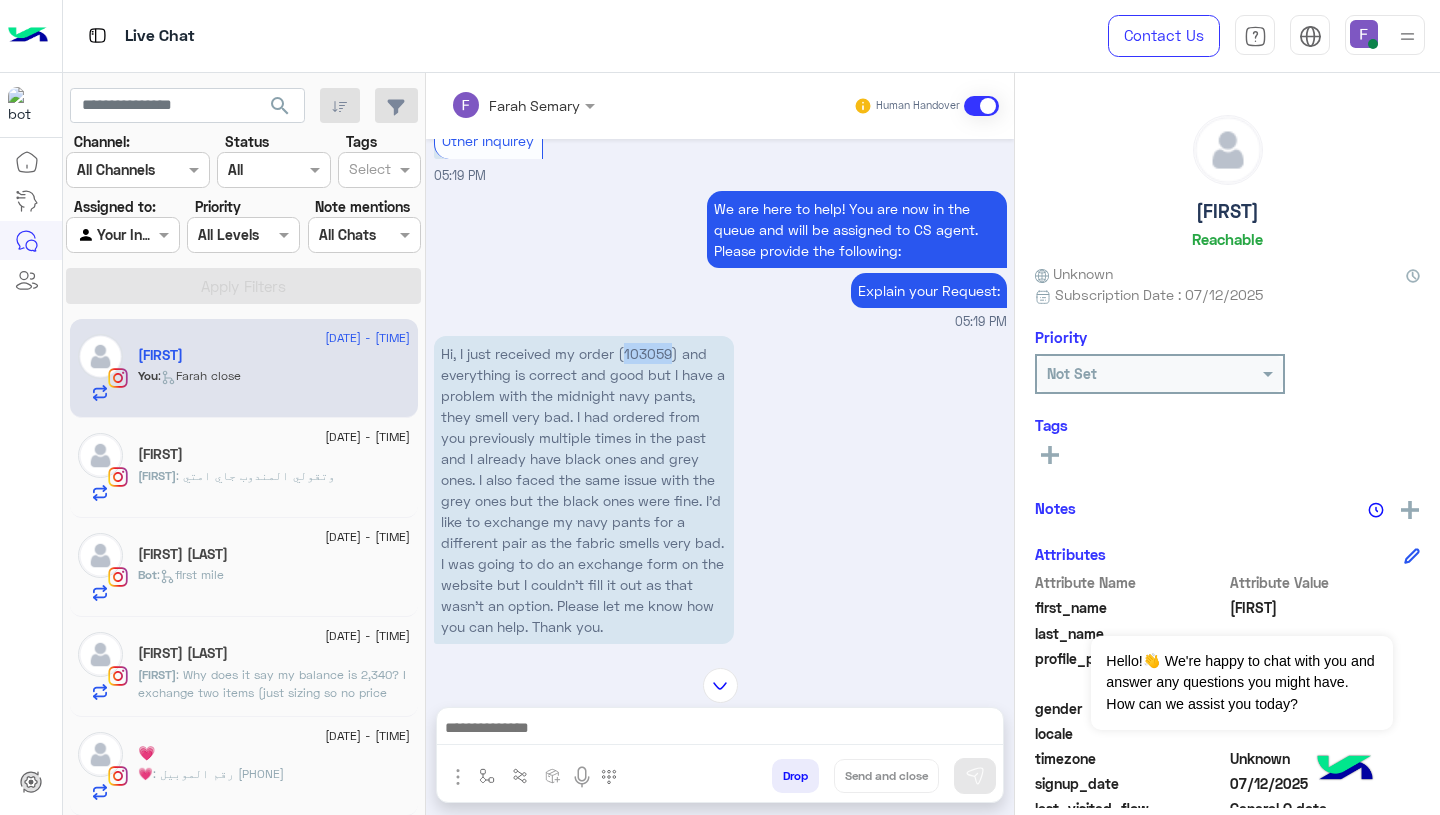 click on "Hi, I just received my order (103059) and everything is correct and good but I have a problem with the midnight navy pants, they smell very bad. I had ordered from you previously multiple times in the past and I already have black ones and grey ones. I also faced the same issue with the grey ones but the black ones were fine. I’d like to exchange my navy pants for a different pair as the fabric smells very bad. I was going to do an exchange form on the website but I couldn’t fill it out as that wasn’t an option. Please let me know how you can help. Thank you." at bounding box center (584, 490) 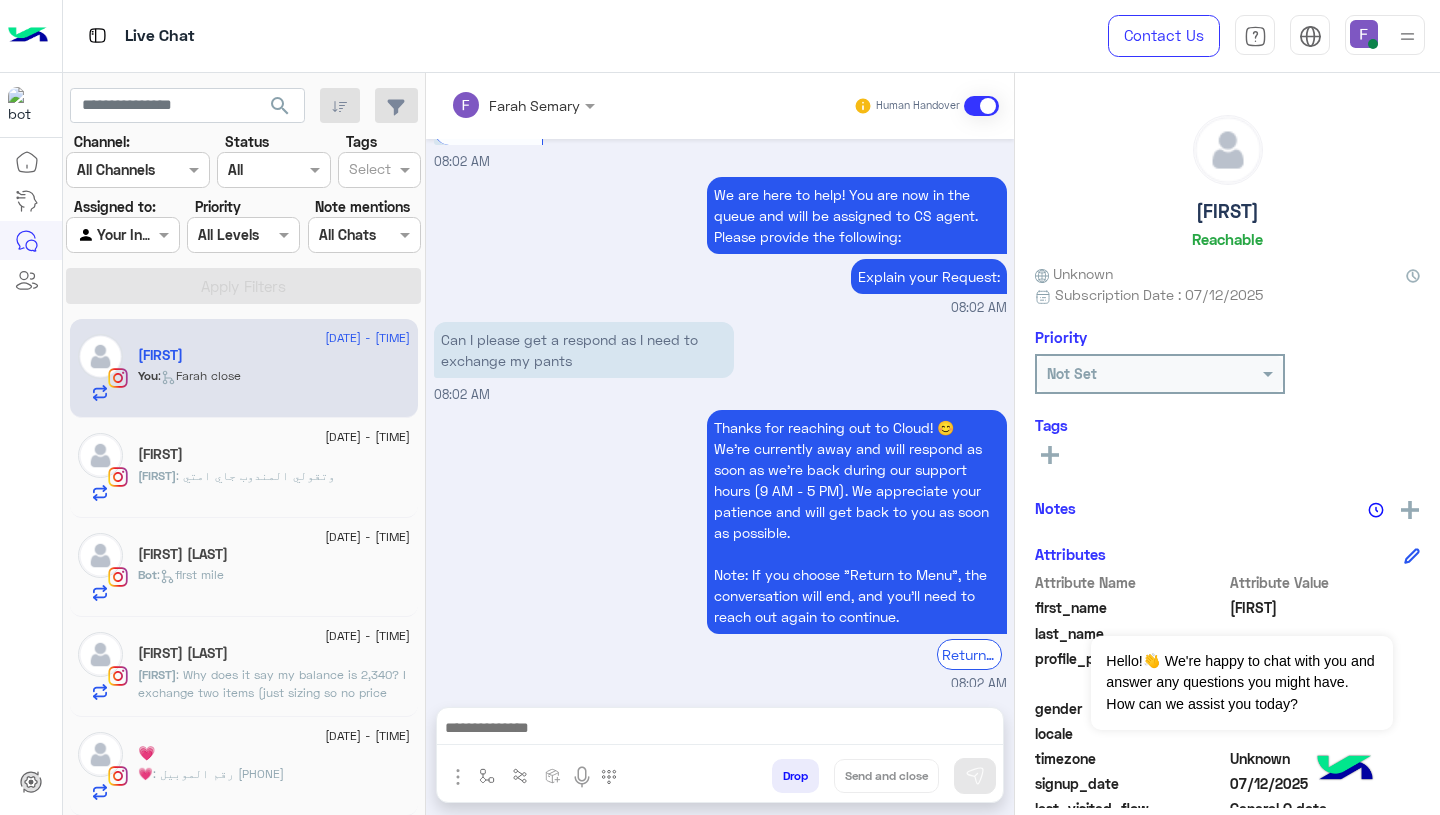 scroll, scrollTop: 6154, scrollLeft: 0, axis: vertical 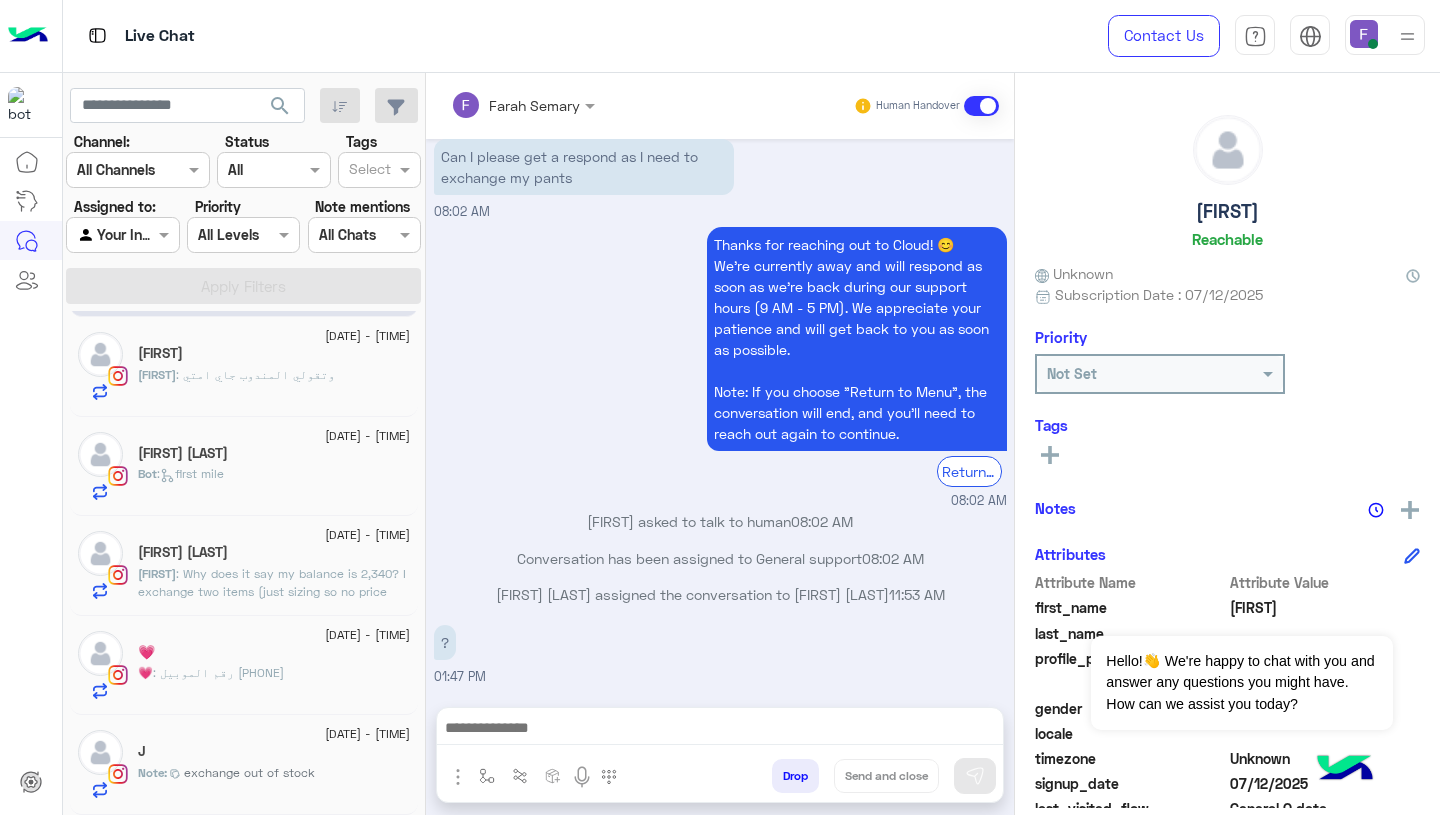 click on "Thanks for reaching out to Cloud! 😊 We're currently away and will respond as soon as we’re back during our support hours (9 AM - 5 PM). We appreciate your patience and will get back to you as soon as possible. Note: If you choose "Return to Menu", the conversation will end, and you’ll need to reach out again to continue.  Return to Main Menu     08:02 AM" at bounding box center (720, 366) 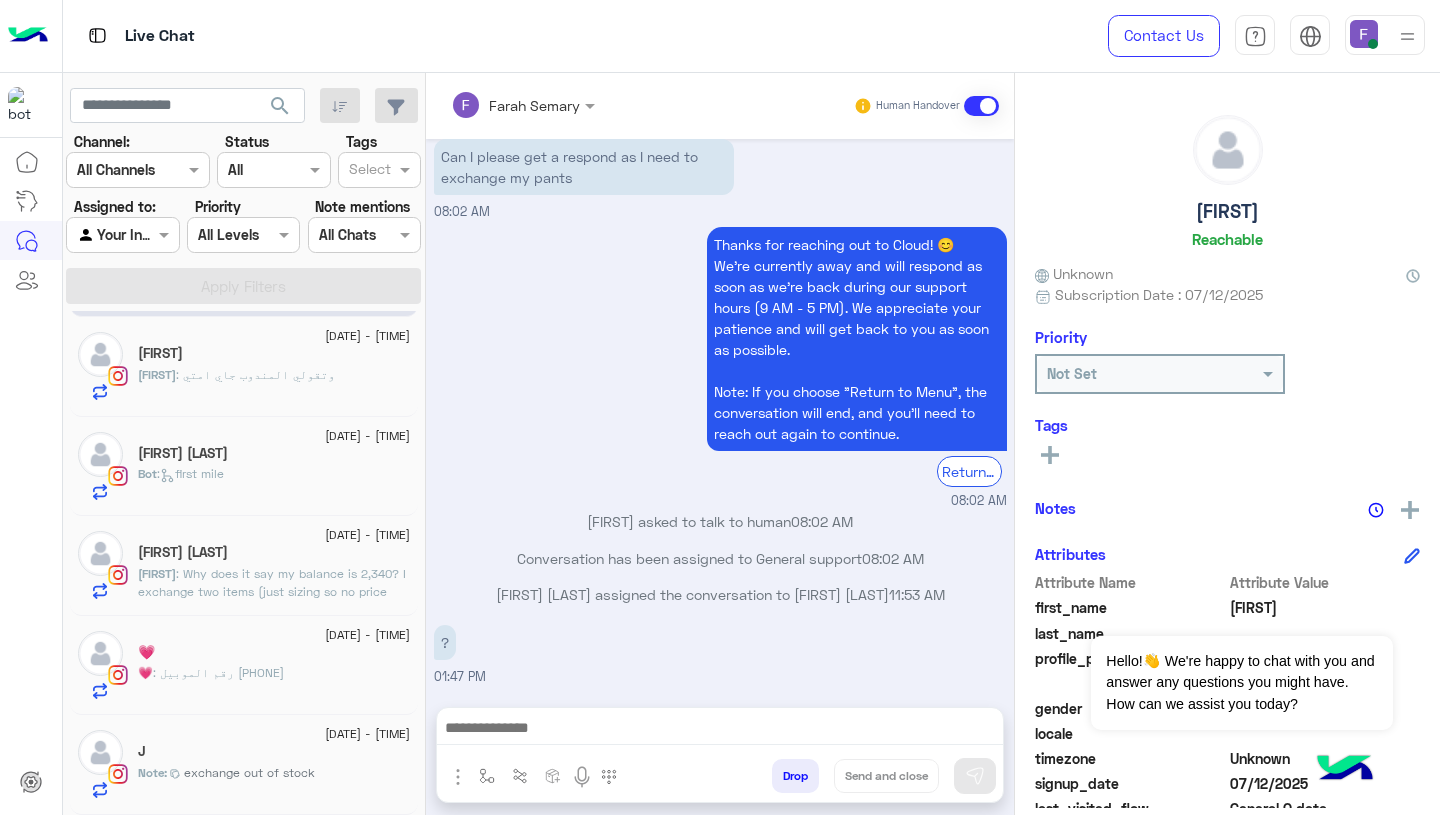 scroll, scrollTop: 6154, scrollLeft: 0, axis: vertical 